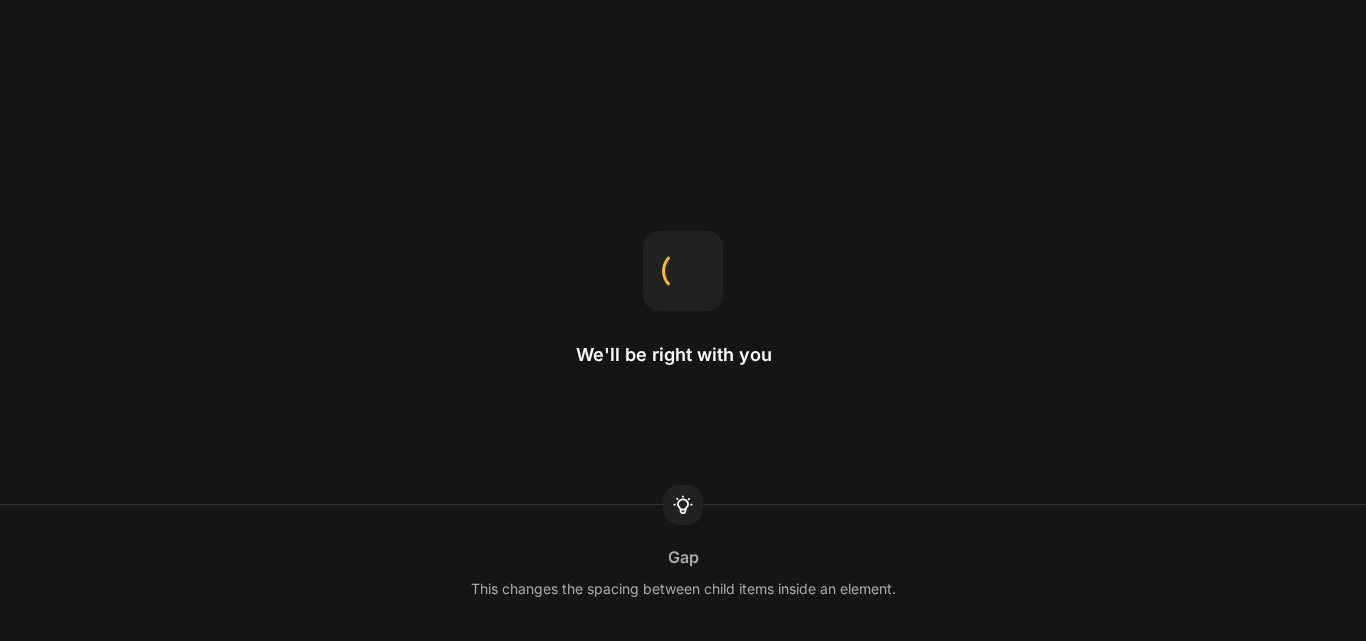 scroll, scrollTop: 0, scrollLeft: 0, axis: both 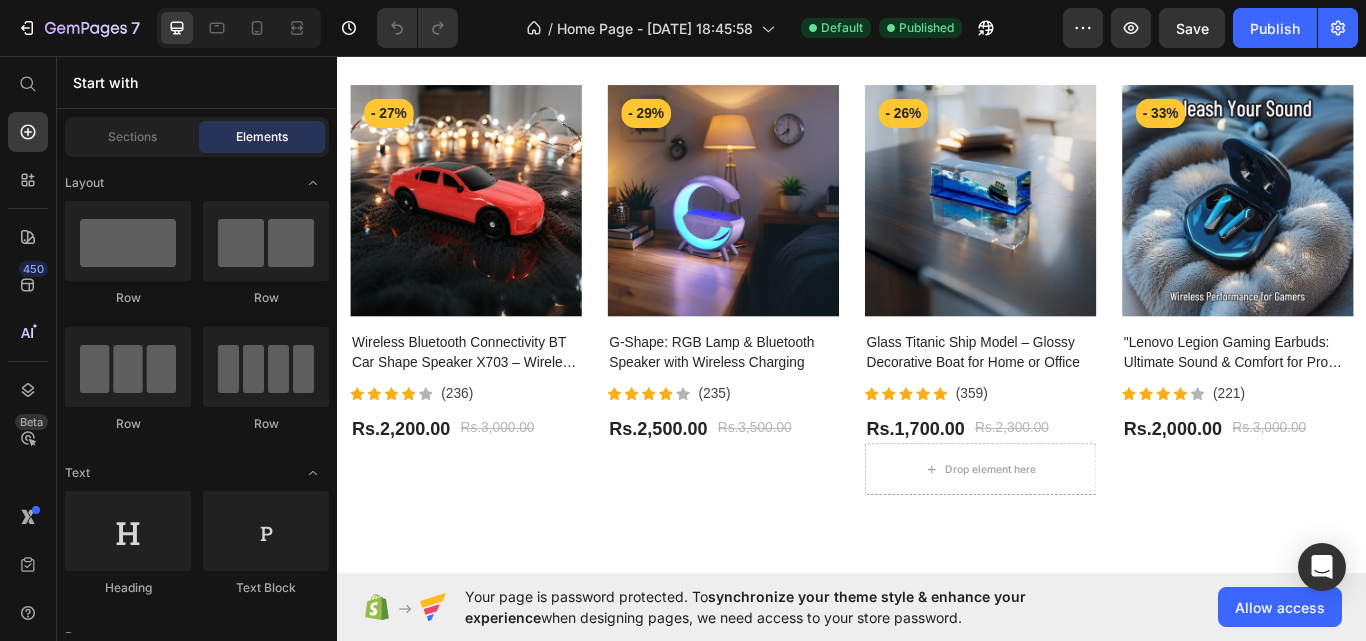 click at bounding box center [937, -82] 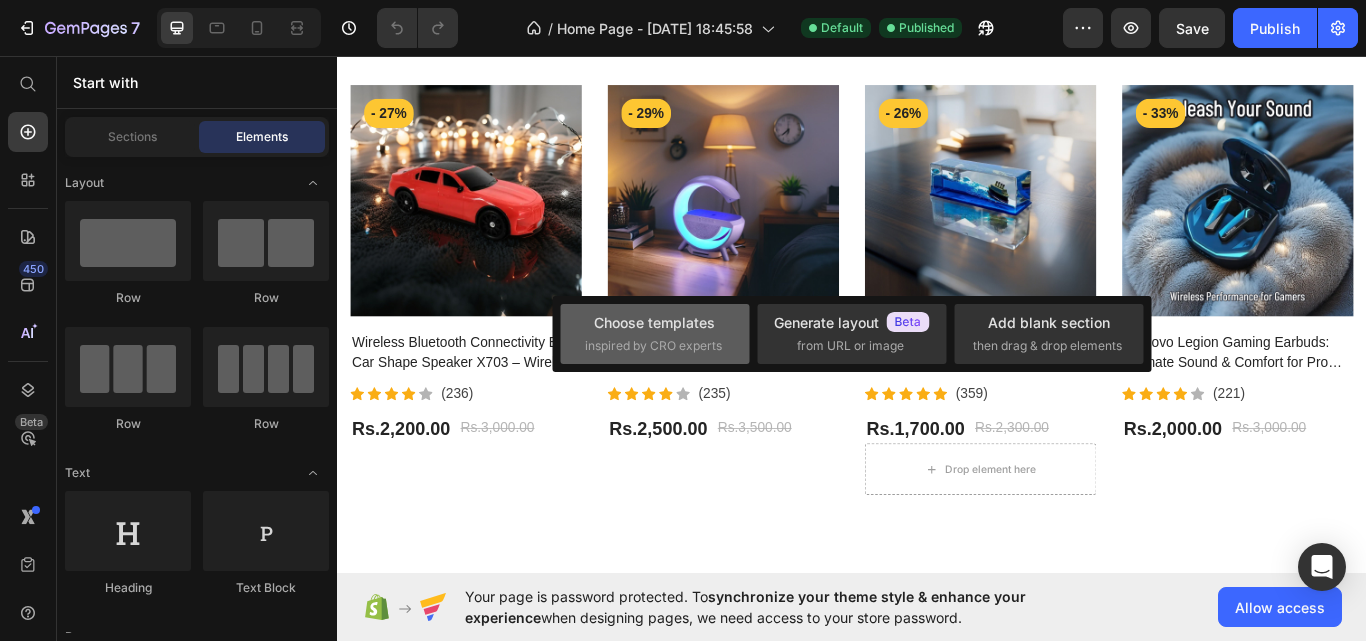 click on "inspired by CRO experts" at bounding box center [653, 346] 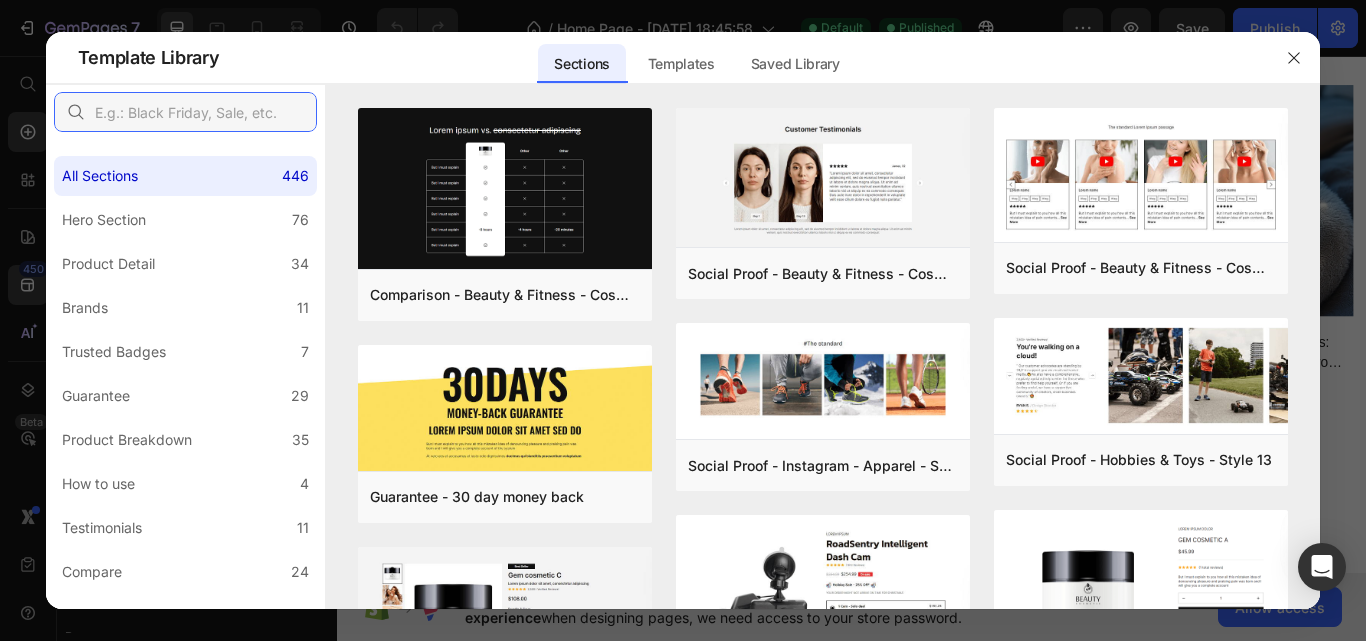 click at bounding box center (185, 112) 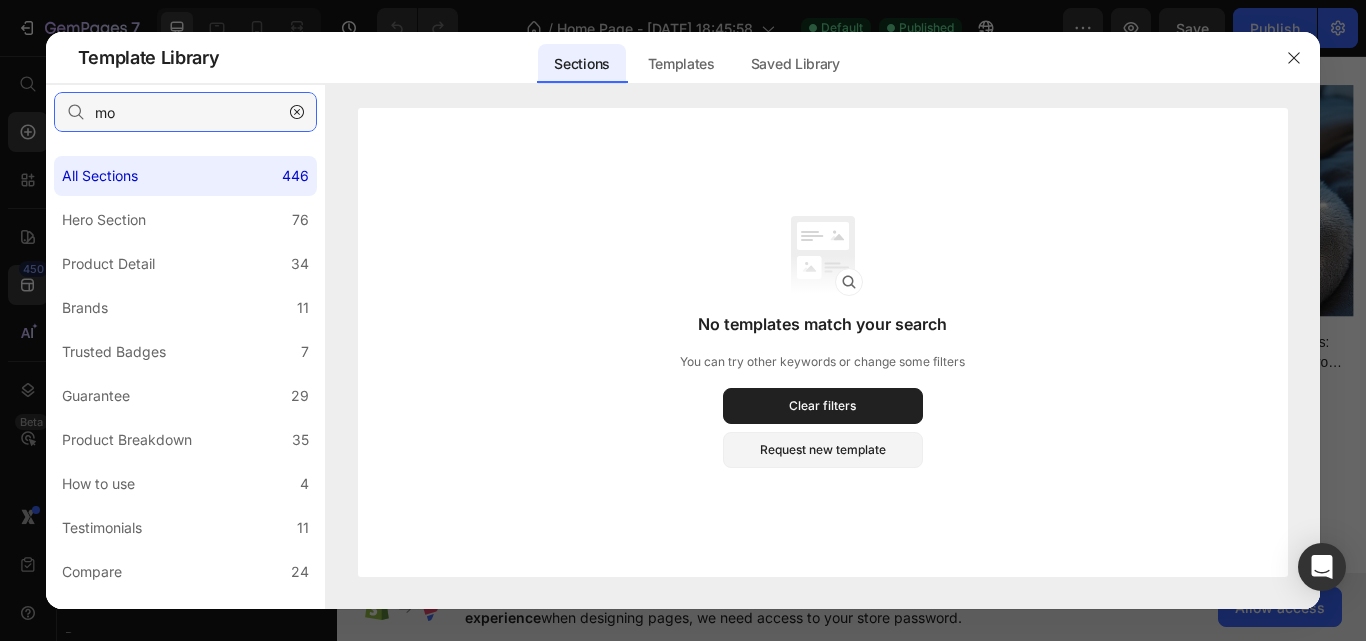 type on "m" 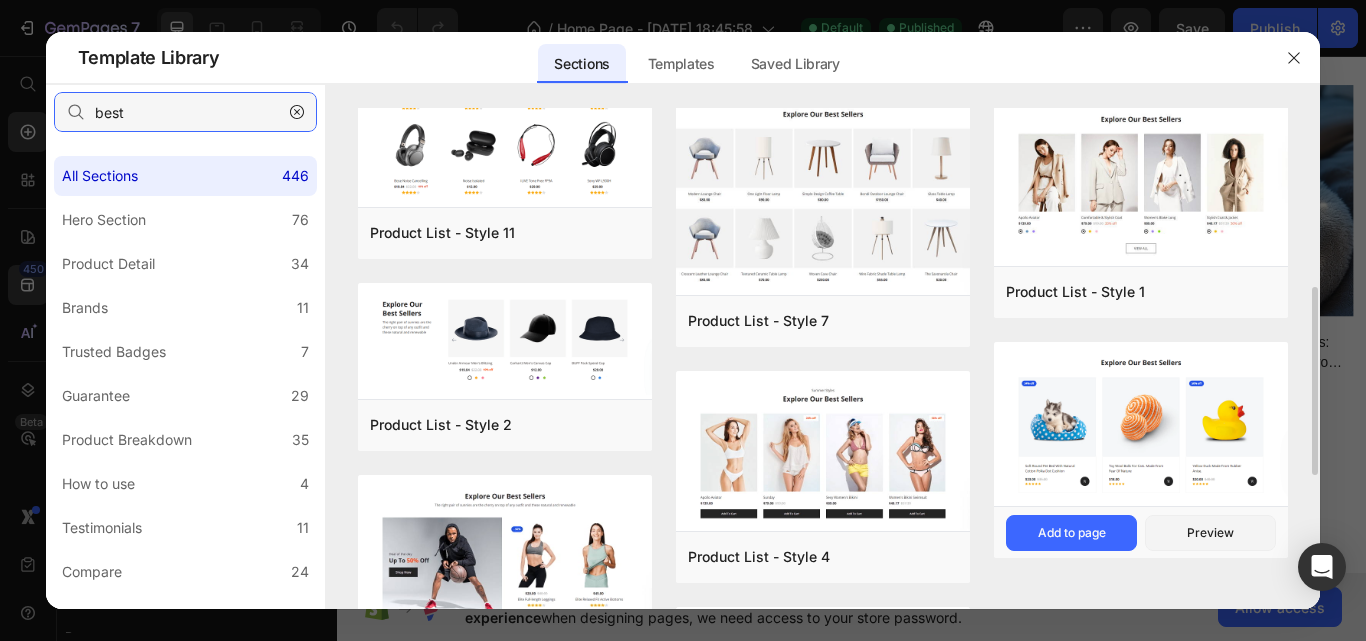 scroll, scrollTop: 470, scrollLeft: 0, axis: vertical 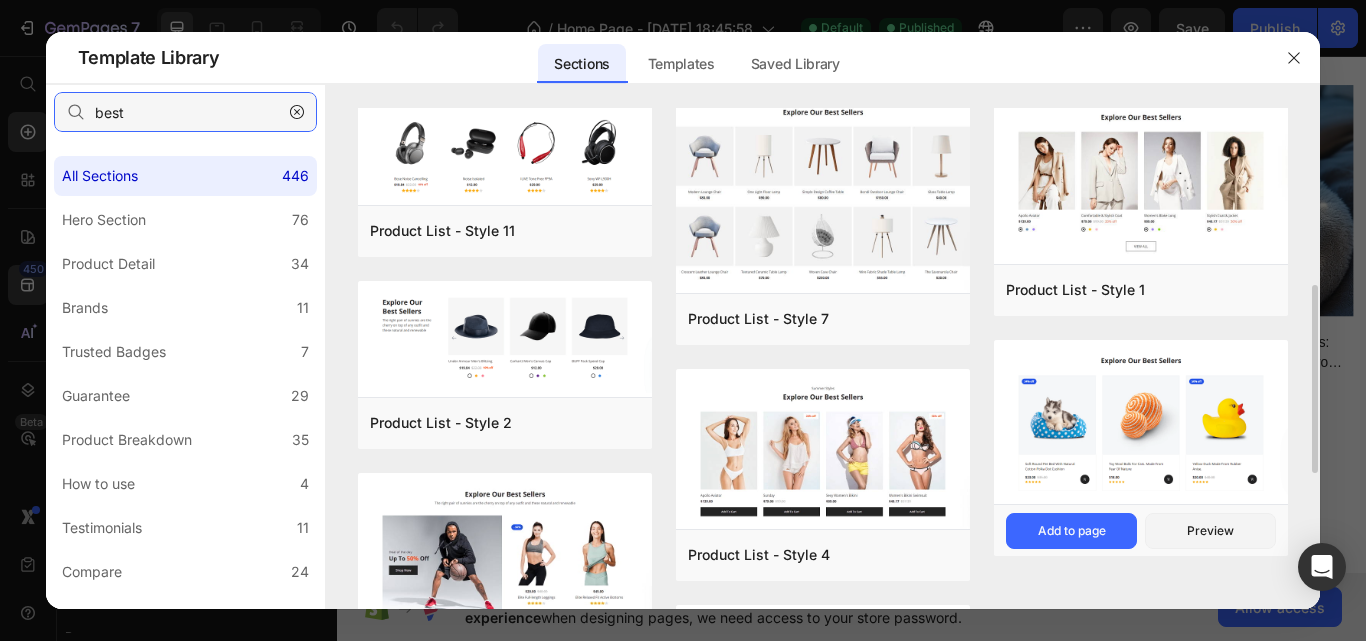 type on "best" 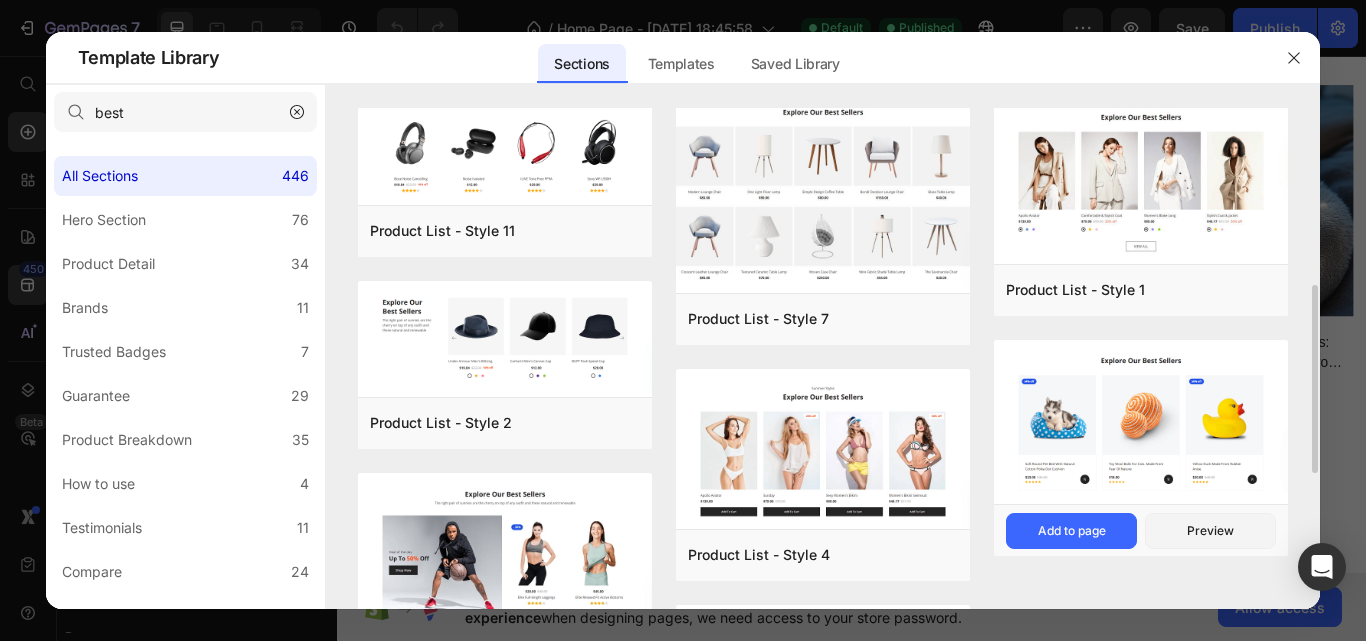 click at bounding box center [1141, -287] 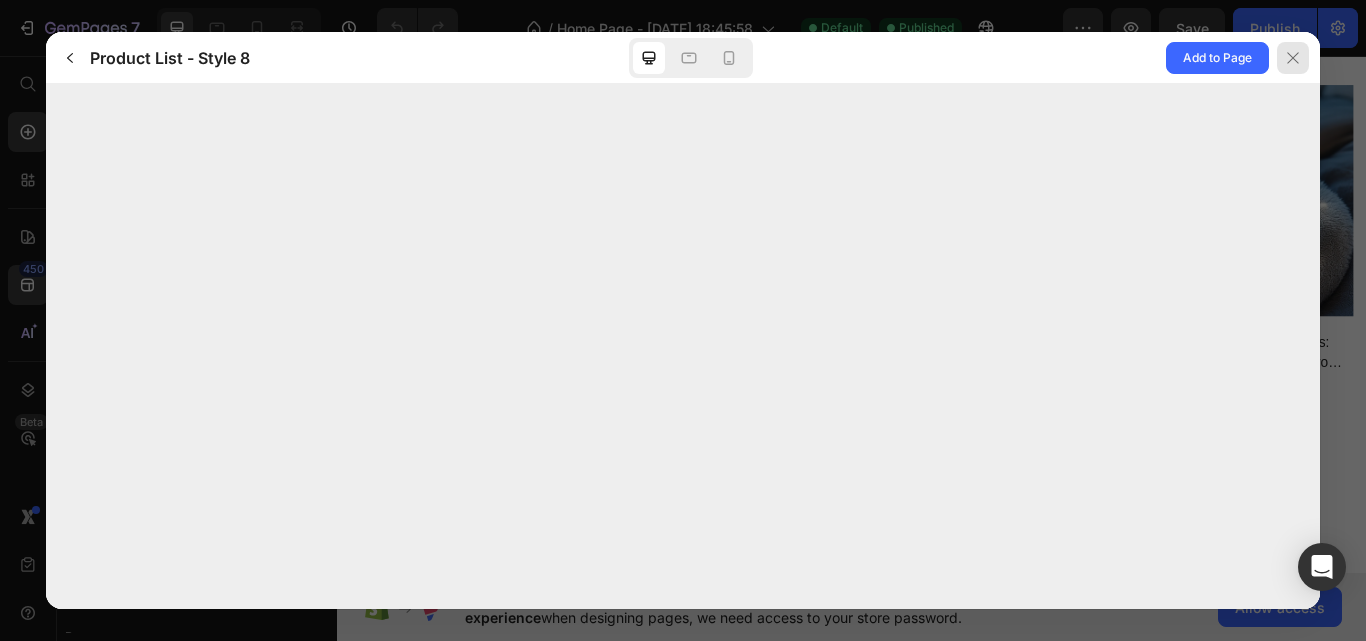 click 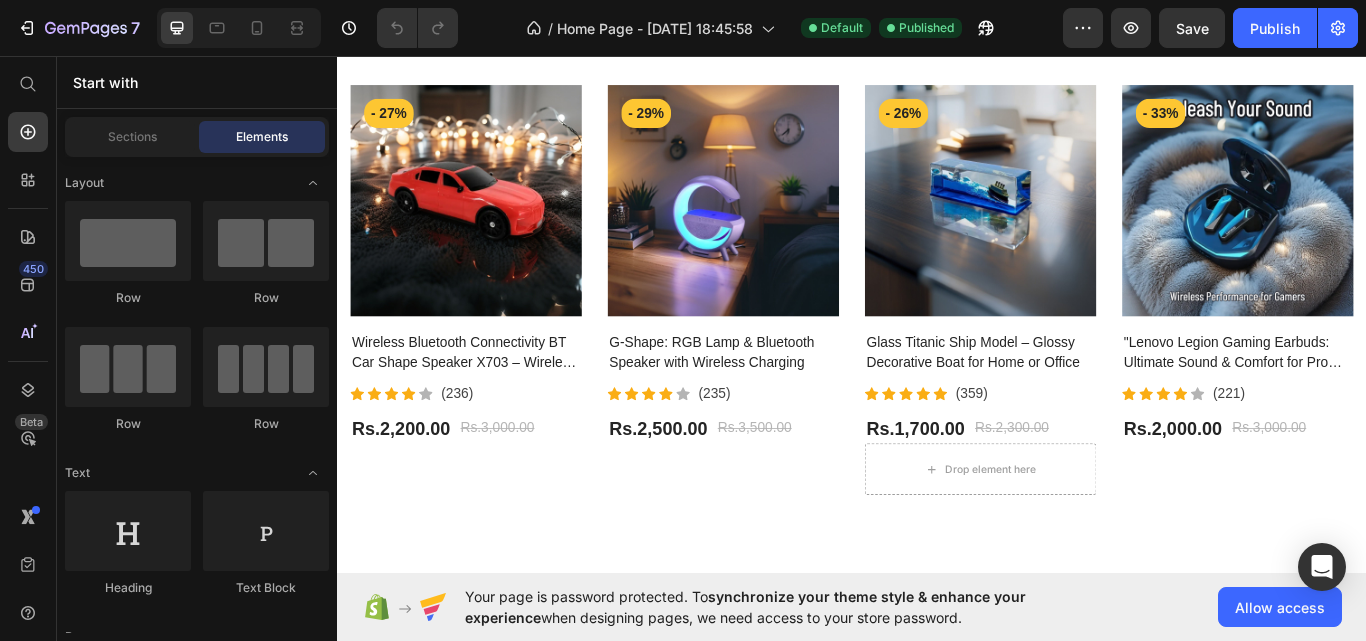 click 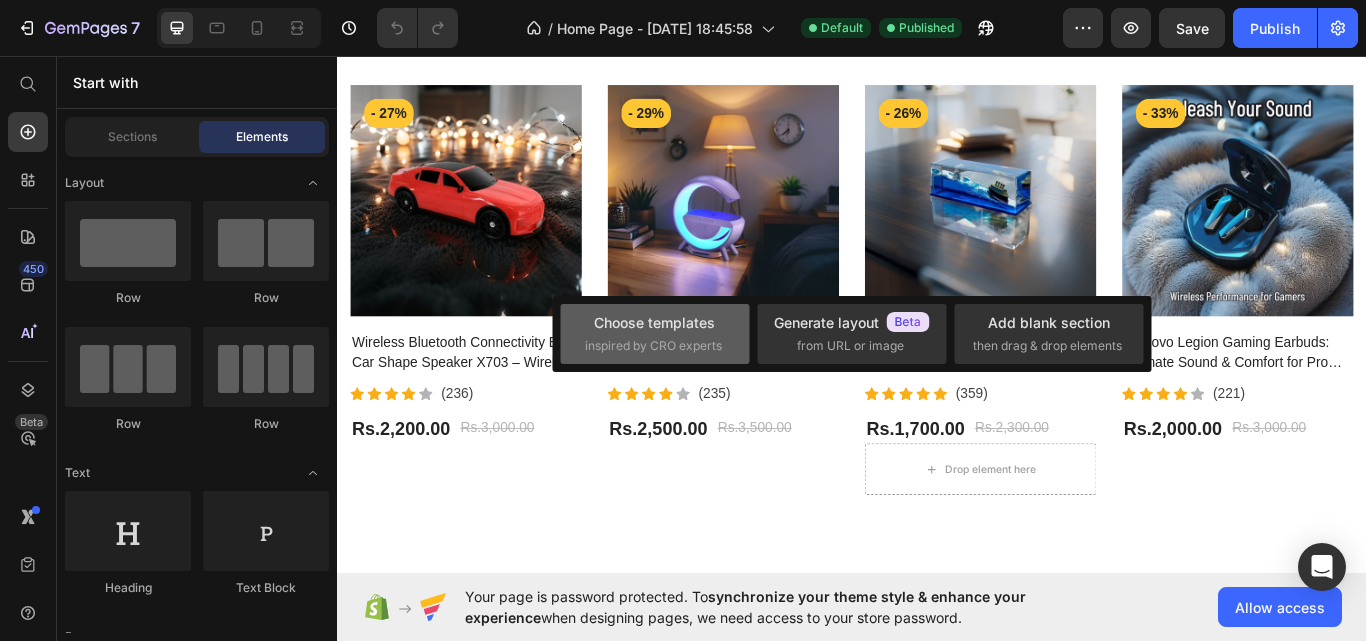 click on "Choose templates" at bounding box center [654, 322] 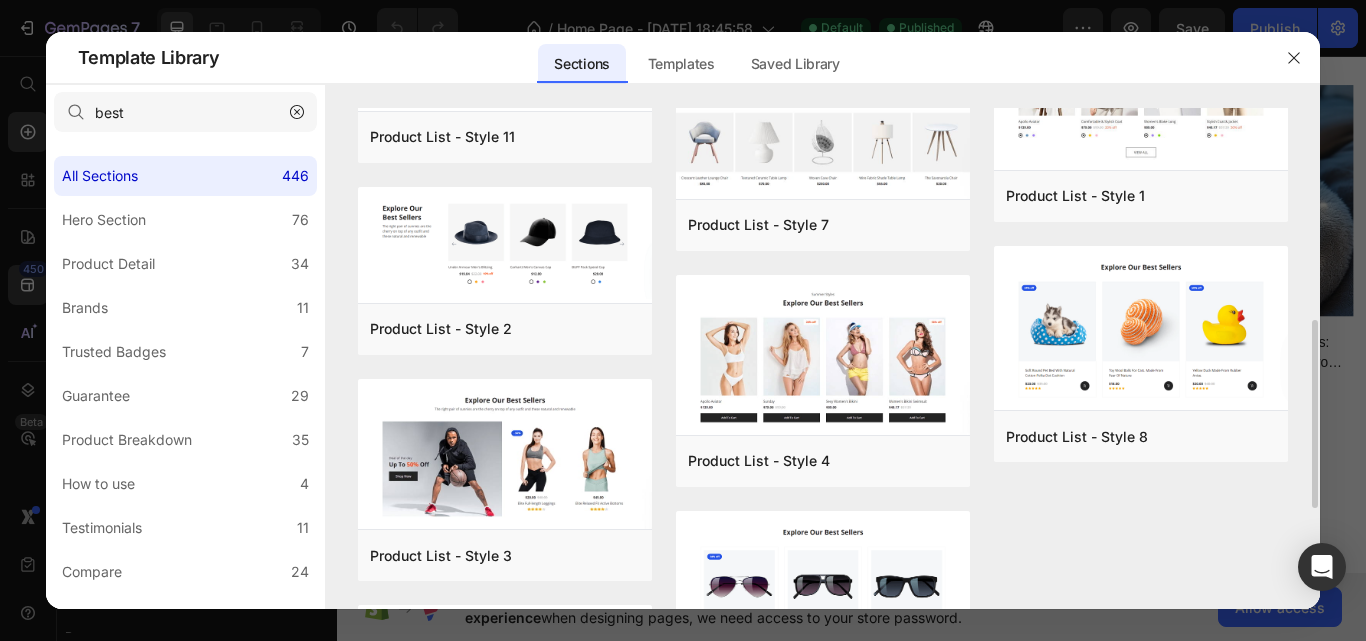 scroll, scrollTop: 565, scrollLeft: 0, axis: vertical 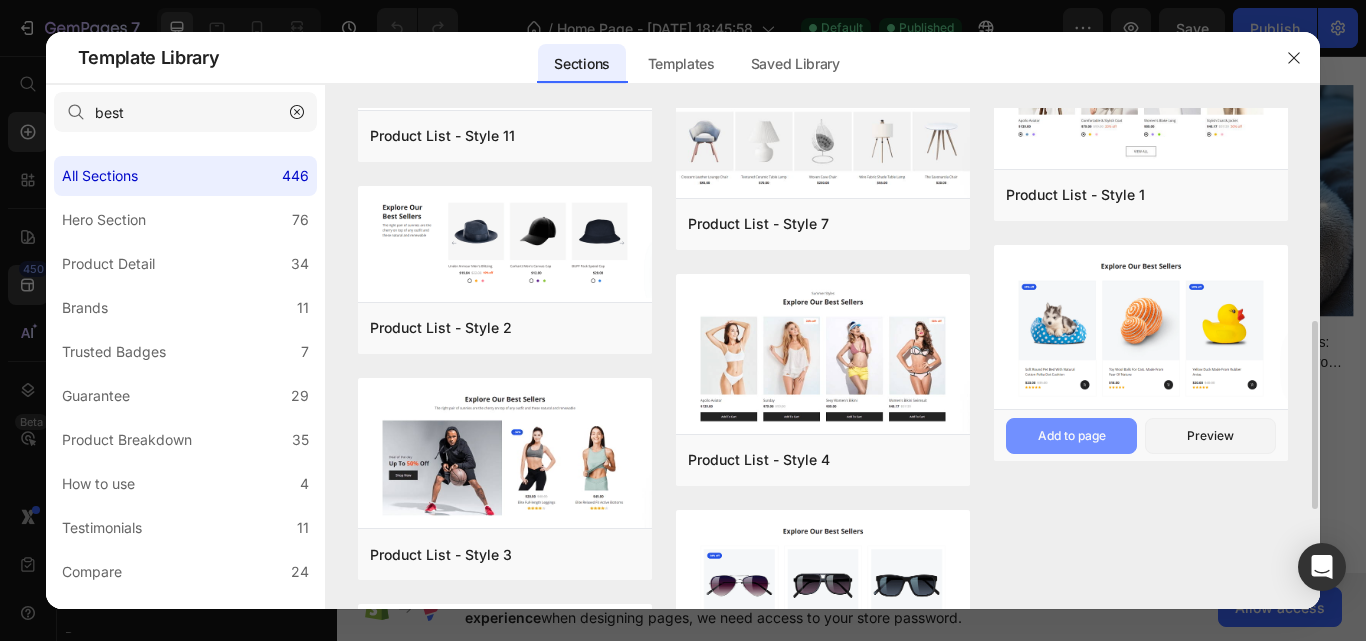 click on "Add to page" at bounding box center [0, 0] 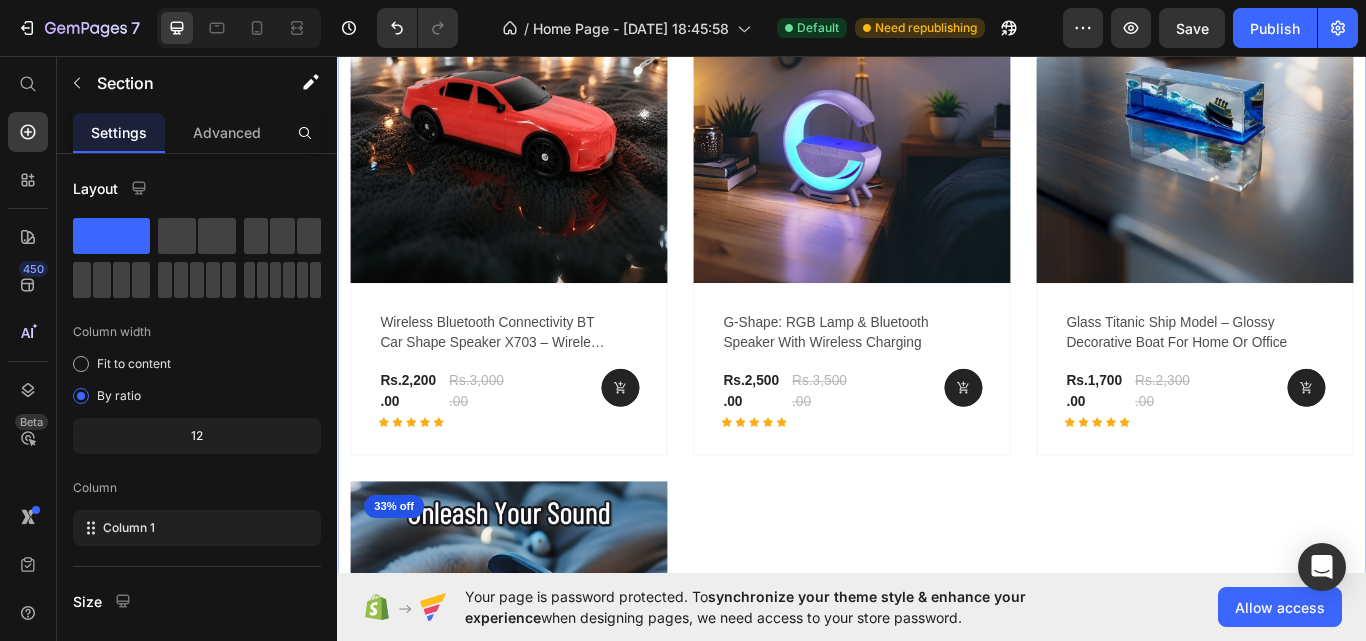 scroll, scrollTop: 2006, scrollLeft: 0, axis: vertical 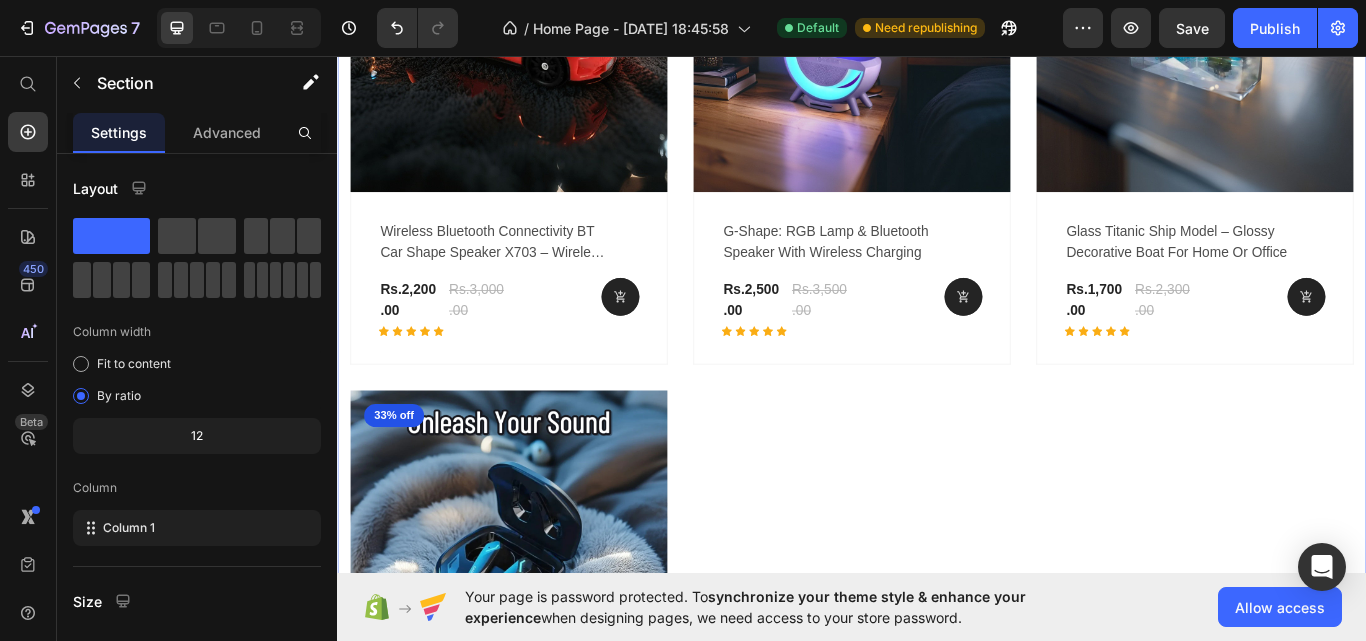 click on "Explore Our Best Sellers" at bounding box center (937, -226) 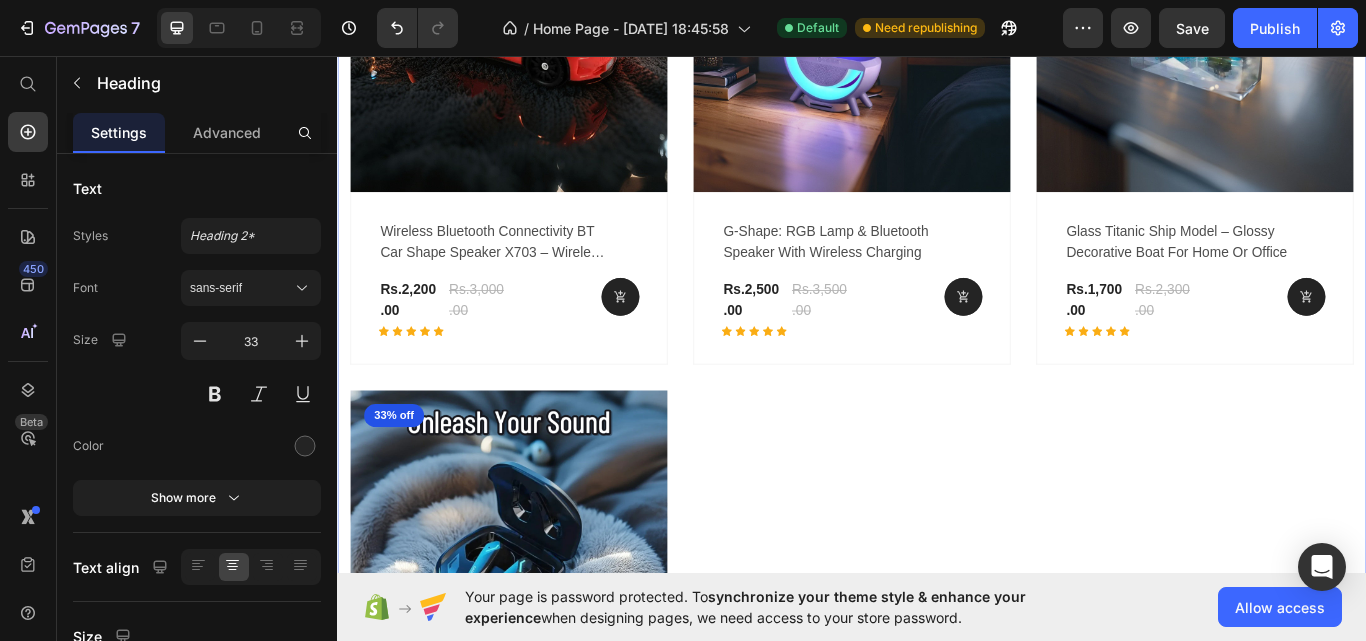 click on "Explore Our Best Sellers Heading   32 More options for your pet Text block Row (P) Images 27% off Product Badge Row Wireless Bluetooth Connectivity BT Car Shape Speaker X703 – Wireless Bluetooth Speaker (P) Title Rs.2,200.00 (P) Price Rs.3,000.00 (P) Price Row Icon Icon Icon Icon Icon Row (P) Cart Button Row Row (P) Images 29% off Product Badge Row G-Shape: RGB Lamp & Bluetooth Speaker with Wireless Charging (P) Title Rs.2,500.00 (P) Price Rs.3,500.00 (P) Price Row Icon Icon Icon Icon Icon Row (P) Cart Button Row Row (P) Images 26% off Product Badge Row Glass Titanic Ship Model – Glossy Decorative Boat for Home or Office (P) Title Rs.1,700.00 (P) Price Rs.2,300.00 (P) Price Row Icon Icon Icon Icon Icon Row (P) Cart Button Row Row (P) Images 33% off Product Badge Row "Lenovo Legion Gaming Earbuds: Ultimate Sound & Comfort for Pro Gamers (P) Title Rs.2,000.00 (P) Price Rs.3,000.00 (P) Price Row Icon Icon Icon Icon Icon Row (P) Cart Button Row Row Product List Row Section 5" at bounding box center (937, 384) 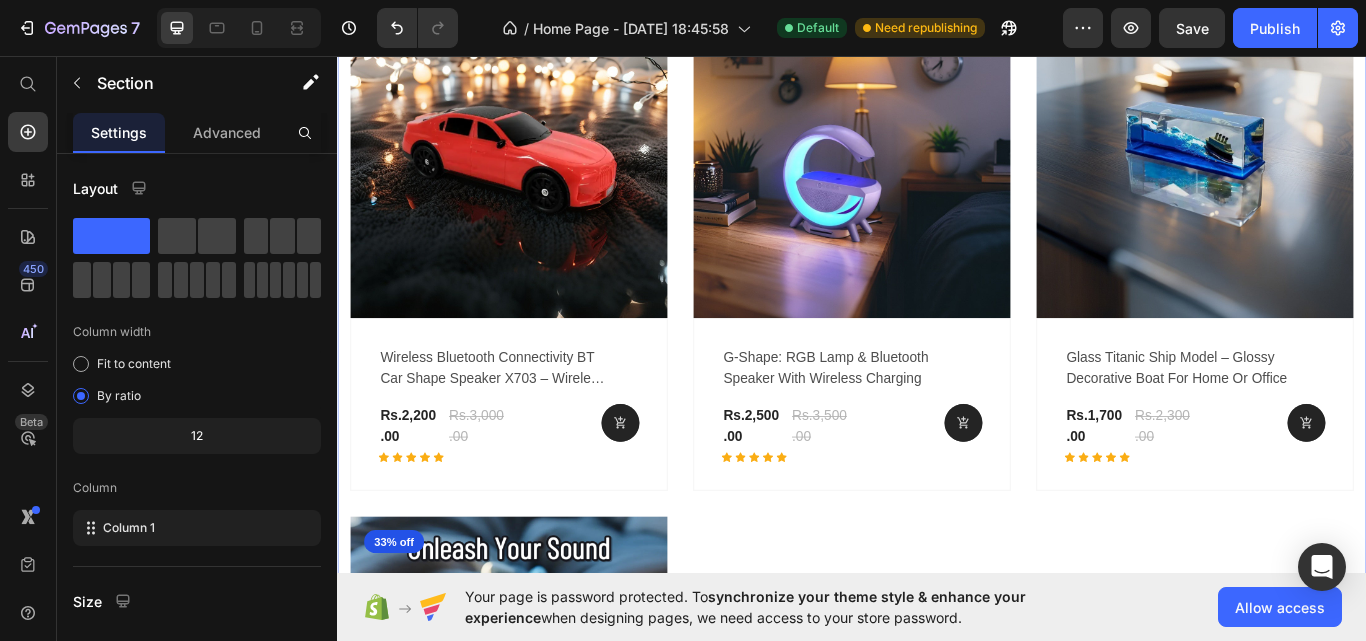 scroll, scrollTop: 1854, scrollLeft: 0, axis: vertical 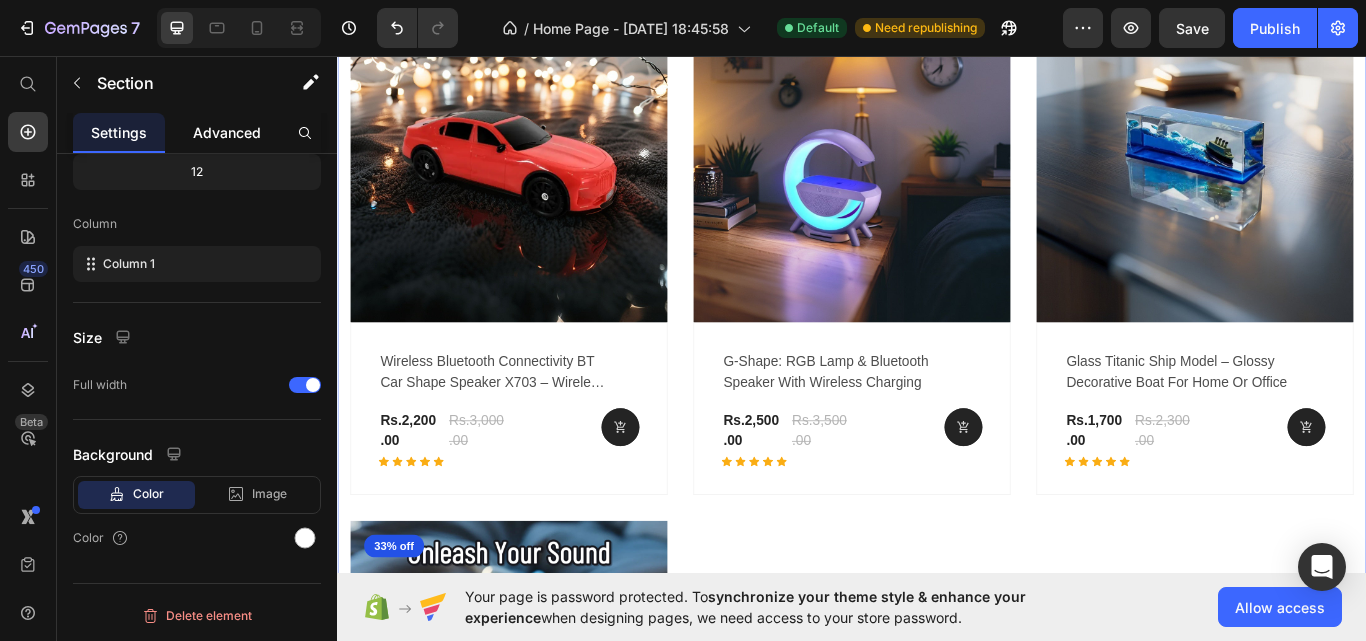 click on "Advanced" at bounding box center (227, 132) 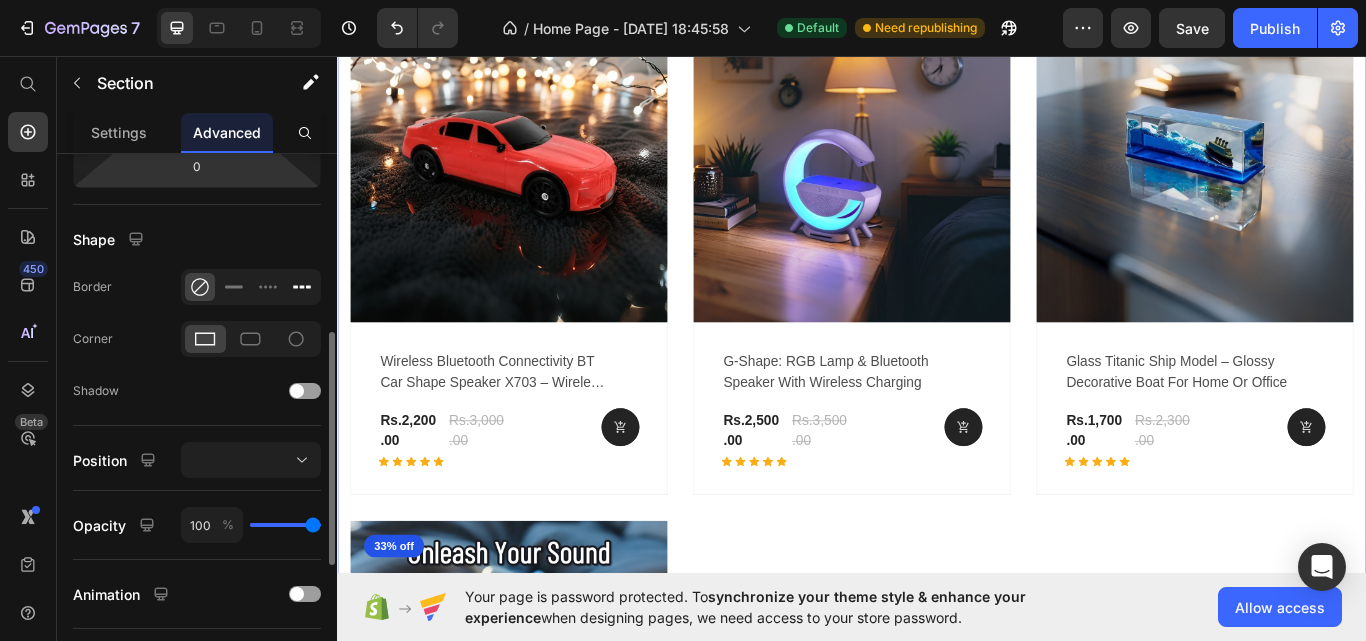 scroll, scrollTop: 435, scrollLeft: 0, axis: vertical 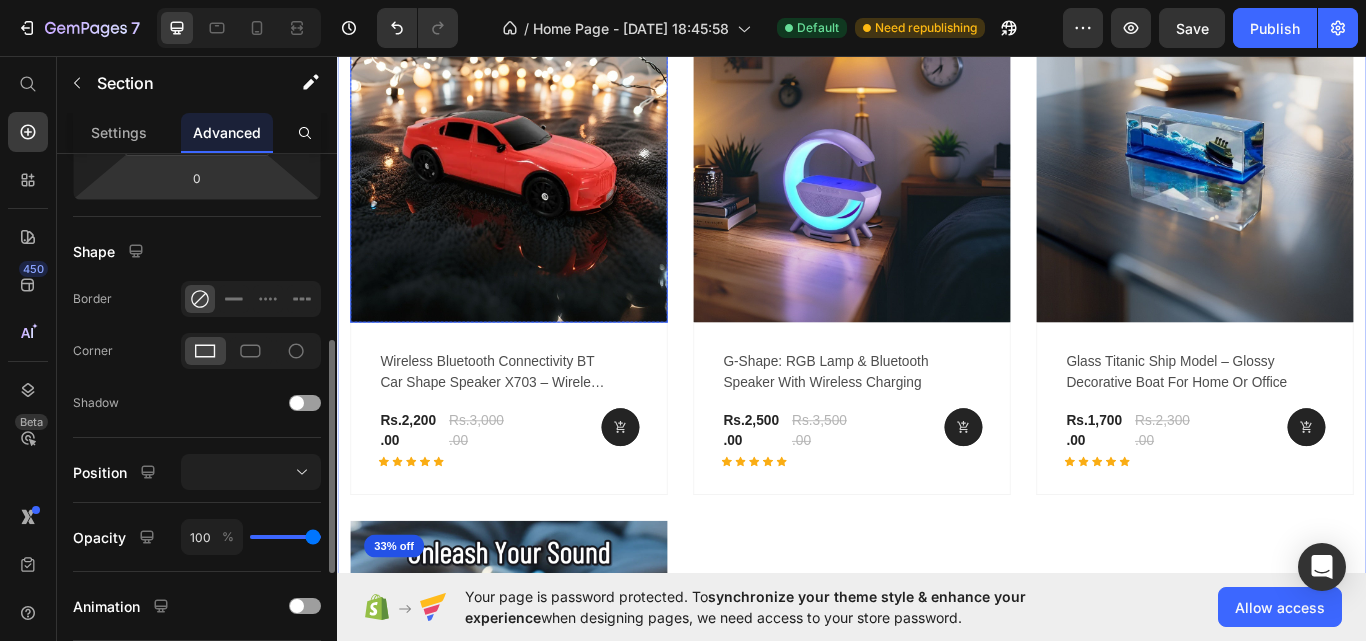click at bounding box center (537, 183) 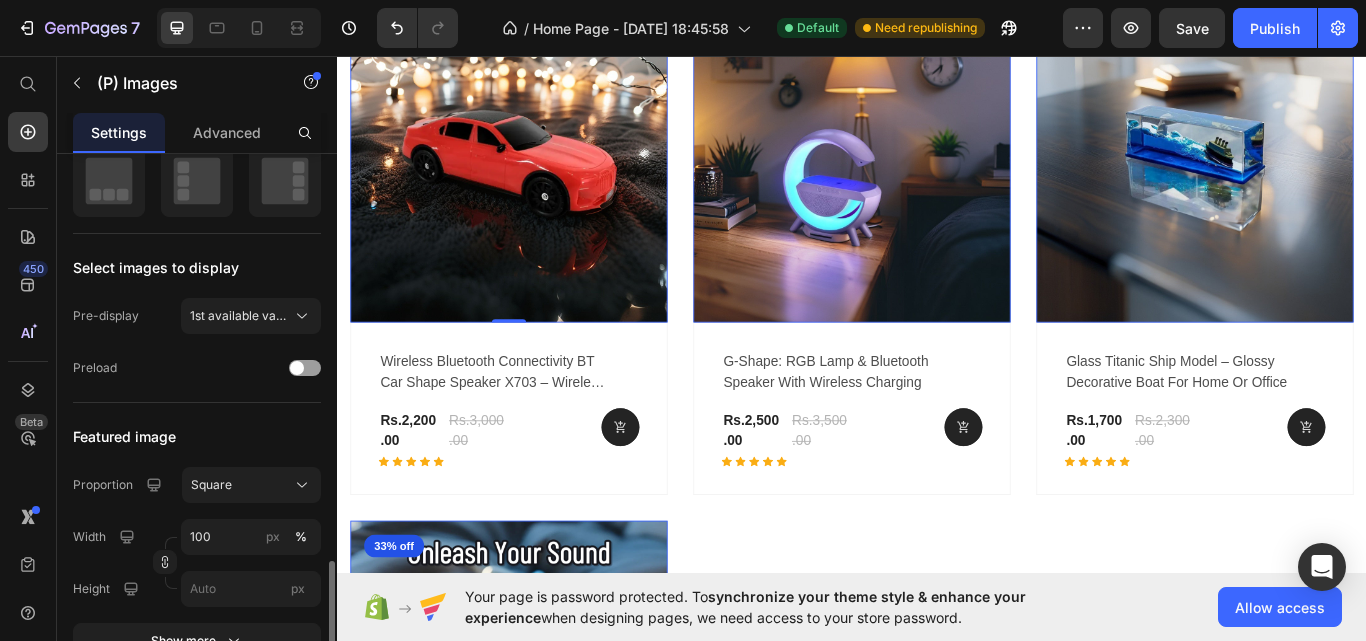 scroll, scrollTop: 593, scrollLeft: 0, axis: vertical 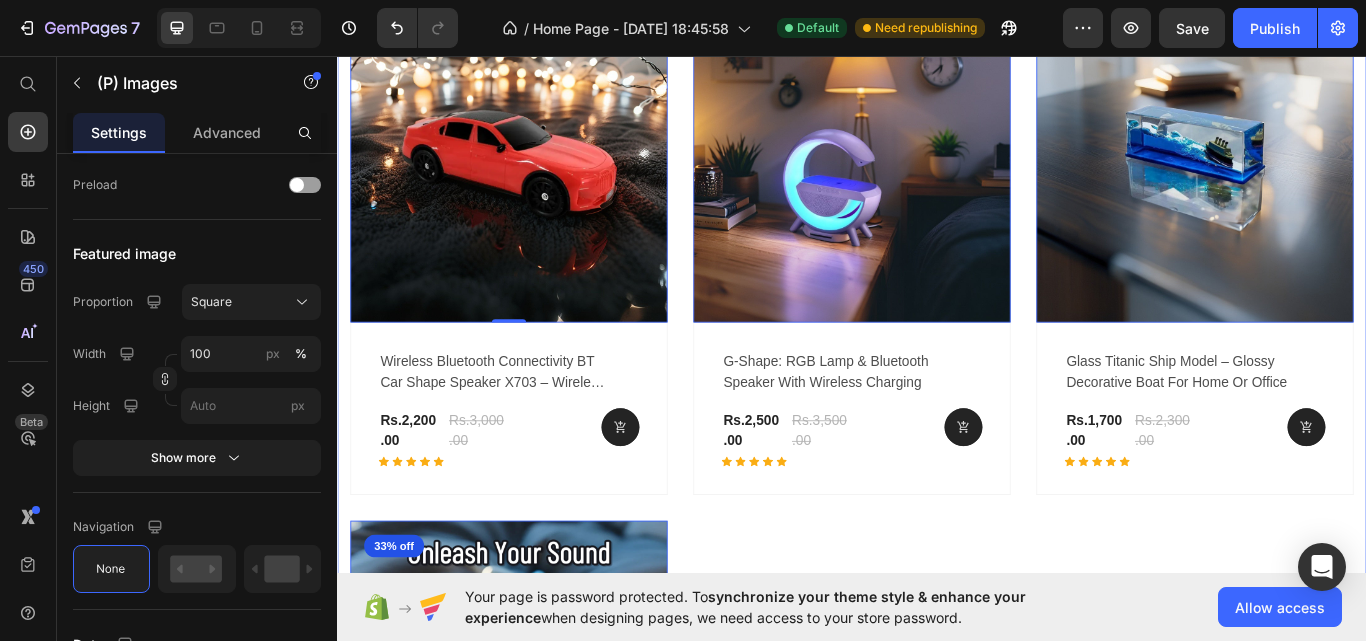 click on "Explore Our Best Sellers Heading More options for your pet Text block Row (P) Images   0 27% off Product Badge Row Wireless Bluetooth Connectivity BT Car Shape Speaker X703 – Wireless Bluetooth Speaker (P) Title Rs.2,200.00 (P) Price Rs.3,000.00 (P) Price Row Icon Icon Icon Icon Icon Row (P) Cart Button Row Row (P) Images   0 29% off Product Badge Row G-Shape: RGB Lamp & Bluetooth Speaker with Wireless Charging (P) Title Rs.2,500.00 (P) Price Rs.3,500.00 (P) Price Row Icon Icon Icon Icon Icon Row (P) Cart Button Row Row (P) Images   0 26% off Product Badge Row Glass Titanic Ship Model – Glossy Decorative Boat for Home or Office (P) Title Rs.1,700.00 (P) Price Rs.2,300.00 (P) Price Row Icon Icon Icon Icon Icon Row (P) Cart Button Row Row (P) Images   0 33% off Product Badge Row "Lenovo Legion Gaming Earbuds: Ultimate Sound & Comfort for Pro Gamers (P) Title Rs.2,000.00 (P) Price Rs.3,000.00 (P) Price Row Icon Icon Icon Icon Icon Row (P) Cart Button Row Row Product List Row Section 5" at bounding box center [937, 536] 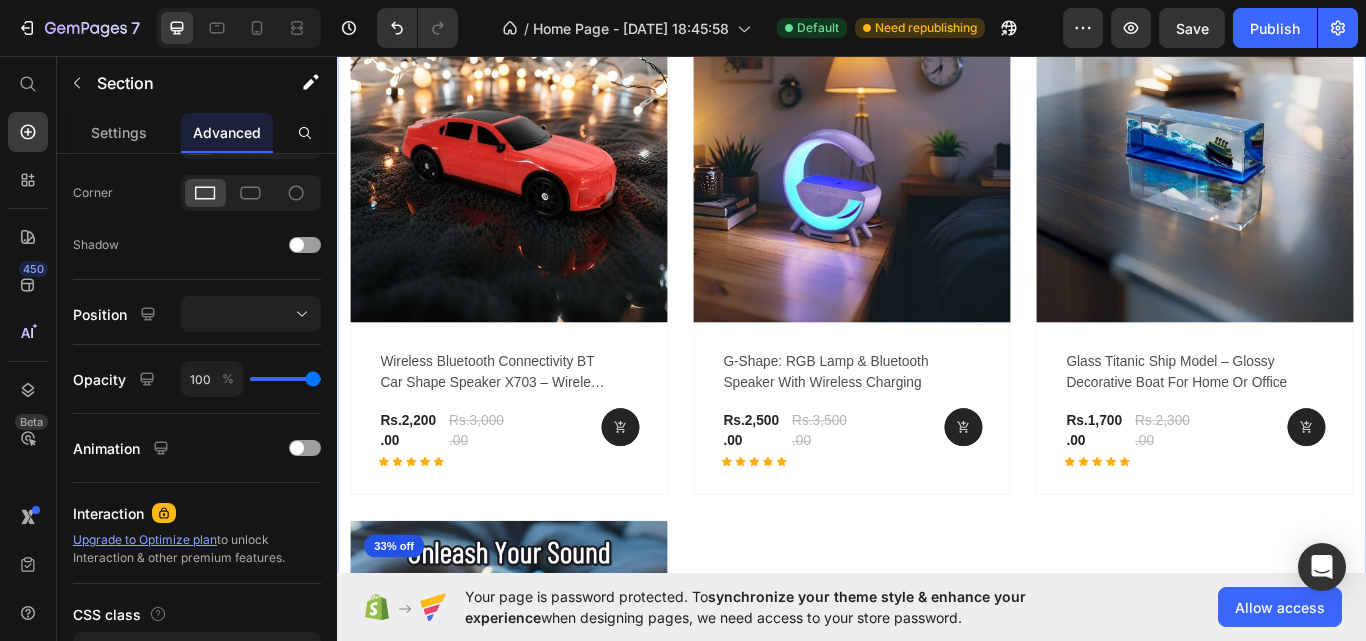 scroll, scrollTop: 0, scrollLeft: 0, axis: both 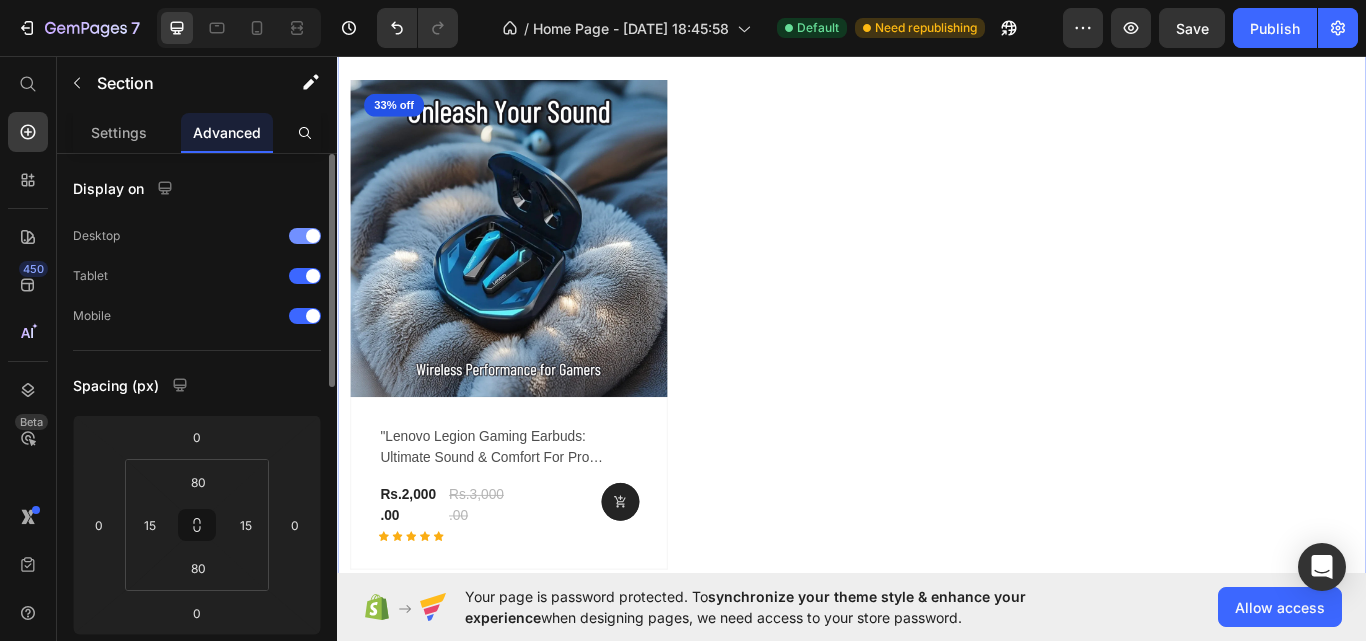 click on "Desktop" at bounding box center (197, 236) 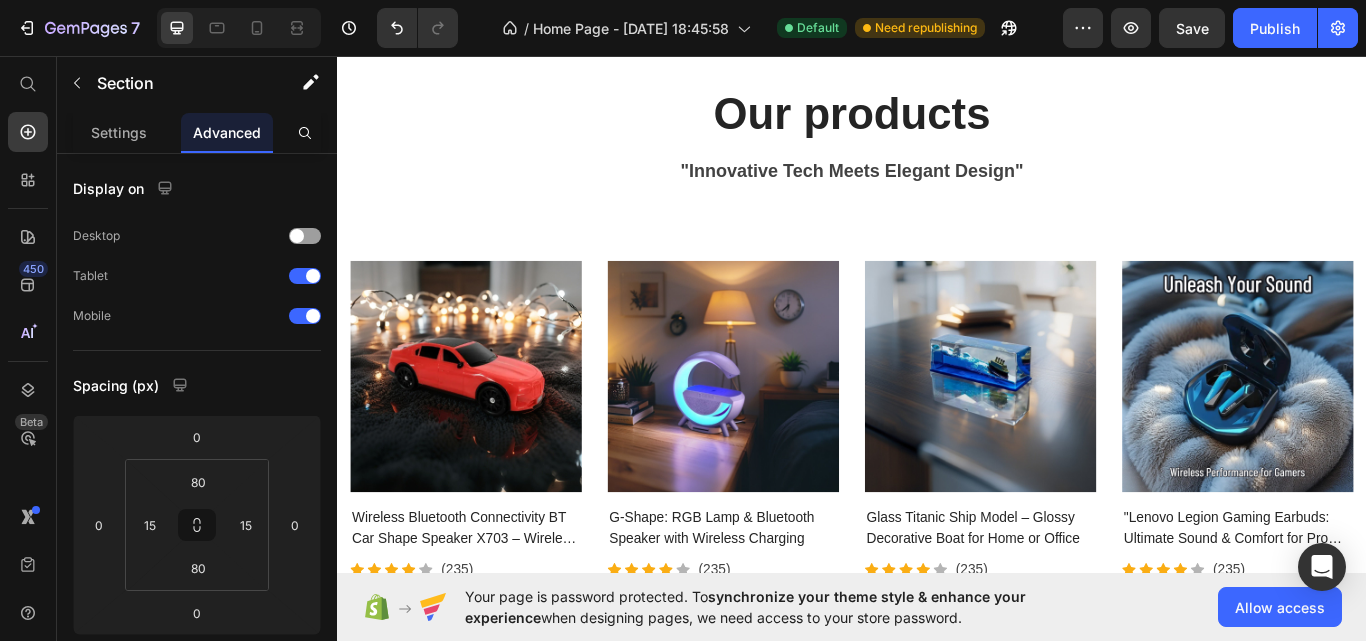 scroll, scrollTop: 3555, scrollLeft: 0, axis: vertical 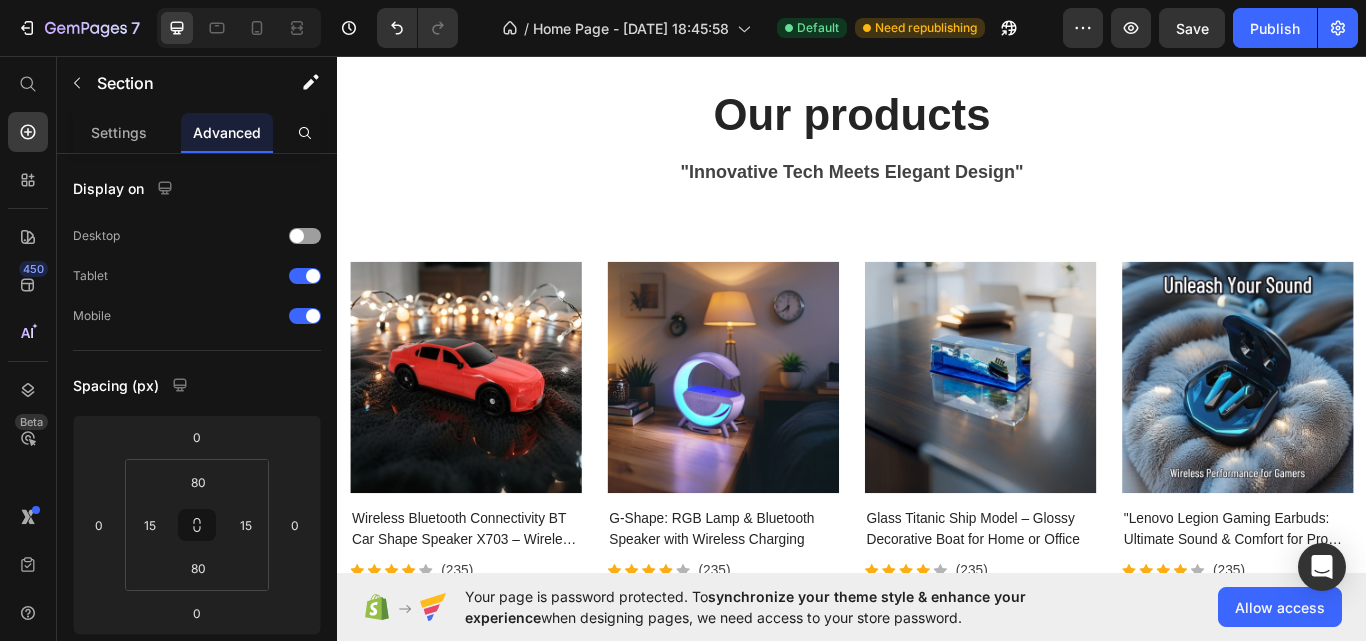 click at bounding box center [937, 223] 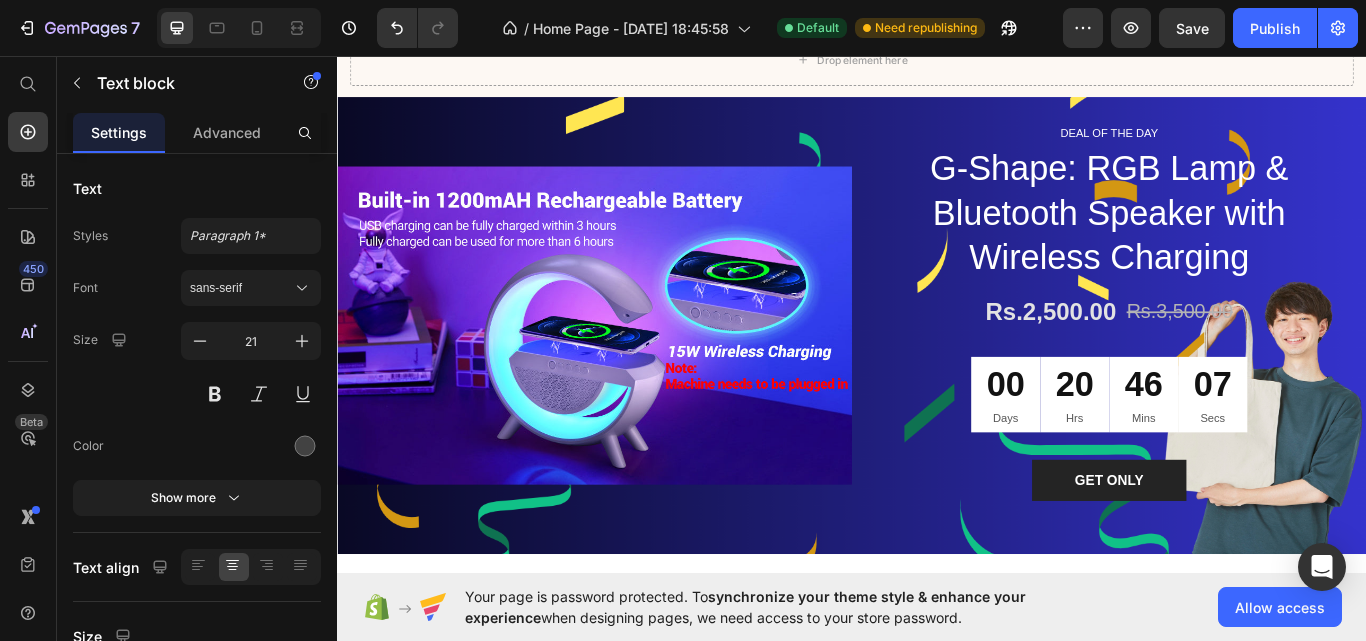 scroll, scrollTop: 205, scrollLeft: 0, axis: vertical 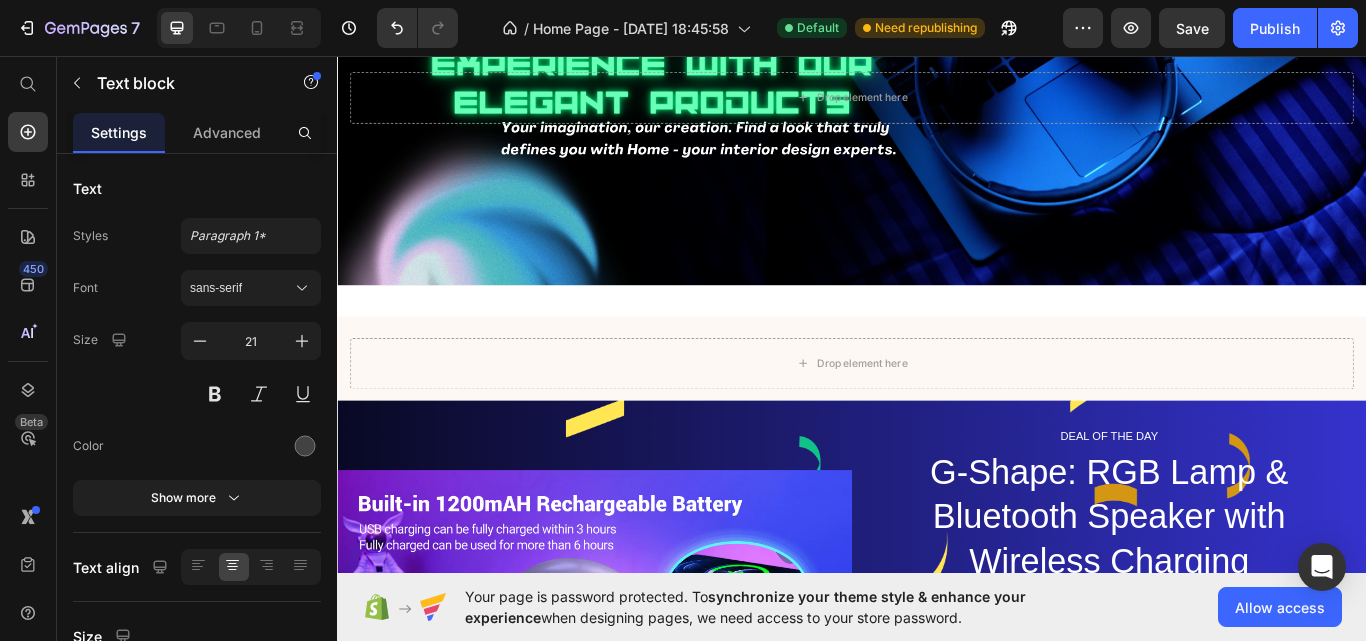 click on "Drop element here" at bounding box center [937, 106] 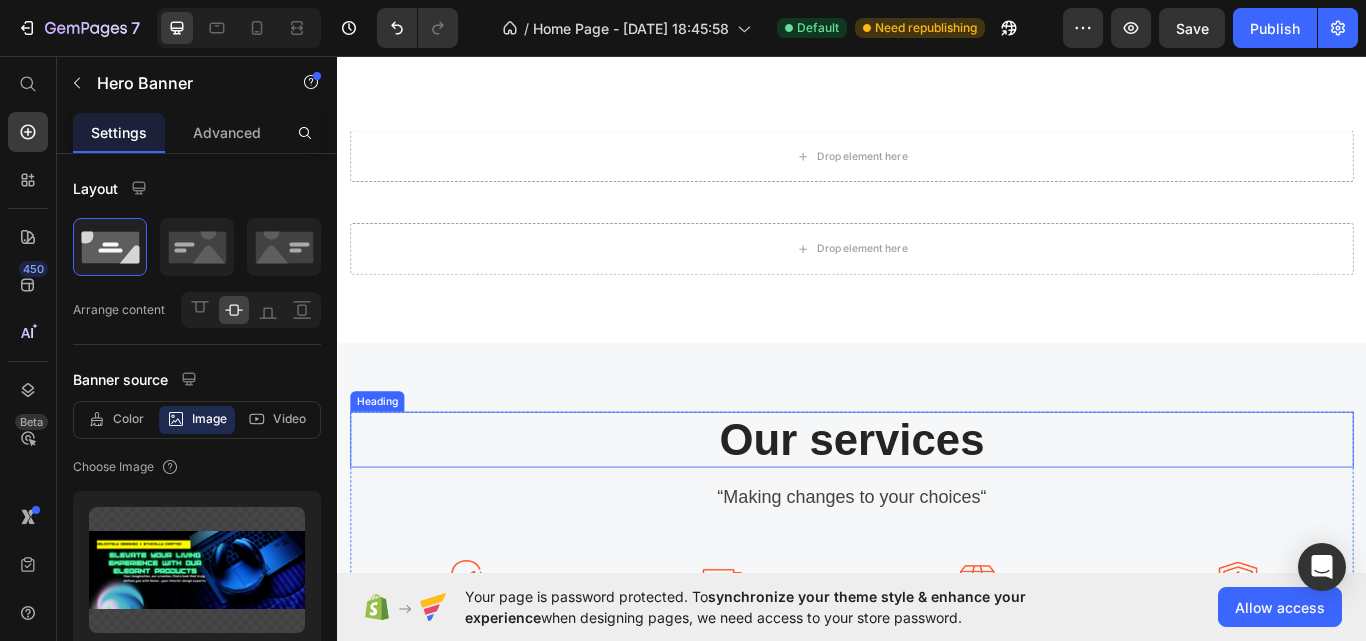 scroll, scrollTop: 2641, scrollLeft: 0, axis: vertical 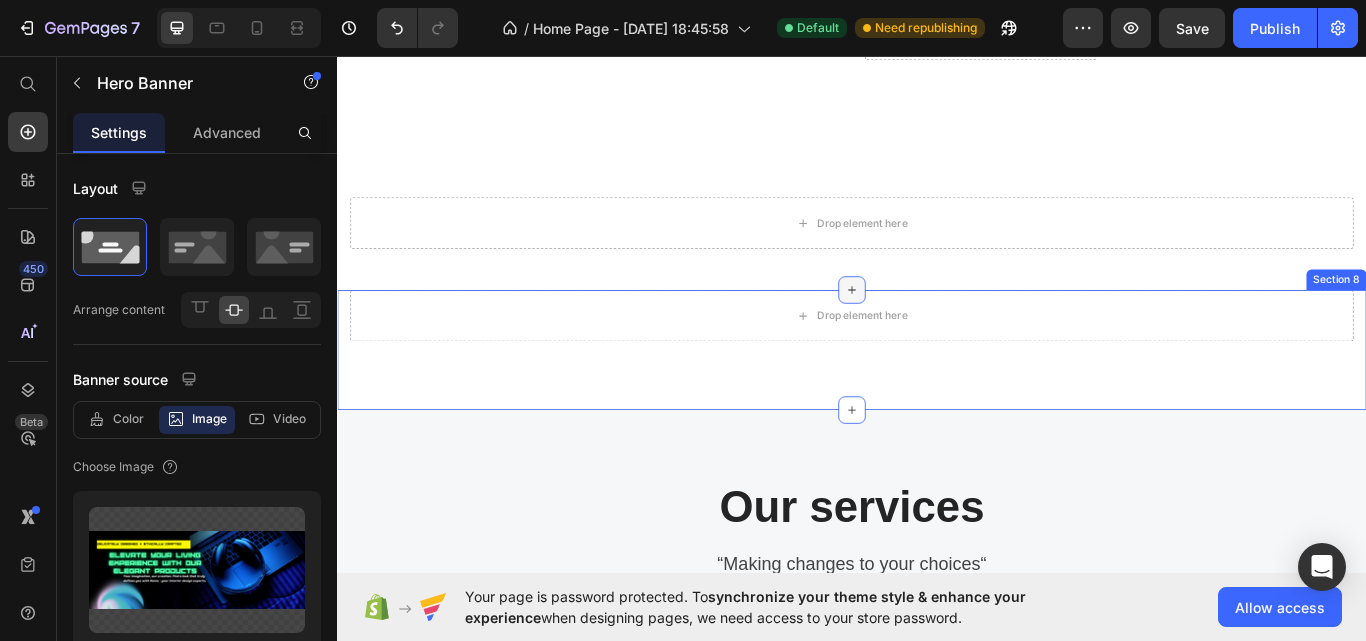 click 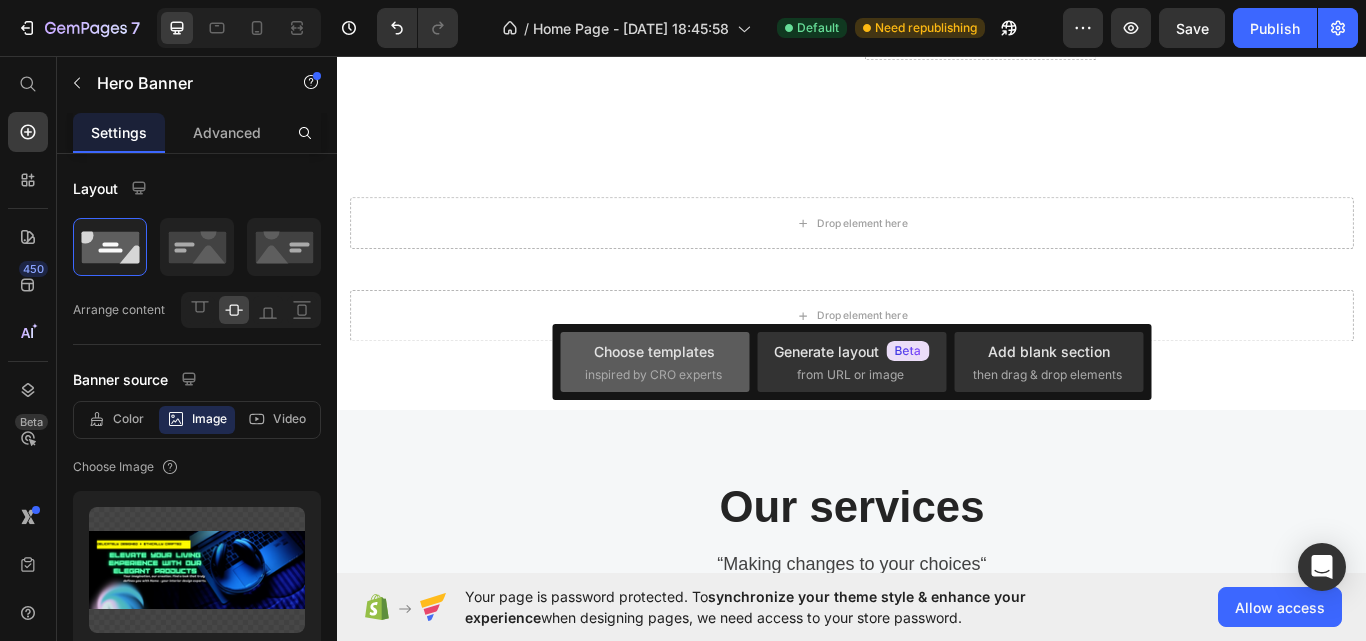 click on "Choose templates" at bounding box center [654, 351] 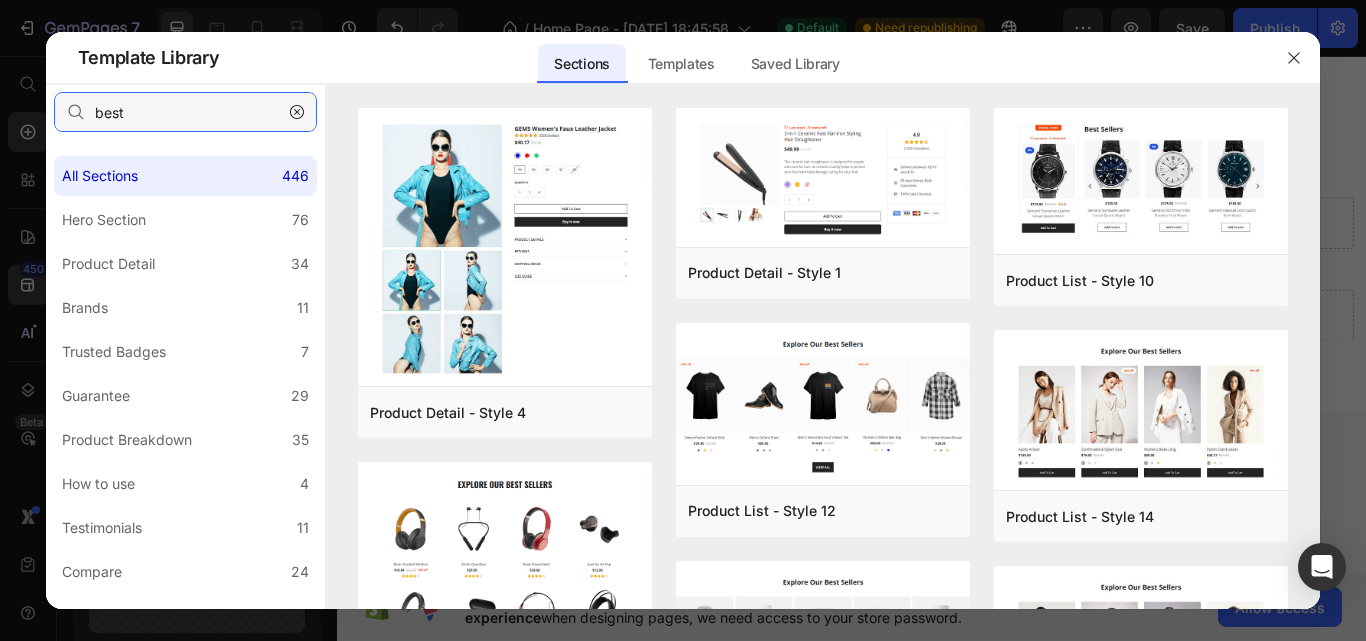 click on "best" at bounding box center [185, 112] 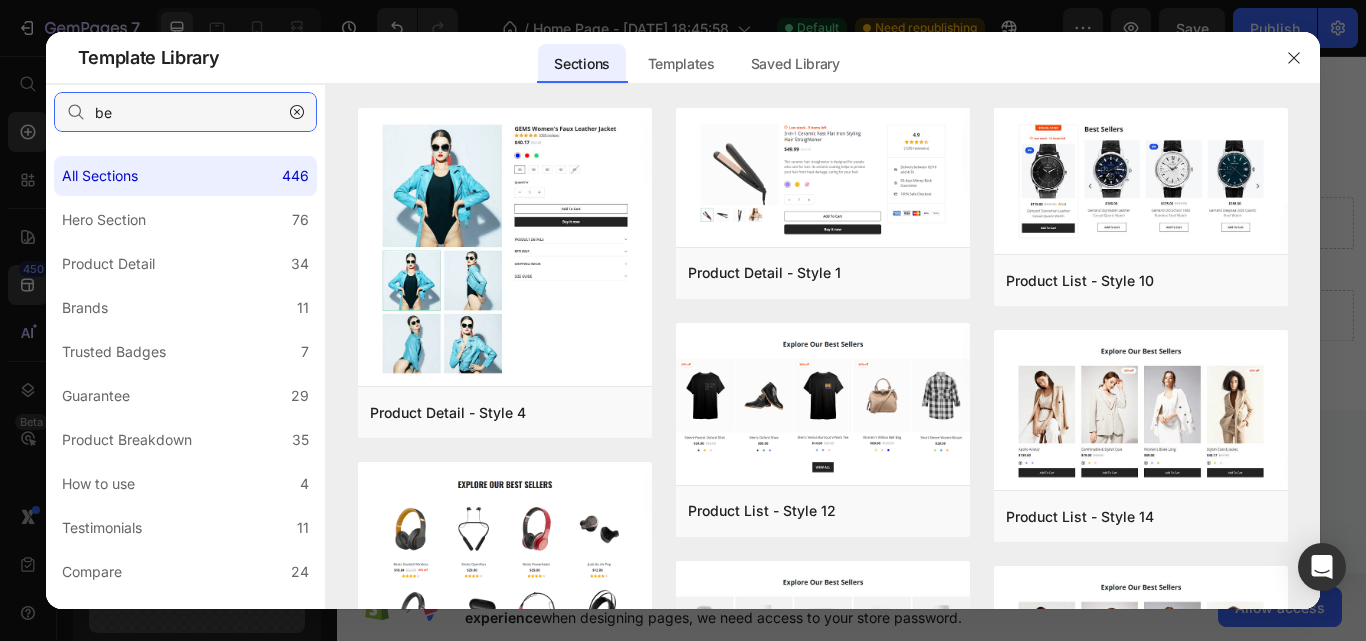 type on "b" 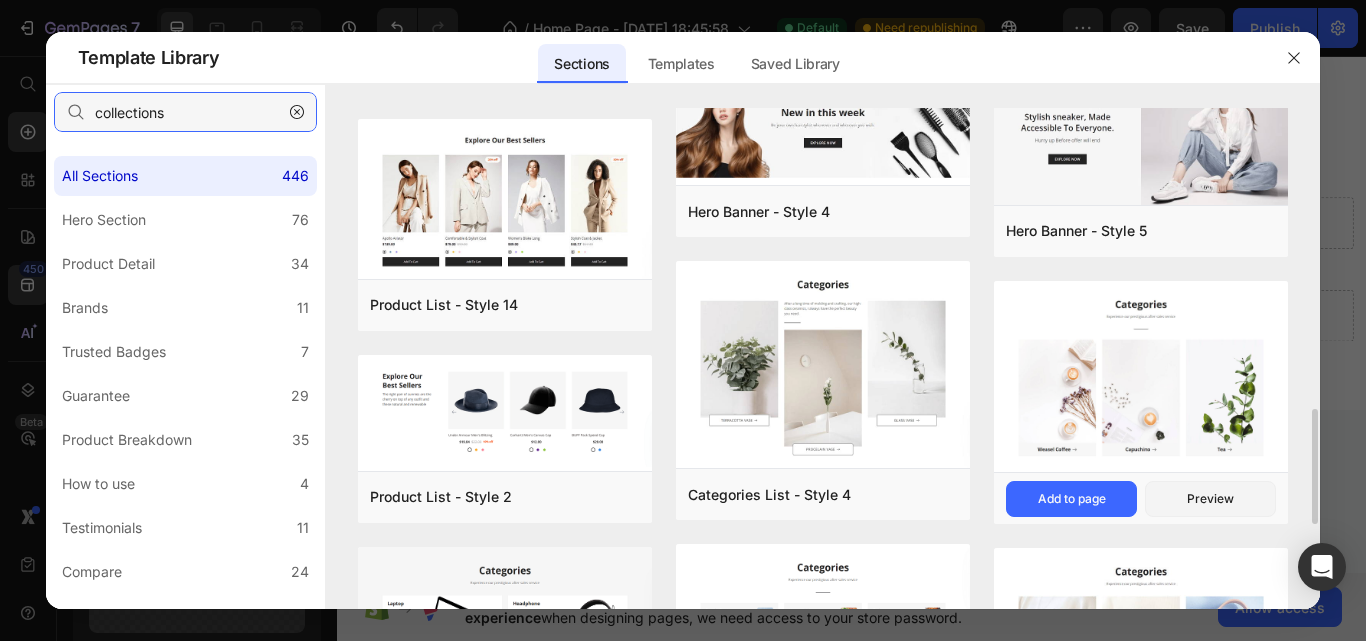 scroll, scrollTop: 1098, scrollLeft: 0, axis: vertical 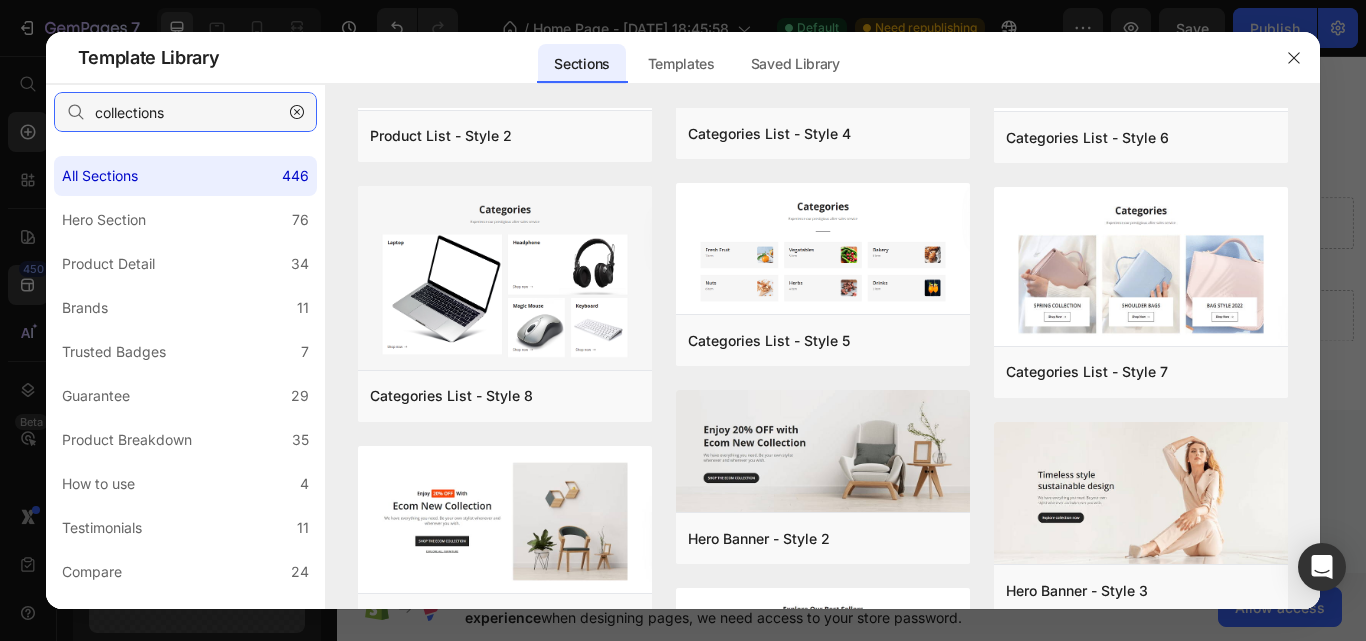 type on "collections" 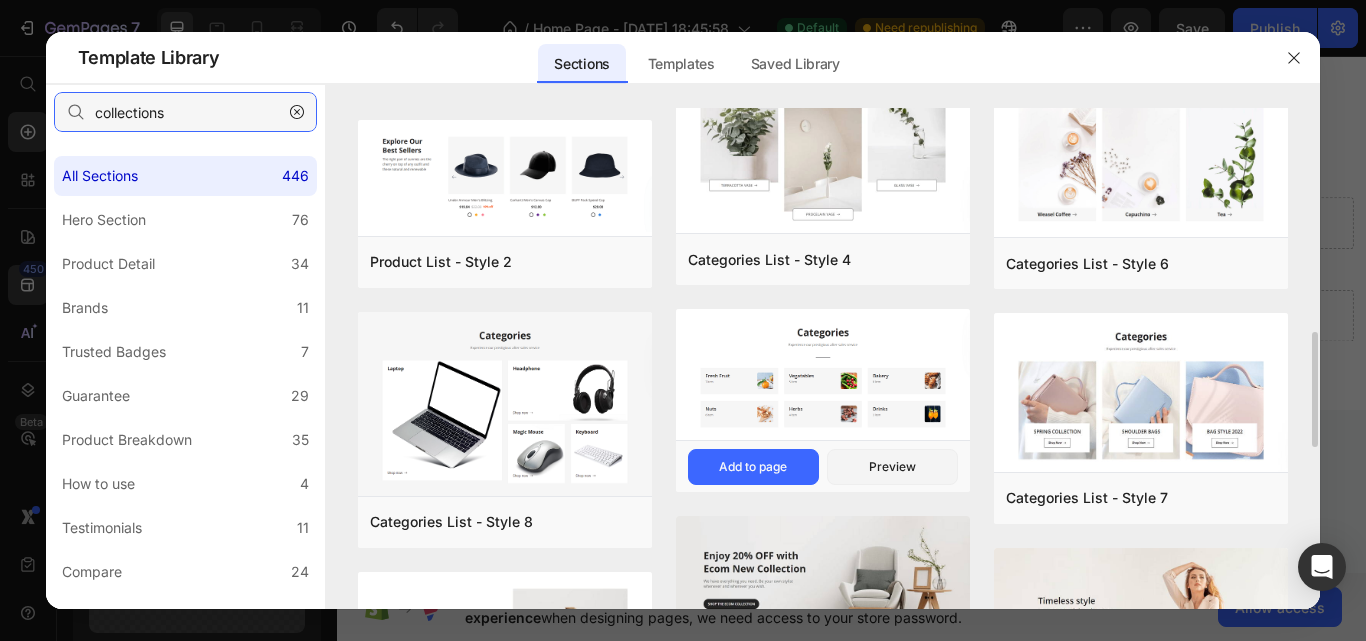 scroll, scrollTop: 872, scrollLeft: 0, axis: vertical 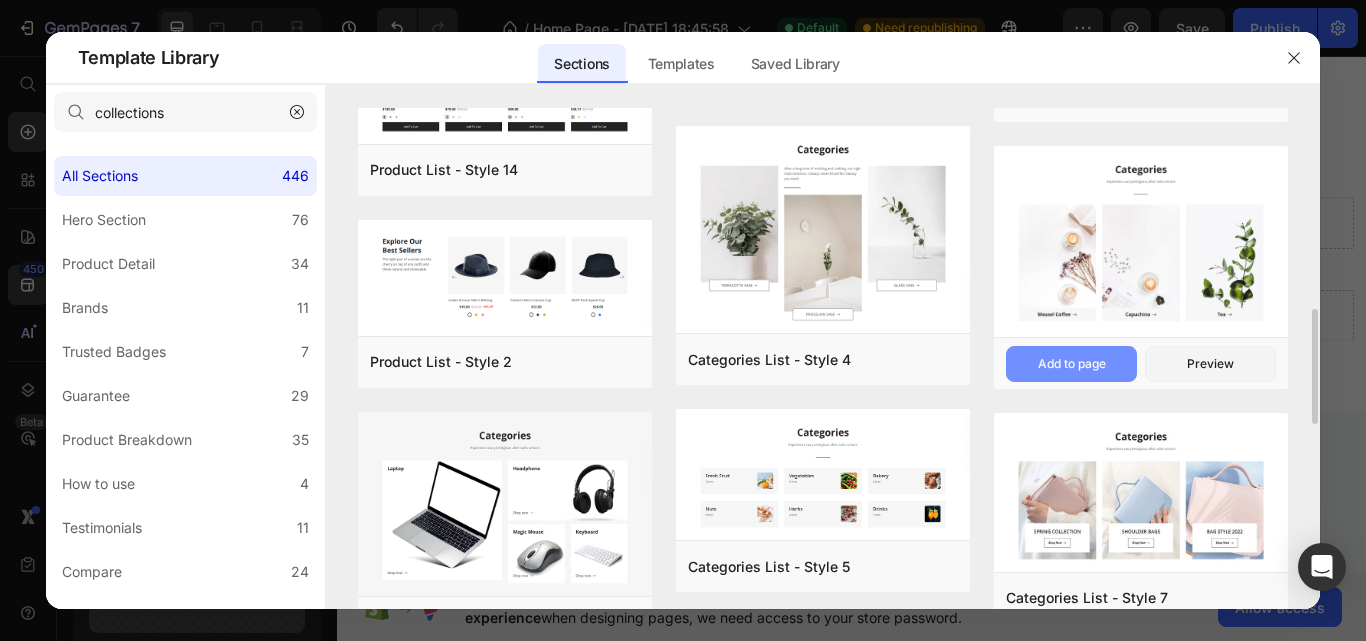 click on "Add to page" at bounding box center (0, 0) 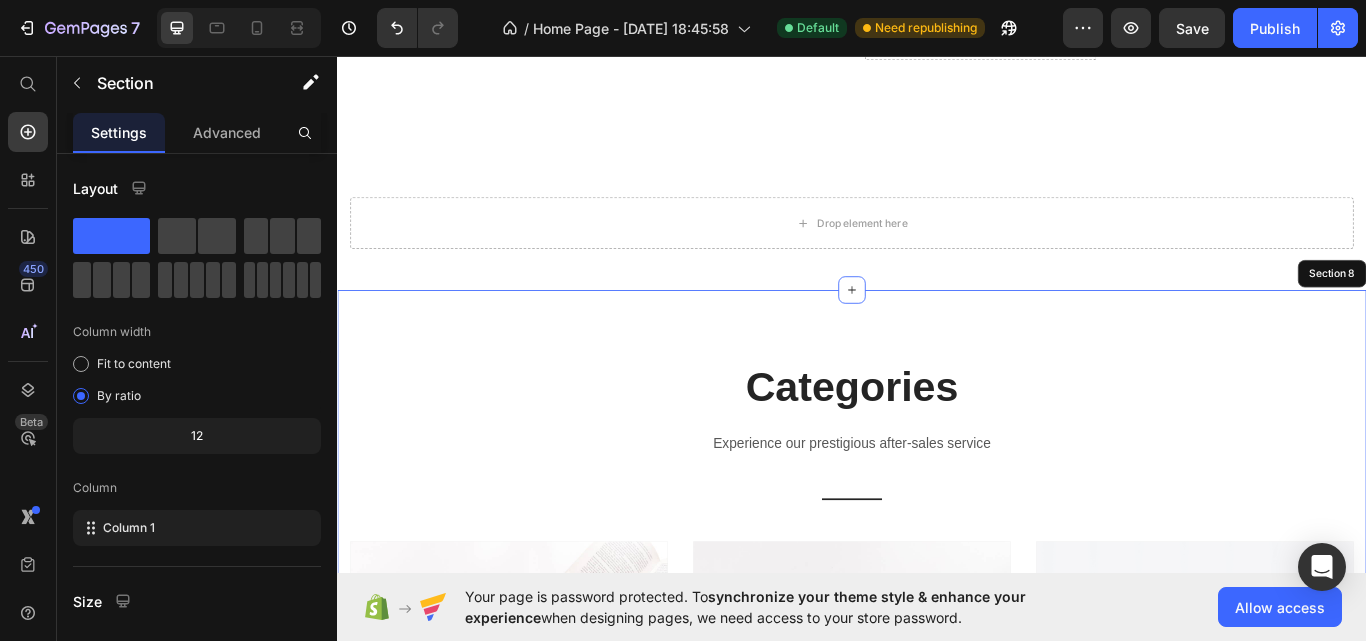 scroll, scrollTop: 2917, scrollLeft: 0, axis: vertical 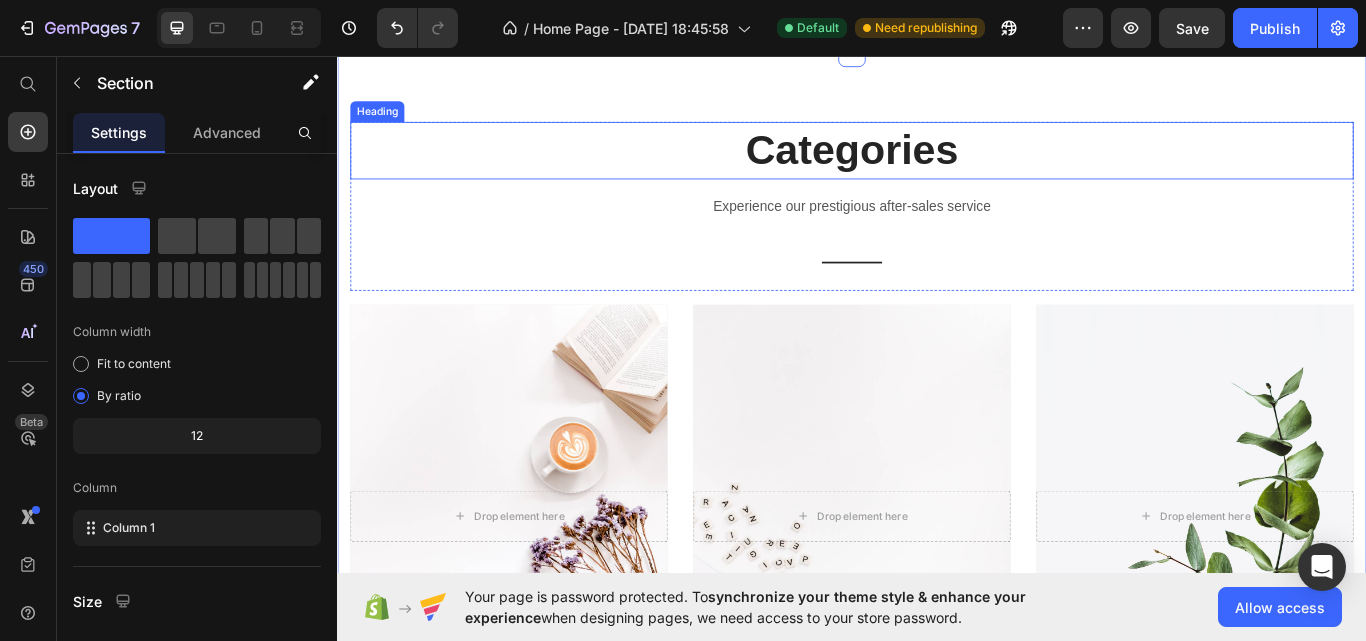 click on "Categories" at bounding box center [937, 167] 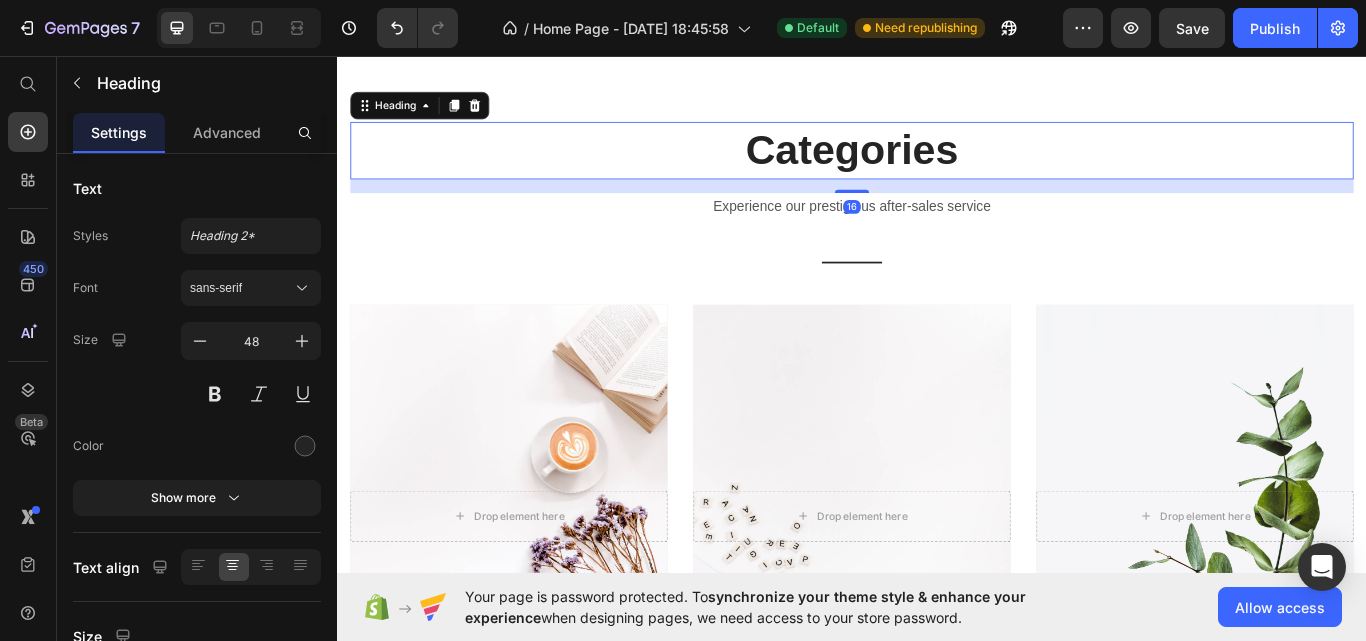 click on "Categories" at bounding box center (937, 167) 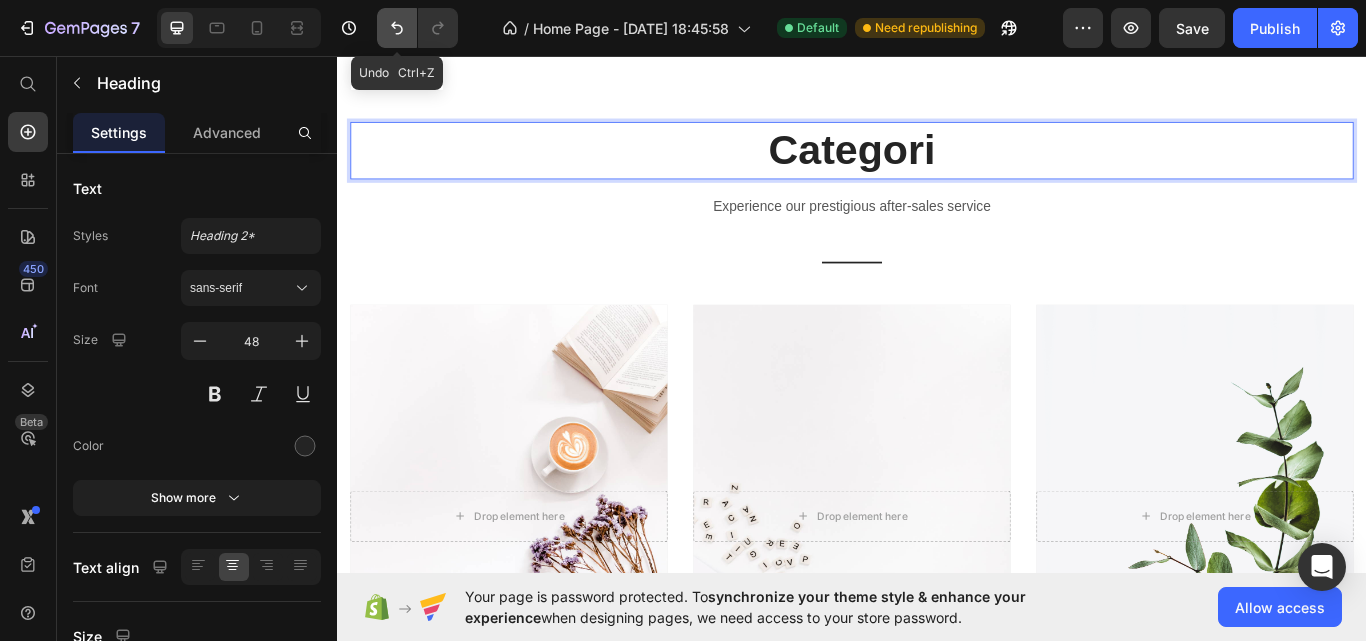 click 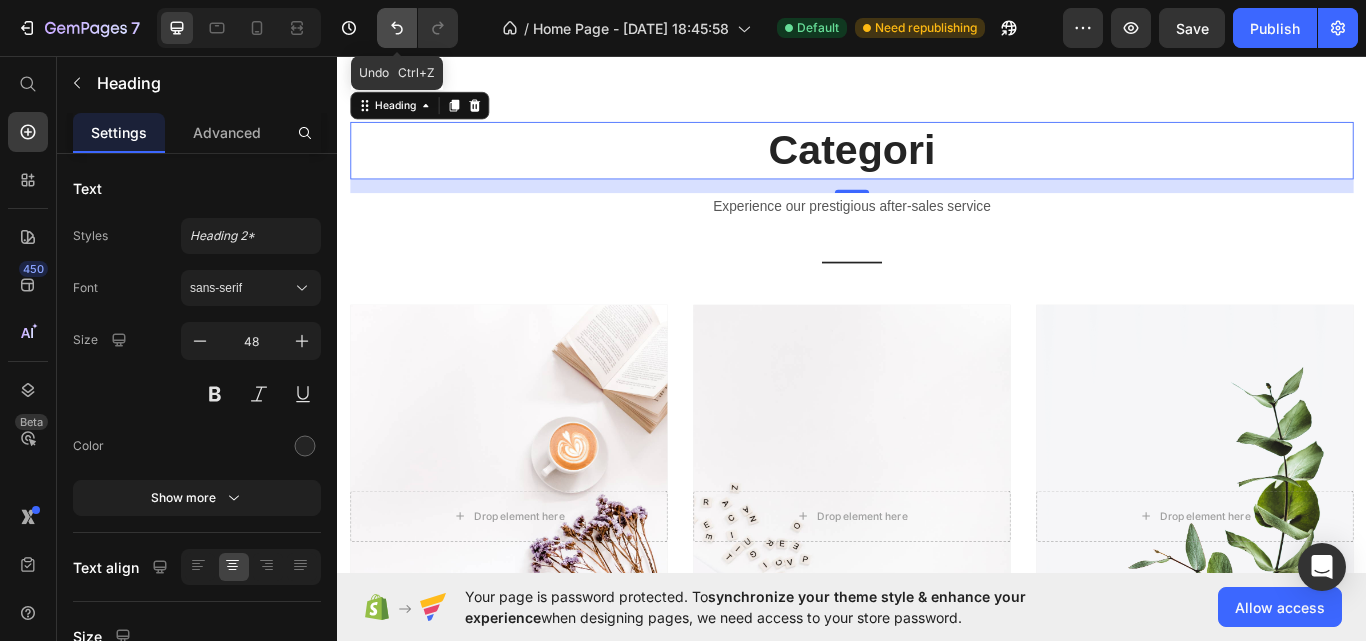 click 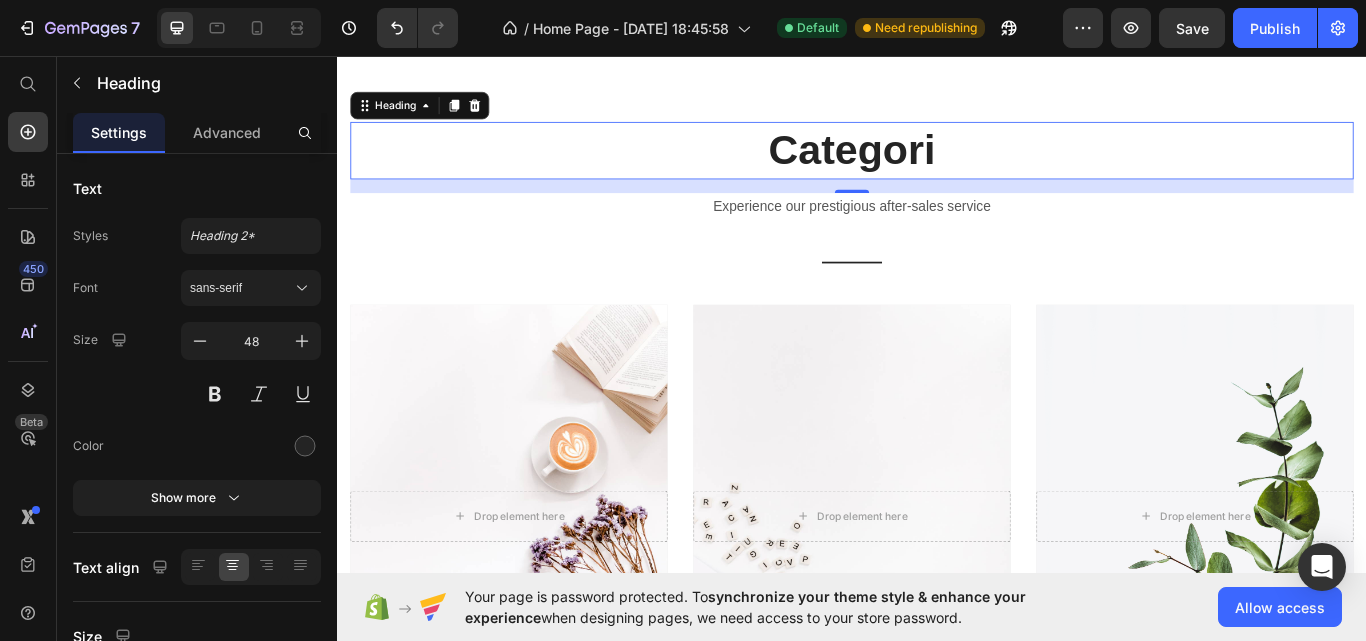 click on "Categori" at bounding box center [937, 167] 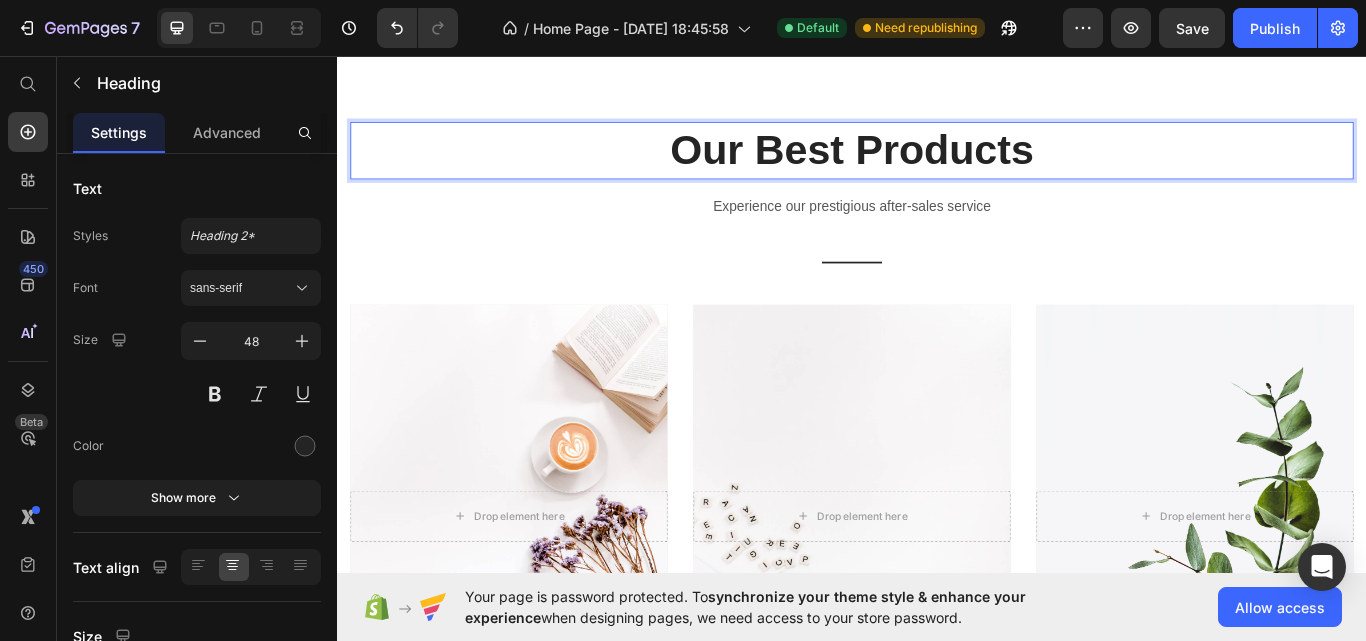 click on "Our Best Products" at bounding box center (937, 167) 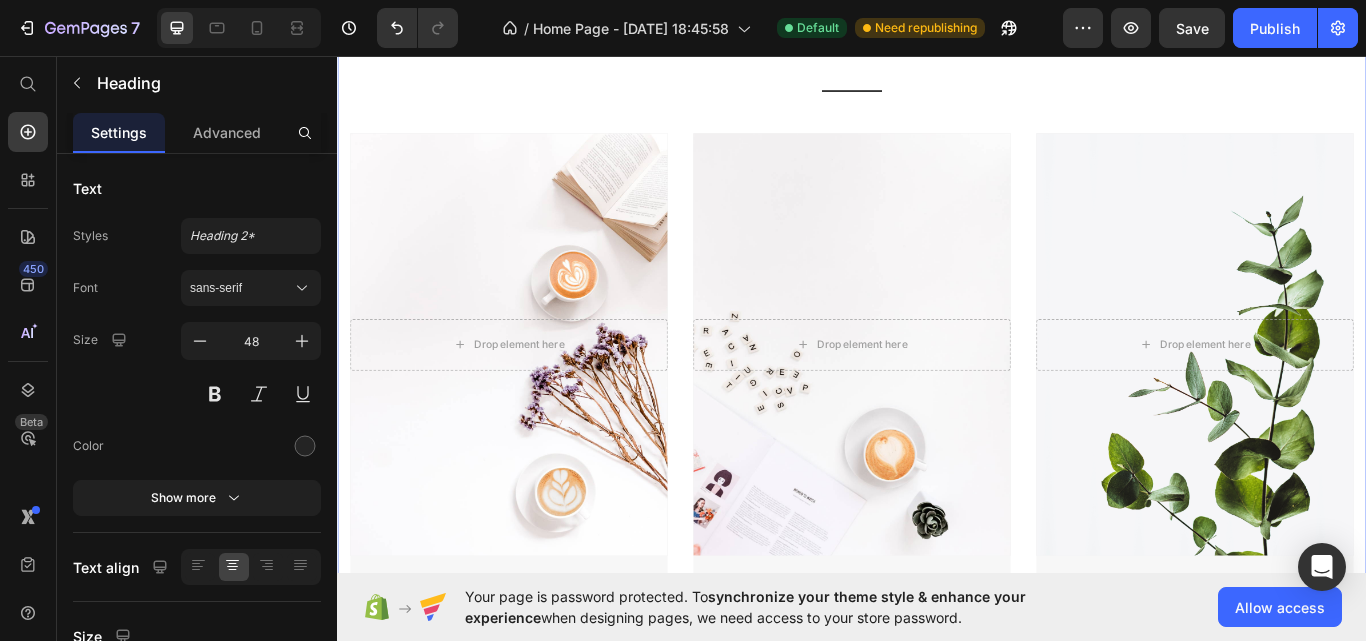 scroll, scrollTop: 2917, scrollLeft: 0, axis: vertical 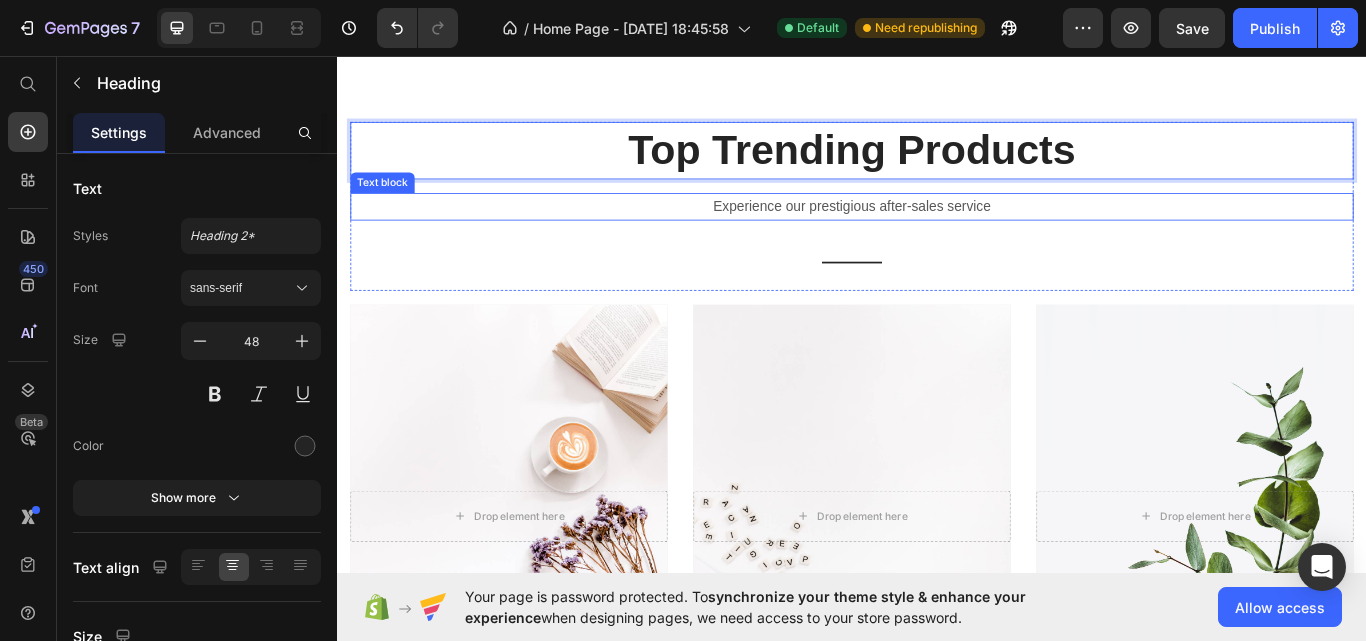 click on "Experience our prestigious after-sales service" at bounding box center [937, 233] 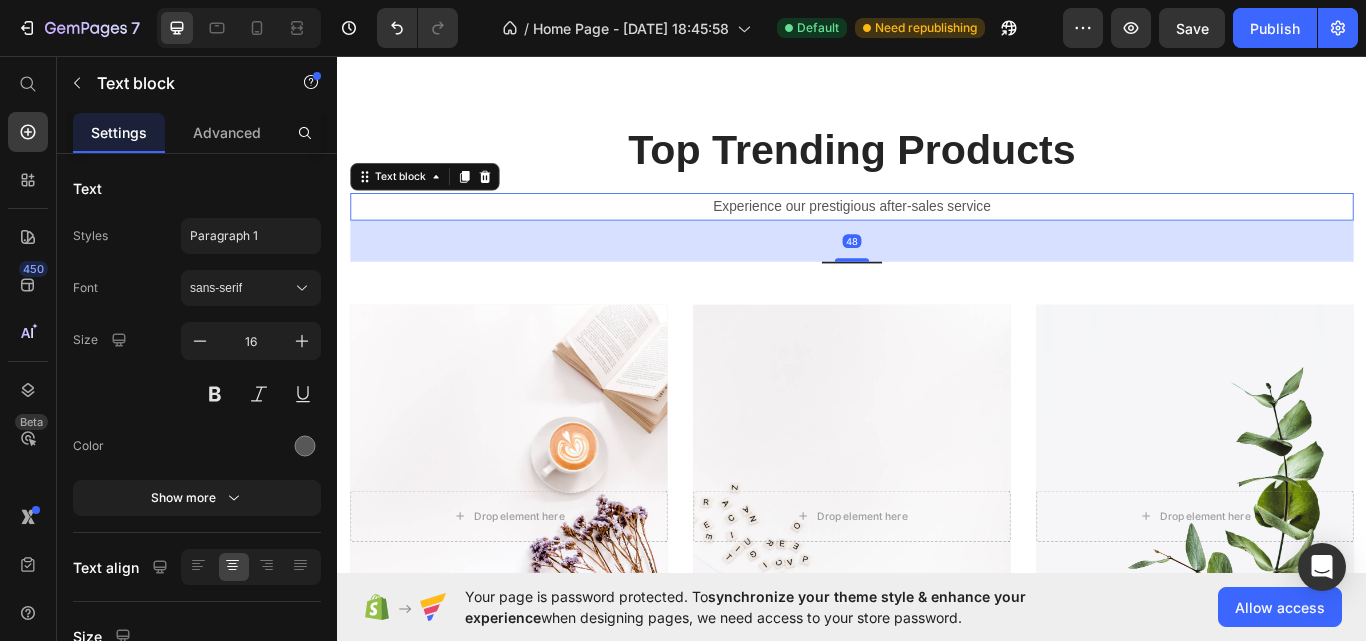 click on "Experience our prestigious after-sales service" at bounding box center (937, 233) 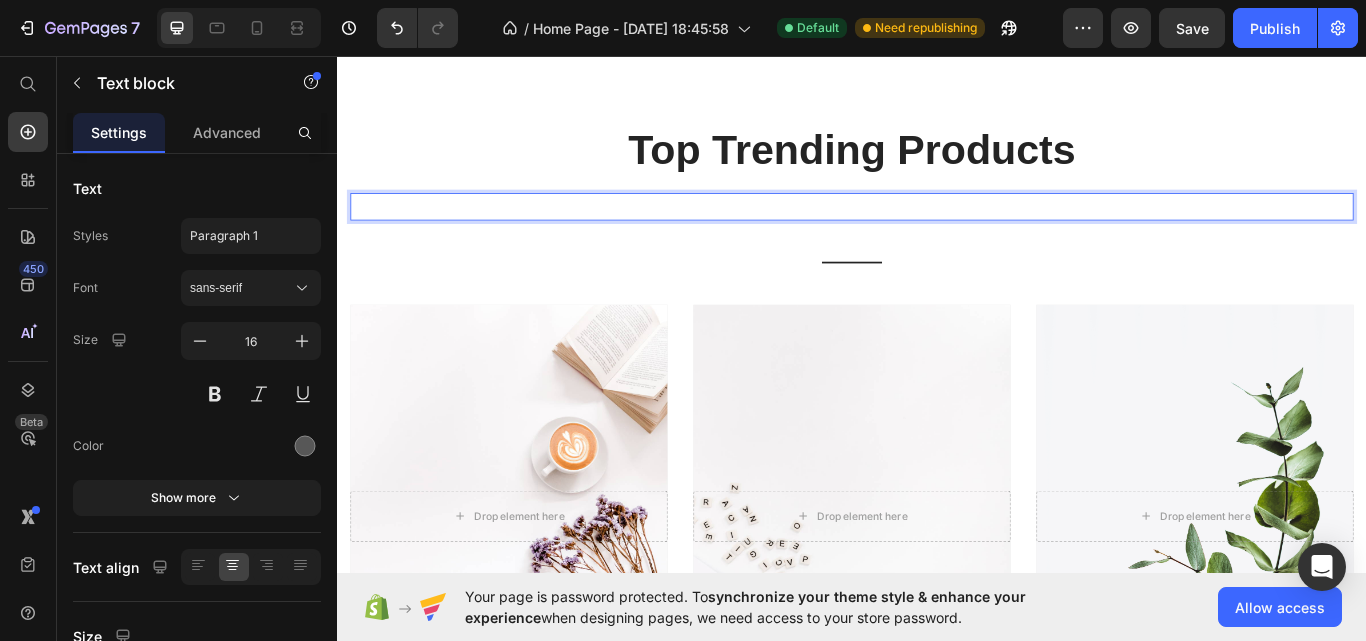click at bounding box center (937, 233) 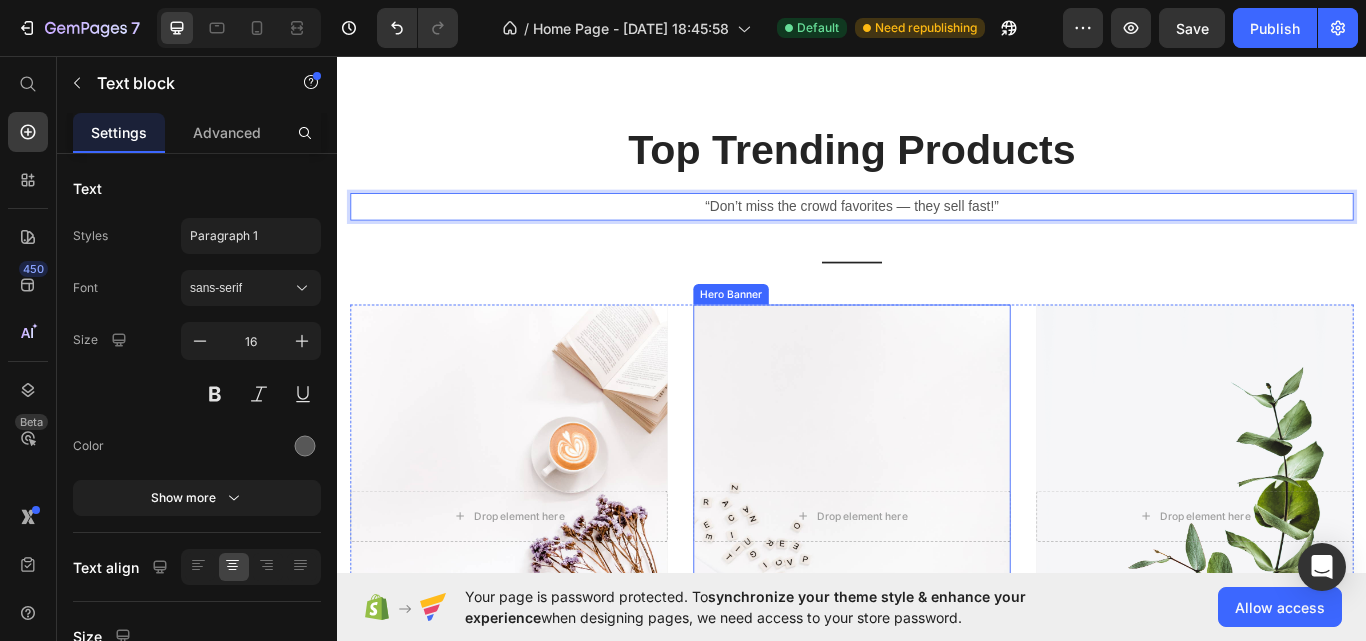 scroll, scrollTop: 3017, scrollLeft: 0, axis: vertical 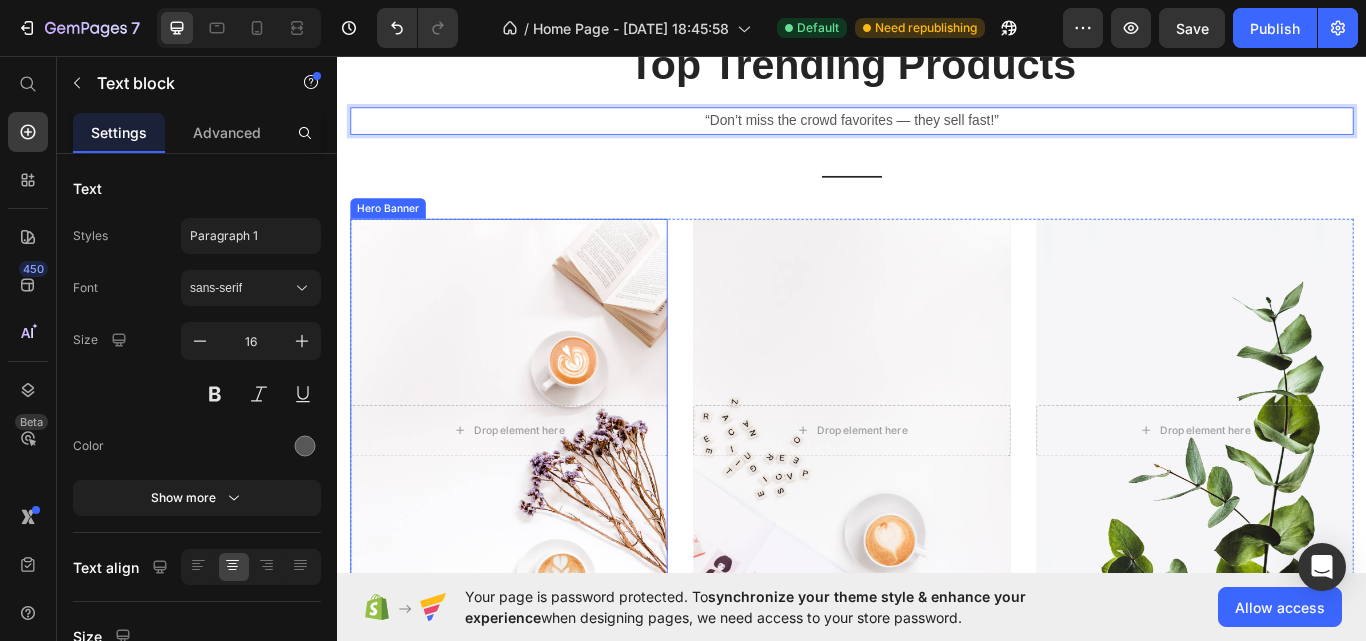 click at bounding box center (537, 493) 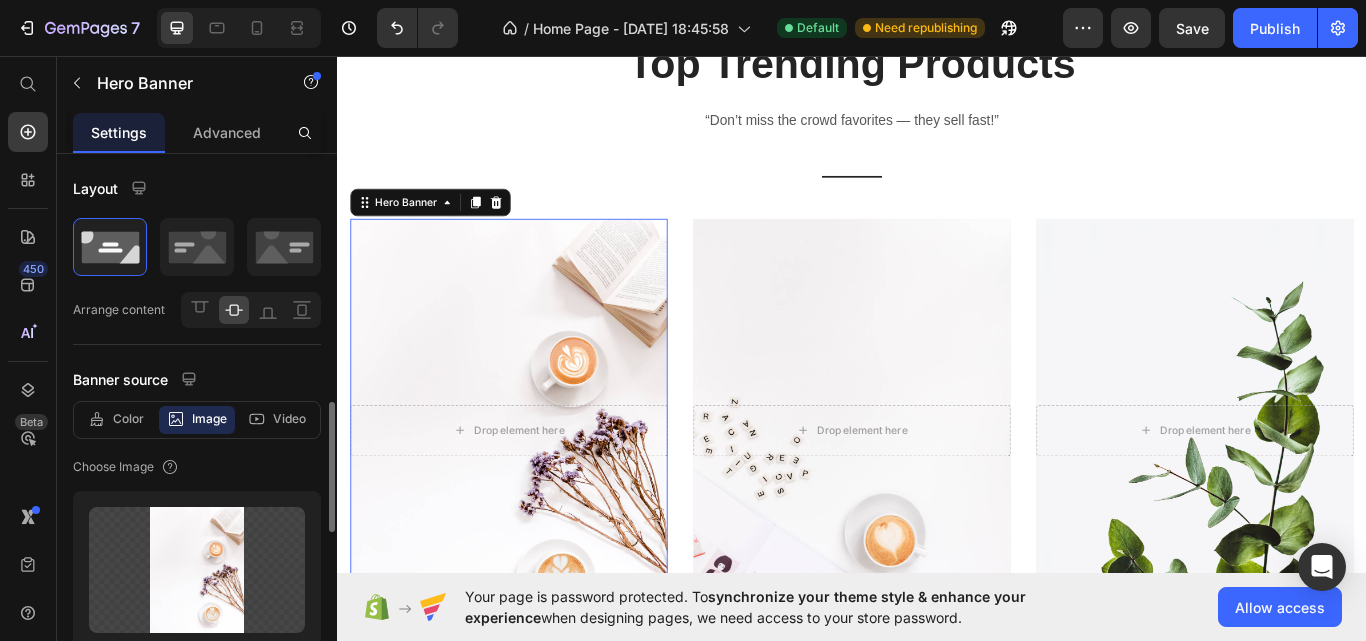 scroll, scrollTop: 200, scrollLeft: 0, axis: vertical 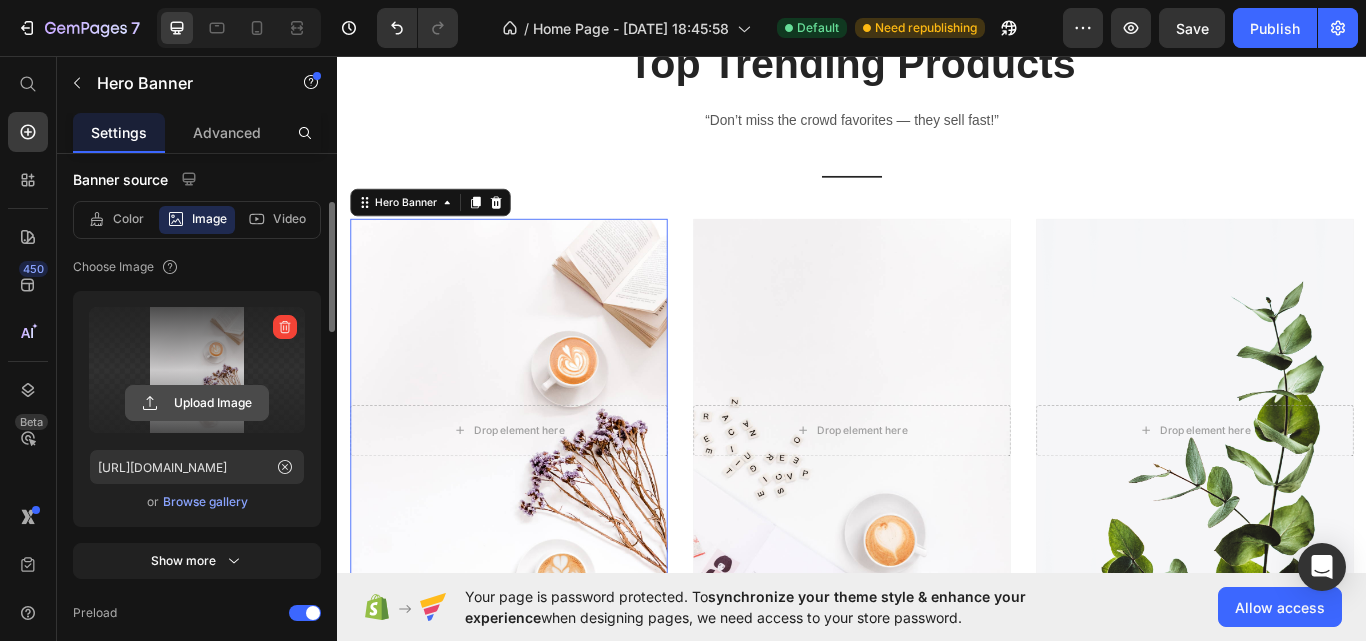click 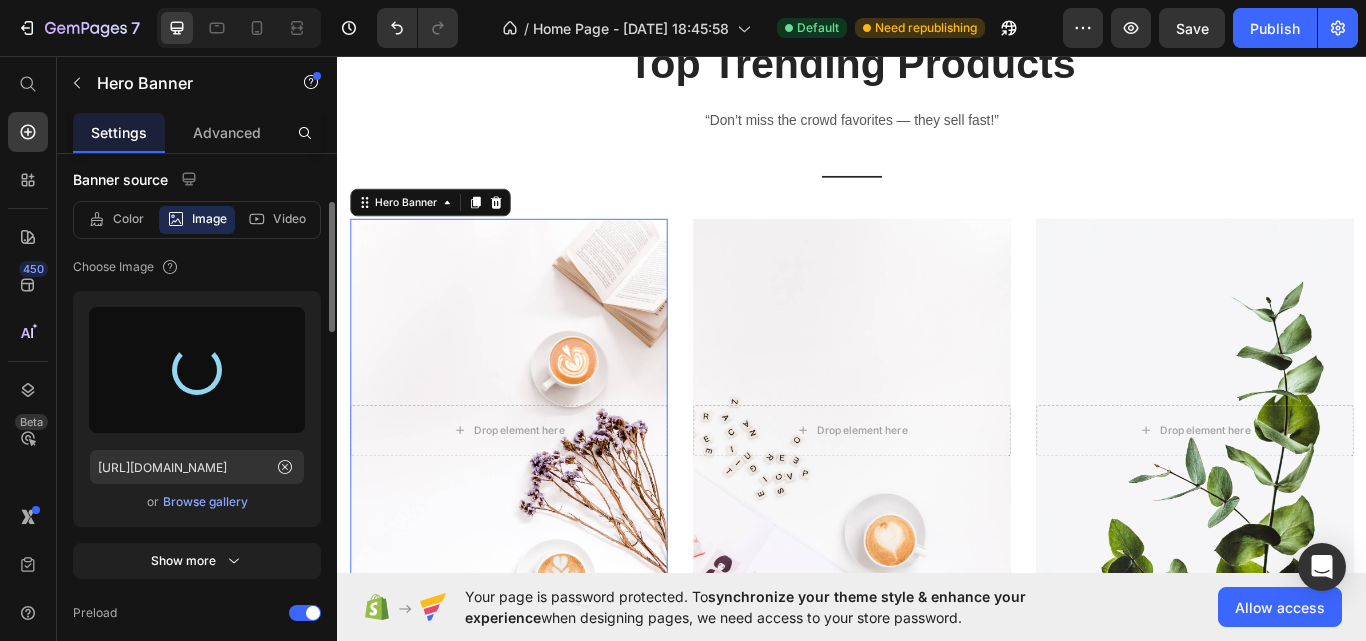 type on "[URL][DOMAIN_NAME]" 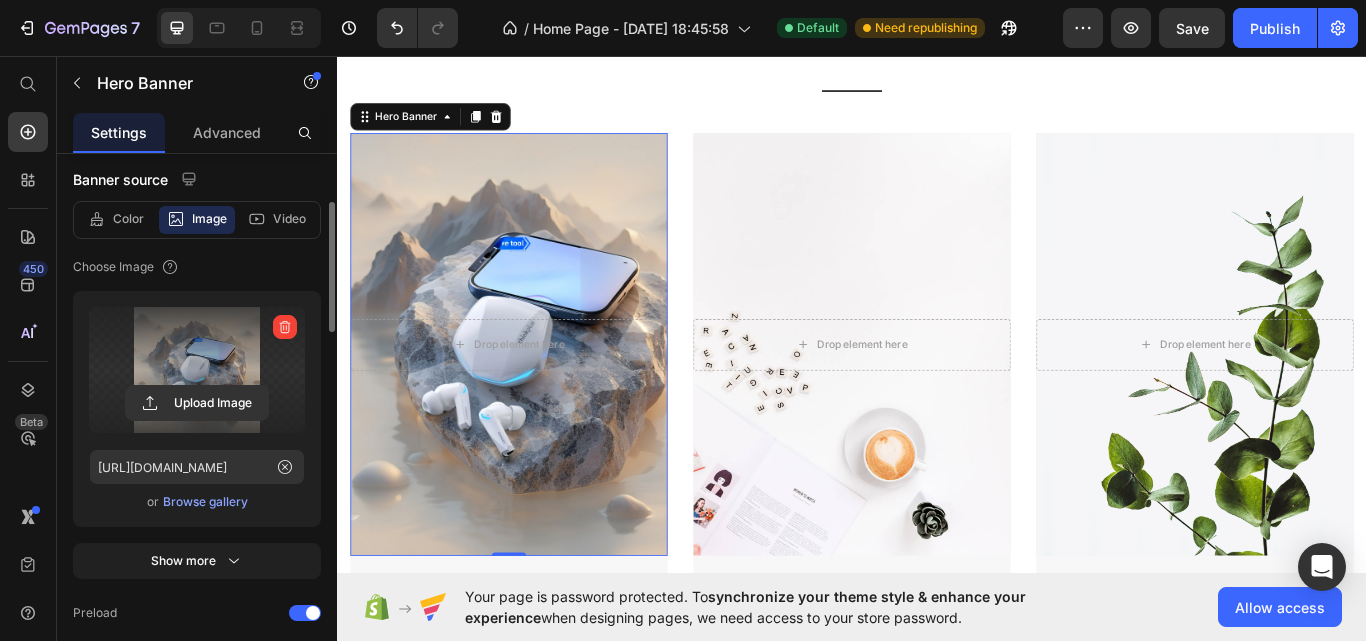 scroll, scrollTop: 3217, scrollLeft: 0, axis: vertical 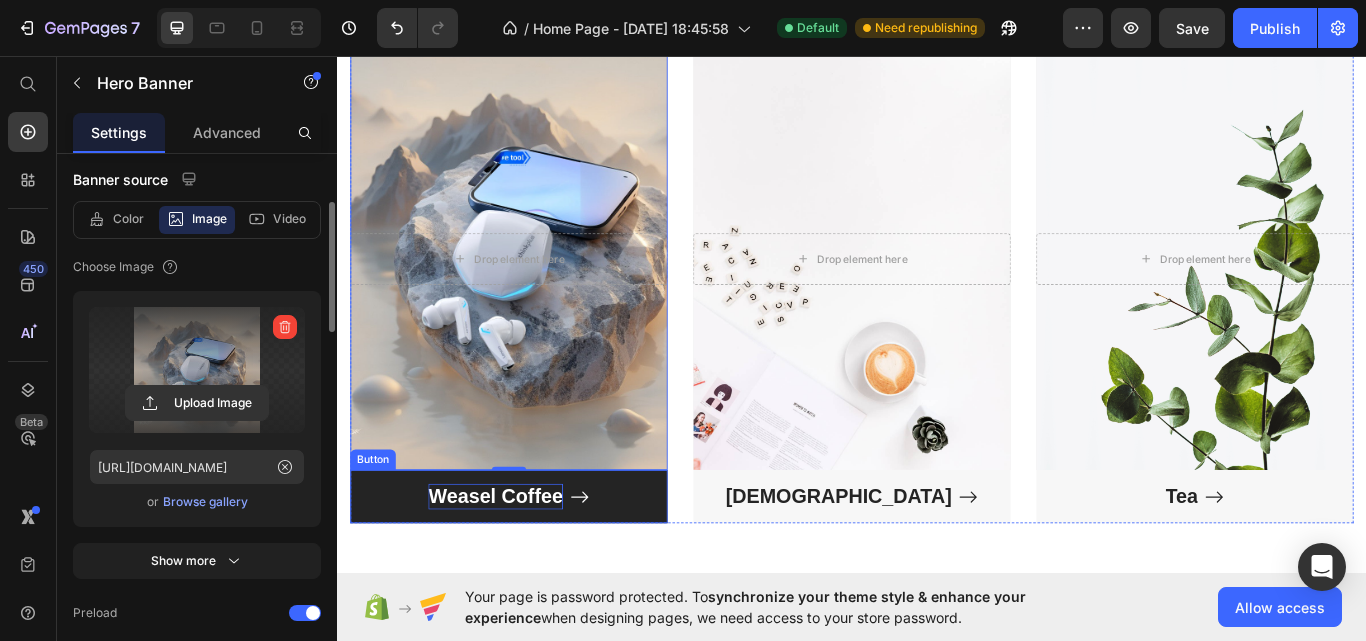 click on "Weasel Coffee" at bounding box center (521, 571) 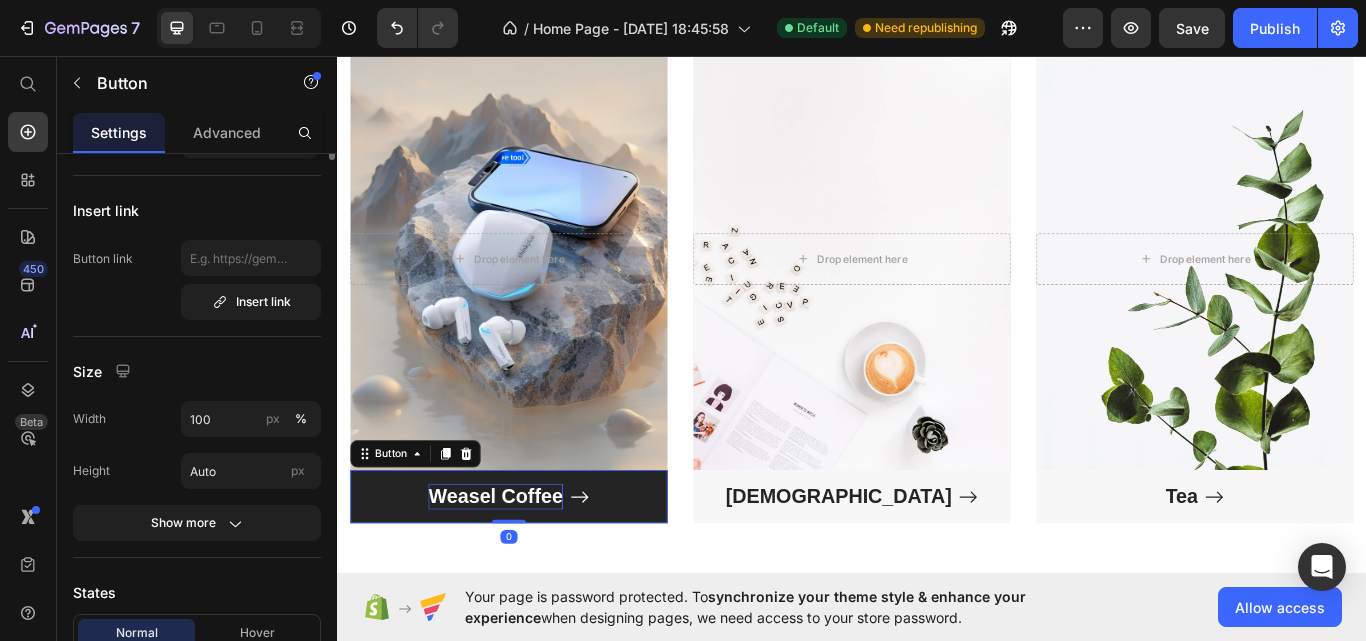 scroll, scrollTop: 0, scrollLeft: 0, axis: both 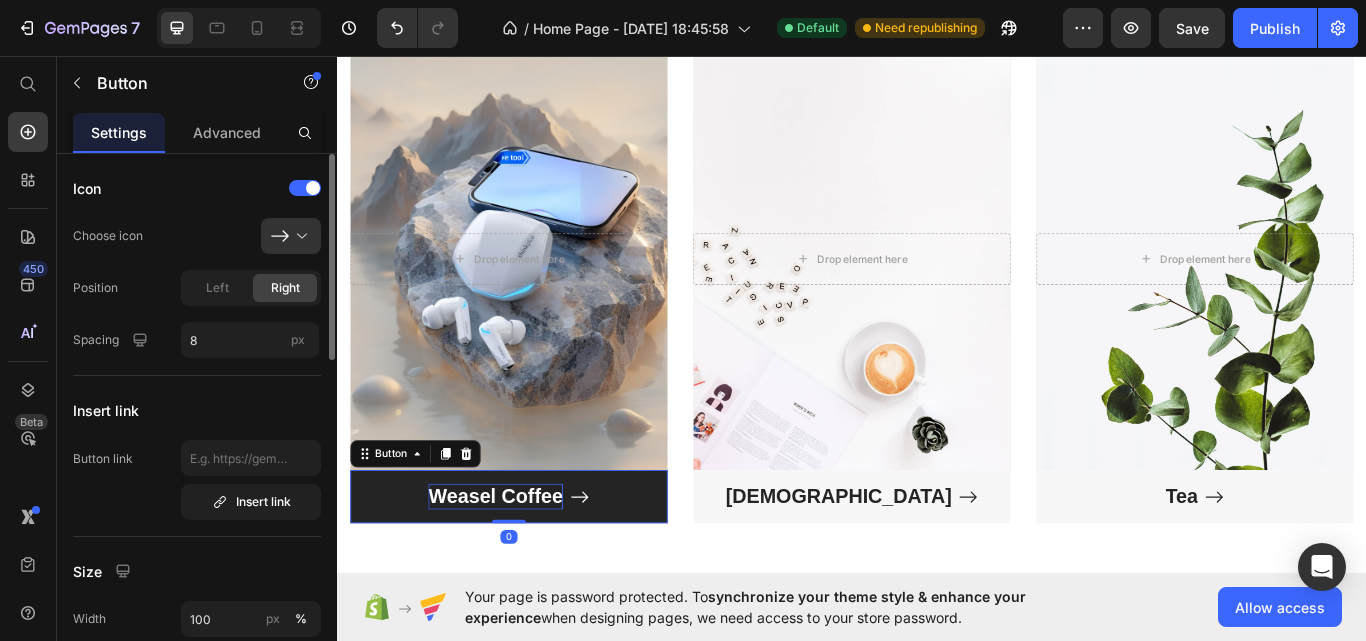 click on "Weasel Coffee" at bounding box center (521, 571) 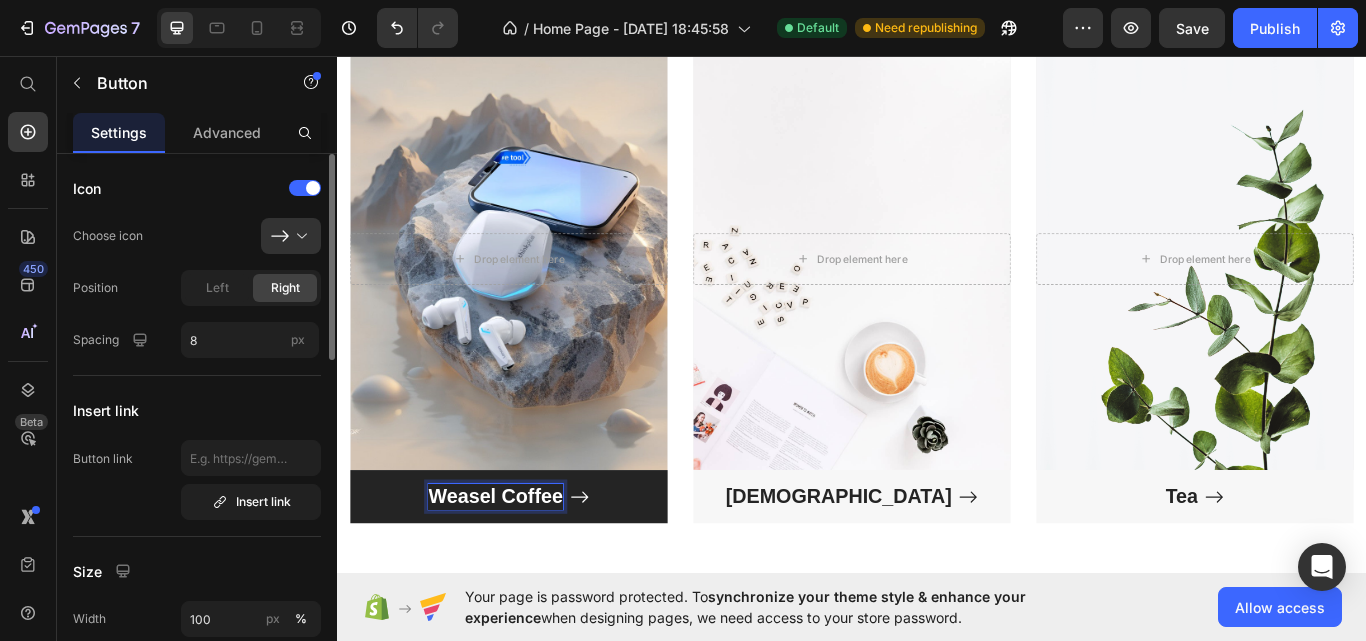 click on "Weasel Coffee" at bounding box center [521, 571] 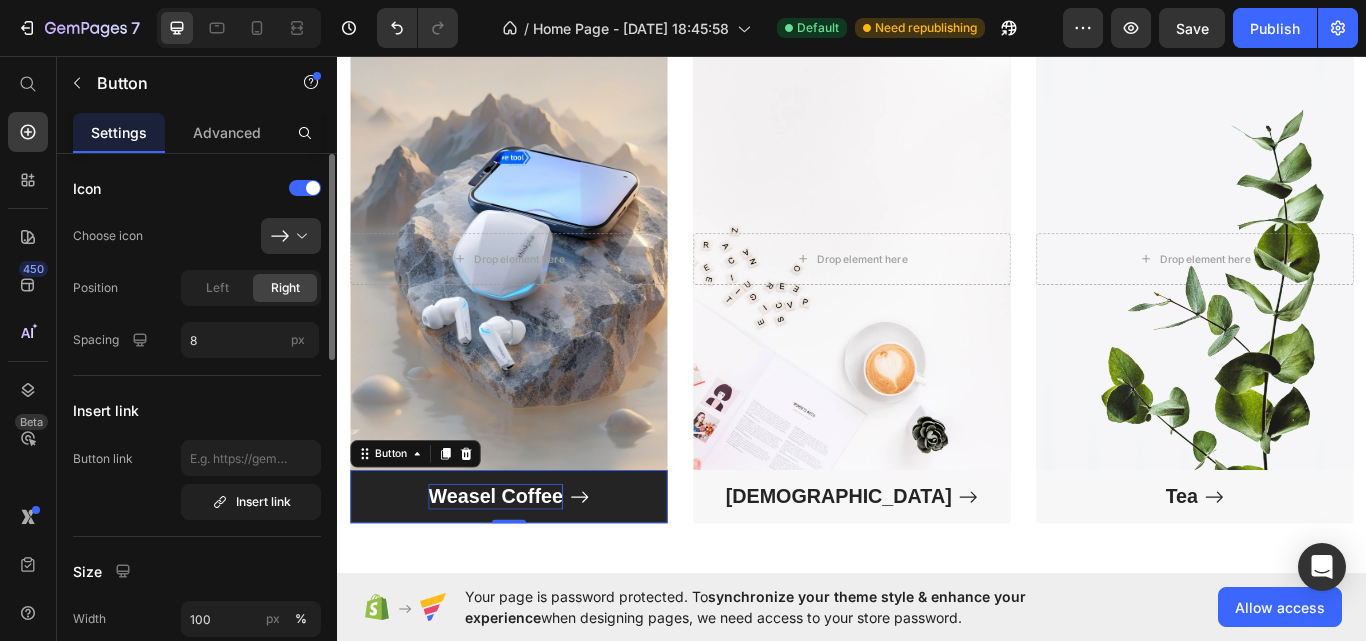 click on "Weasel Coffee" at bounding box center (521, 571) 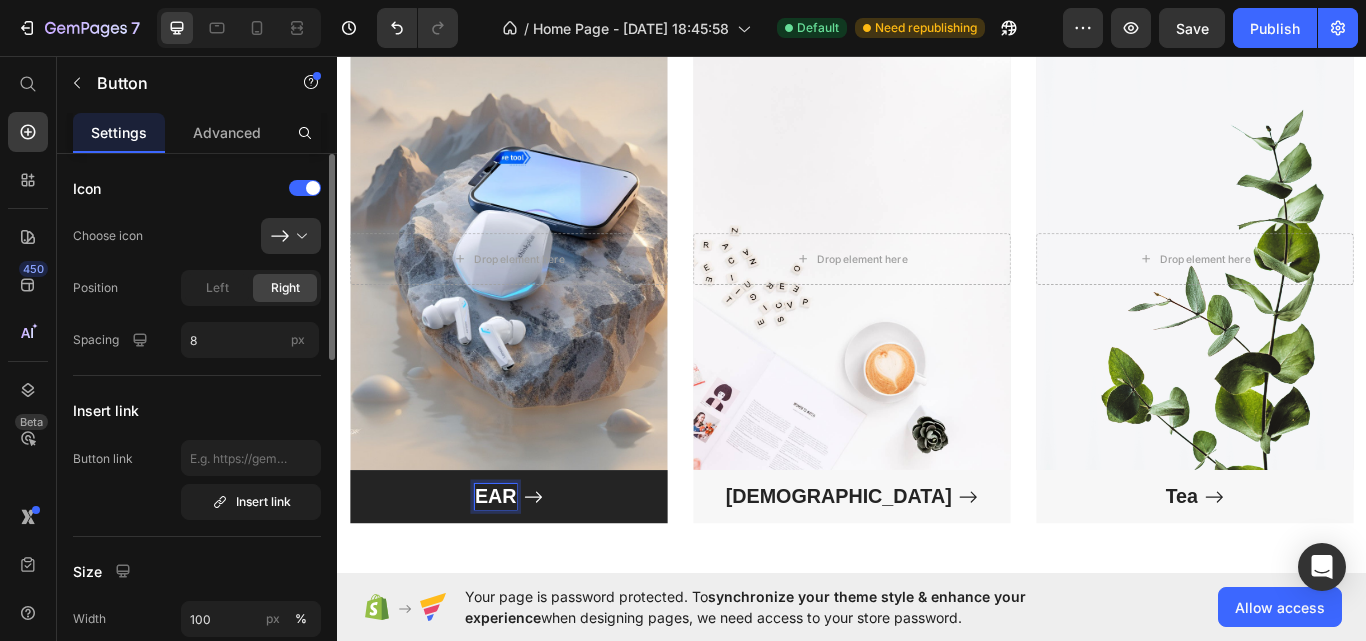 click on "EAR" at bounding box center (537, 571) 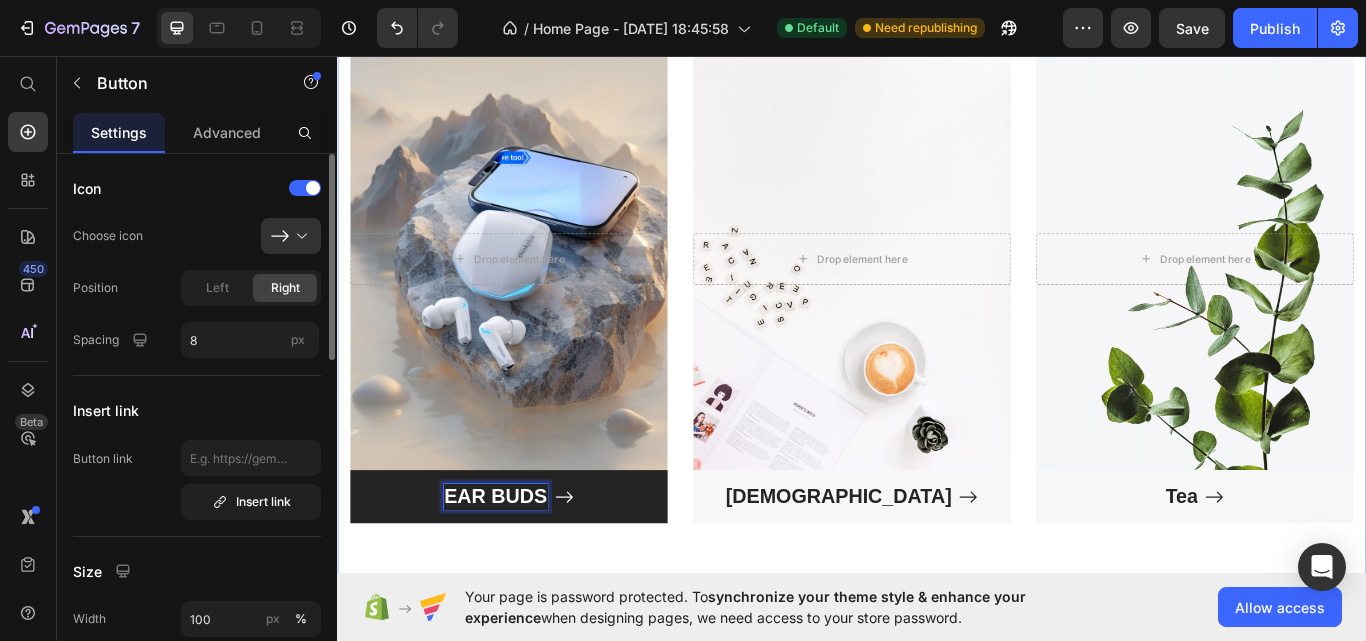 click on "Top Trending Products Heading “Don’t miss the crowd favorites — they sell fast!” Text block                Title Line Row
Drop element here Hero Banner                EAR BUDS Button   0
Drop element here Hero Banner                [PERSON_NAME] Button
Drop element here Hero Banner                Tea Button Row Section 8" at bounding box center (937, 226) 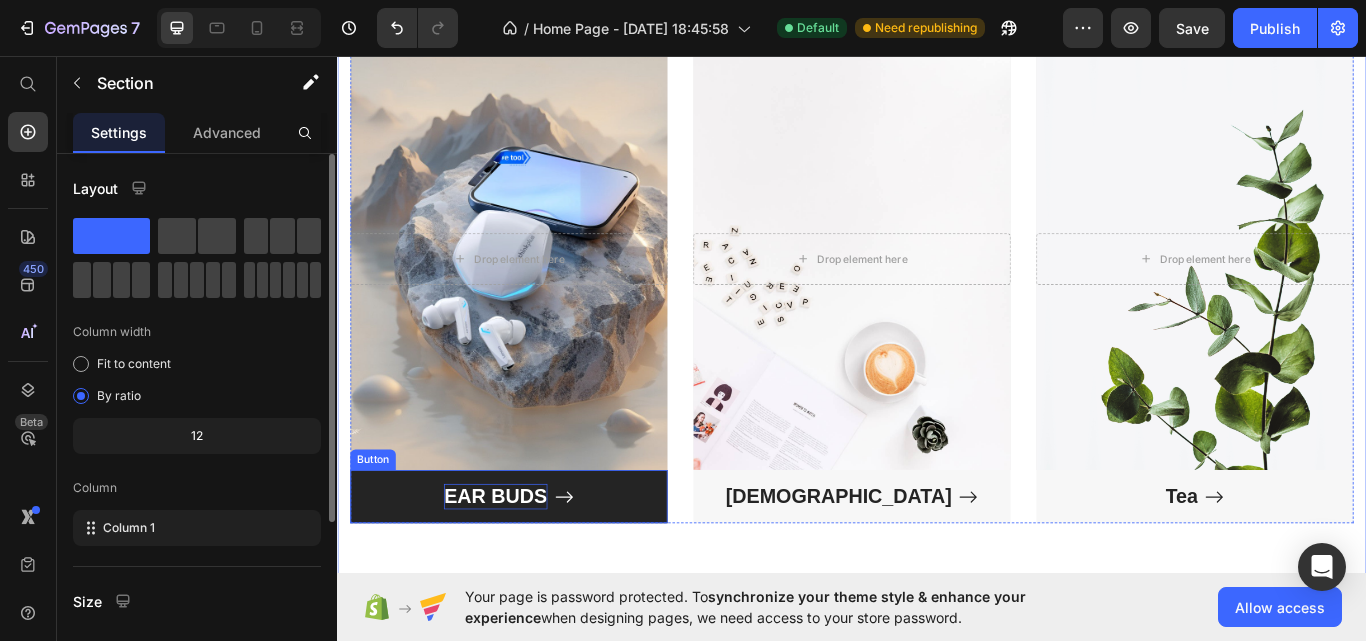 click on "EAR BUDS" at bounding box center (521, 571) 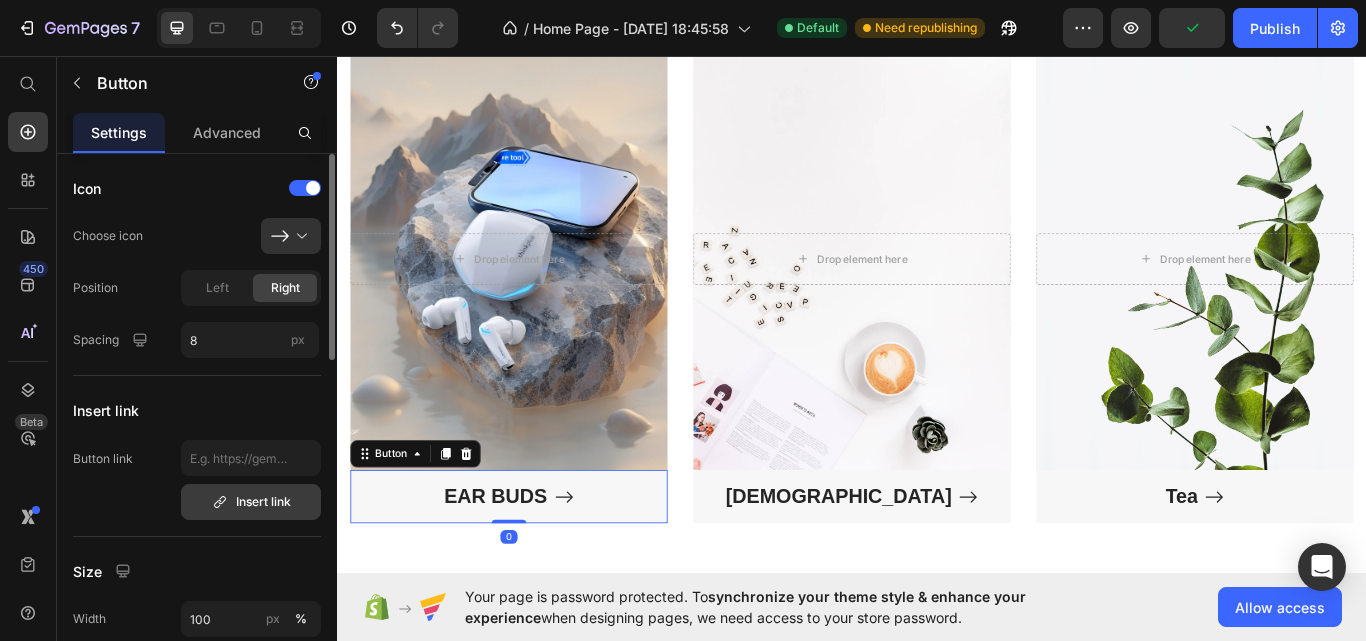 click on "Insert link" at bounding box center [251, 502] 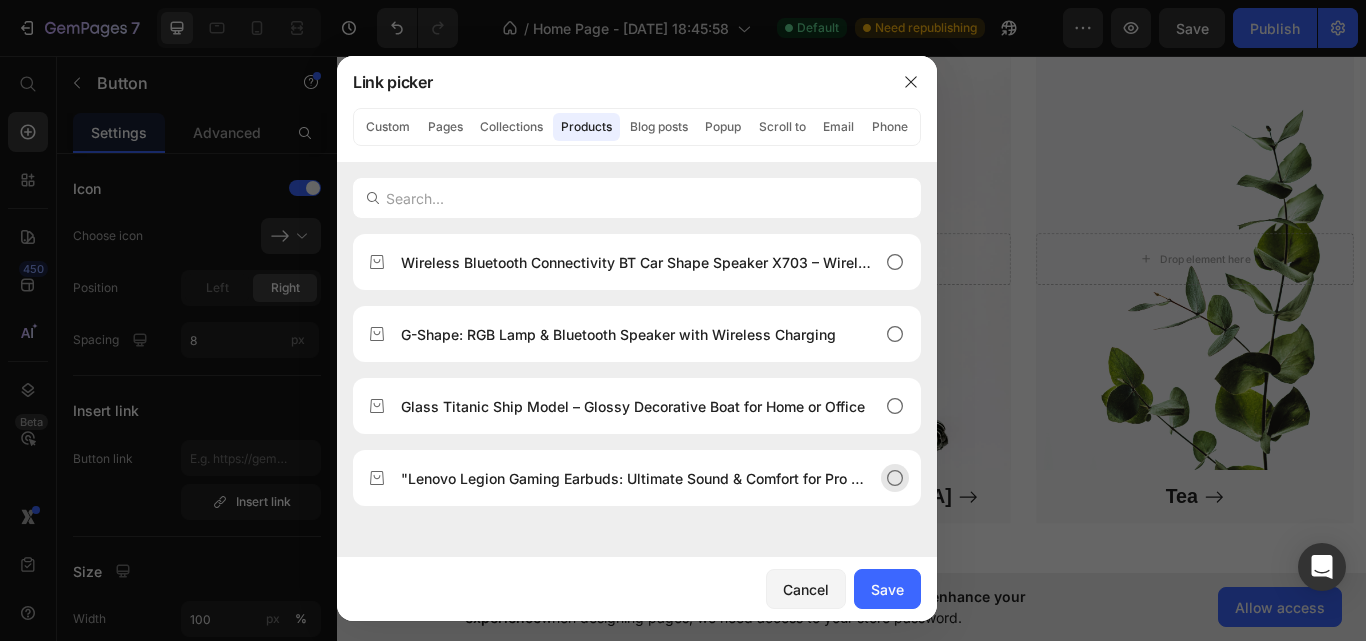 click on ""Lenovo Legion Gaming Earbuds: Ultimate Sound & Comfort for Pro Gamers" at bounding box center (637, 478) 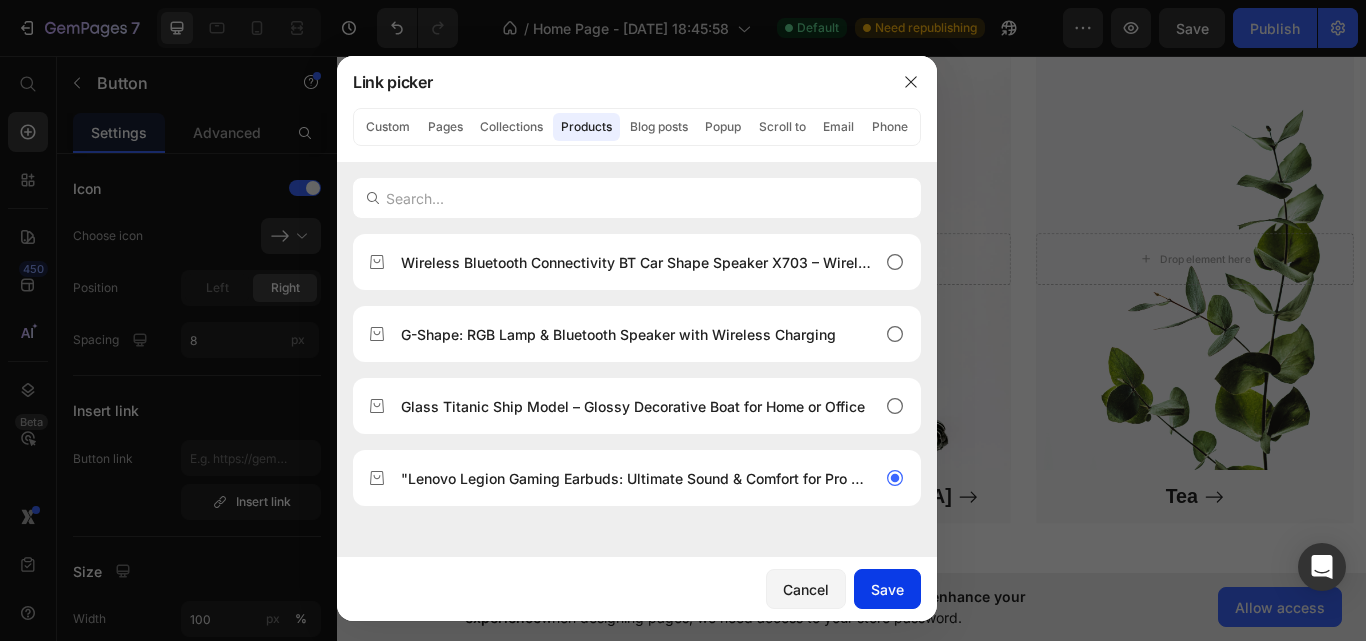 drag, startPoint x: 893, startPoint y: 588, endPoint x: 585, endPoint y: 599, distance: 308.19638 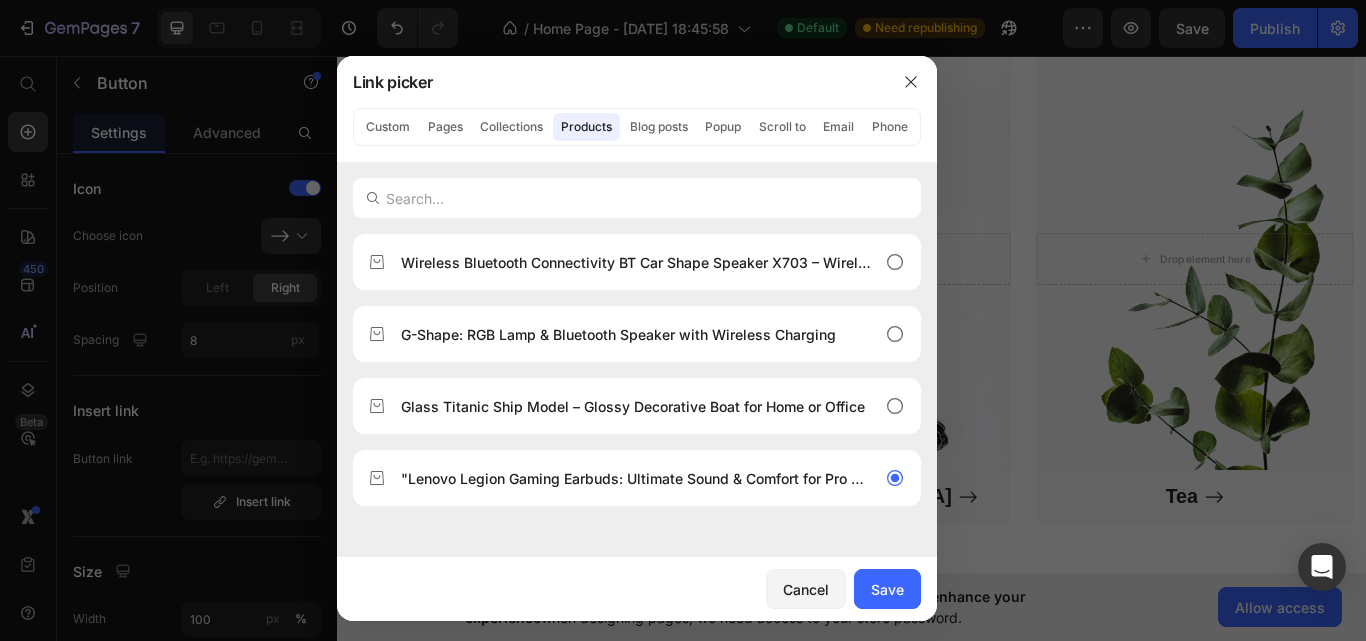 type on "/products/lenovo-legion-gaming-earbuds-ultimate-sound-comfort-for-pro-gamers" 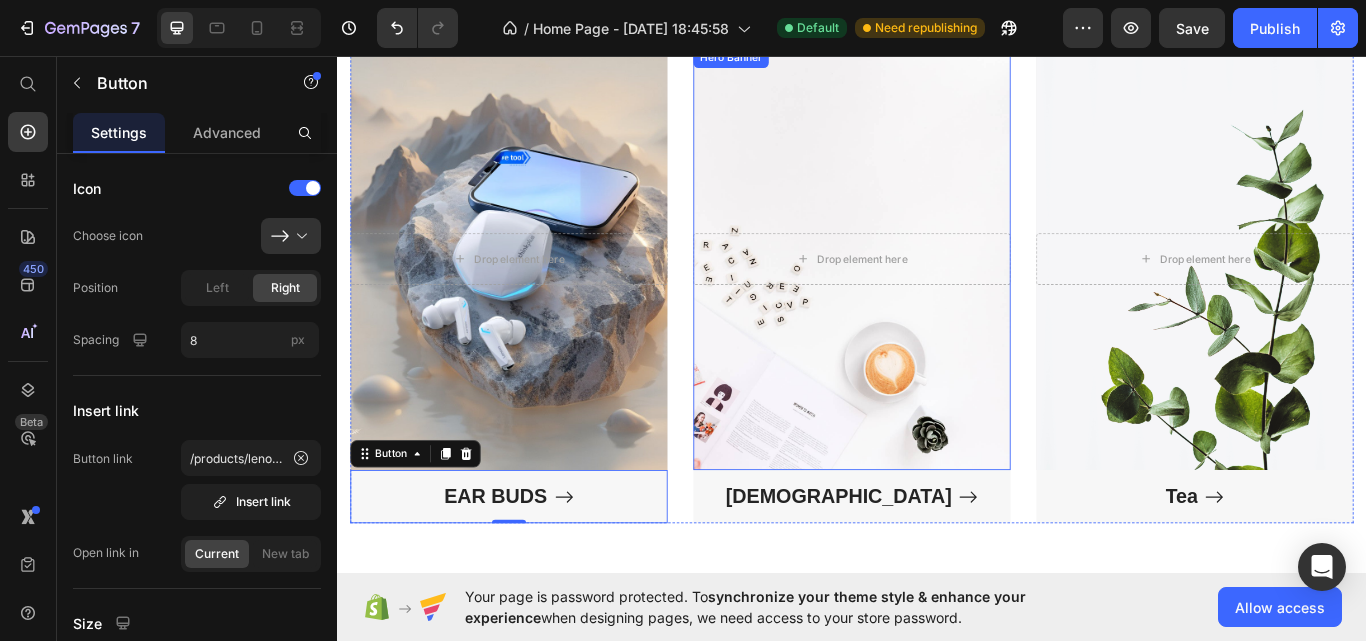 click at bounding box center (937, 293) 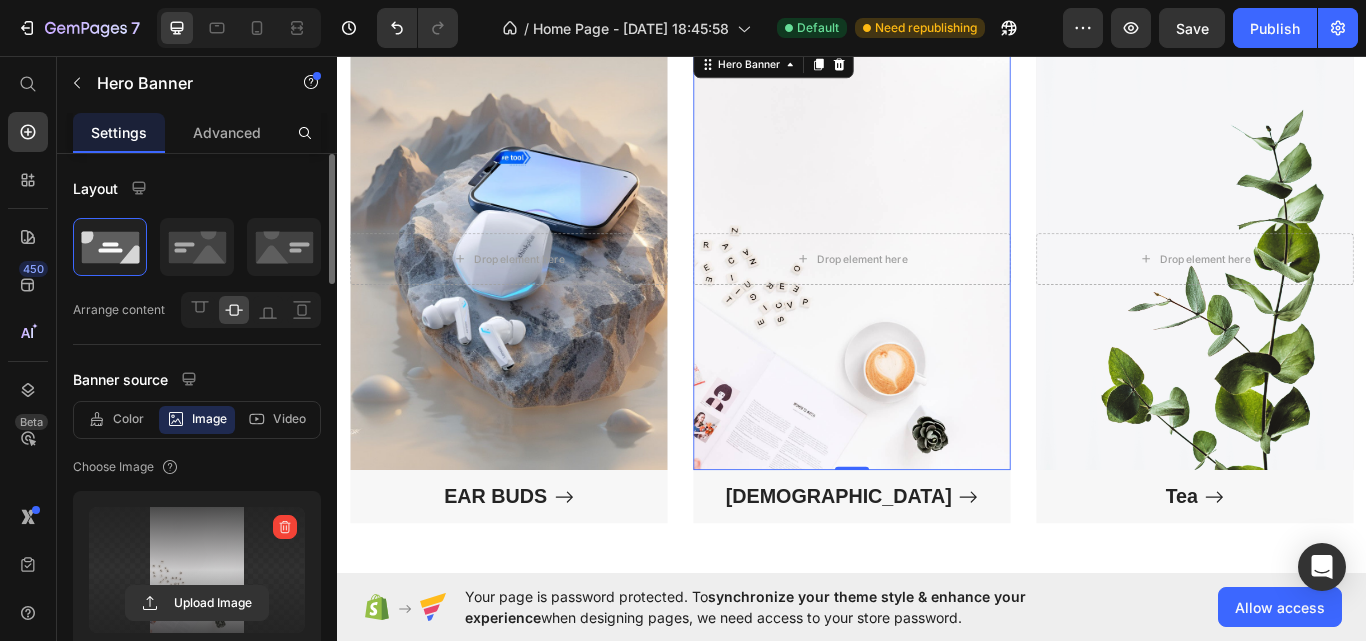 click at bounding box center (197, 570) 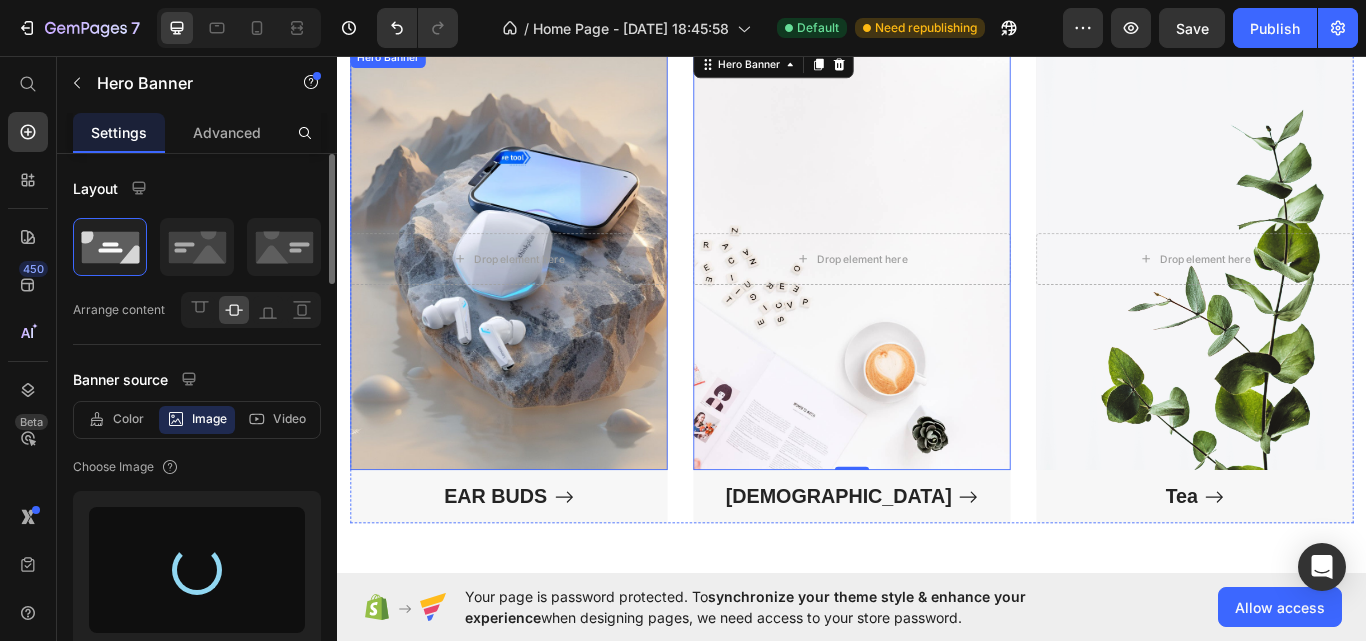 type on "[URL][DOMAIN_NAME]" 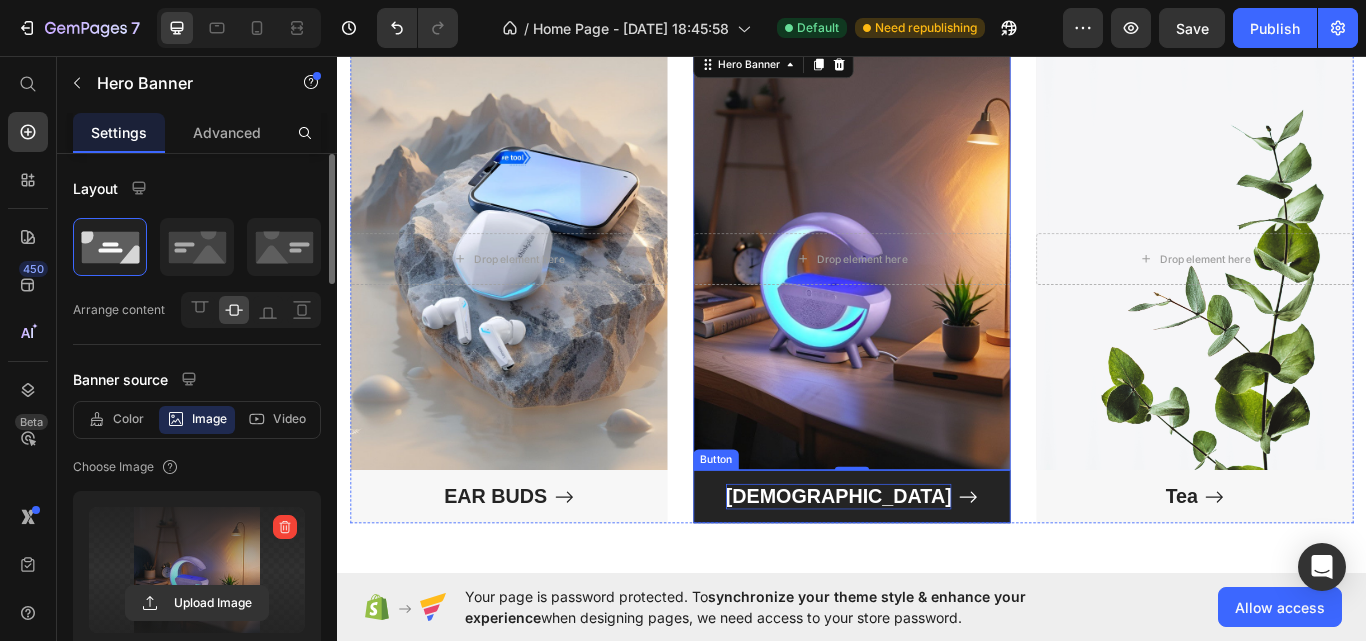 drag, startPoint x: 949, startPoint y: 565, endPoint x: 970, endPoint y: 567, distance: 21.095022 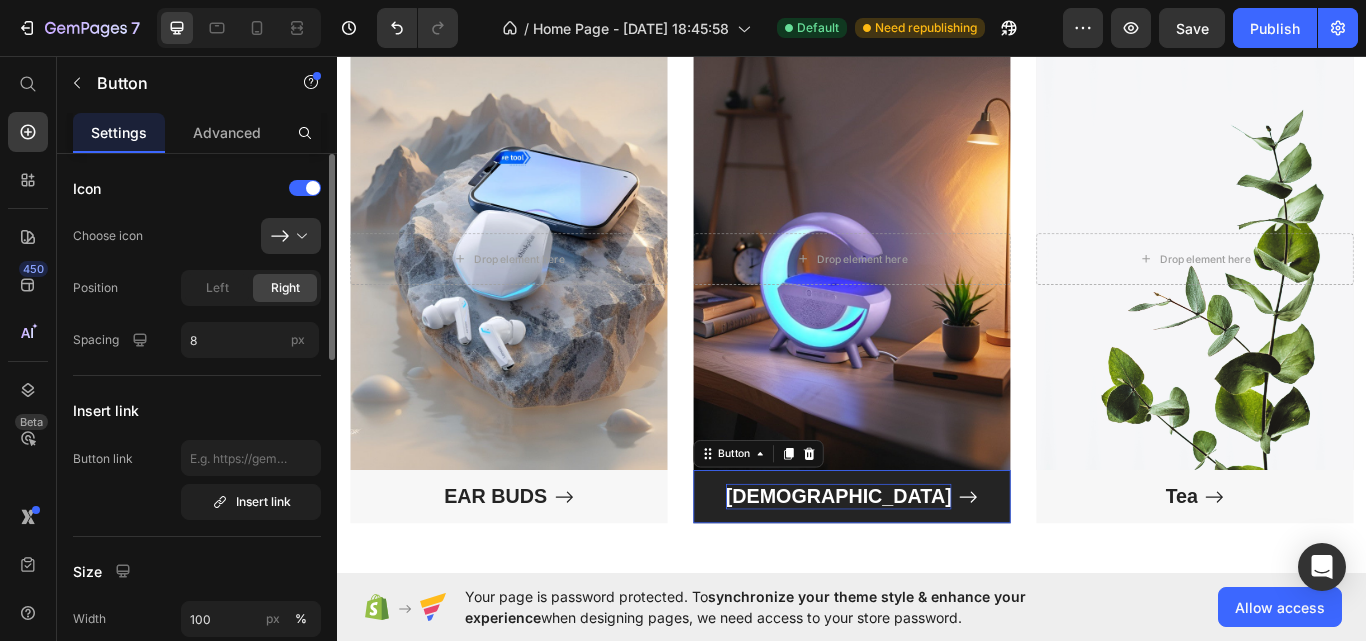 click on "[DEMOGRAPHIC_DATA]" at bounding box center [922, 571] 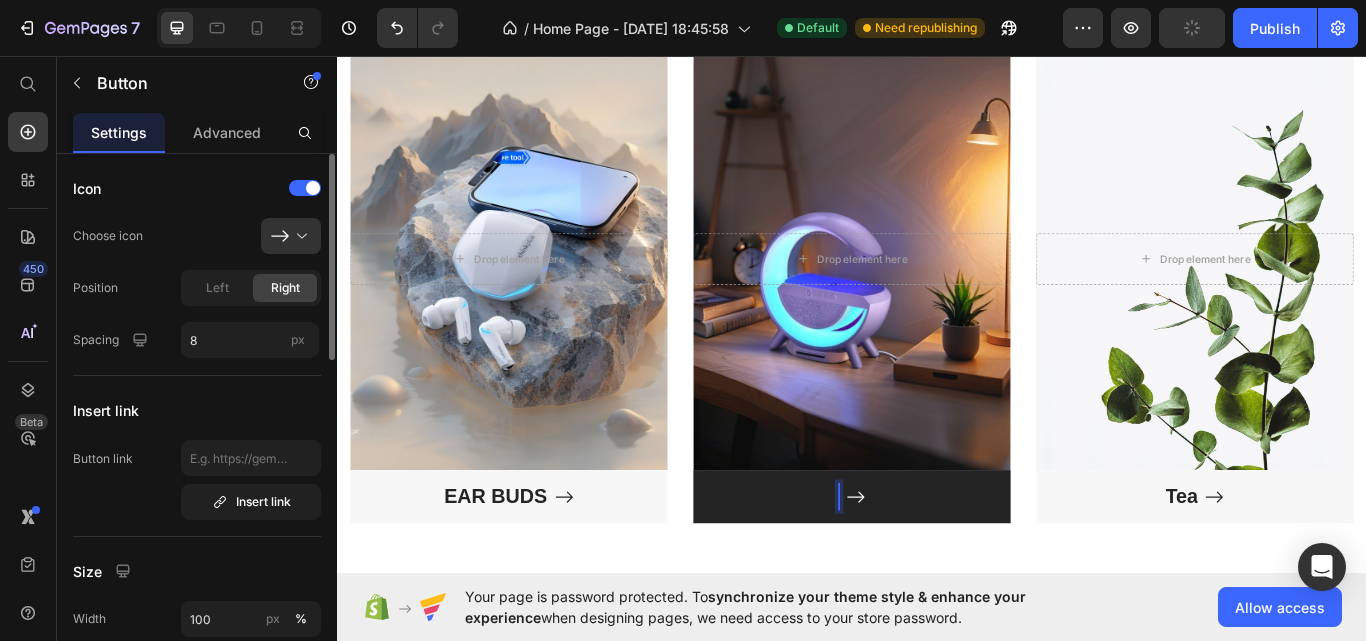 click at bounding box center [937, 571] 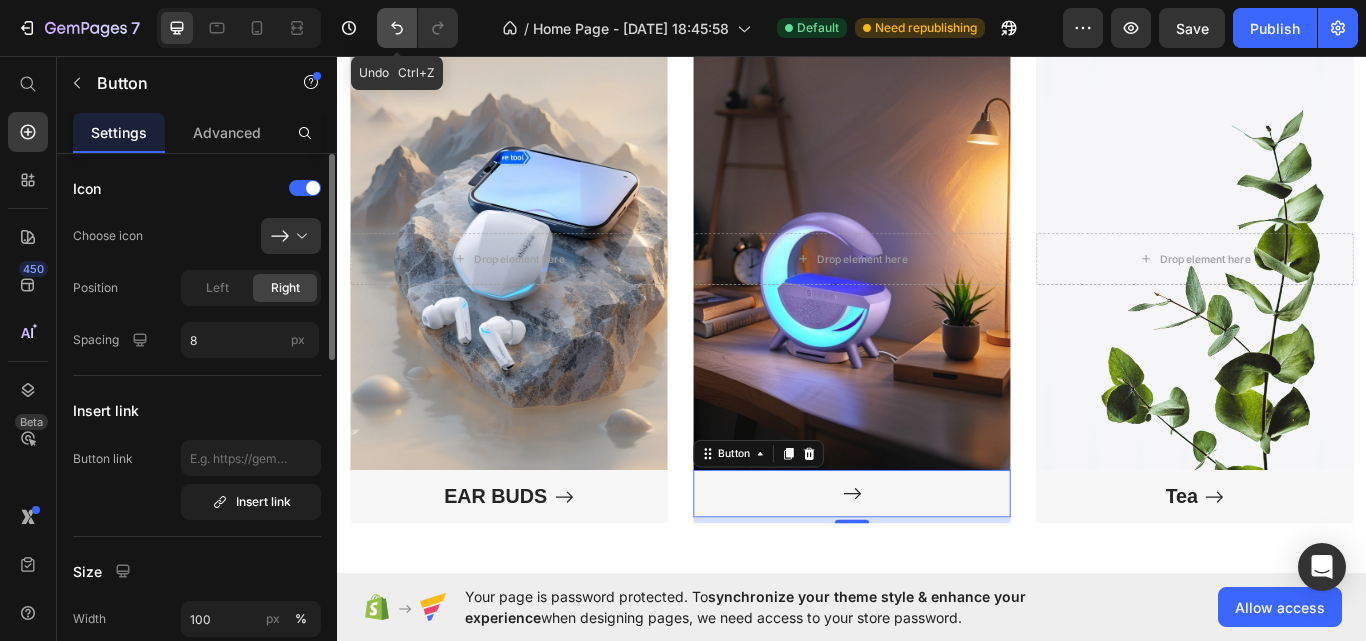 click 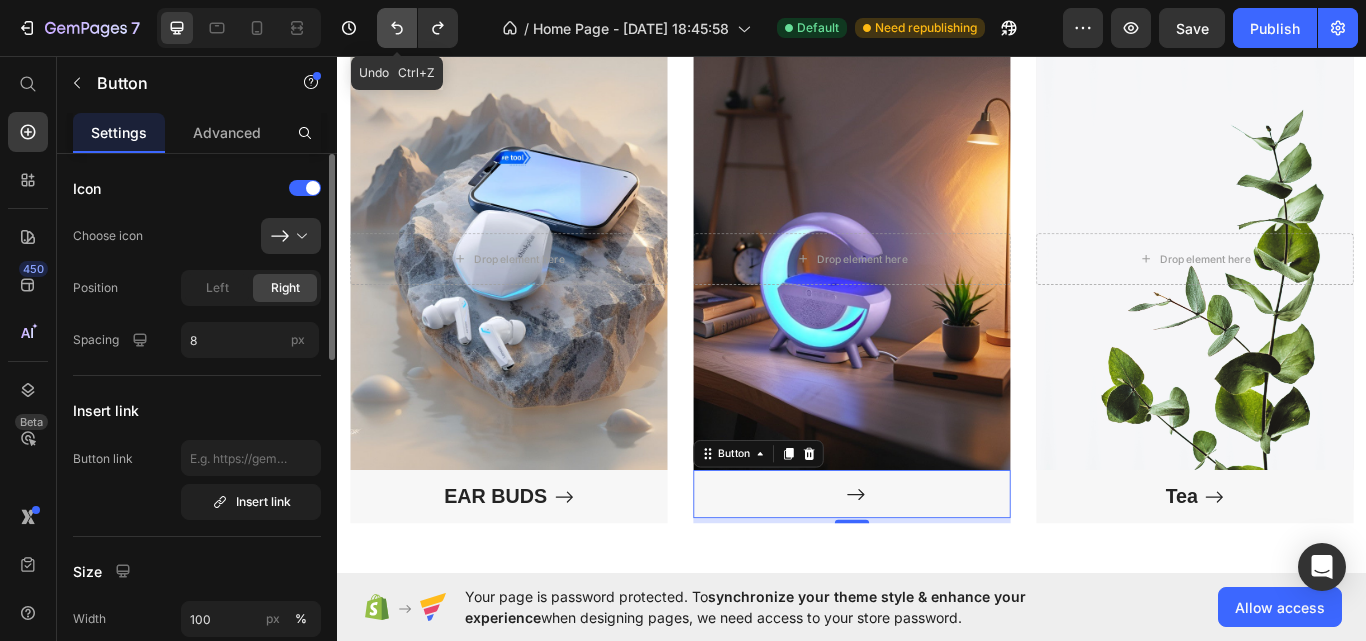 click 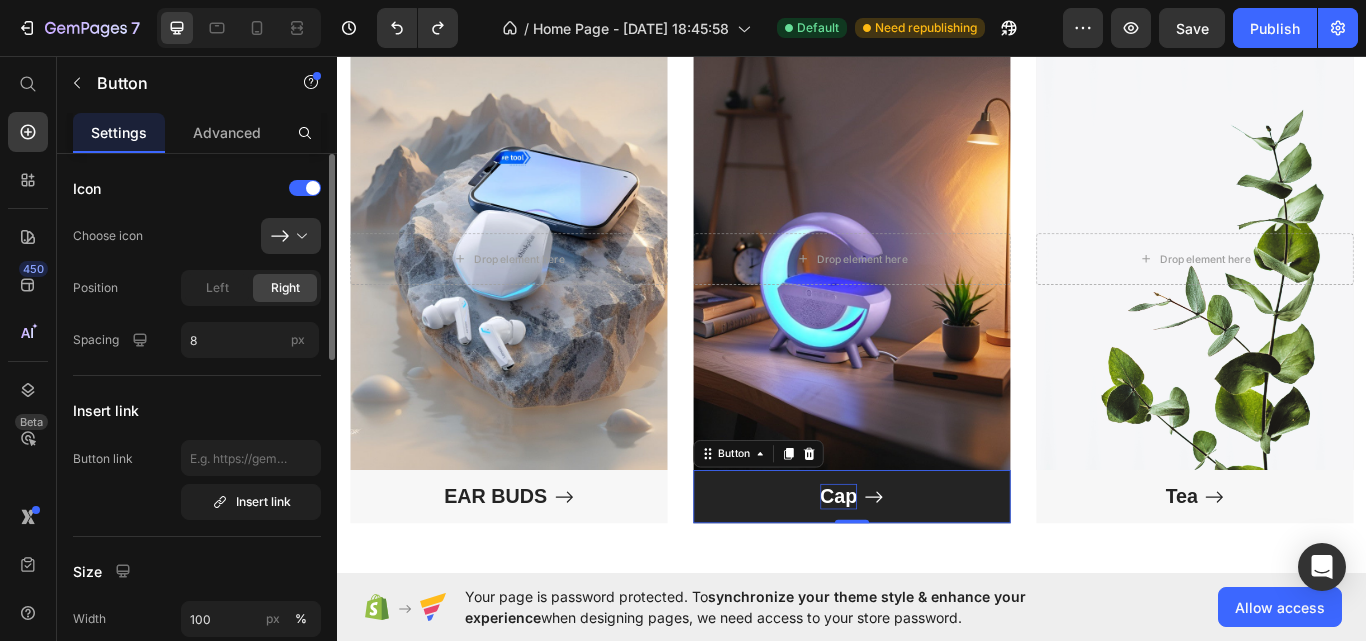 click on "Cap" at bounding box center [921, 571] 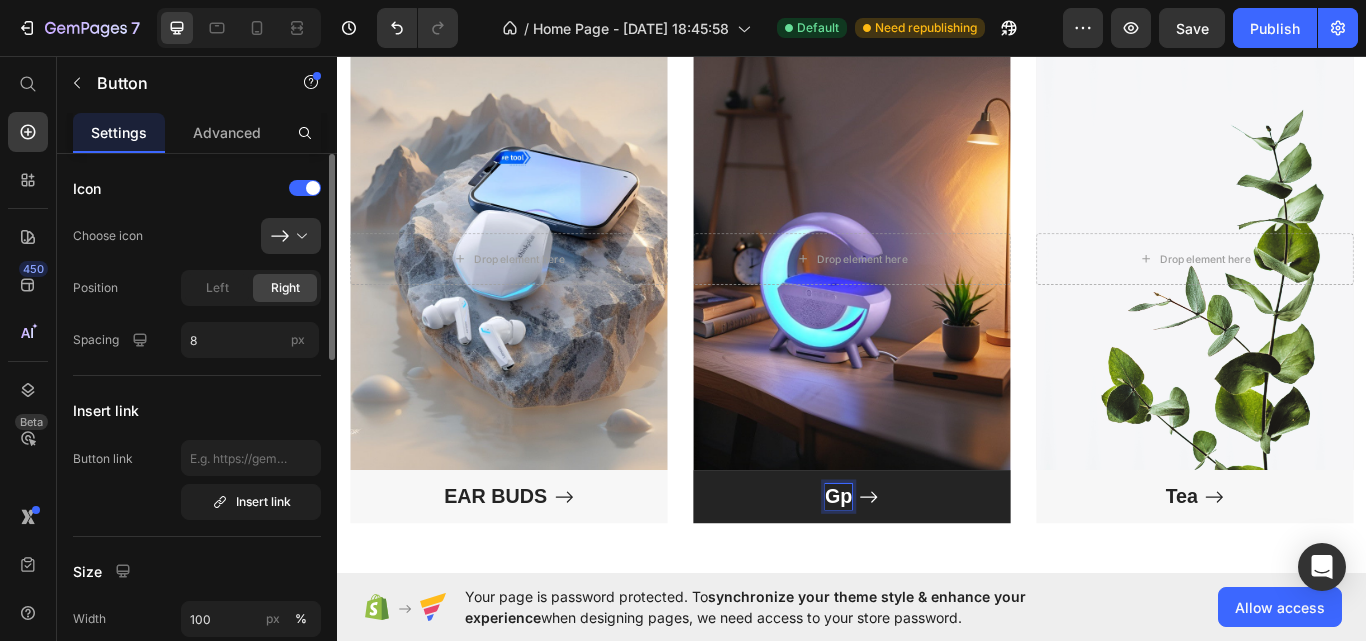 click on "Gp" at bounding box center [937, 571] 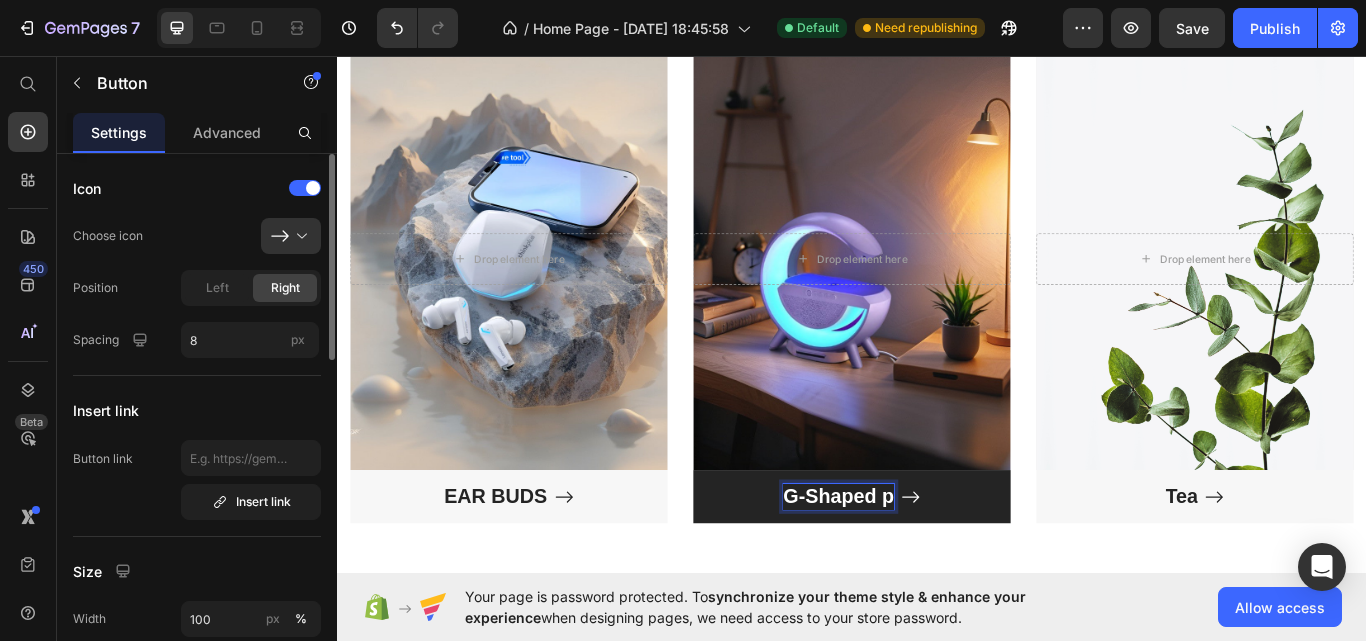 click on "G-Shaped p" at bounding box center (937, 571) 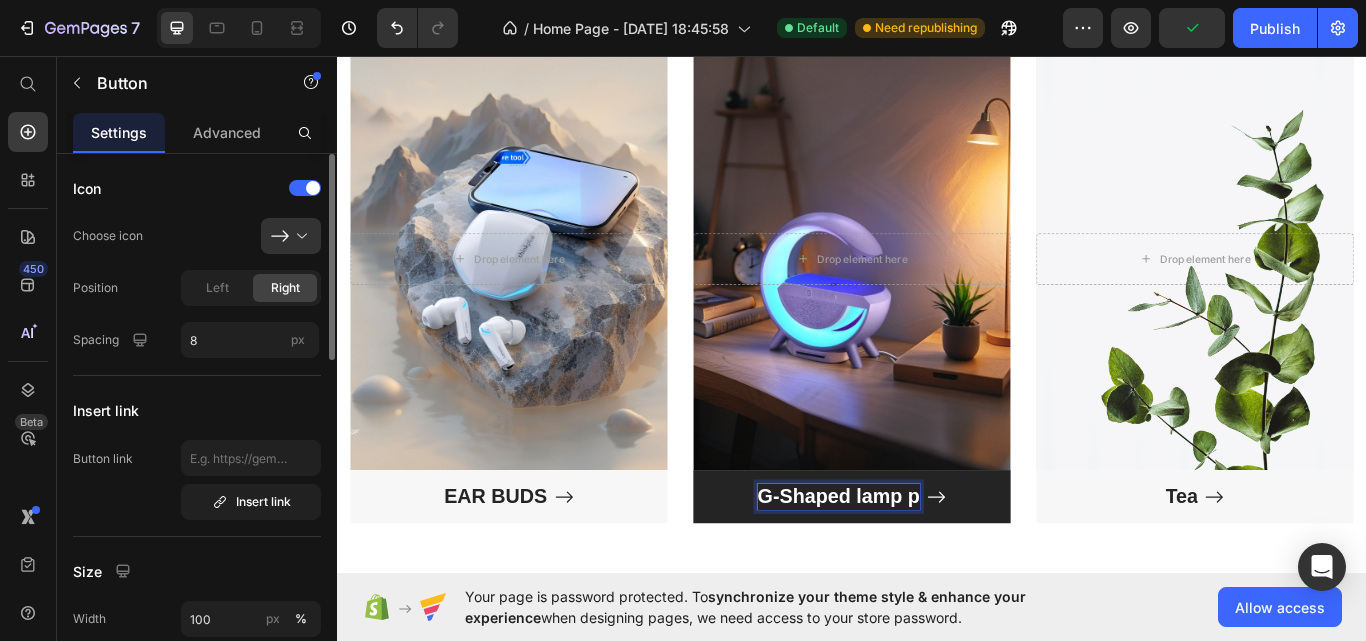 click on "G-Shaped lamp p" at bounding box center [937, 571] 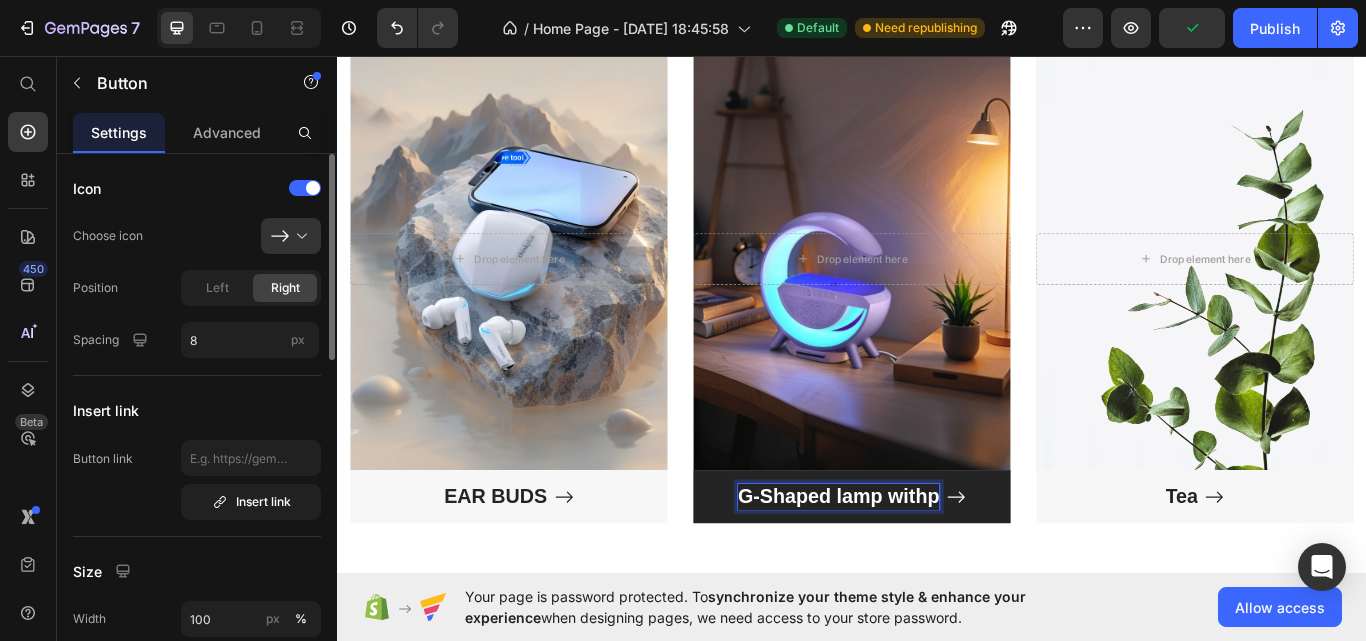 click on "G-Shaped lamp withp" at bounding box center (937, 571) 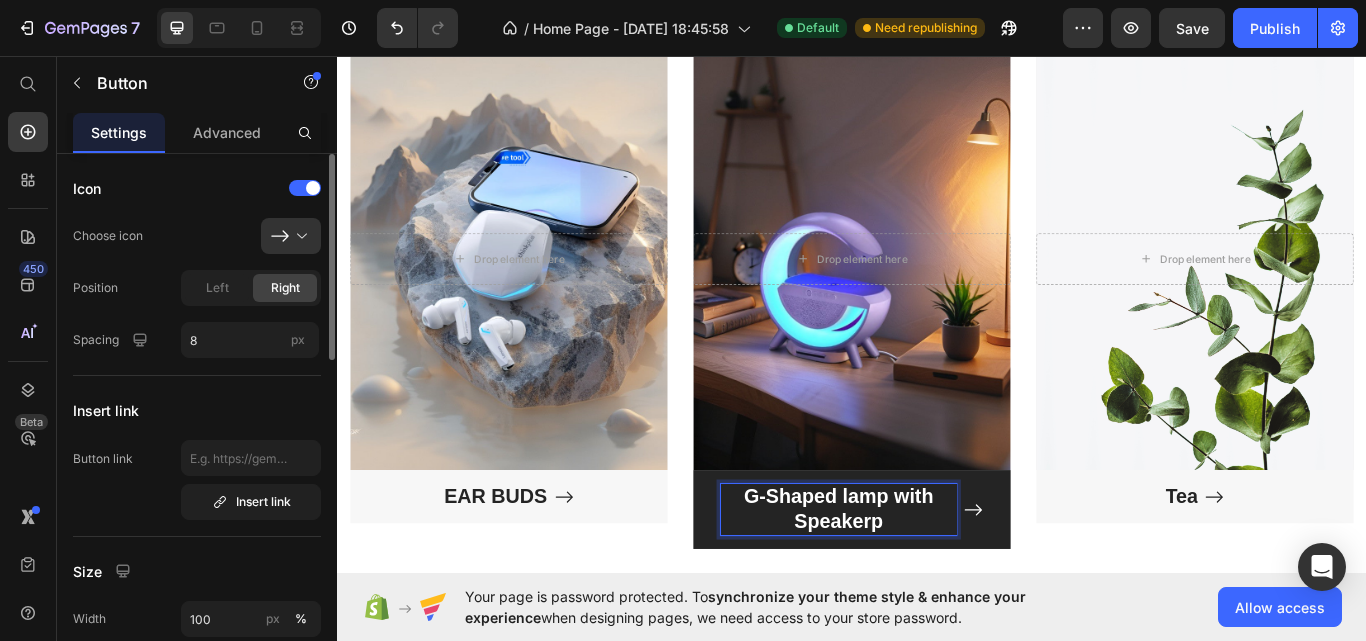 click on "G-Shaped lamp with Speakerp" at bounding box center [921, 586] 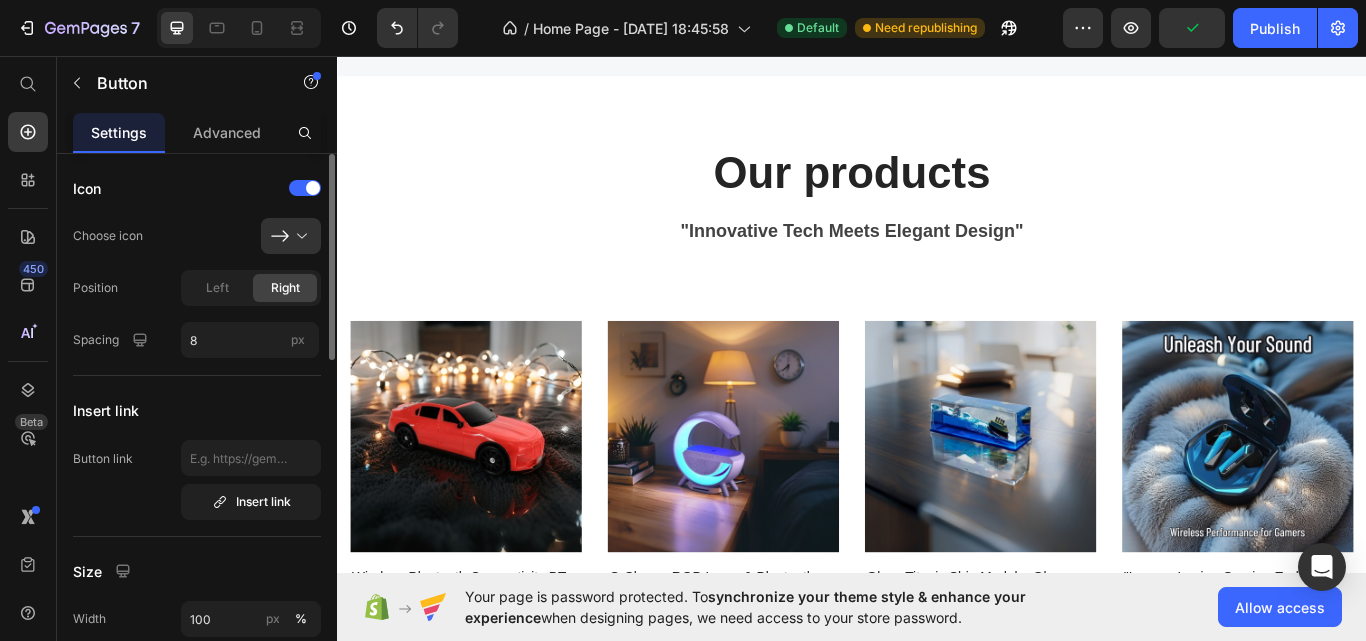 scroll, scrollTop: 4617, scrollLeft: 0, axis: vertical 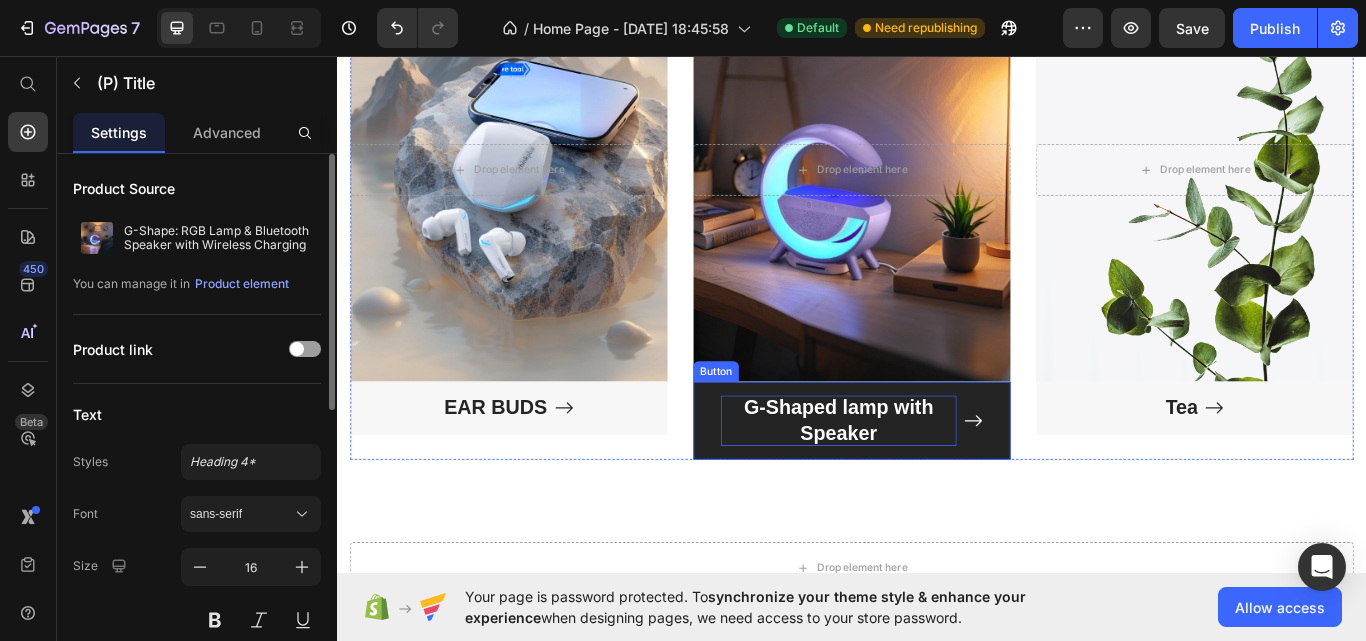 click on "G-Shaped lamp with Speaker" at bounding box center (921, 483) 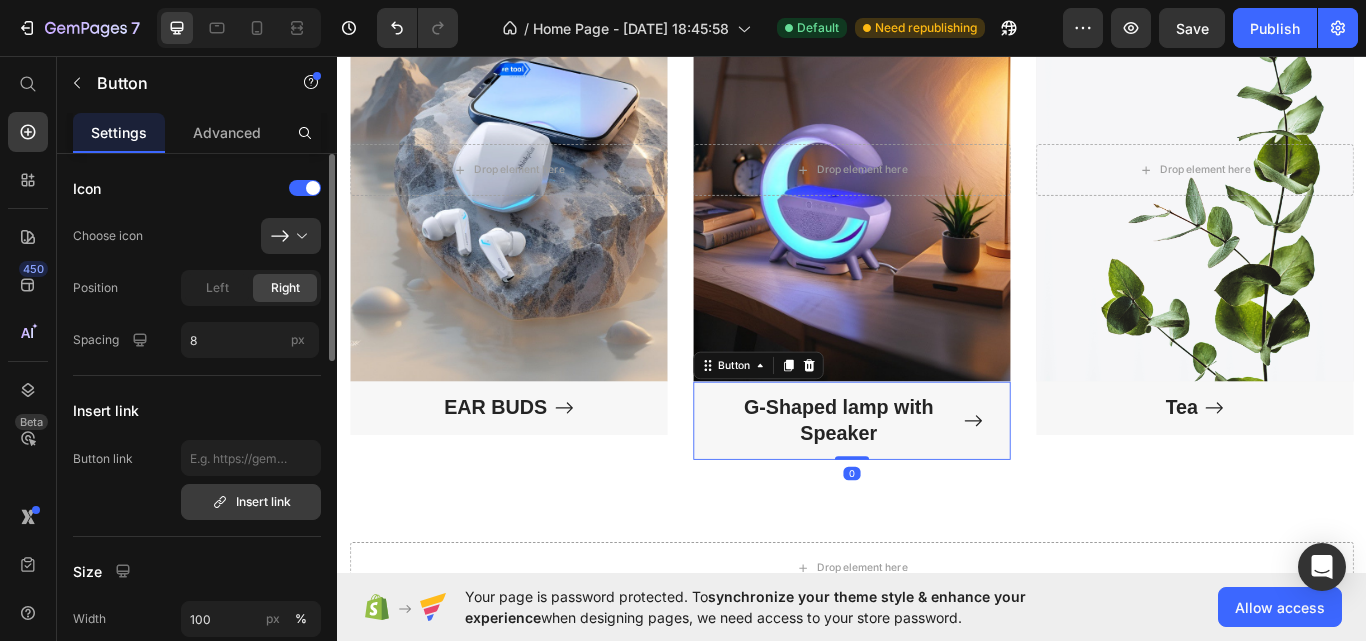 click on "Insert link" at bounding box center [251, 502] 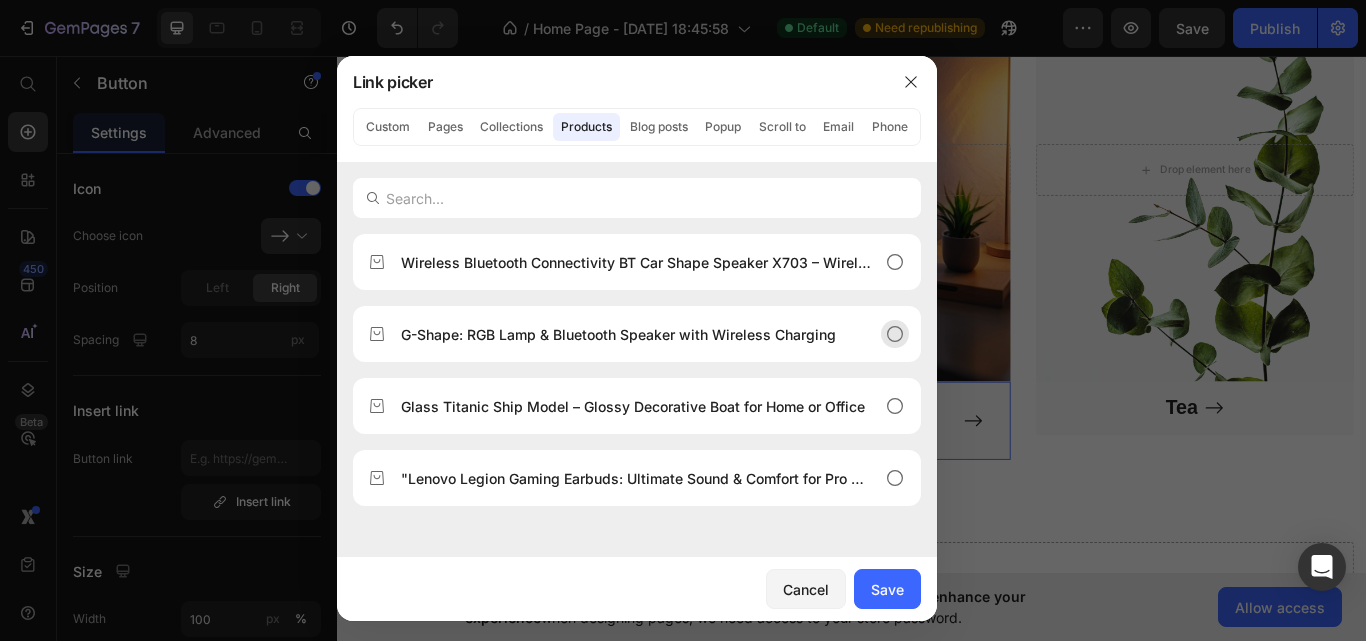 click on "G-Shape: RGB Lamp & Bluetooth Speaker with Wireless Charging" at bounding box center (618, 334) 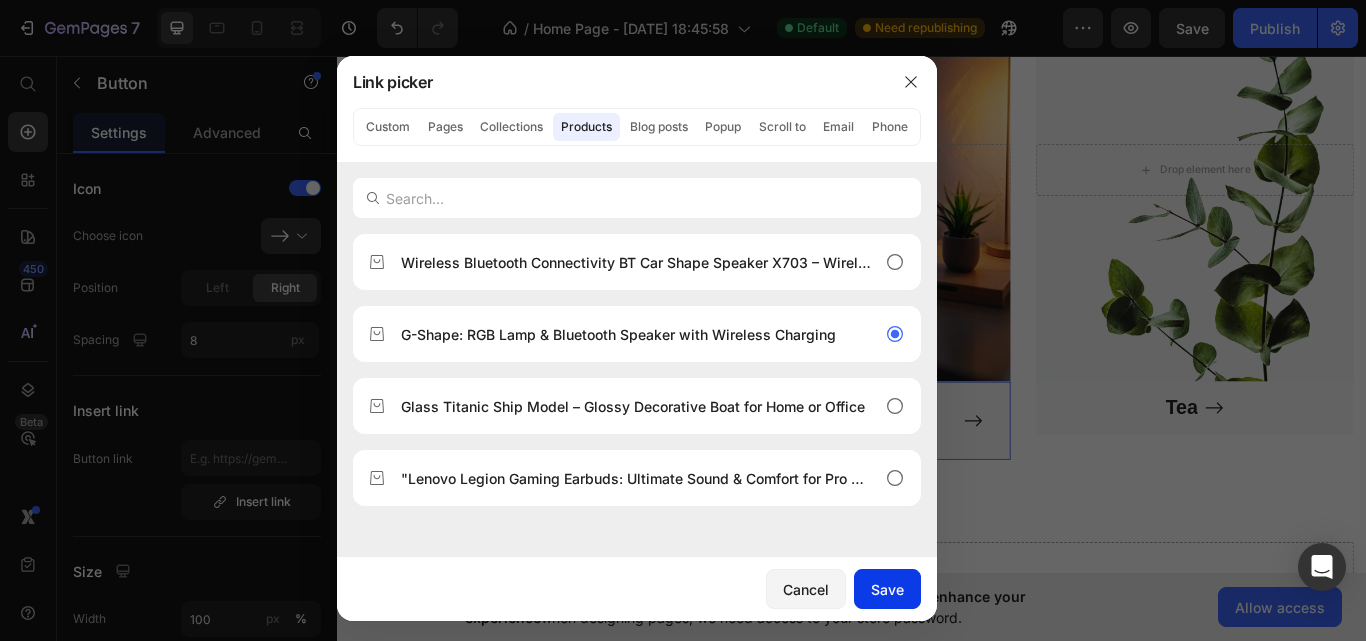 click on "Save" at bounding box center [887, 589] 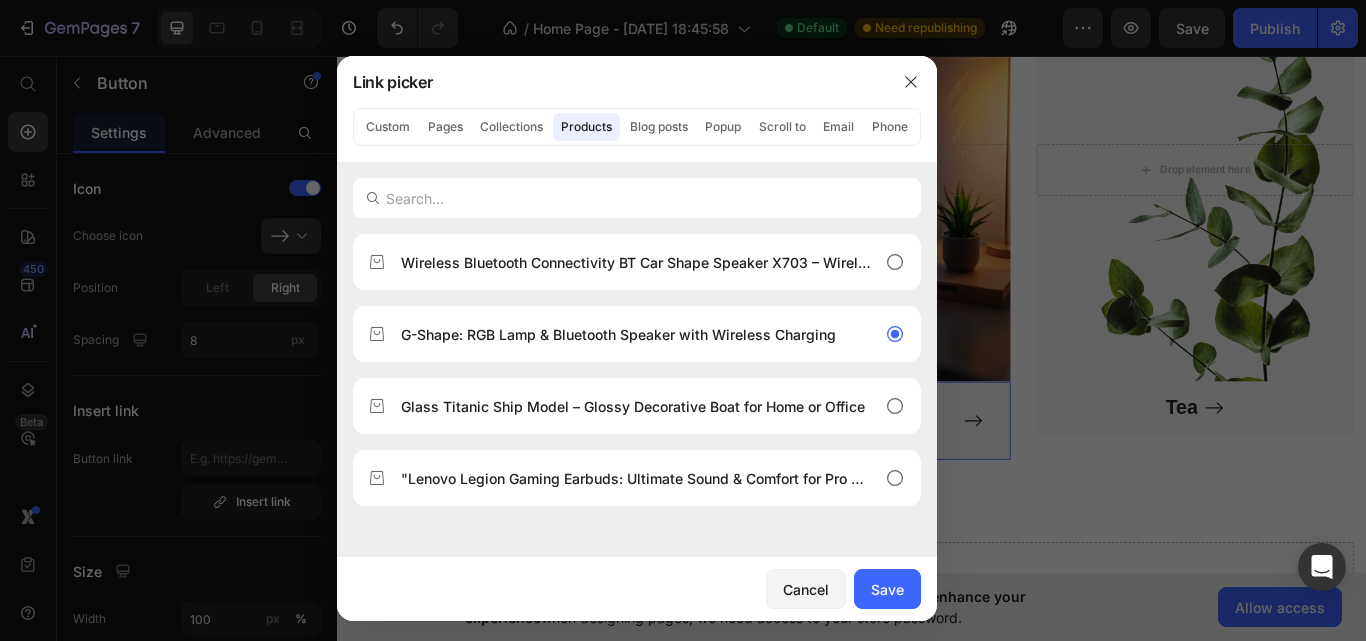 type on "/products/g-shape-rgb-lamp-bluetooth-speaker-with-wireless-charging" 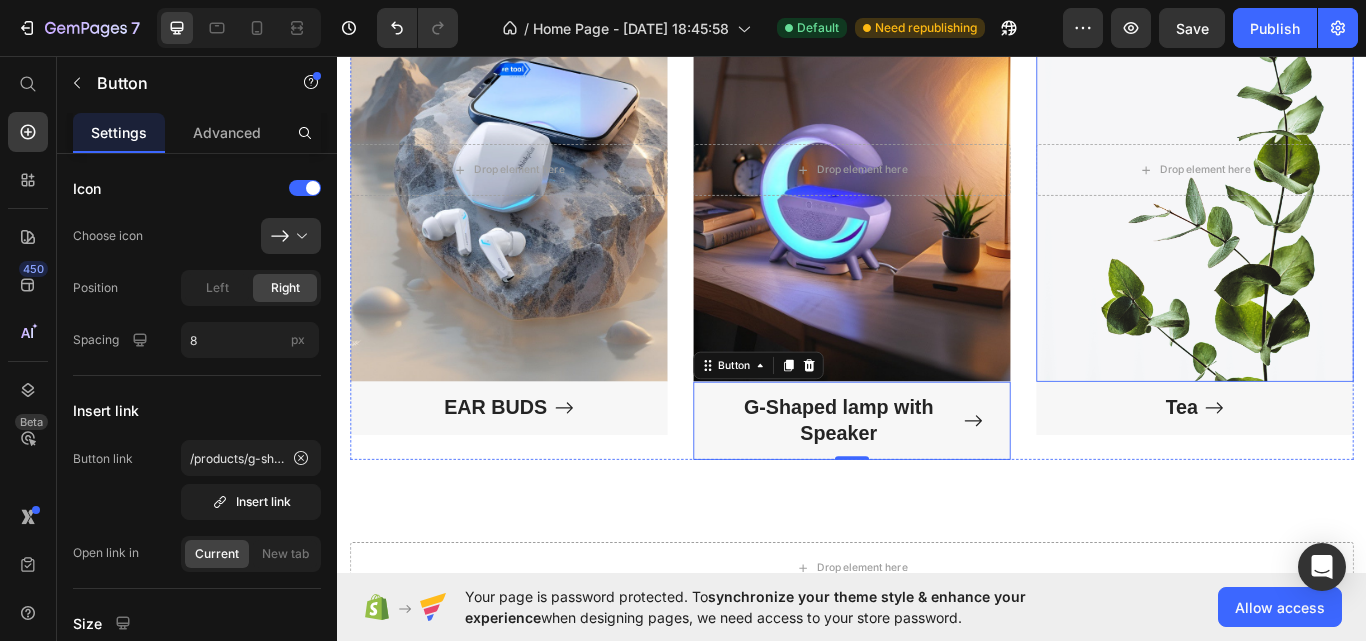 click at bounding box center (1337, 190) 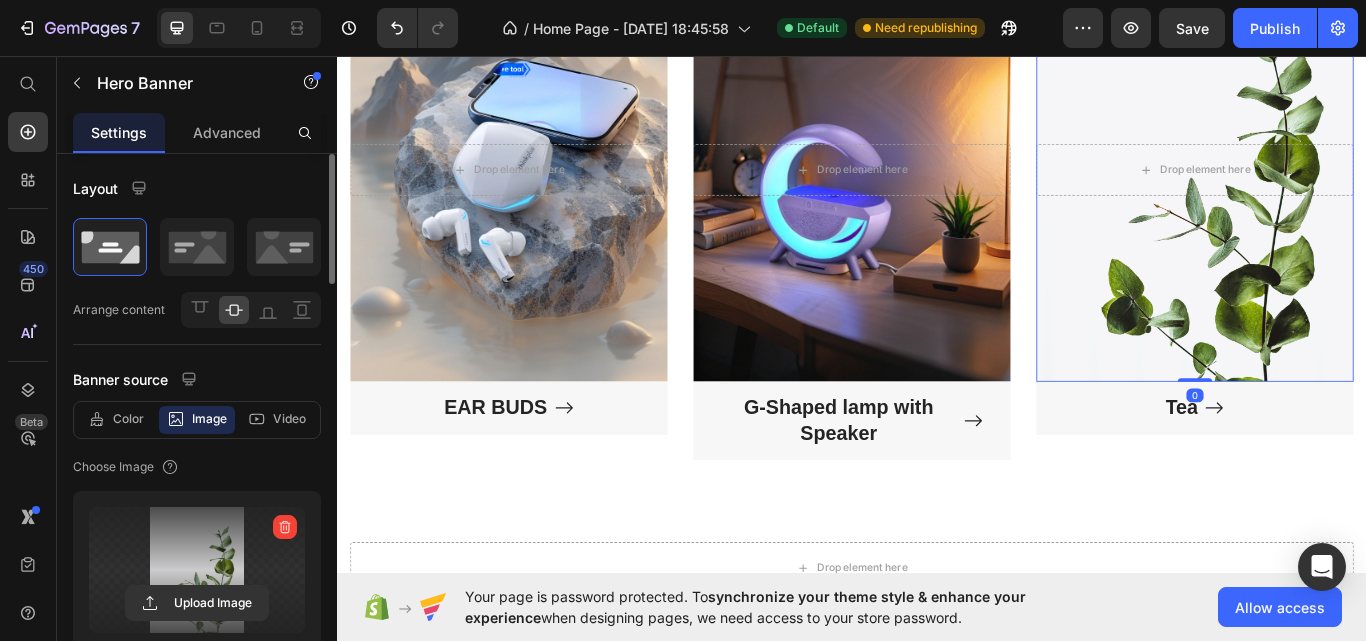 click at bounding box center (197, 570) 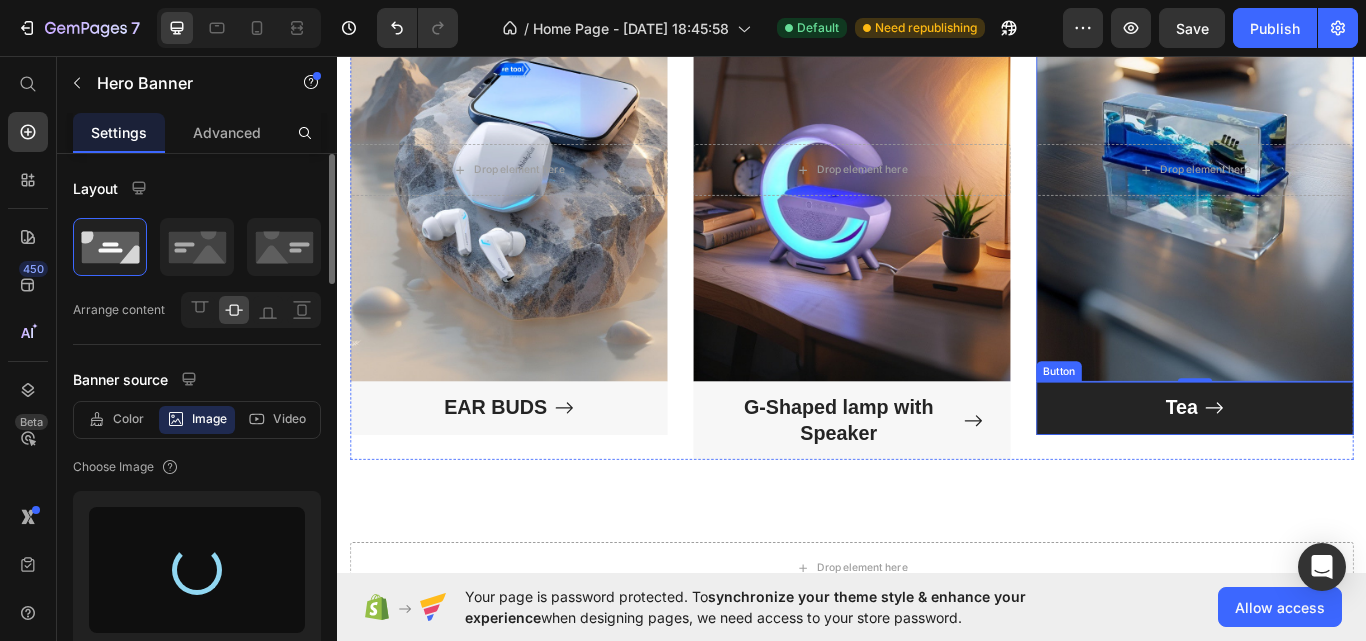 type on "[URL][DOMAIN_NAME]" 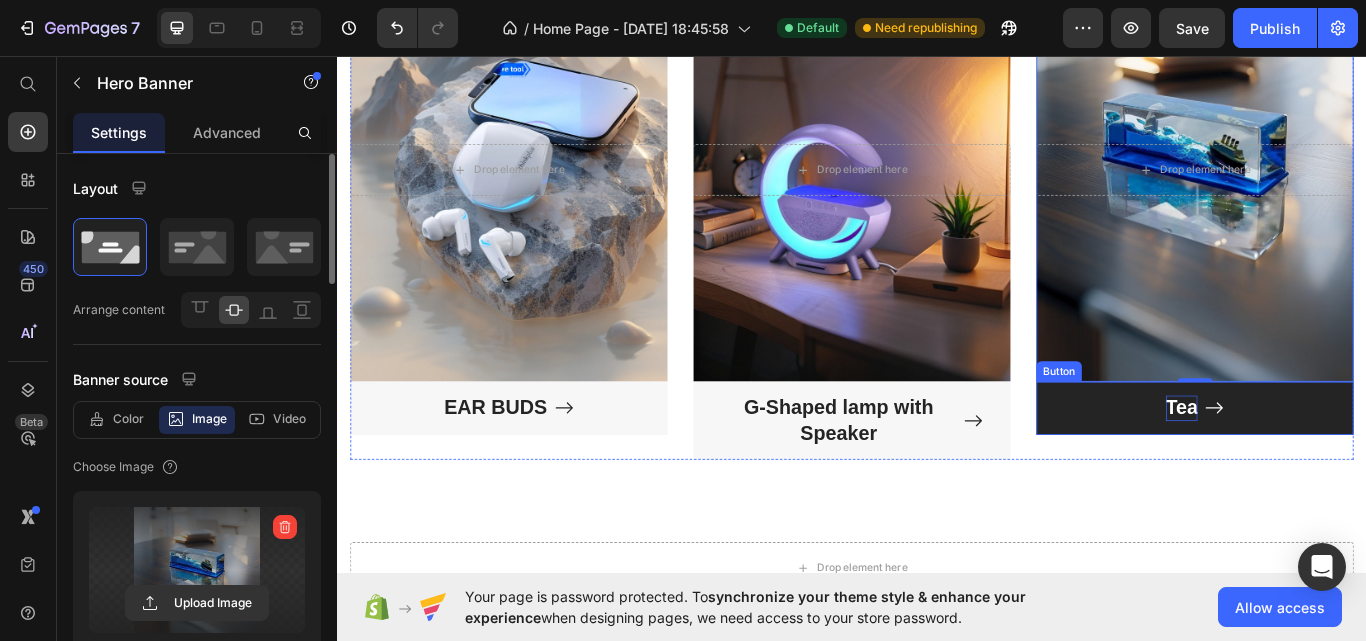 click on "Tea" at bounding box center [1322, 468] 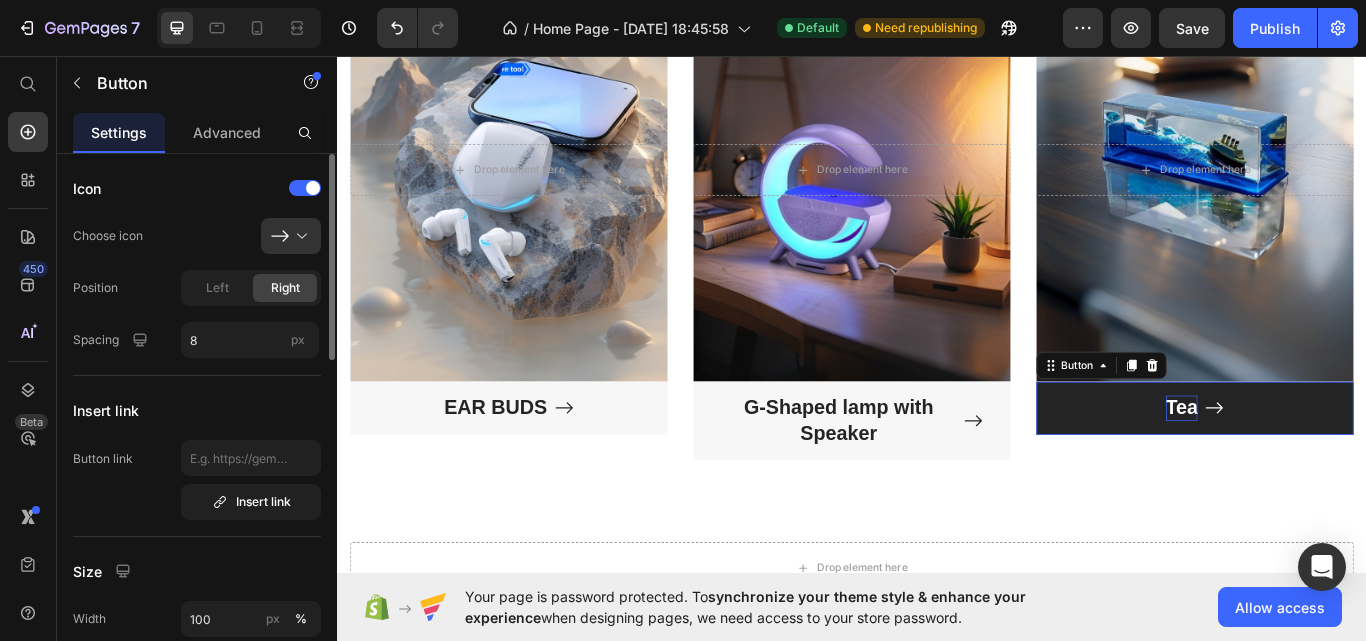 click on "Tea" at bounding box center (1322, 468) 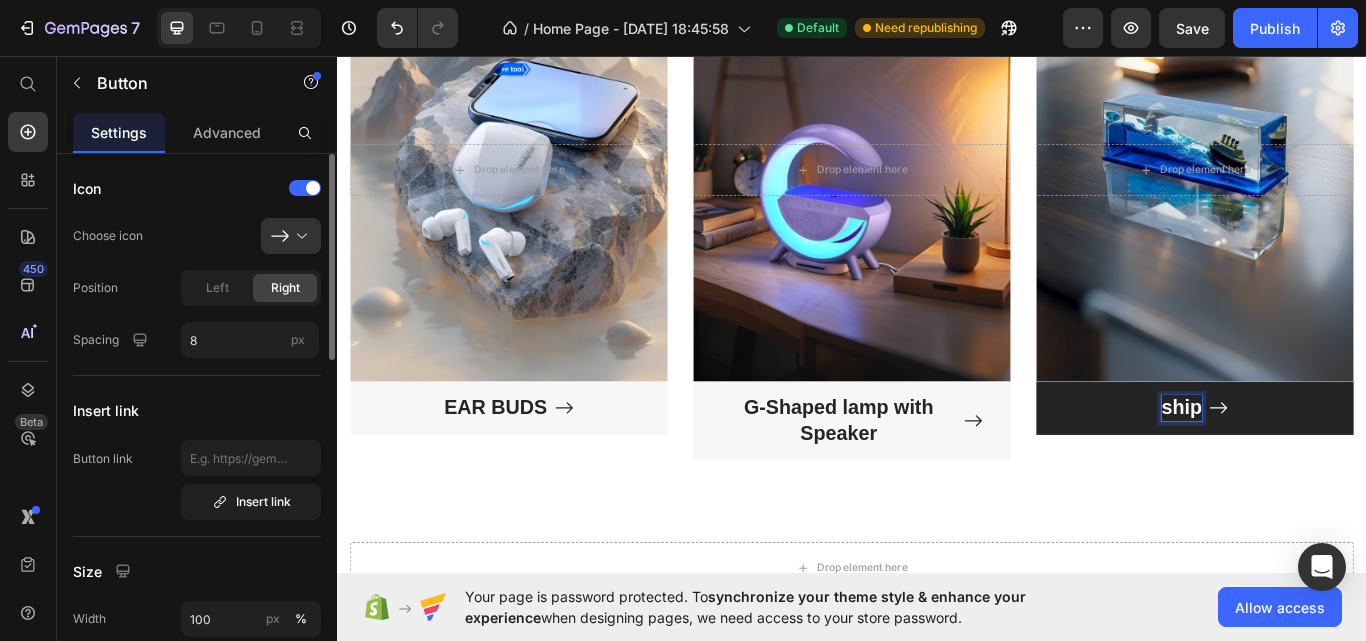 click on "ship" at bounding box center [1337, 468] 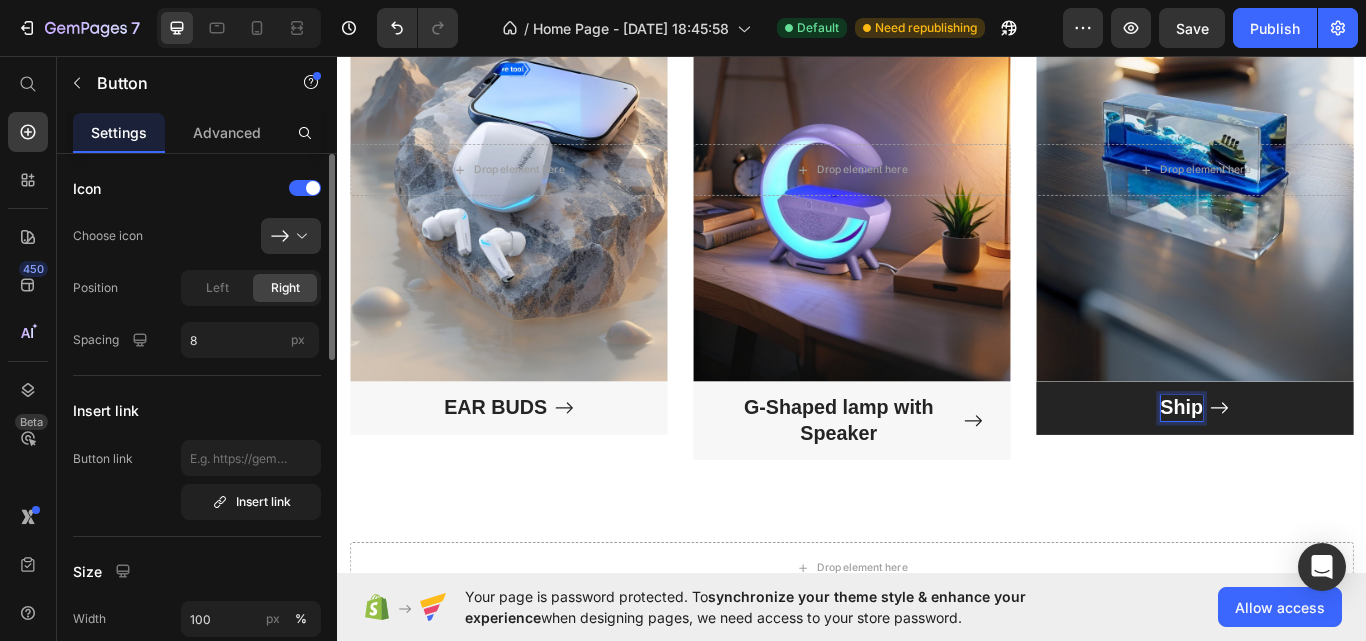 click on "Ship" at bounding box center (1337, 468) 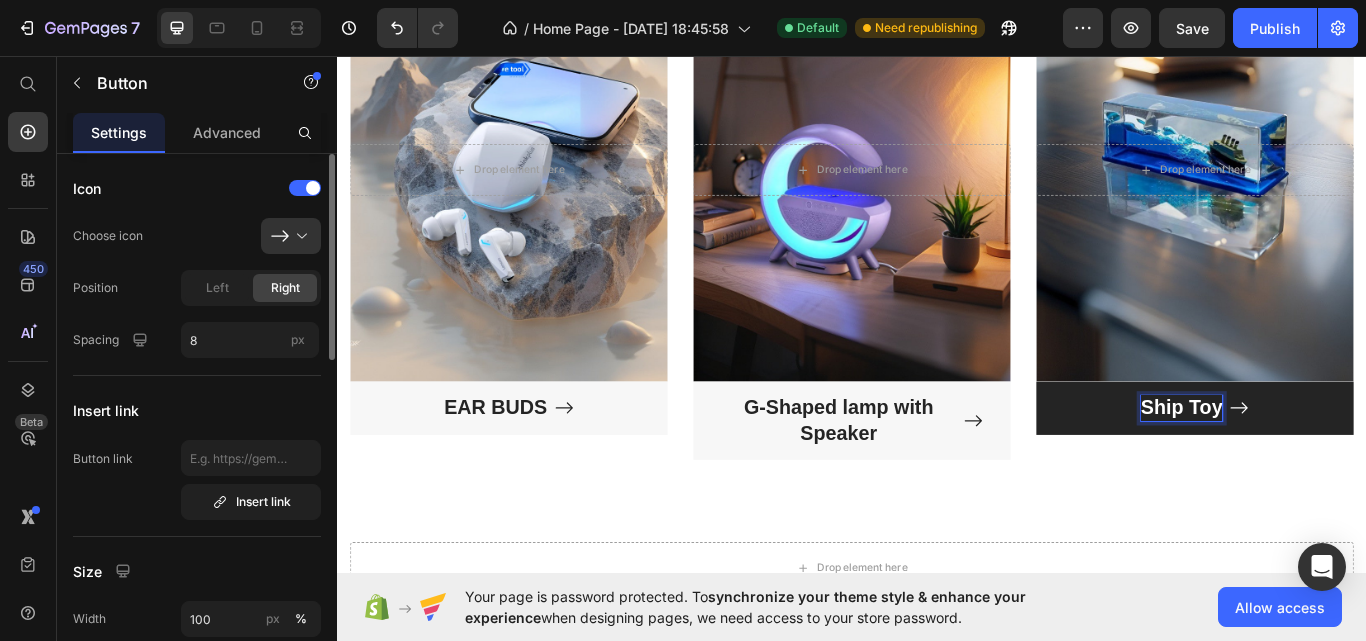 click on "Ship Toy" at bounding box center (1337, 468) 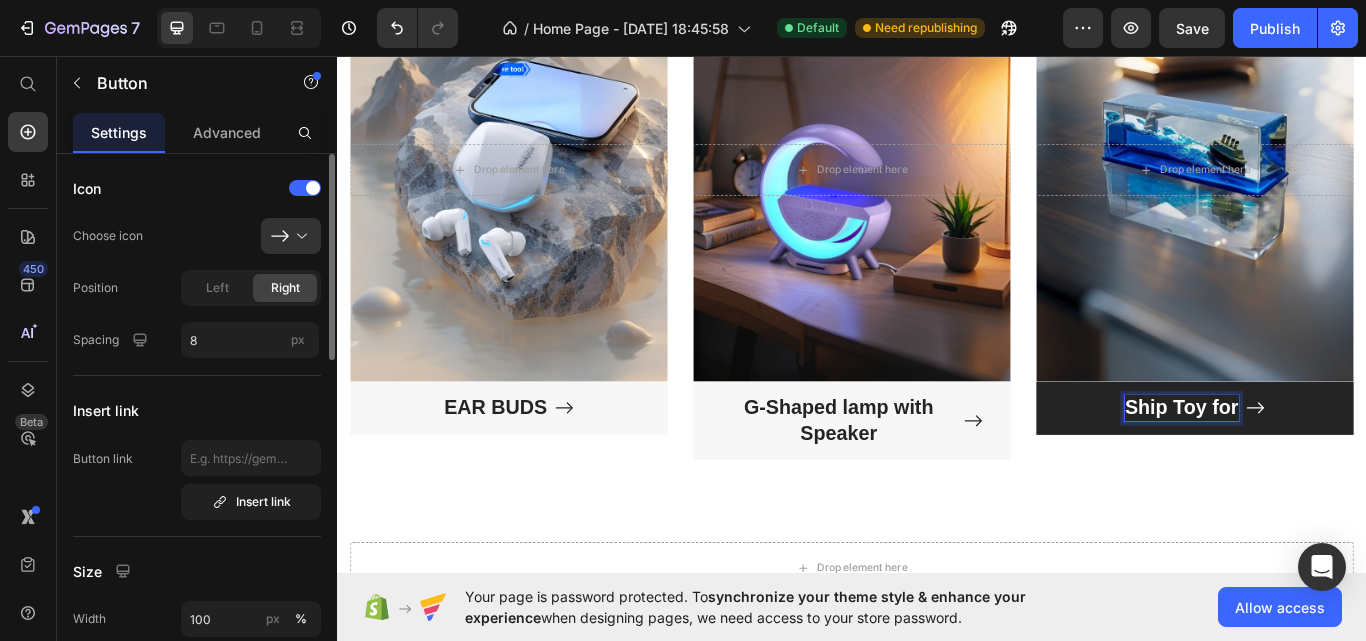 click on "Ship Toy for" at bounding box center (1337, 468) 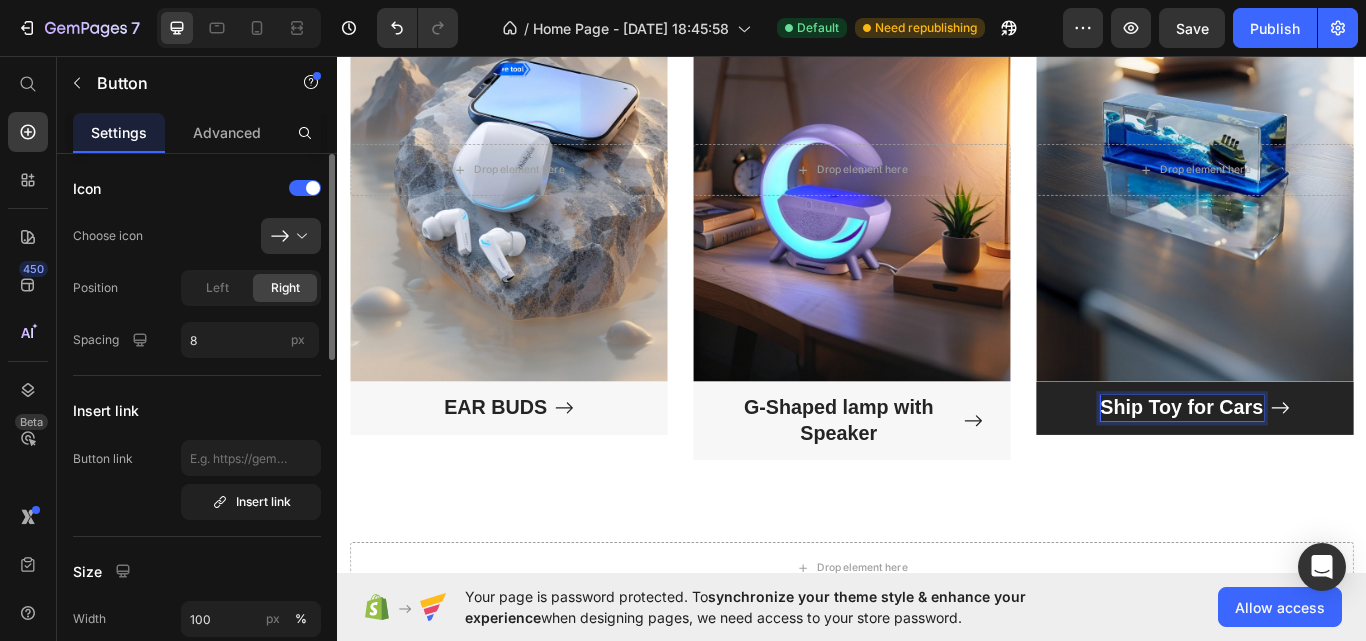 click on "Ship Toy for Cars" at bounding box center [1337, 468] 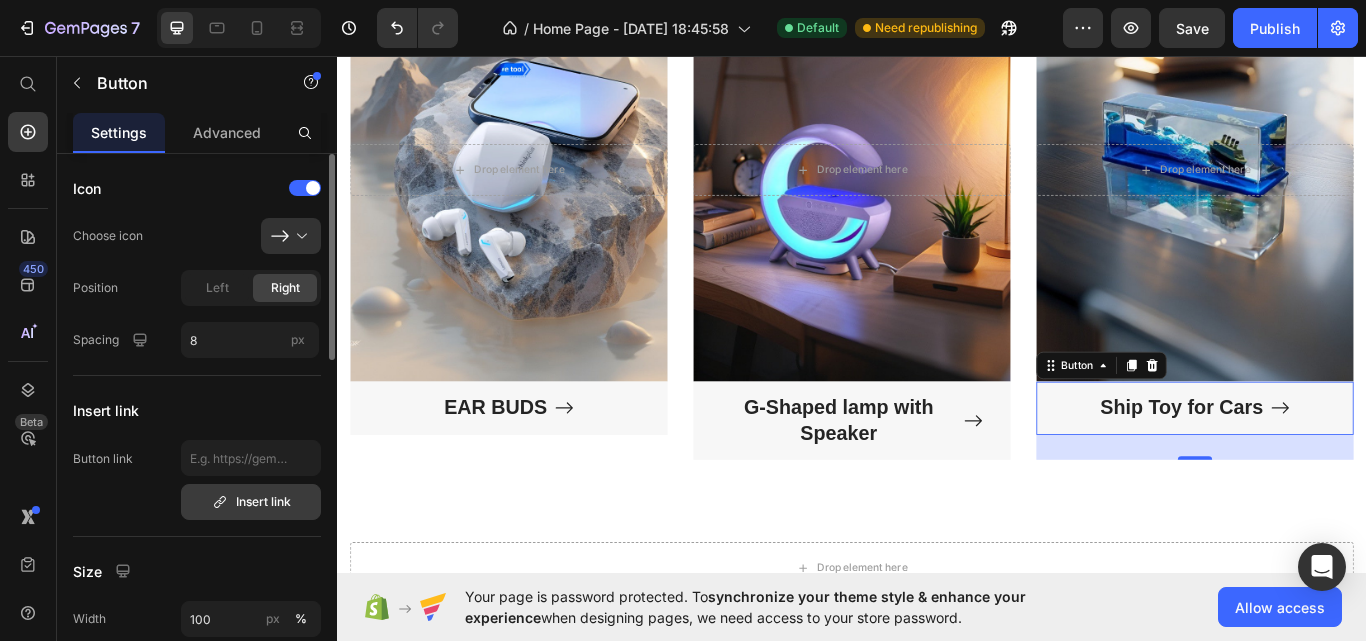 click on "Insert link" at bounding box center (251, 502) 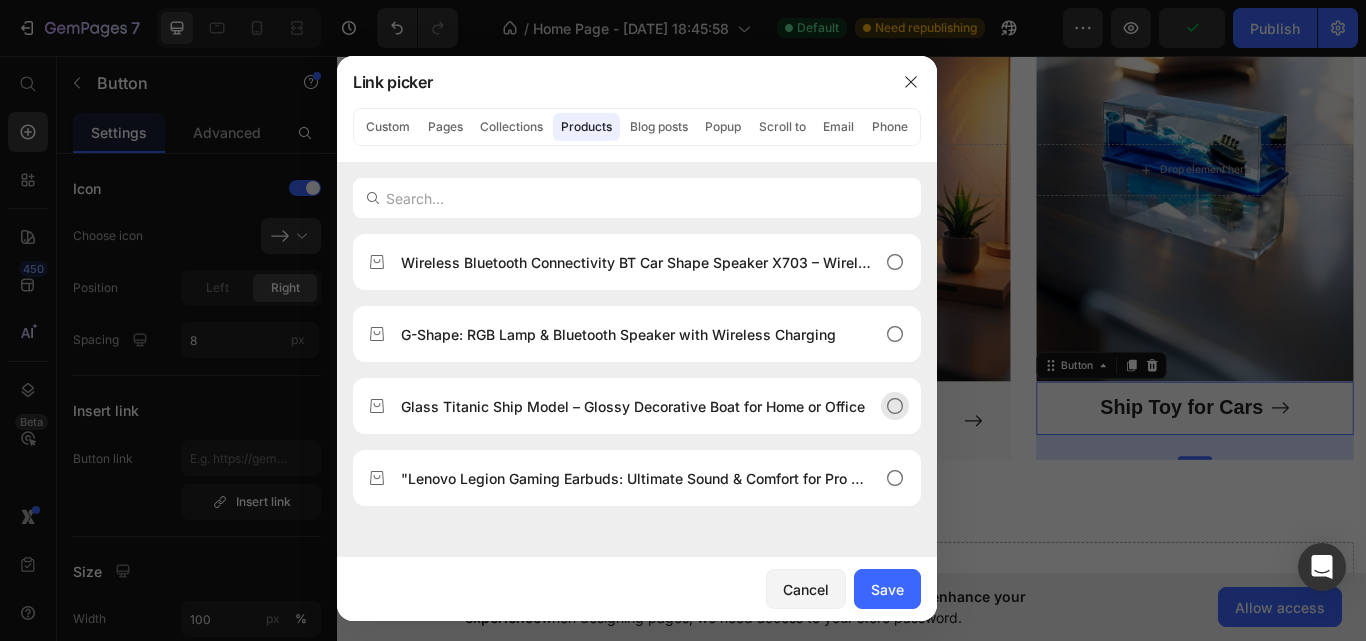 click 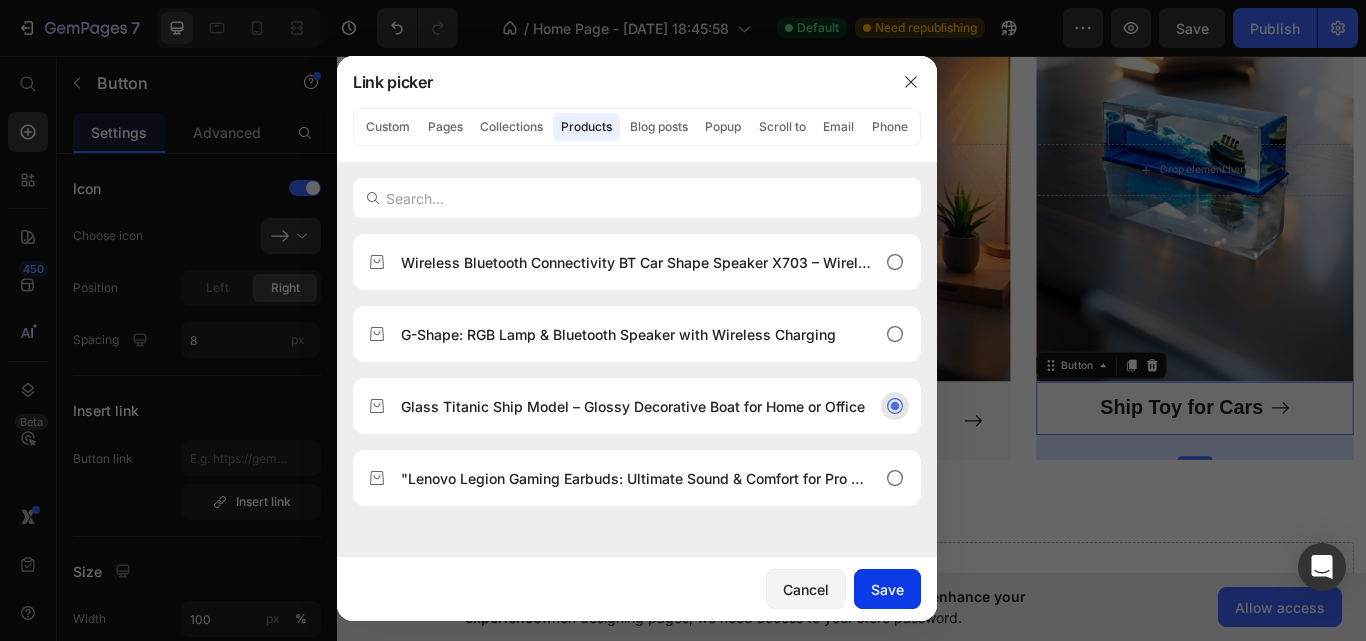 drag, startPoint x: 874, startPoint y: 587, endPoint x: 838, endPoint y: 542, distance: 57.628117 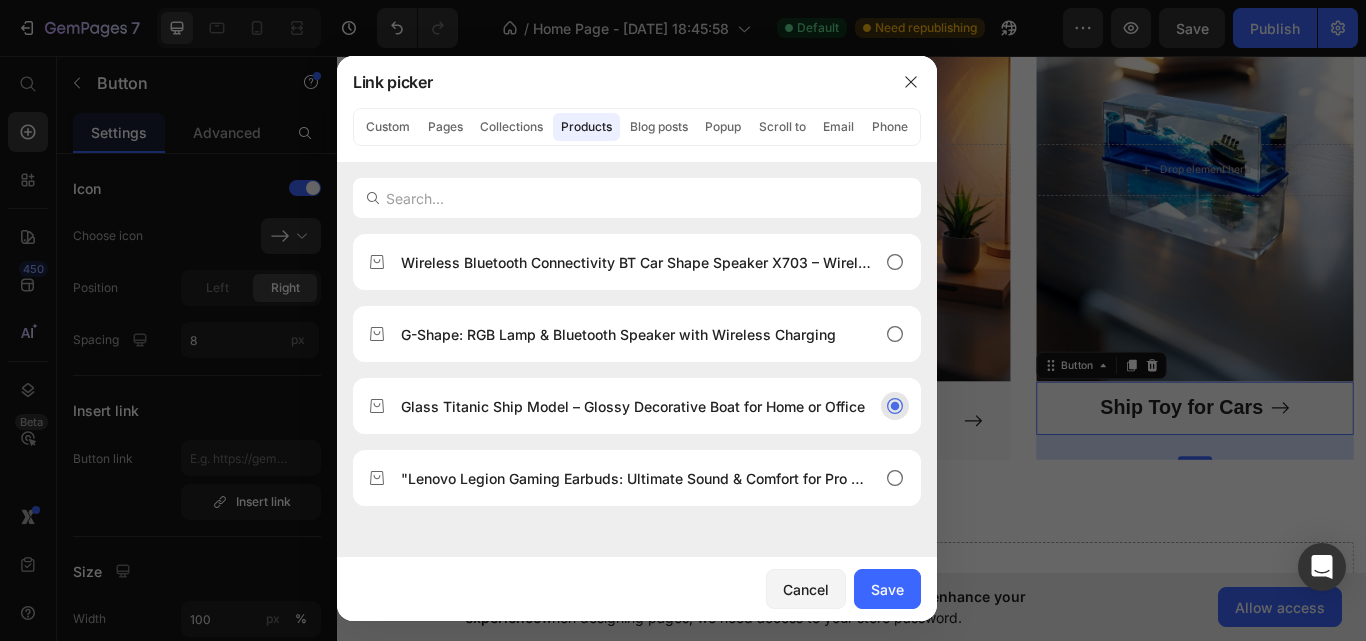 type on "/products/glass-titanic-ship-model-glossy-decorative-boat-for-home-or-office" 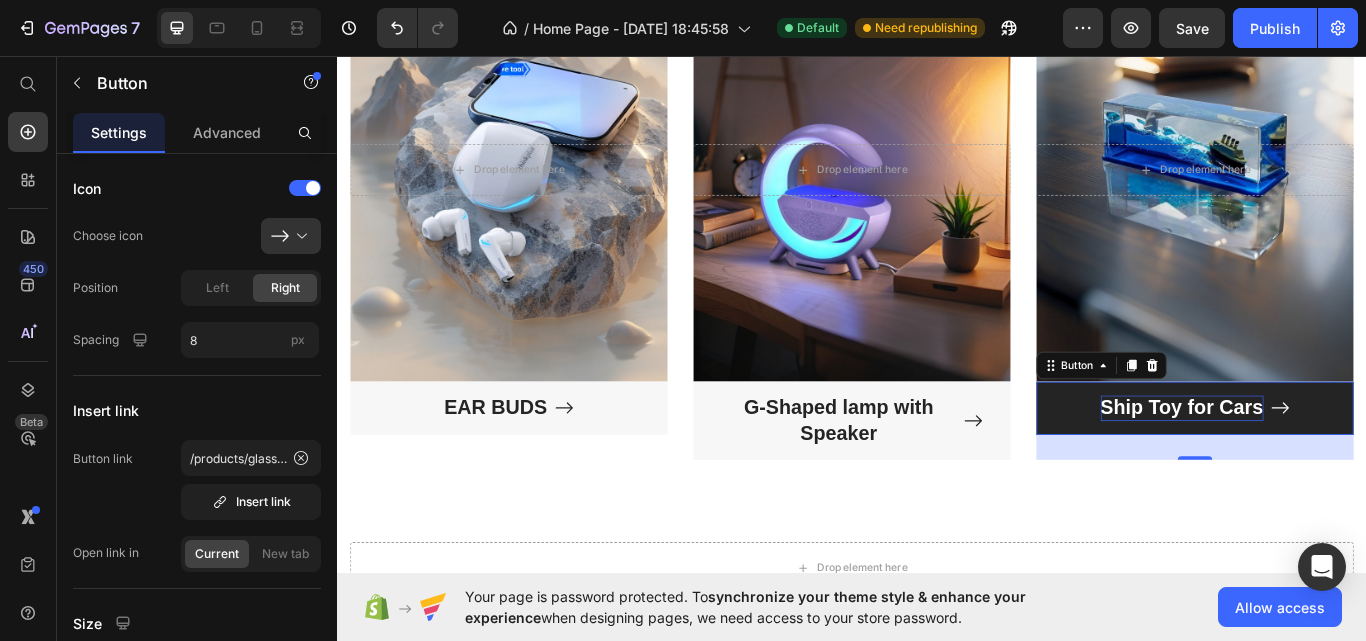 click on "Ship Toy for Cars" at bounding box center (1322, 468) 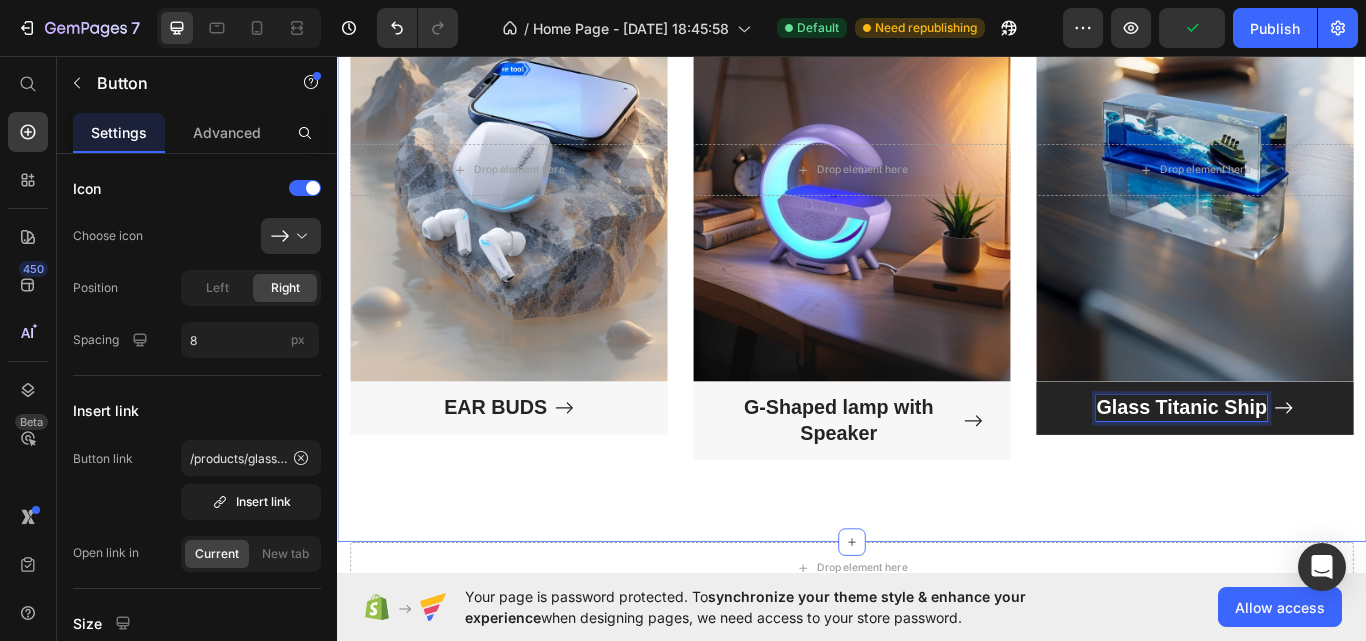 click on "Top Trending Products Heading “Don’t miss the crowd favorites — they sell fast!” Text block                Title Line Row
Drop element here Hero Banner                EAR BUDS Button
Drop element here Hero Banner                G-Shaped lamp with Speaker Button
Drop element here Hero Banner                Glass Titanic Ship  Button   0 Row Section 8" at bounding box center [937, 137] 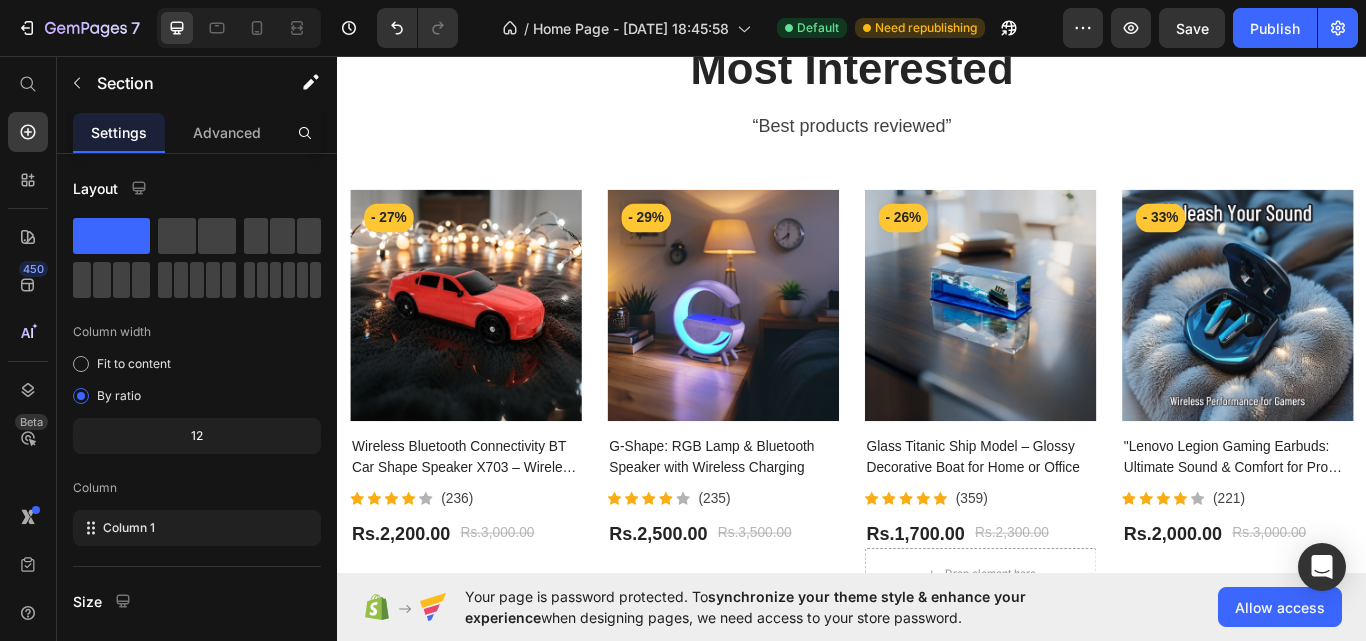 scroll, scrollTop: 1817, scrollLeft: 0, axis: vertical 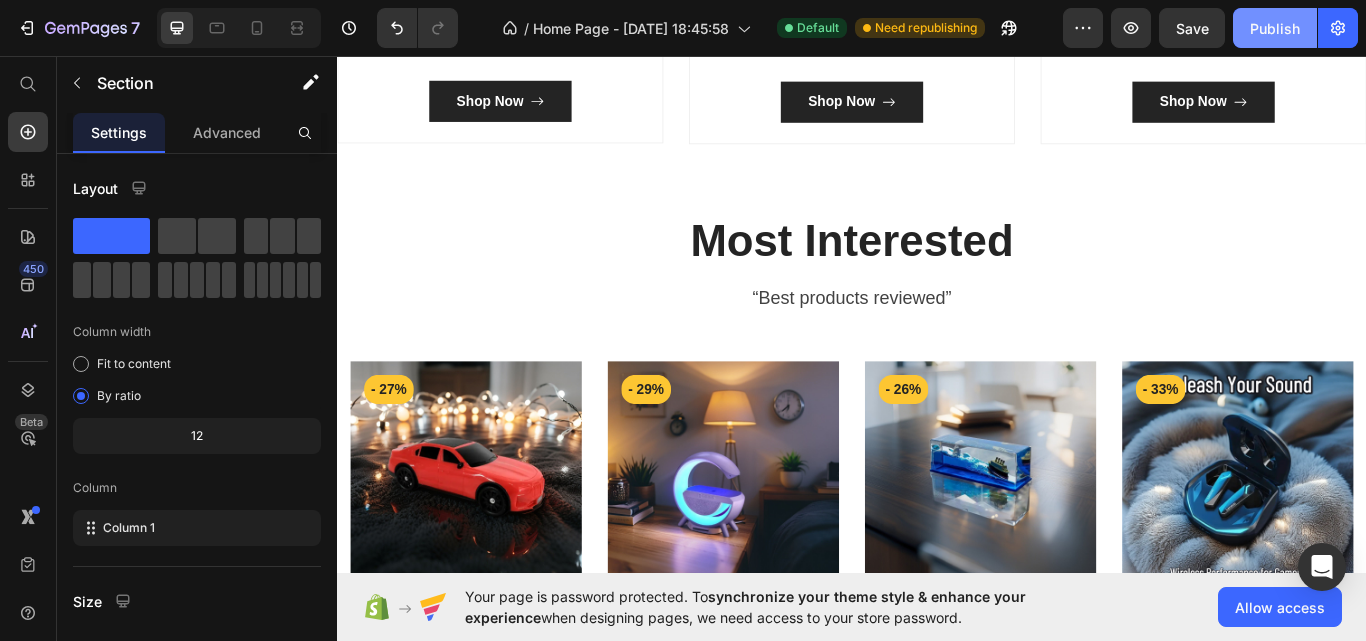 click on "Publish" 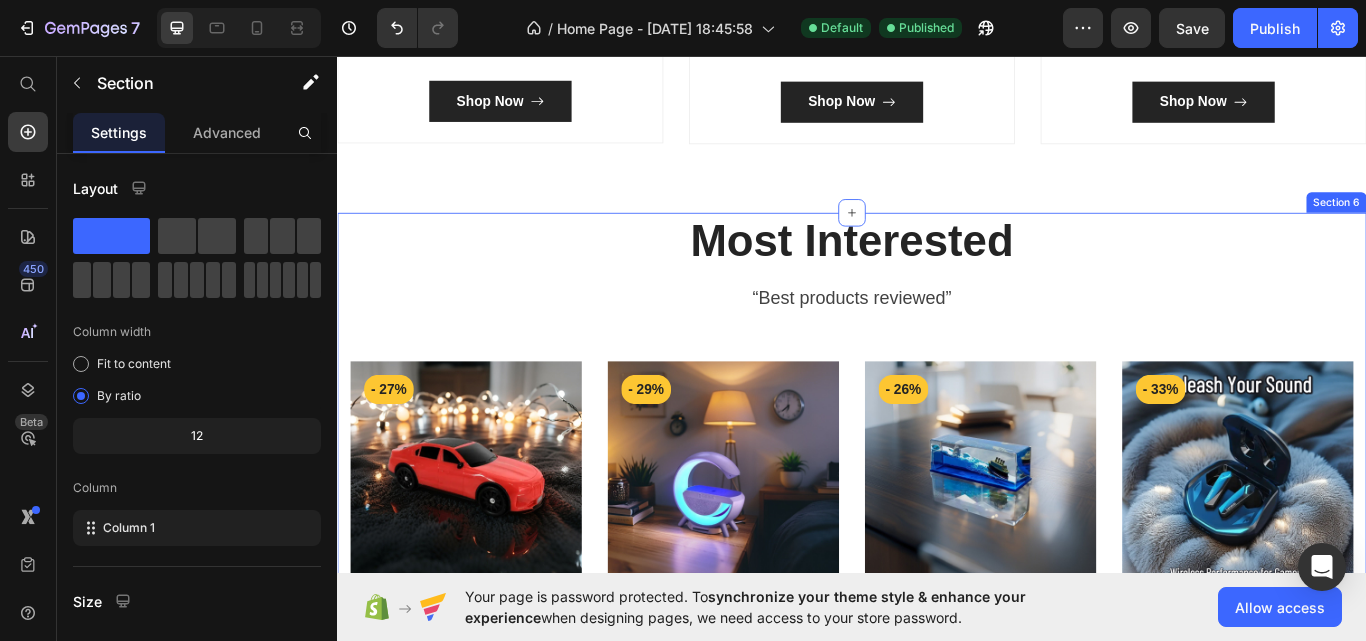 click on "Most Interested Heading “Best products reviewed” Text block Row Product Images - 27% Product Badge Row Wireless Bluetooth Connectivity BT Car Shape Speaker X703 – Wireless Bluetooth Speaker (P) Title                Icon                Icon                Icon                Icon                Icon Icon List Hoz (236) Text block Icon List Rs.2,200.00 (P) Price Rs.3,000.00 (P) Price Row Product Product Images - 29% Product Badge Row G-Shape: RGB Lamp & Bluetooth Speaker with Wireless Charging (P) Title                Icon                Icon                Icon                Icon                Icon Icon List Hoz (235) Text block Icon List Rs.2,500.00 (P) Price Rs.3,500.00 (P) Price Row Product Row Product Images - 26% Product Badge Row Glass Titanic Ship Model – Glossy Decorative Boat for Home or Office (P) Title                Icon                Icon                Icon                Icon                Icon Icon List Hoz (359) Text block Icon List Rs.1,700.00 (P) Price Rs.2,300.00 (P) Price Row" at bounding box center [937, 565] 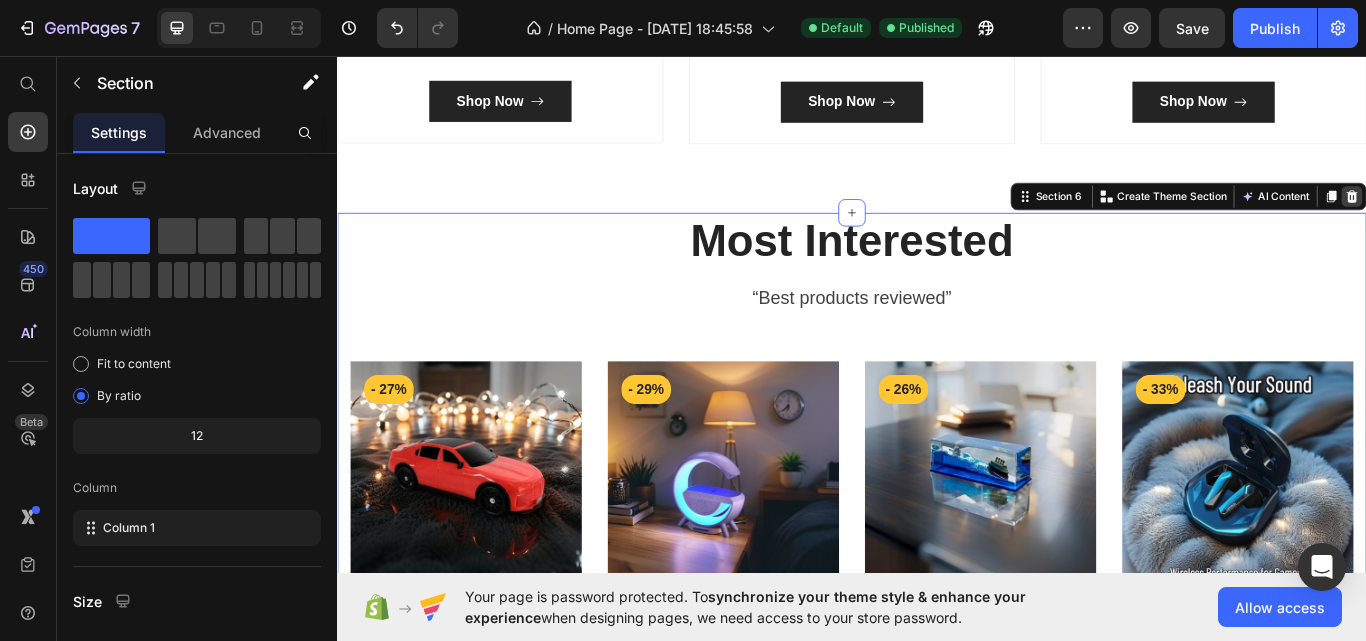 click 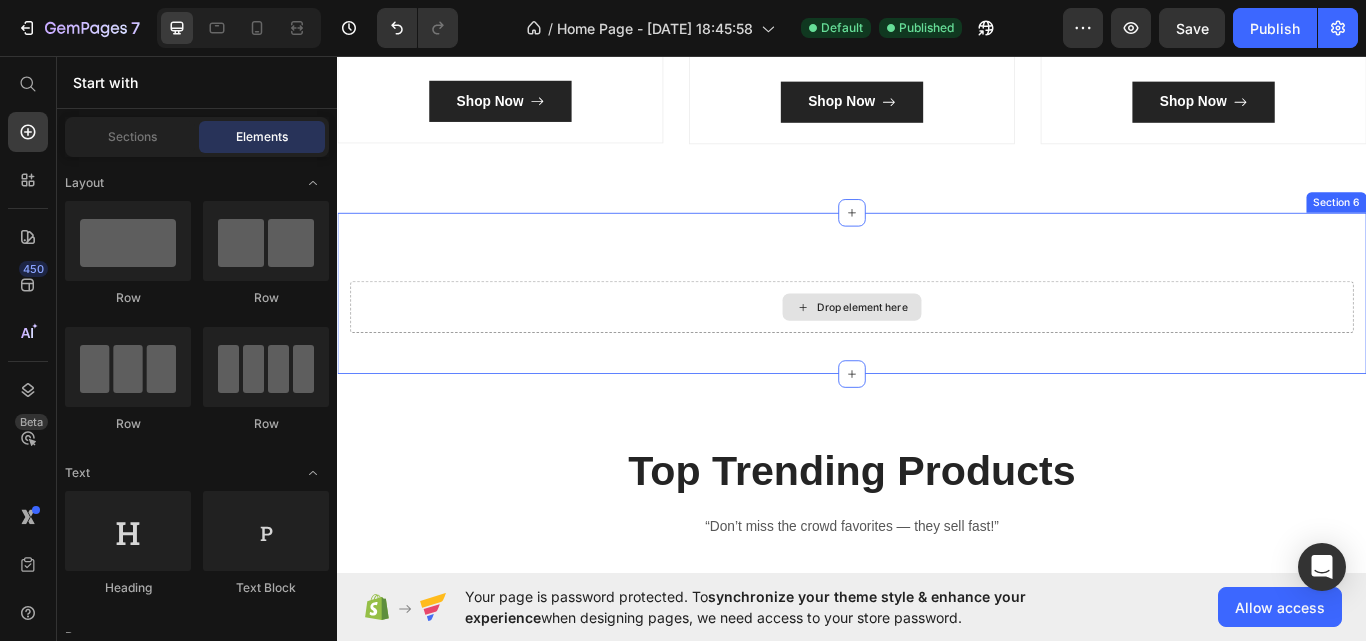 scroll, scrollTop: 2017, scrollLeft: 0, axis: vertical 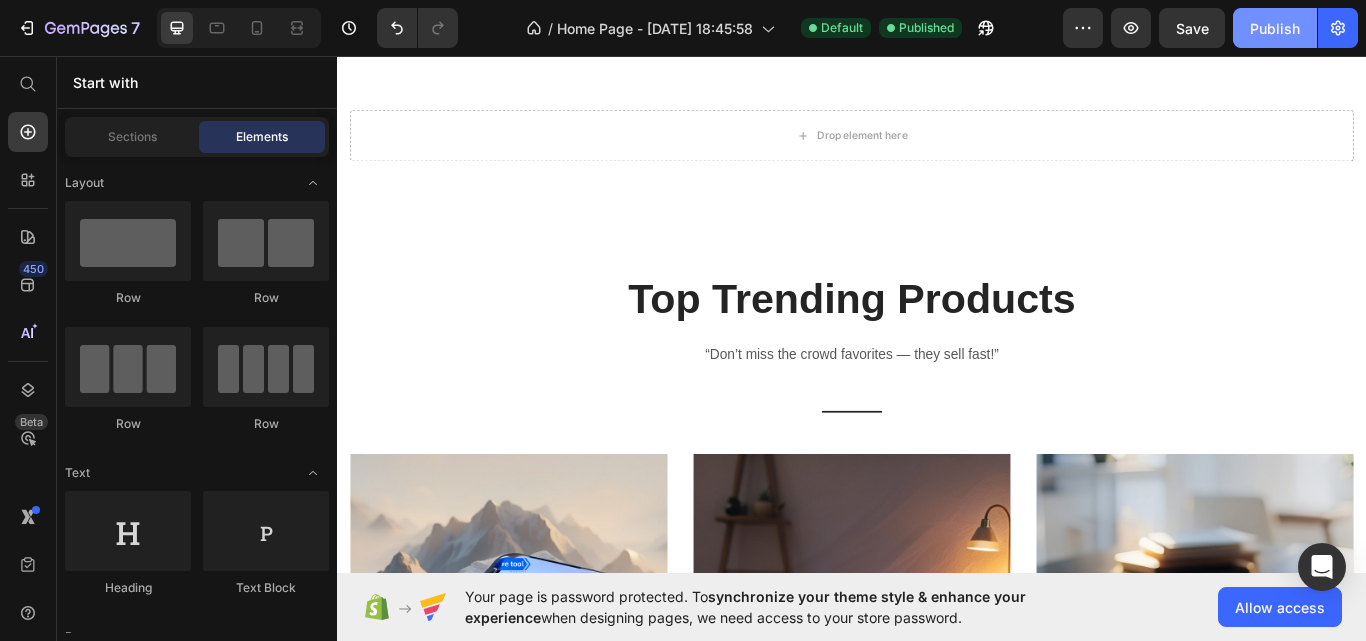 click on "Publish" at bounding box center [1275, 28] 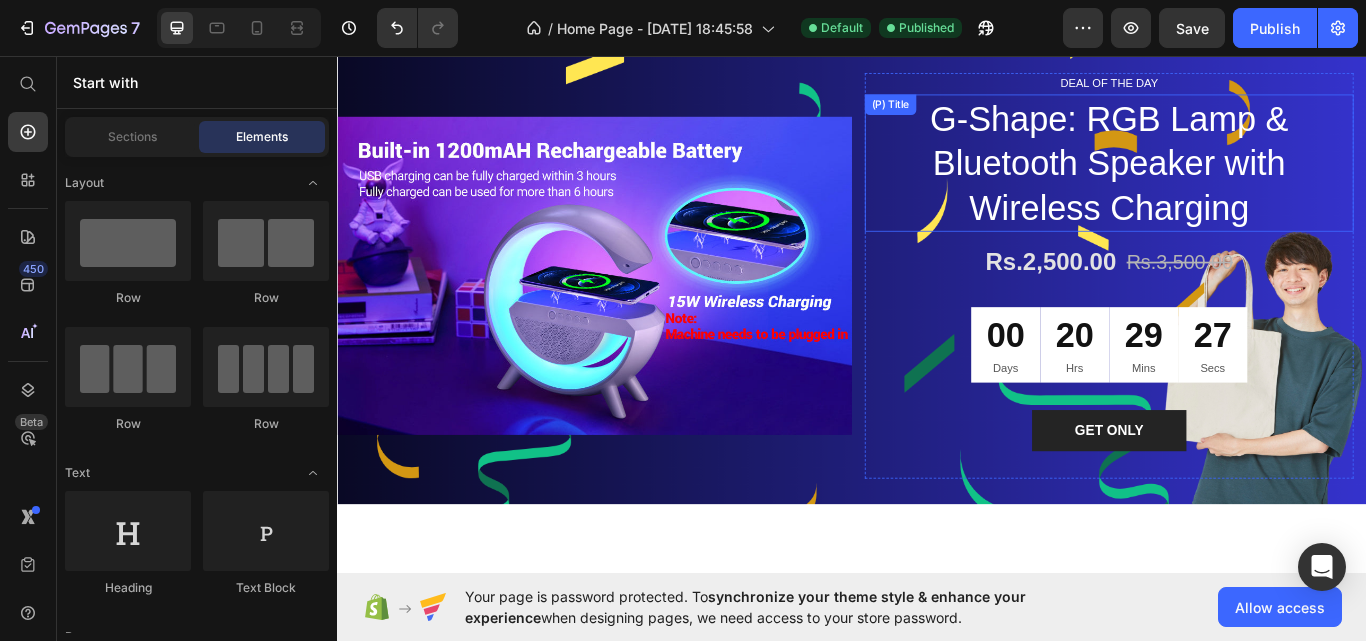 scroll, scrollTop: 417, scrollLeft: 0, axis: vertical 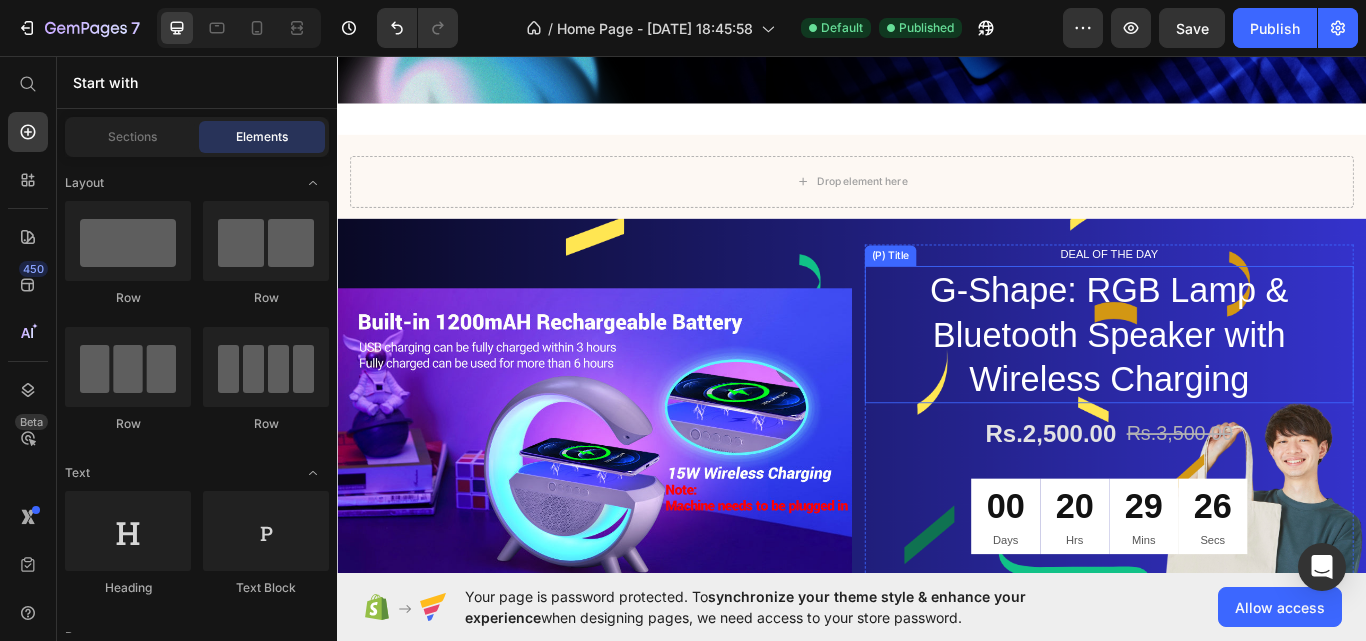 click on "G-Shape: RGB Lamp & Bluetooth Speaker with Wireless Charging" at bounding box center (1237, 382) 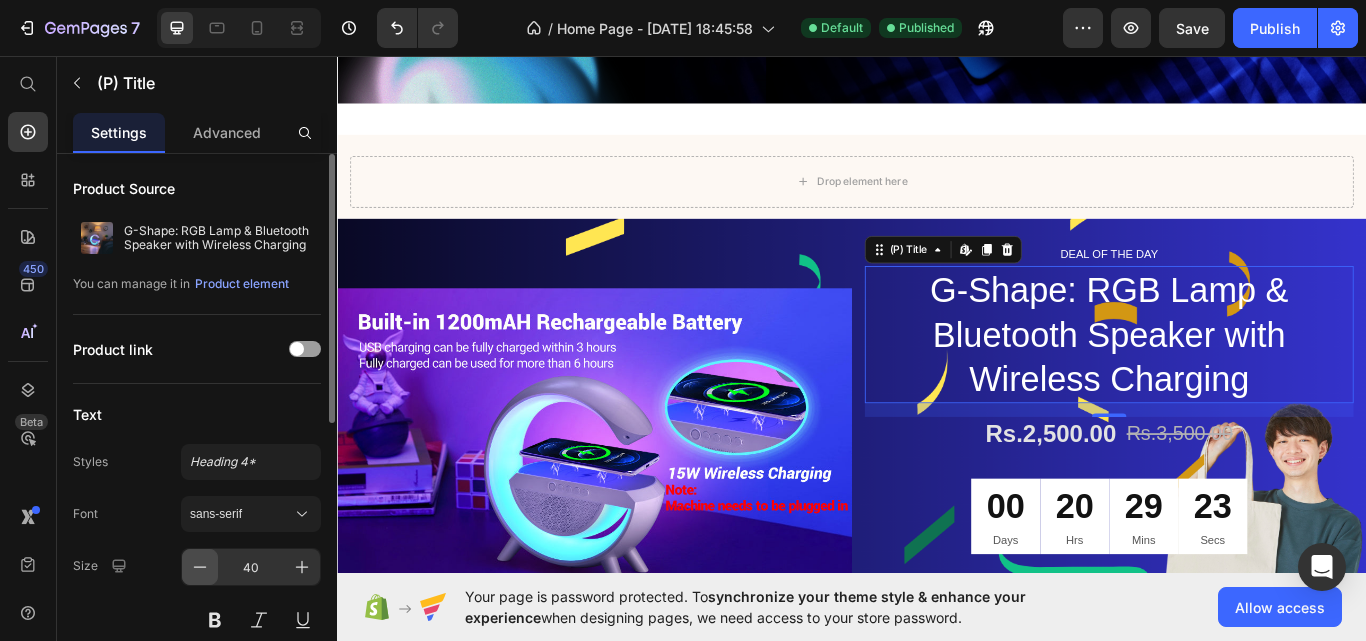 click 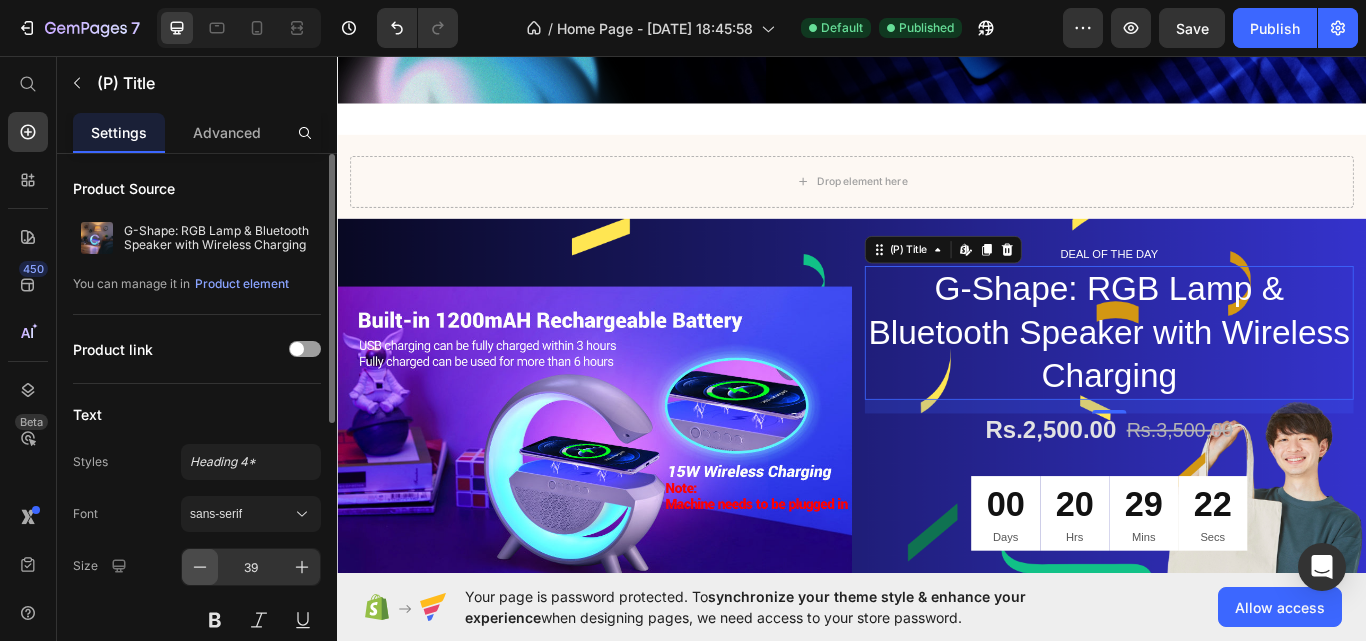 click 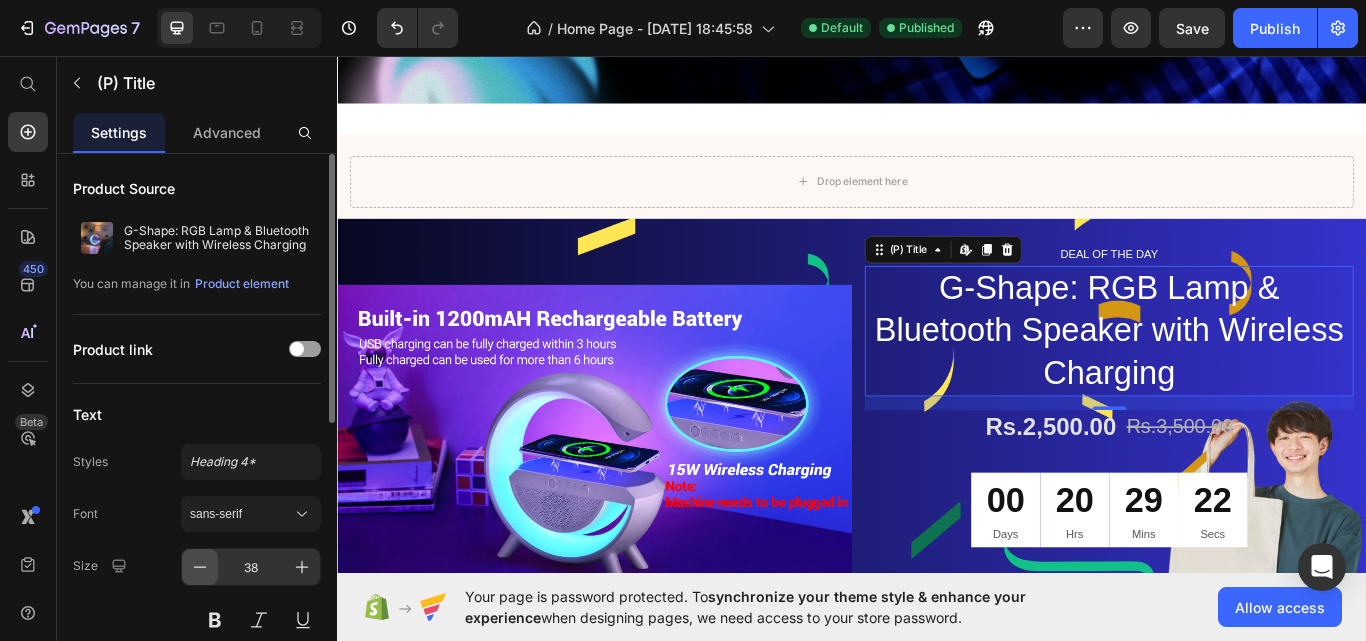 click 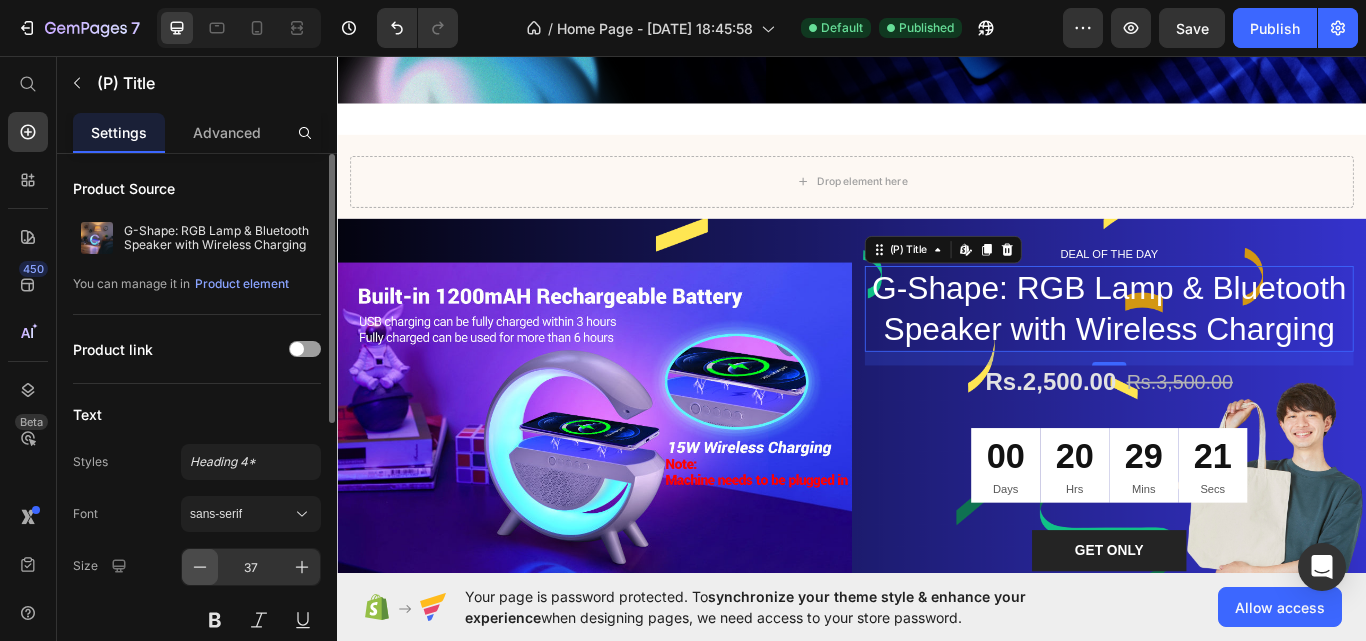 click 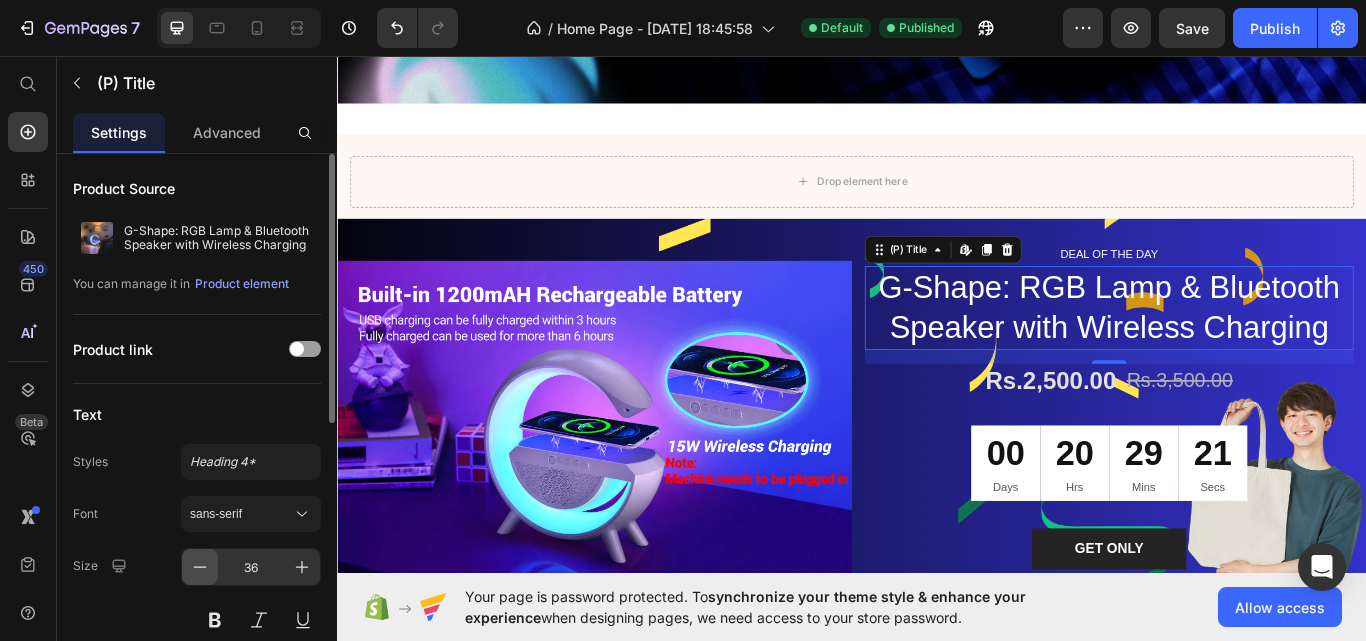 click 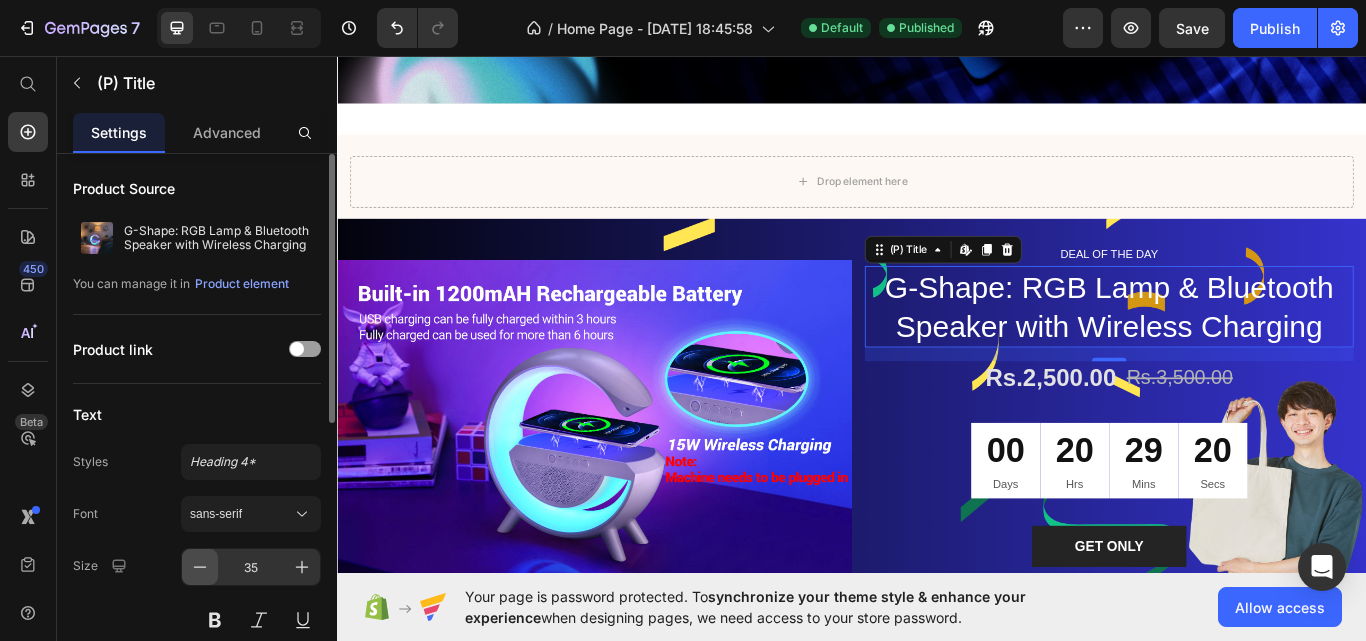 click 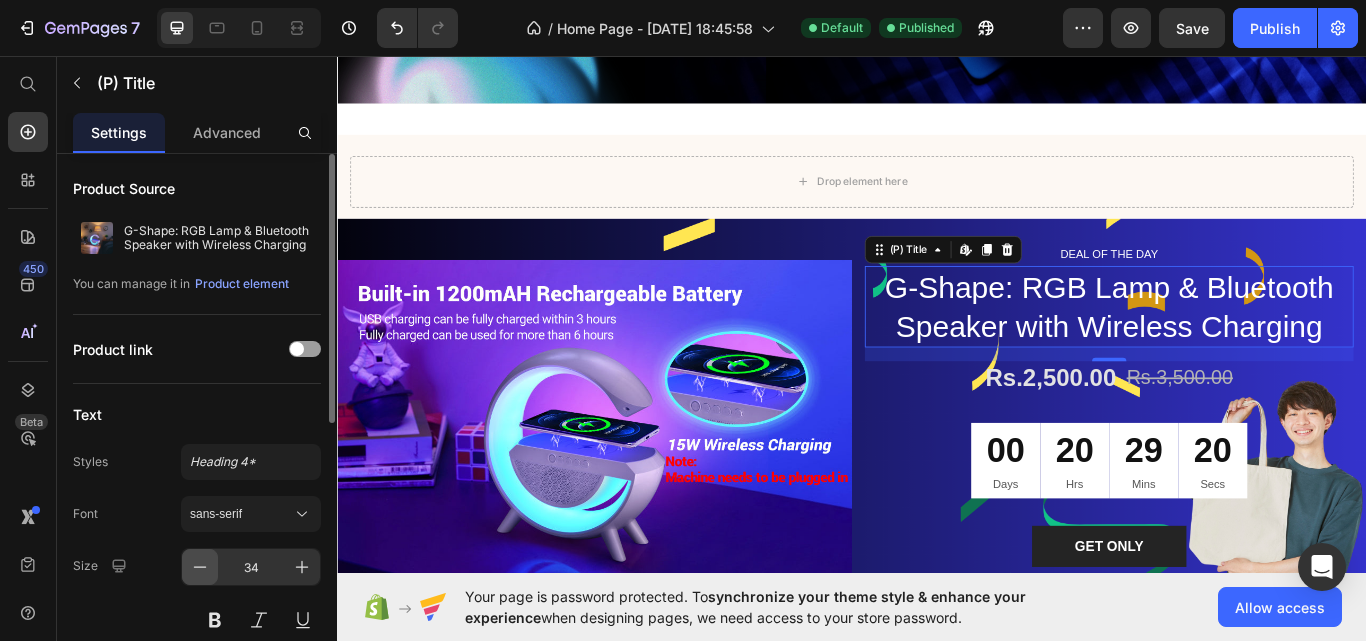 click 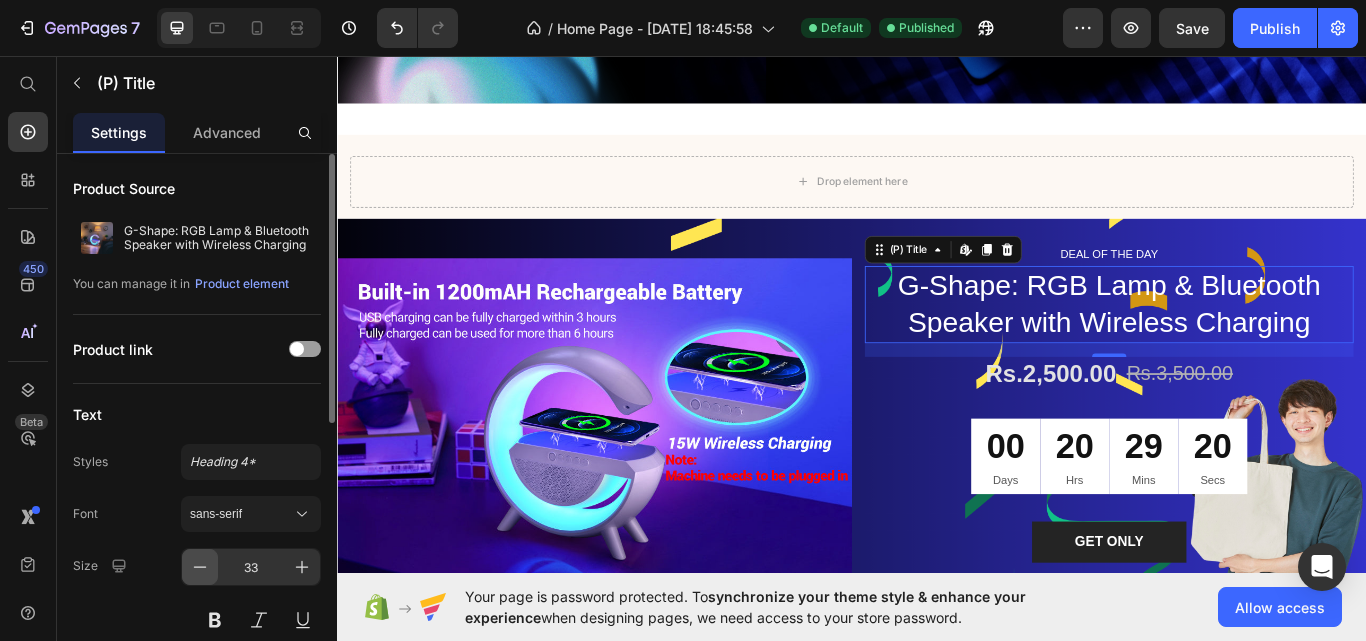 click 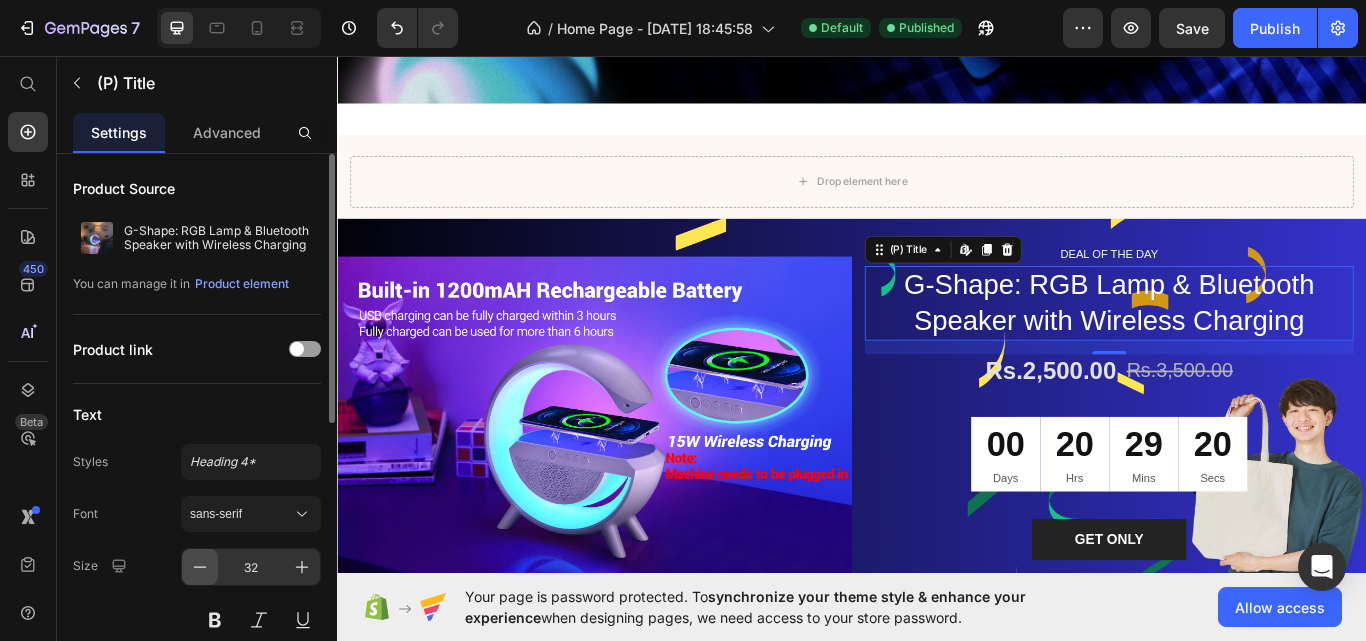click 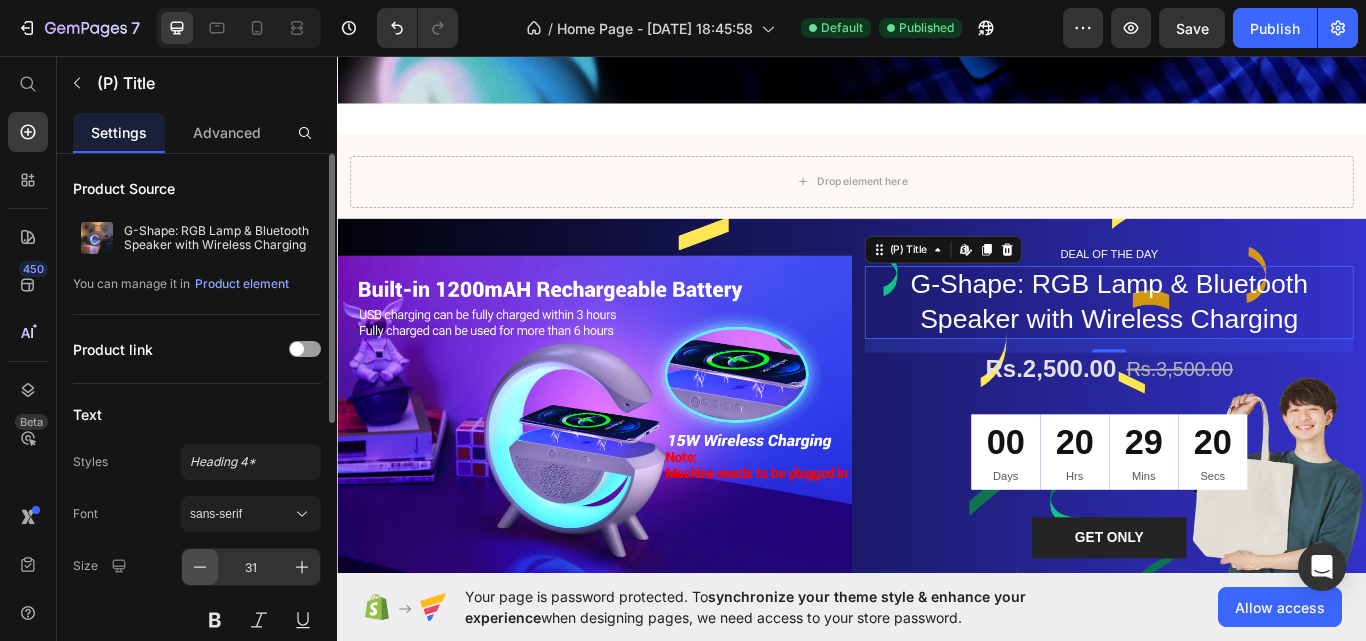 click 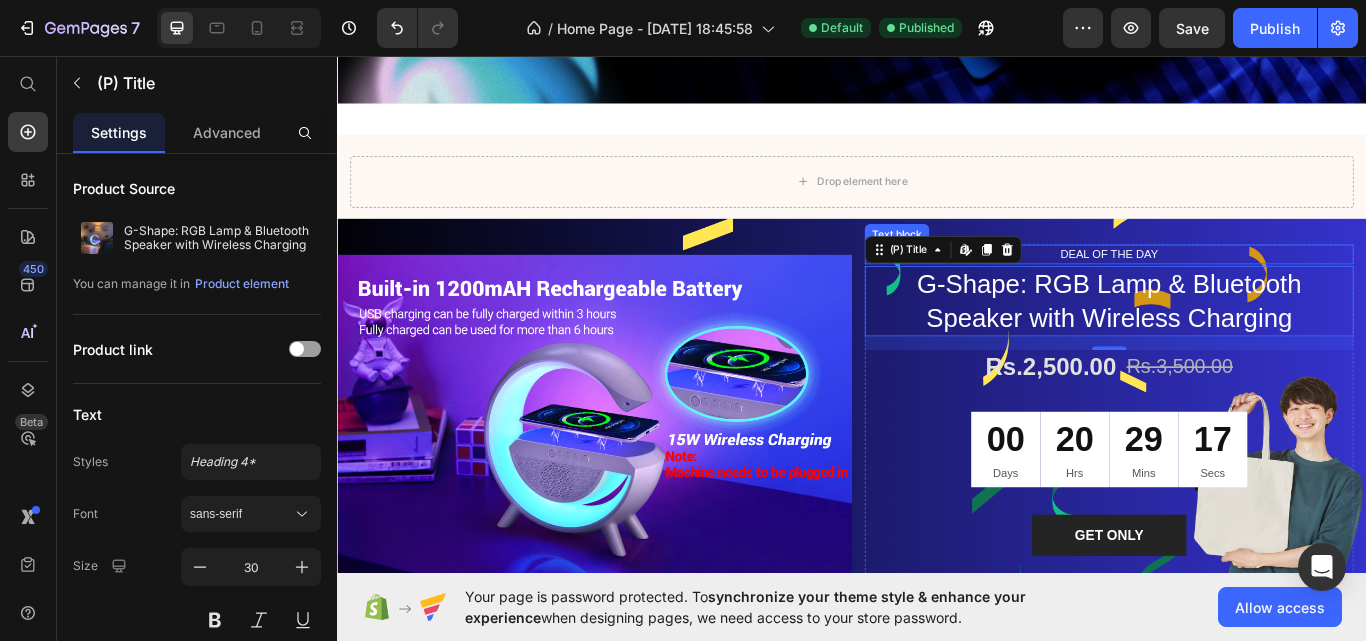 click on "DEAL OF THE DAY" at bounding box center [1237, 289] 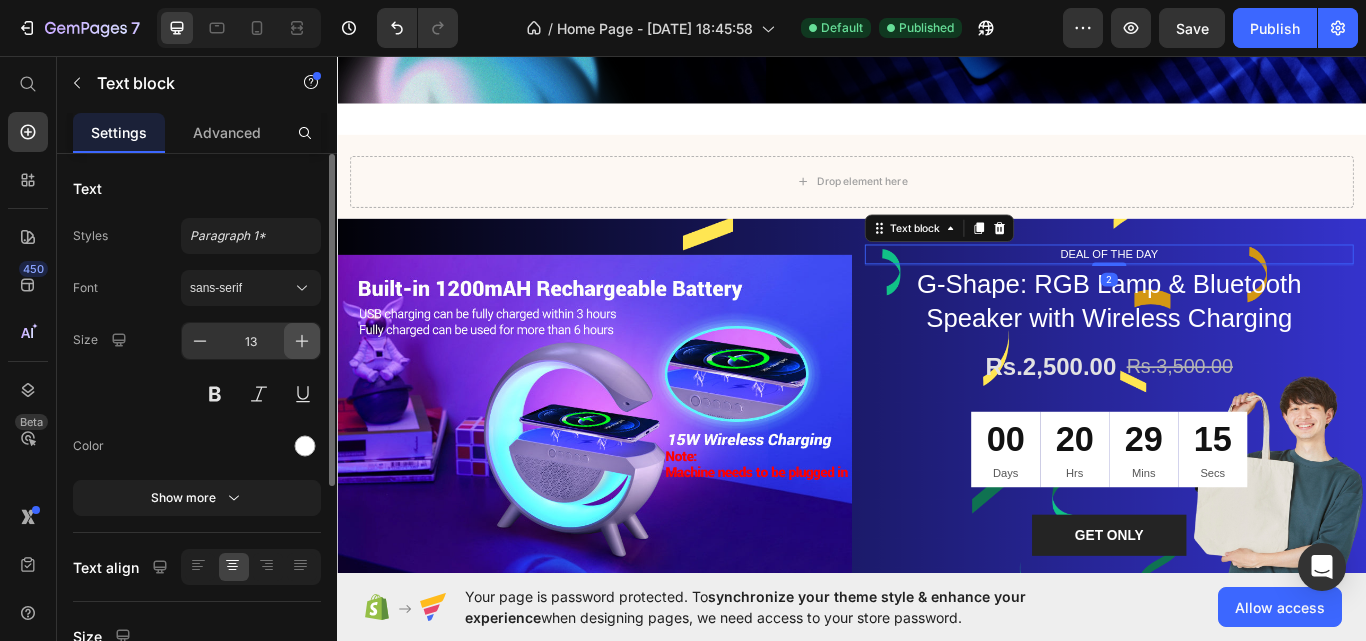 click 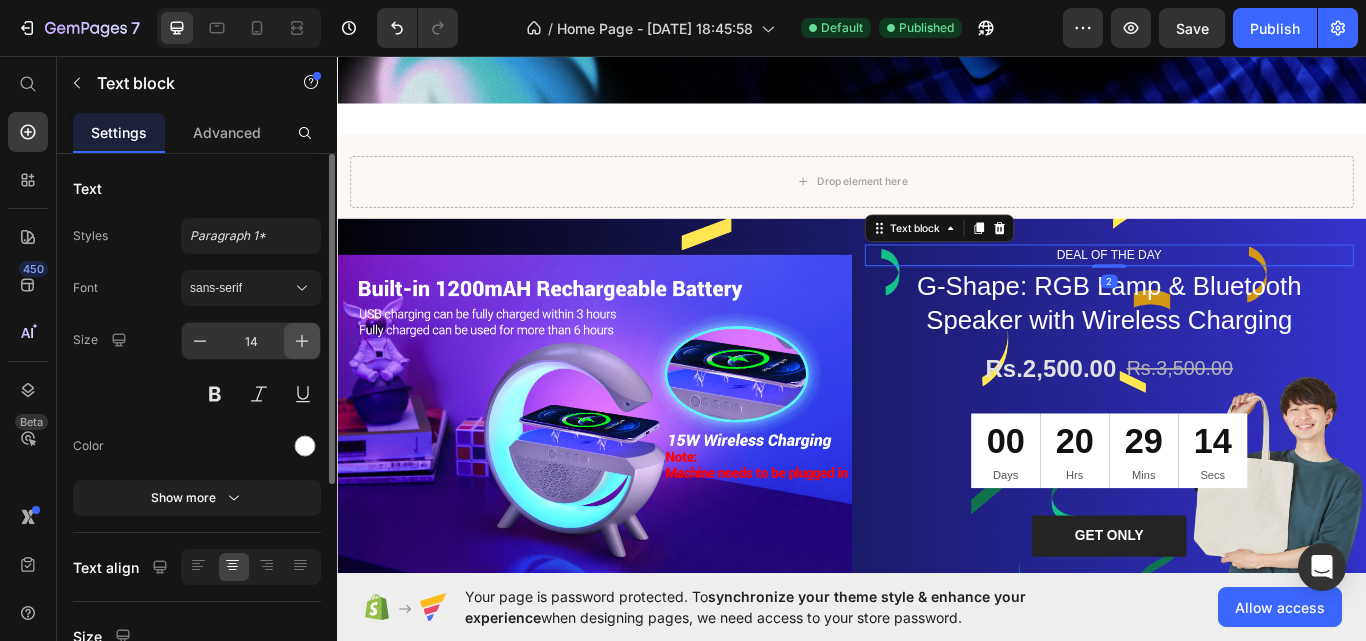 click 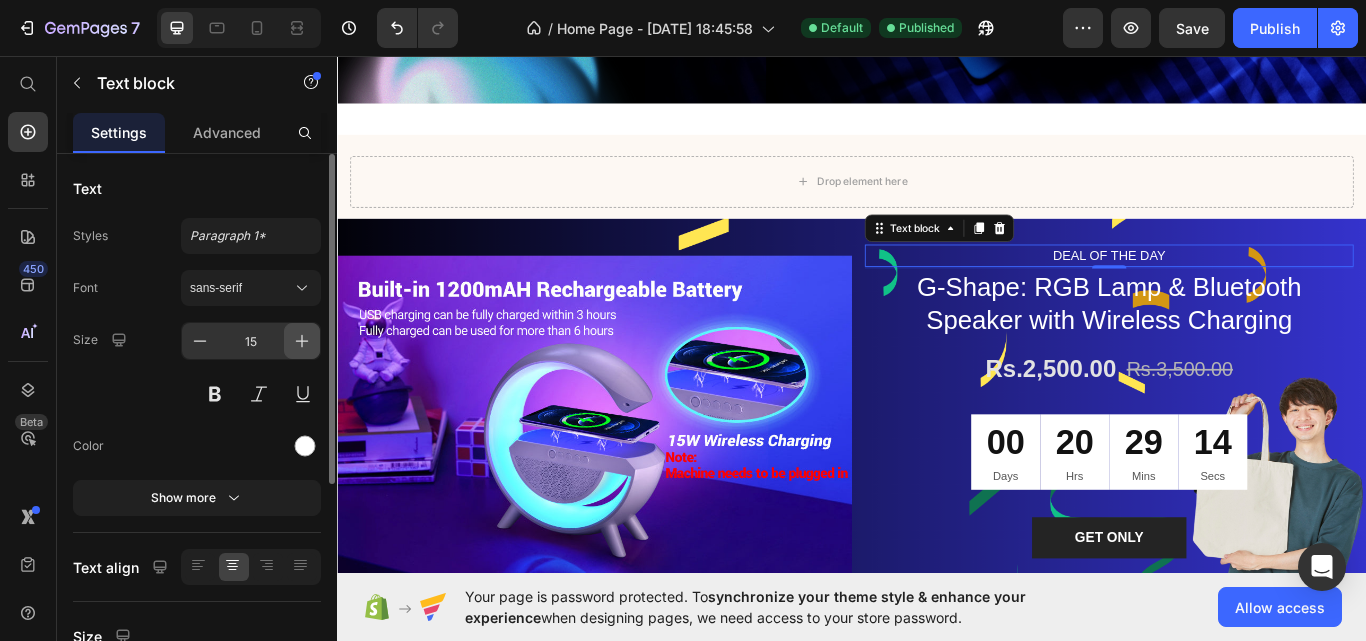 click 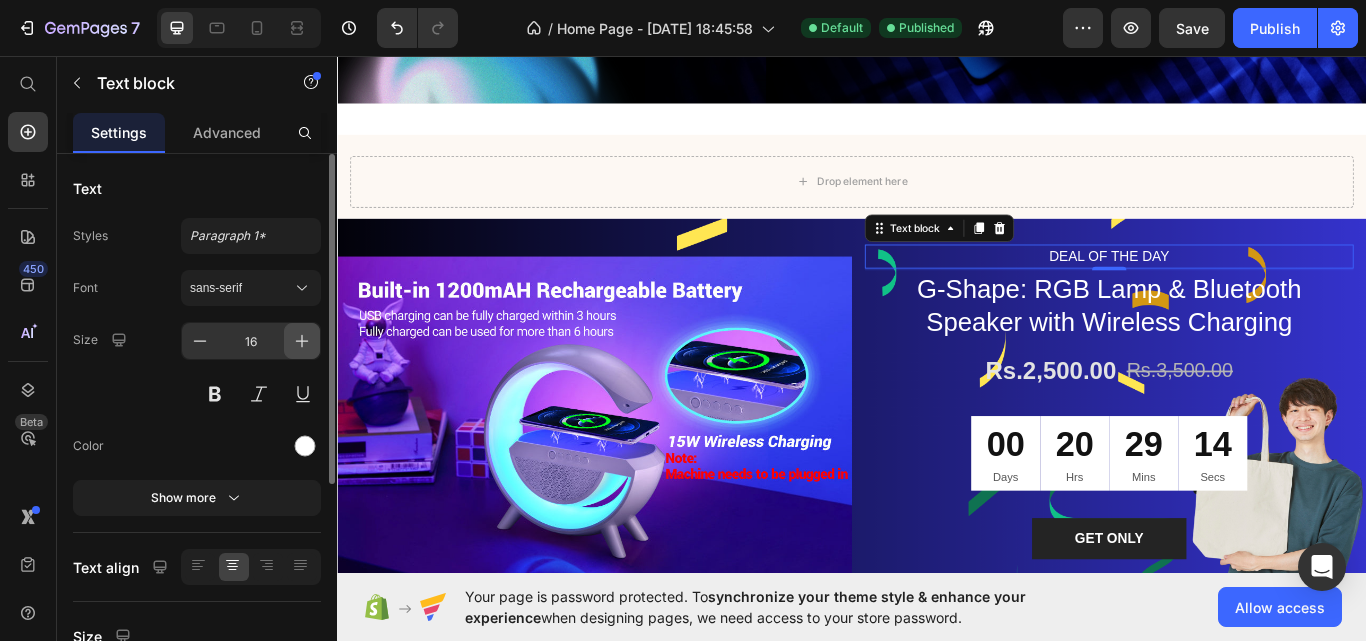 click 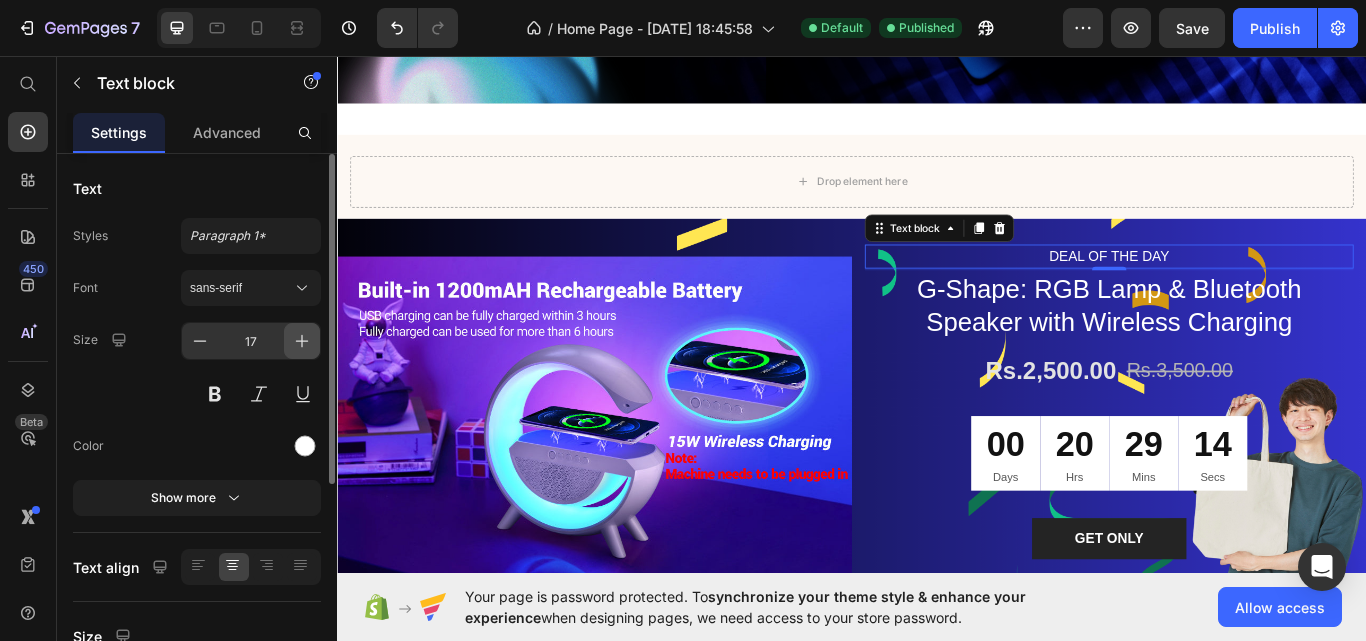 click 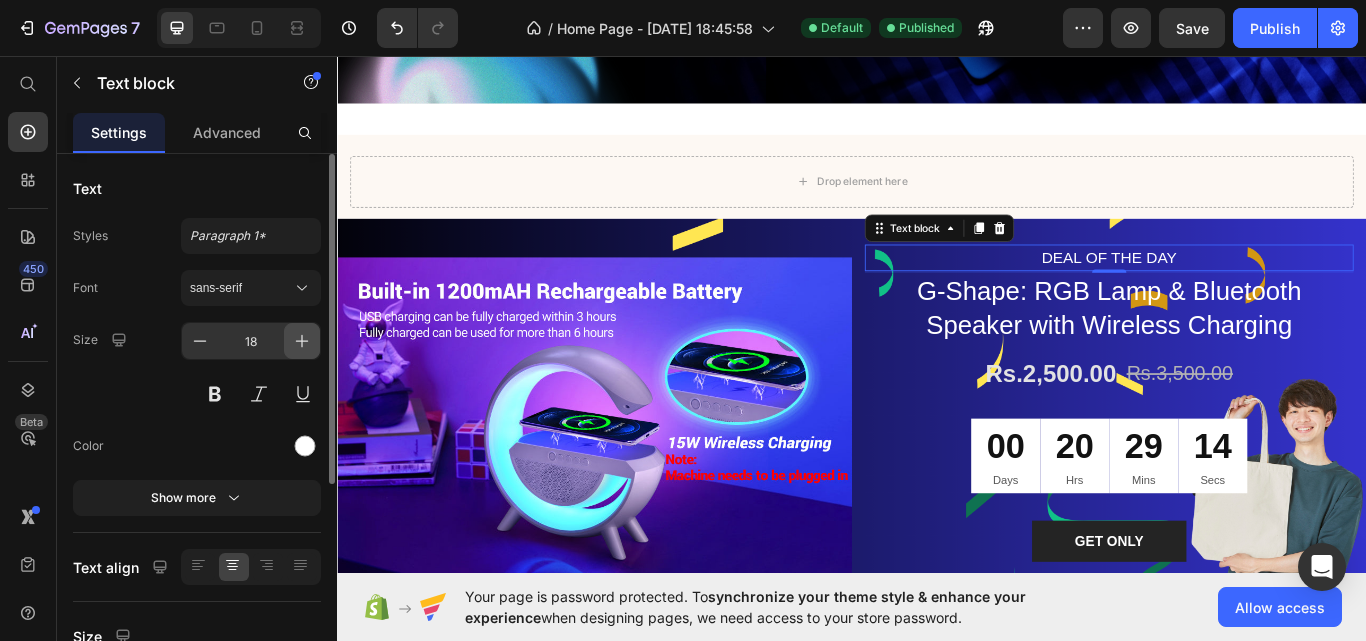 click 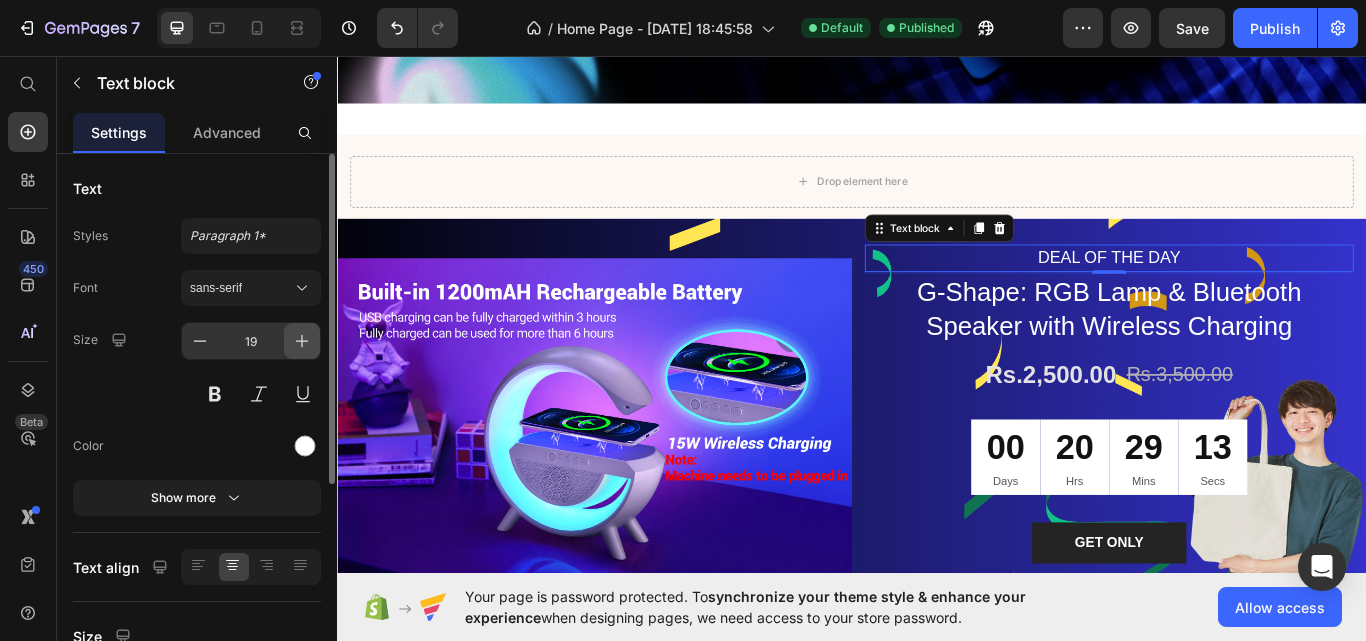 click 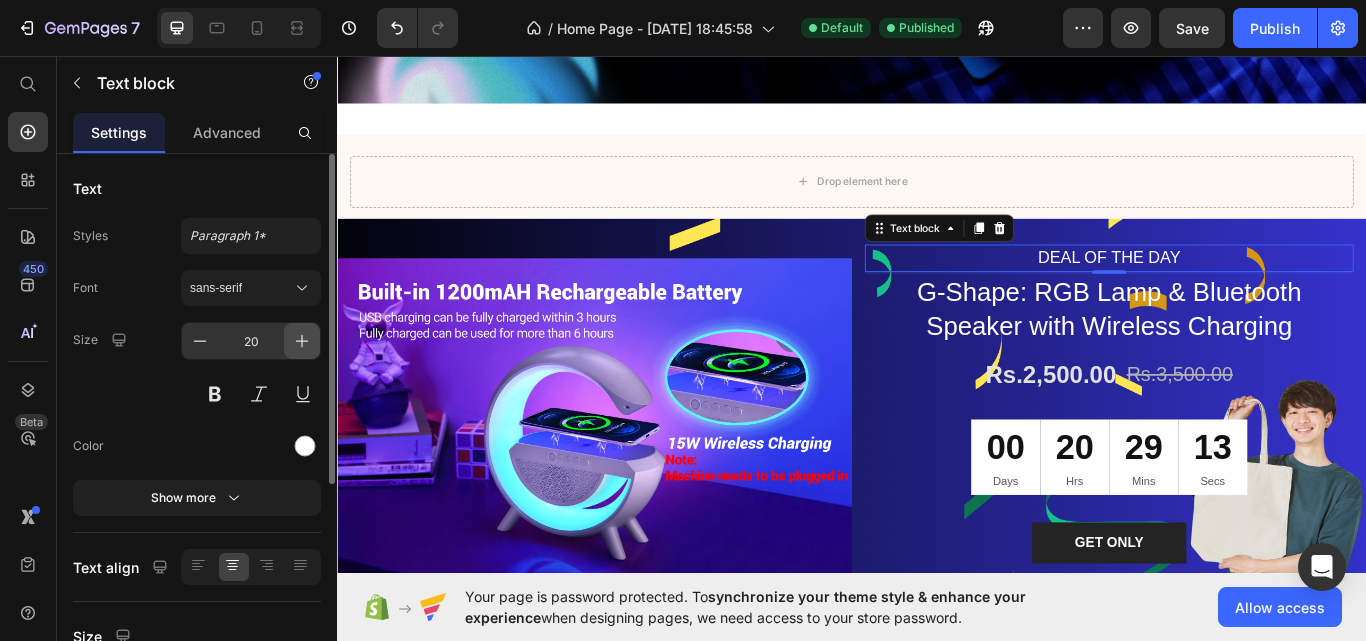 click 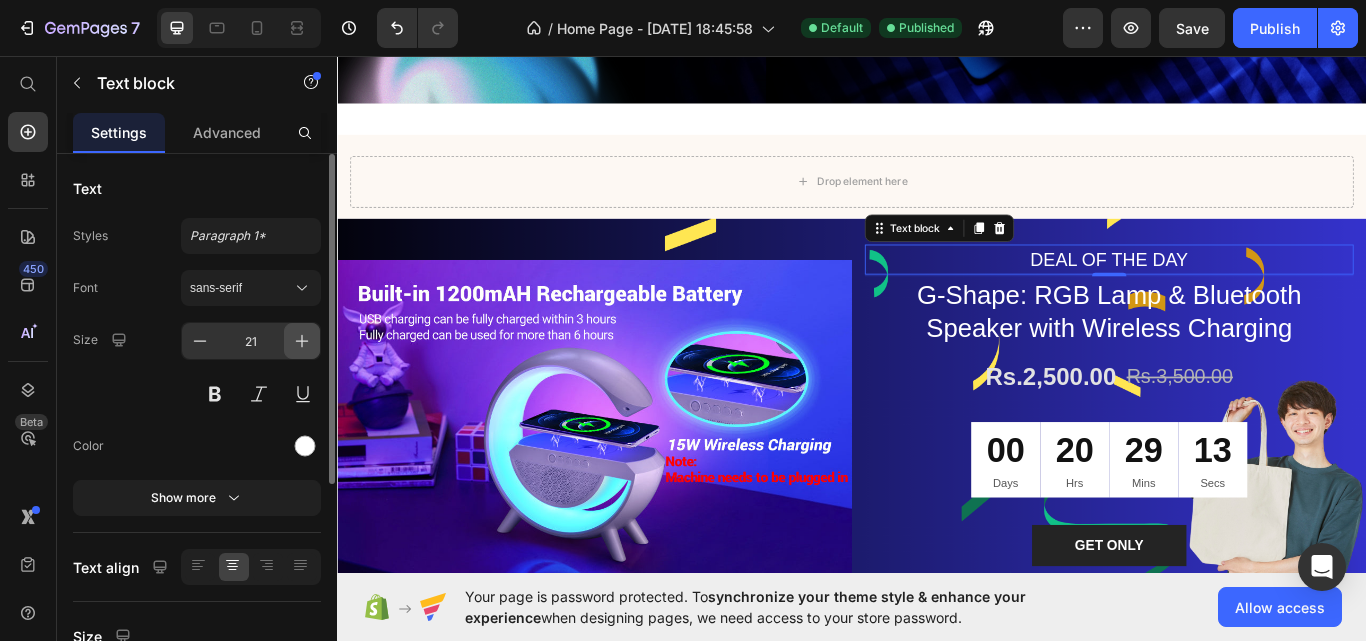 click 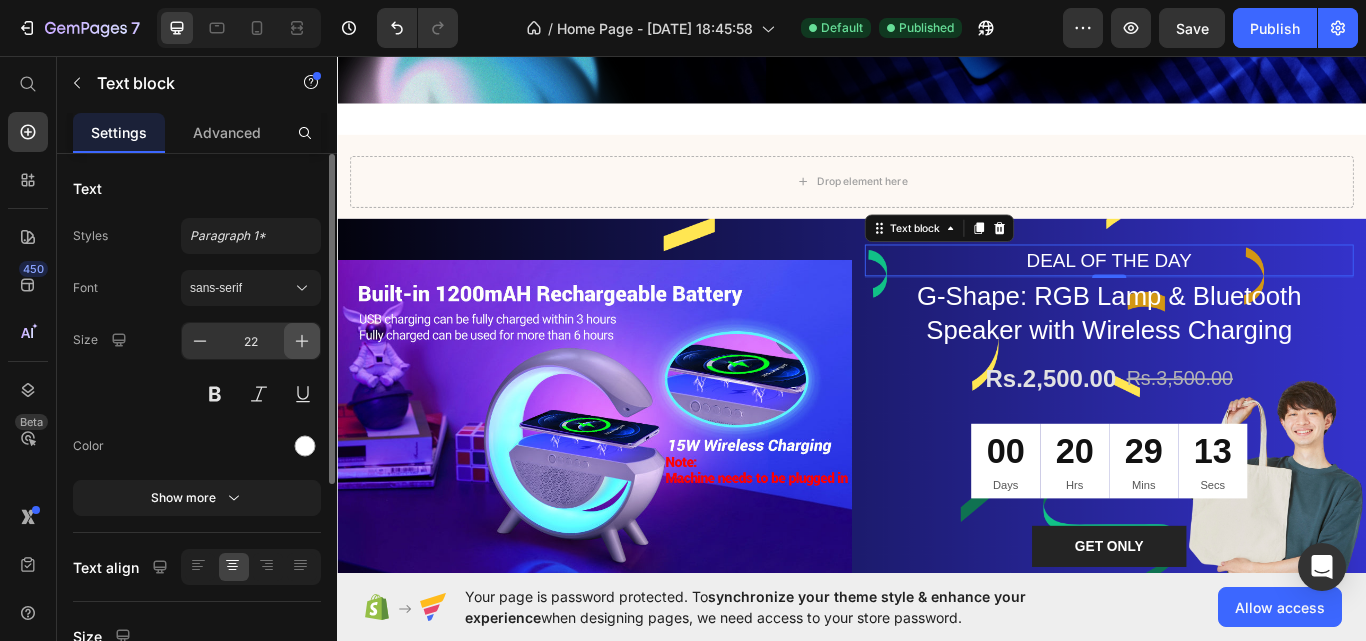 click 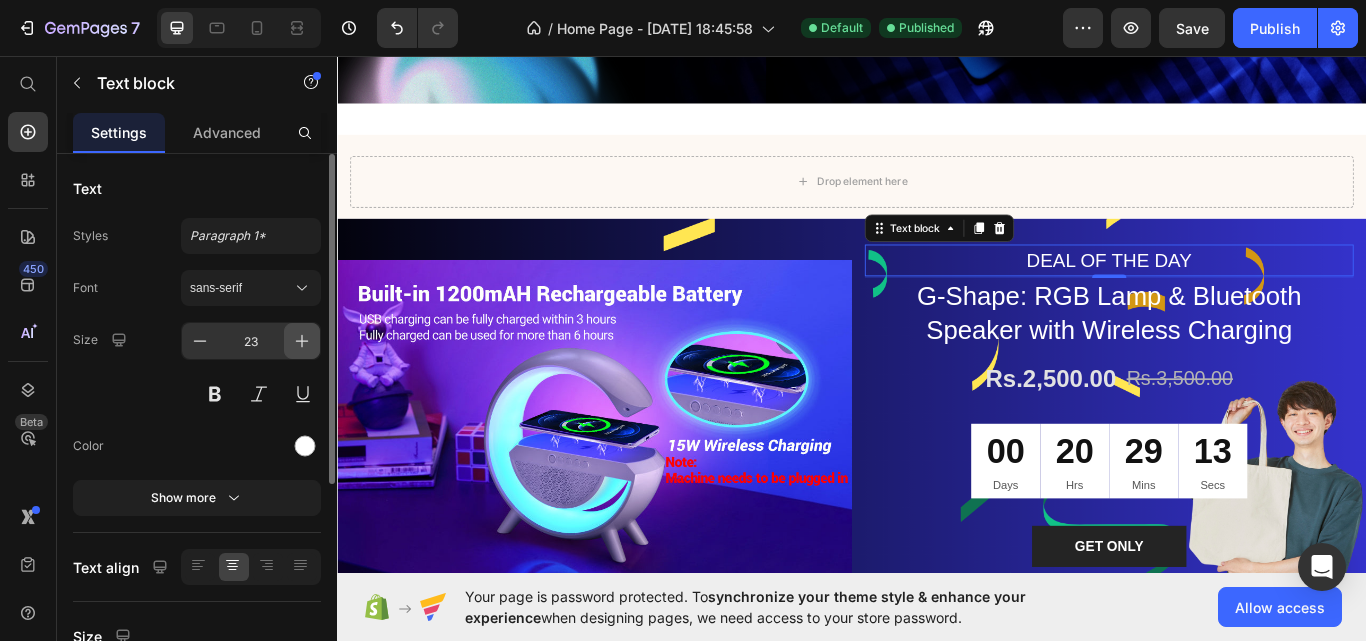 click 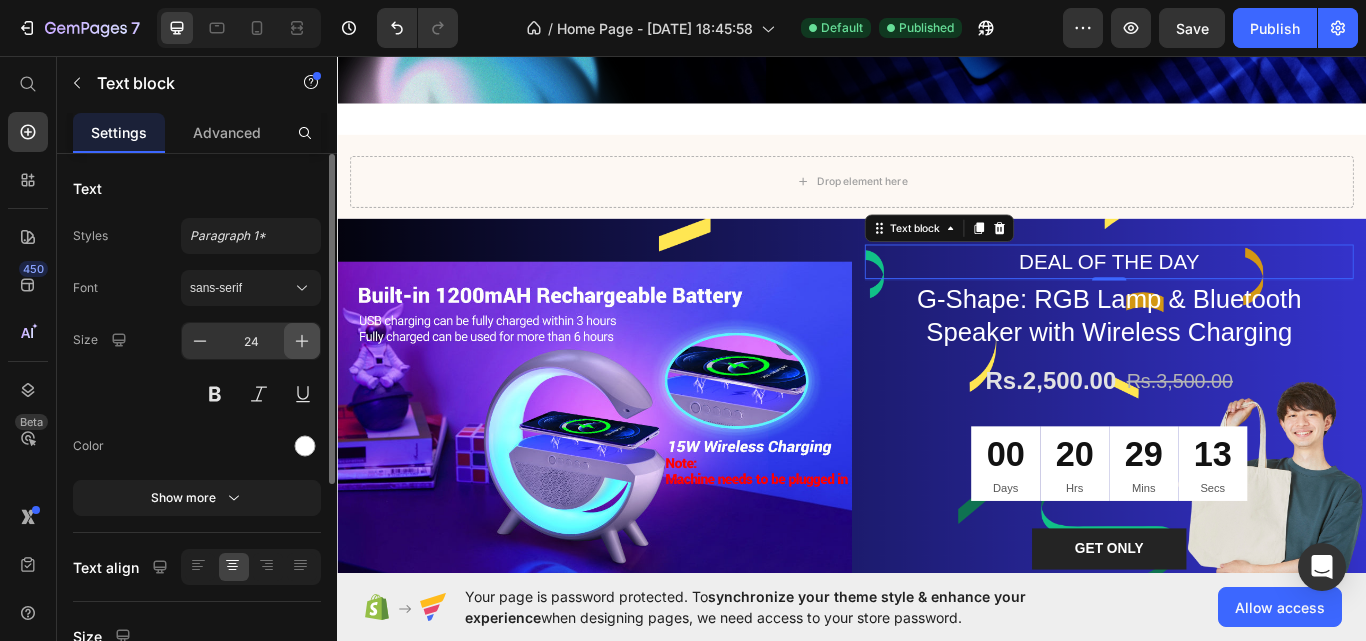 click 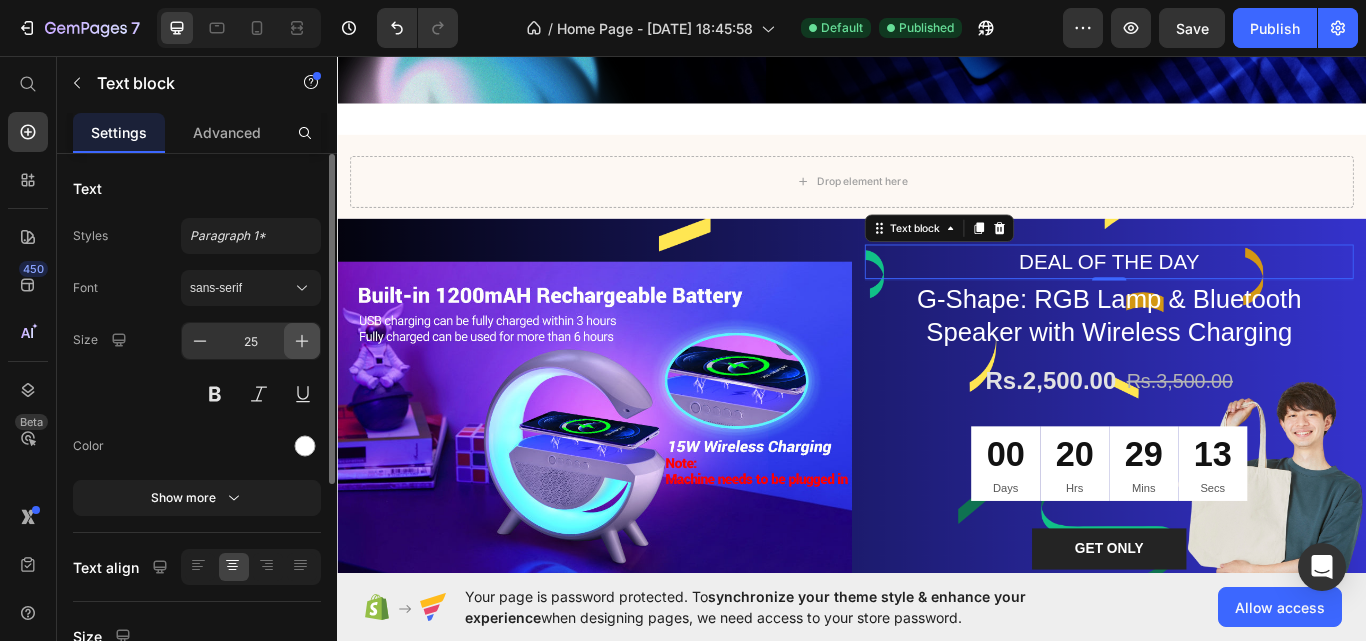click 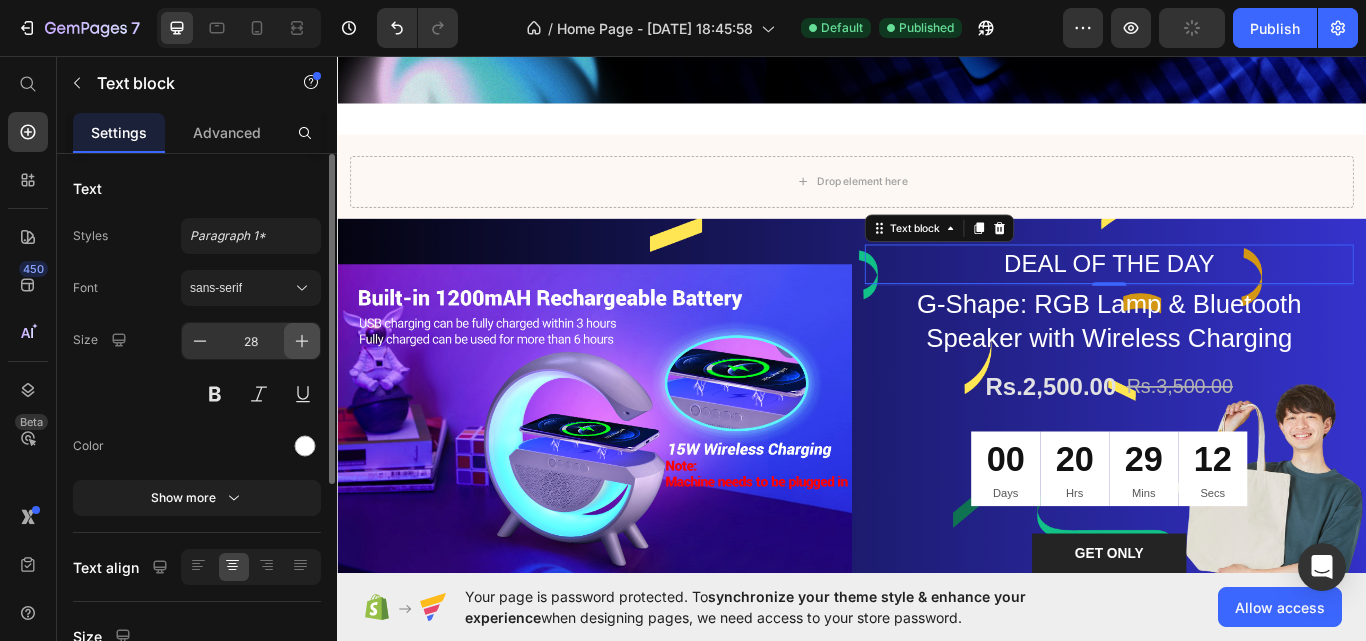 click 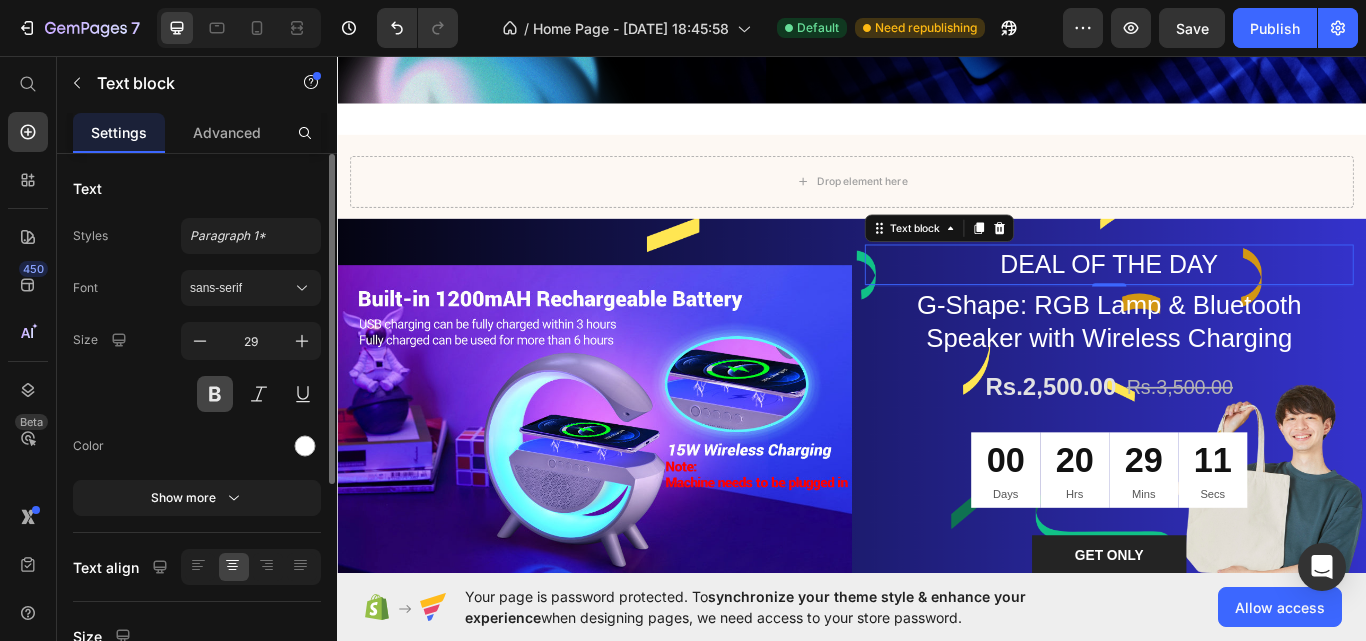 click at bounding box center (215, 394) 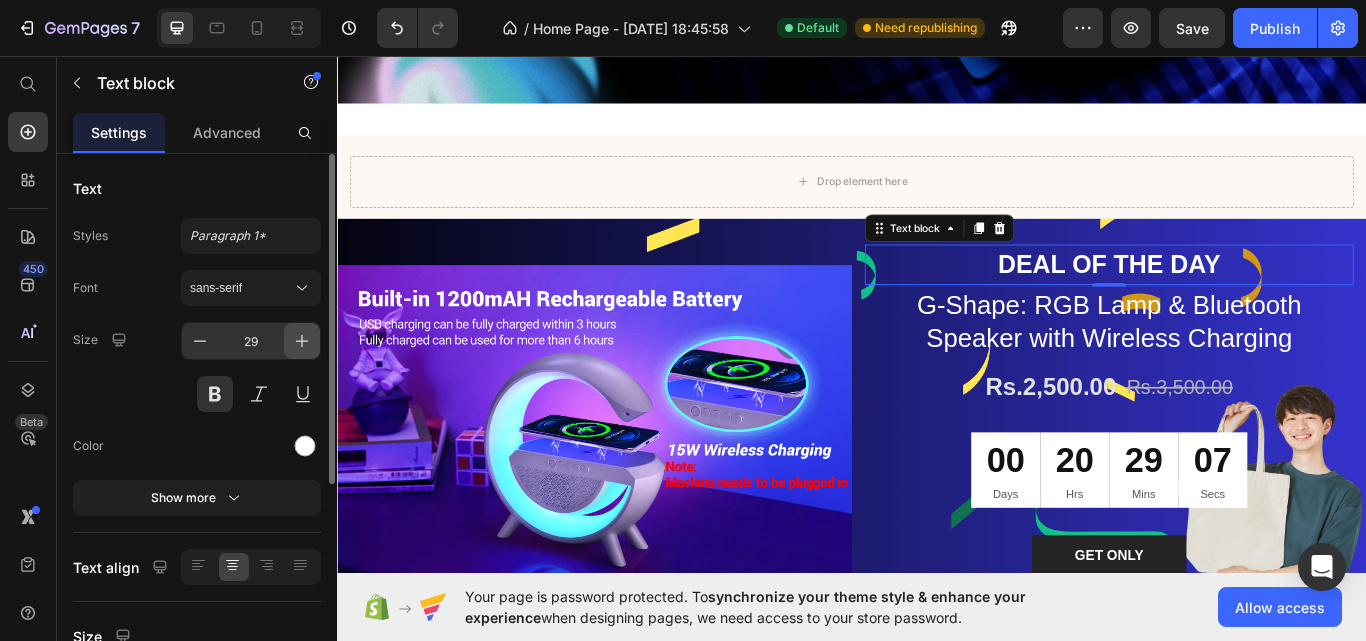 click 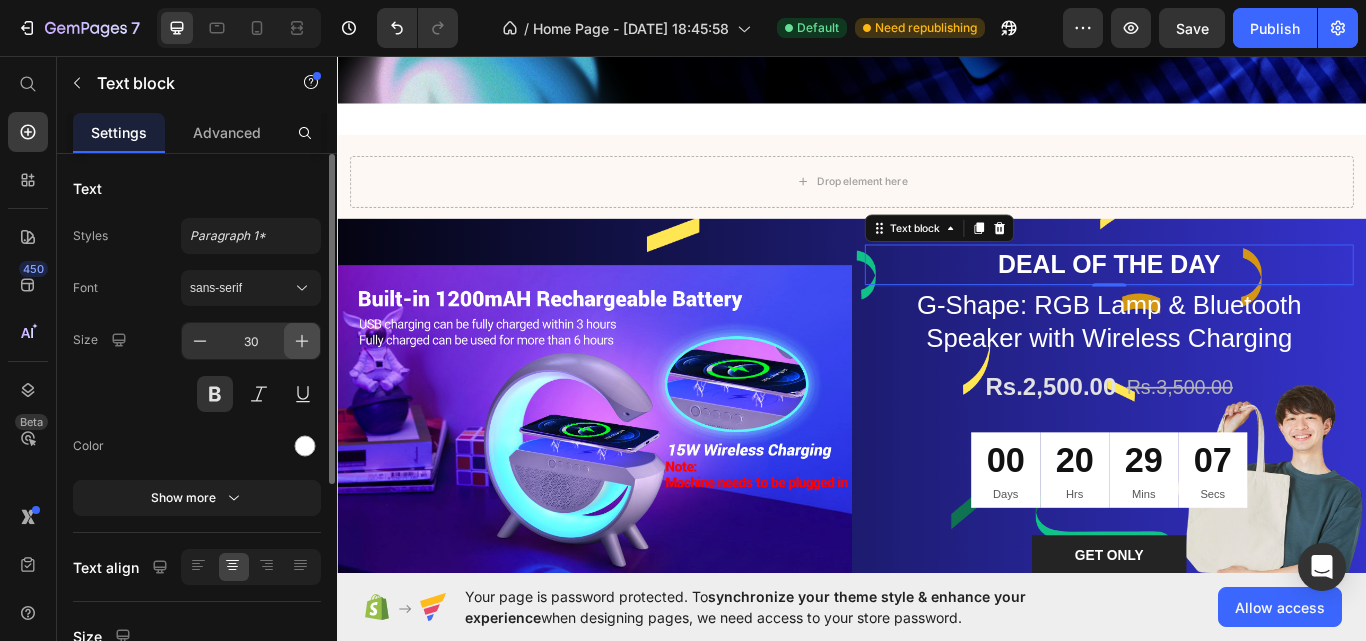 click 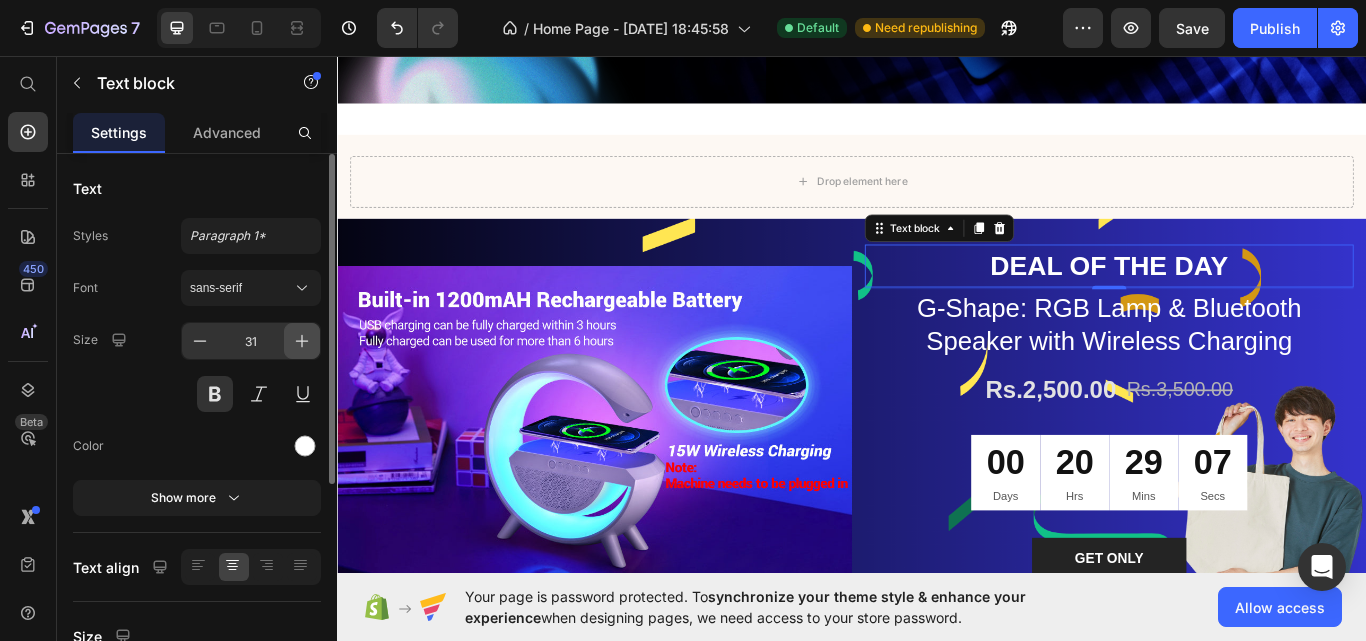 click 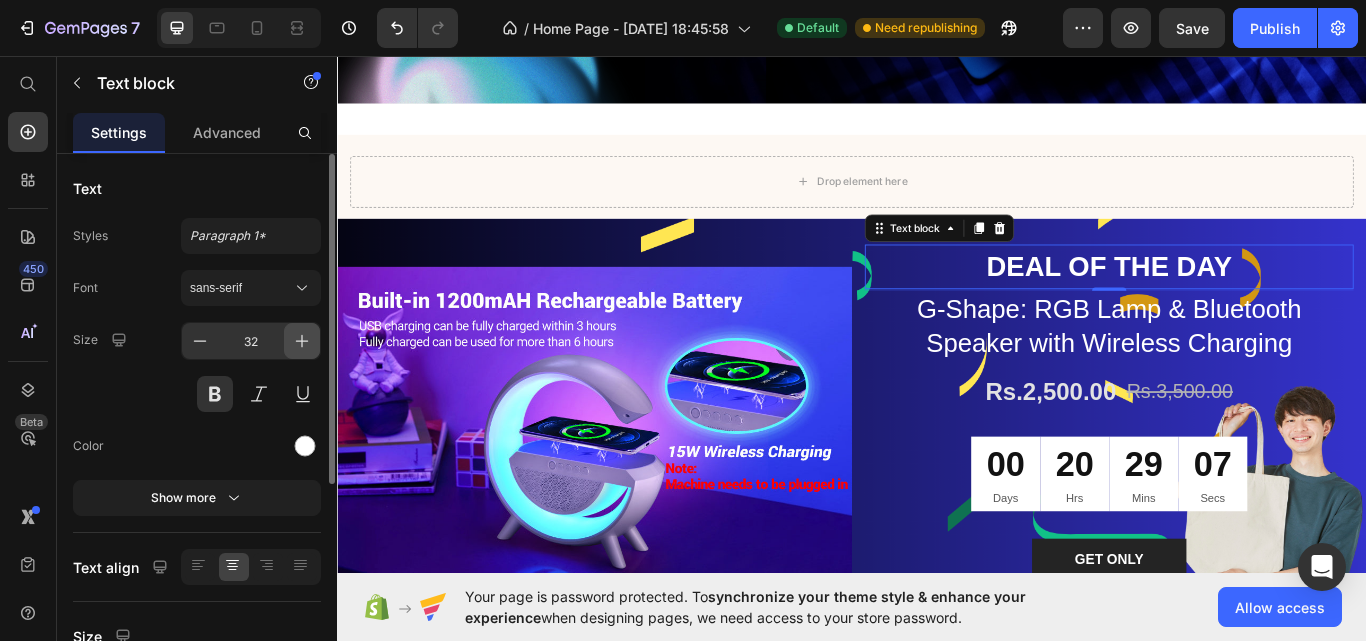 click 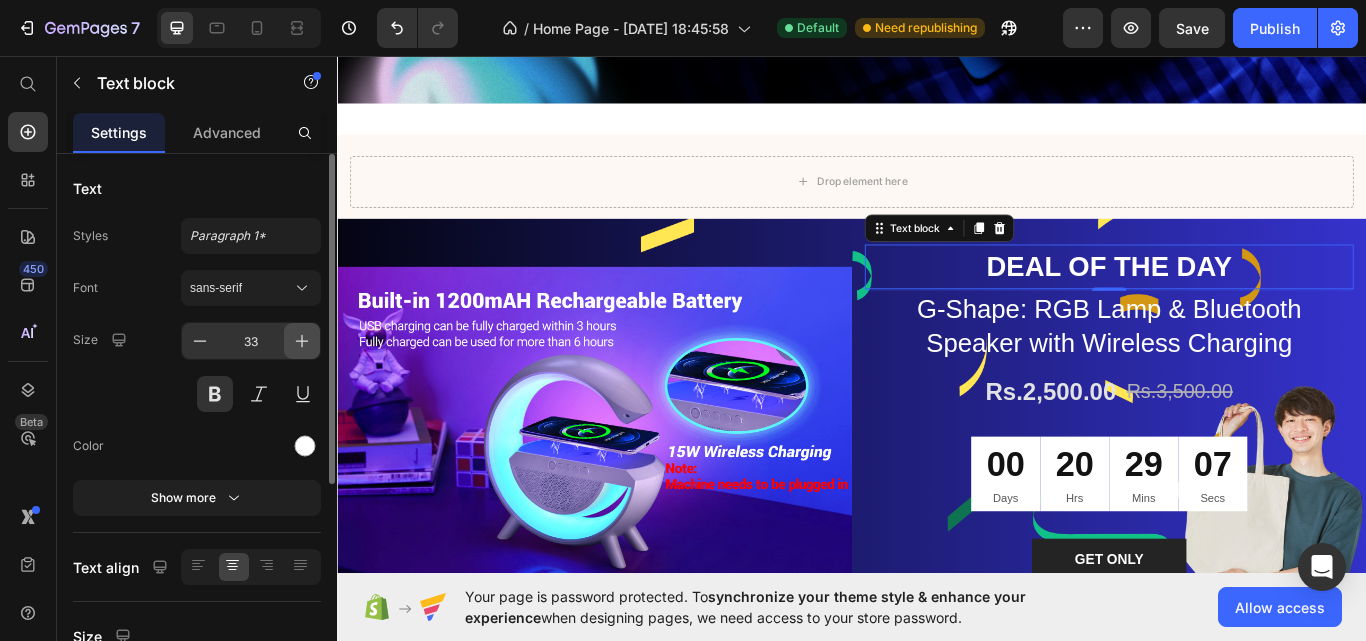 click 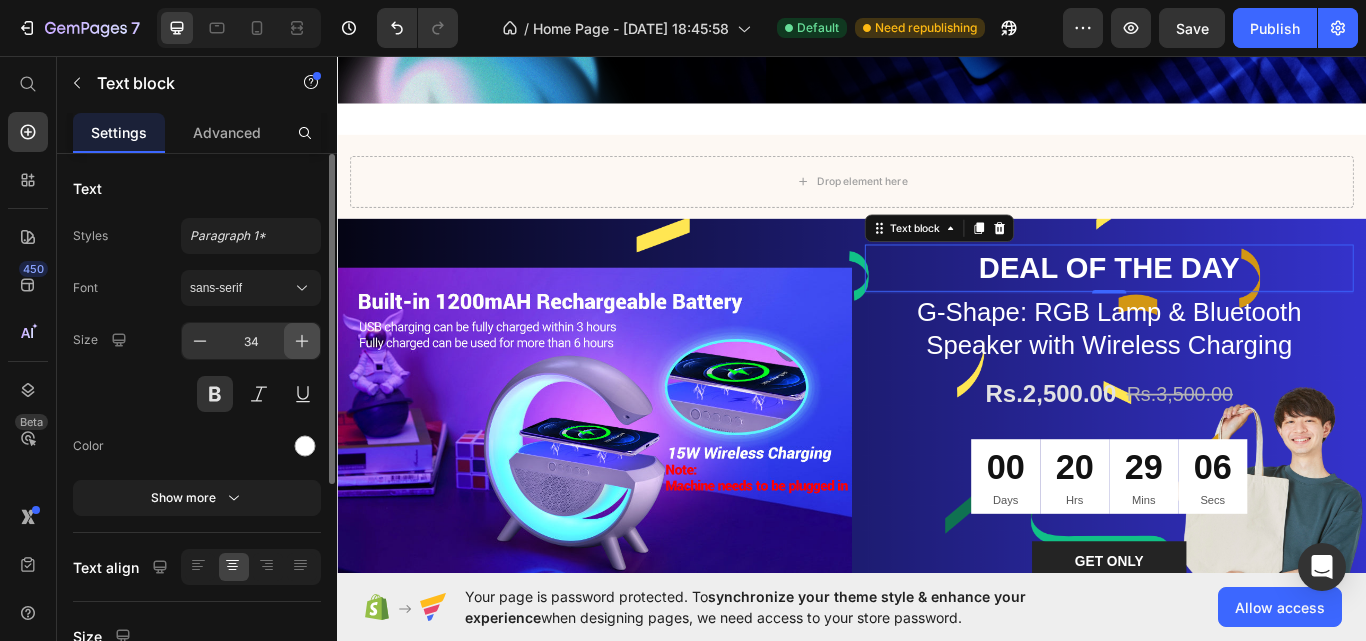 click 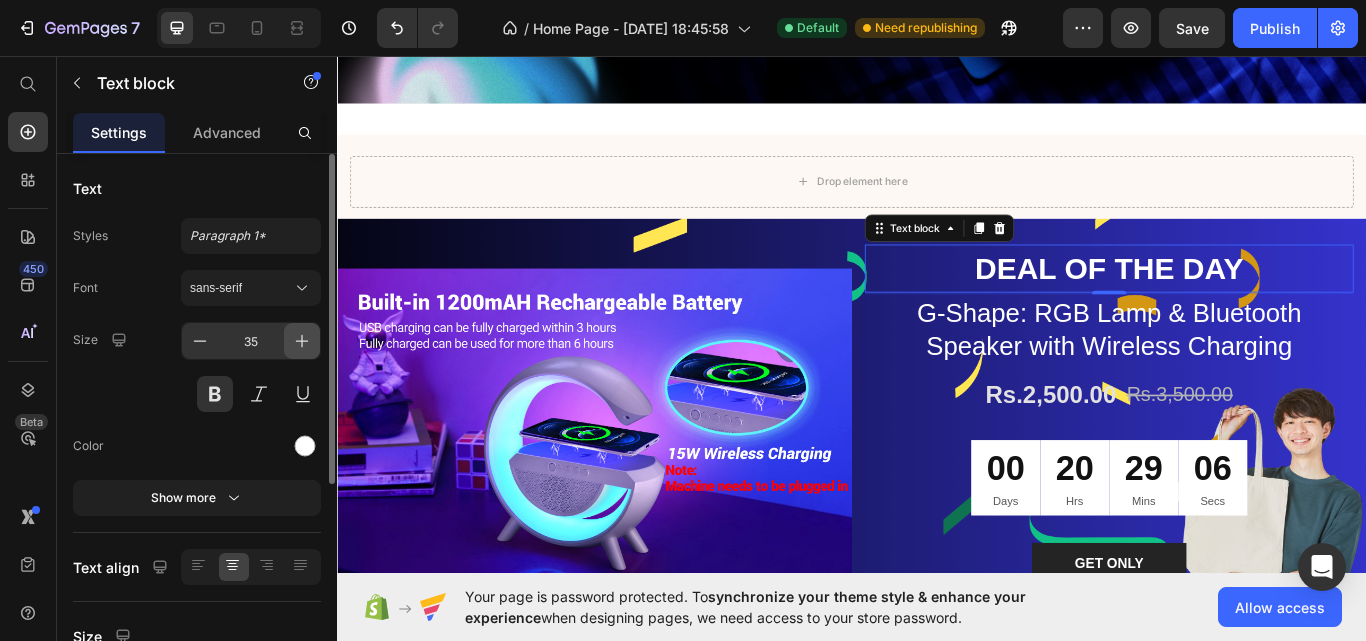 click 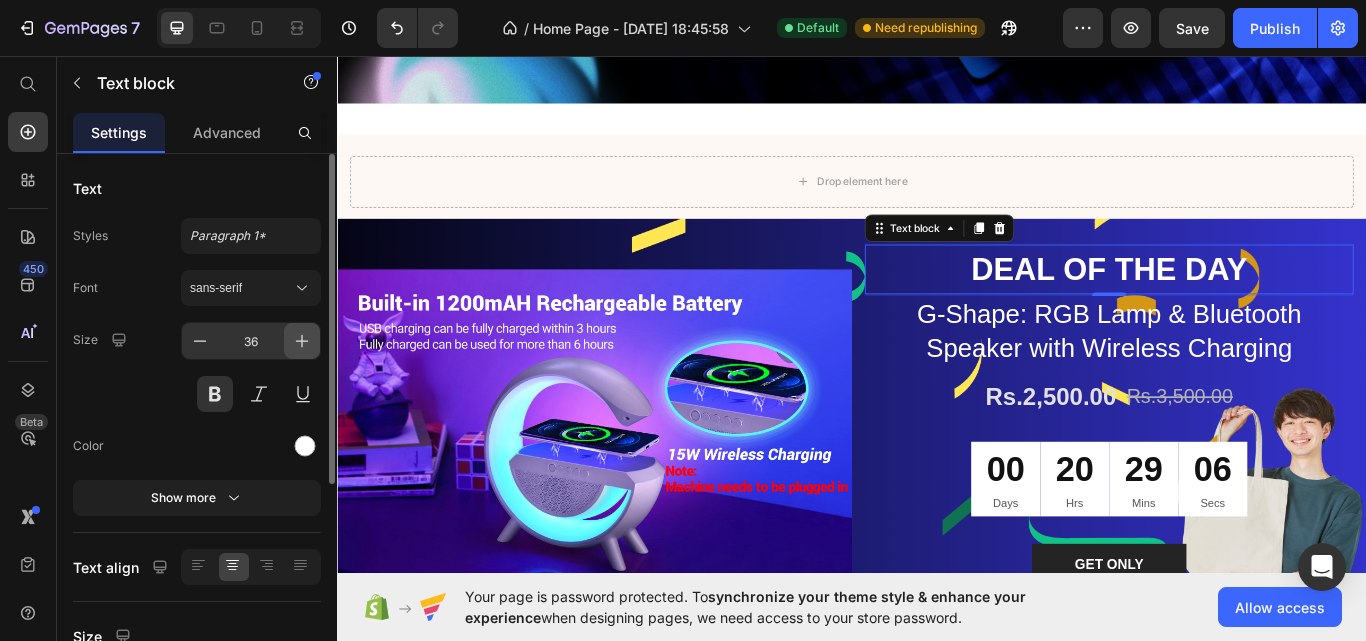click 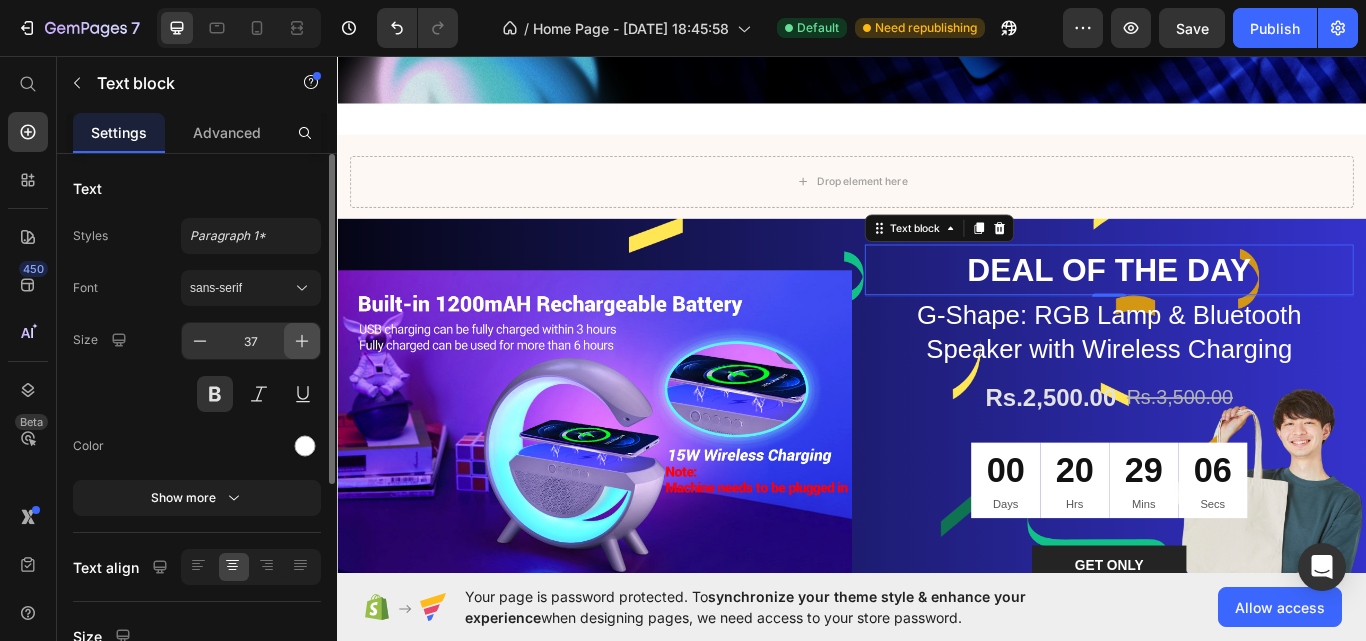 click 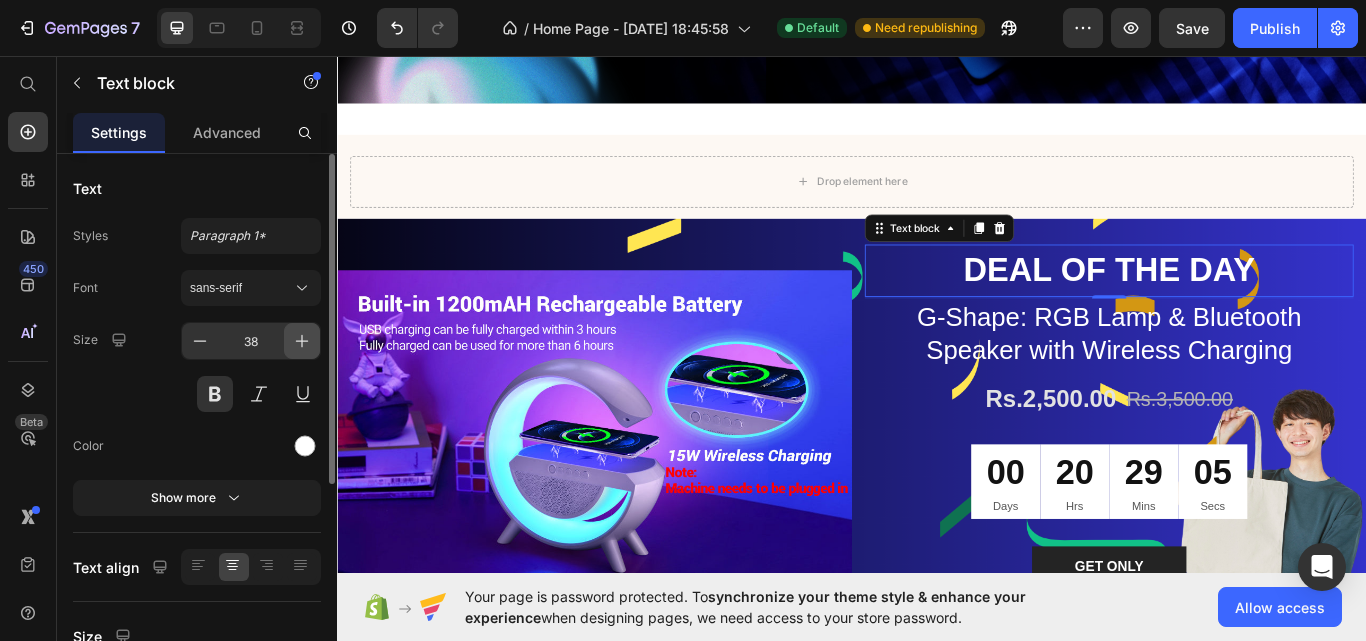 click 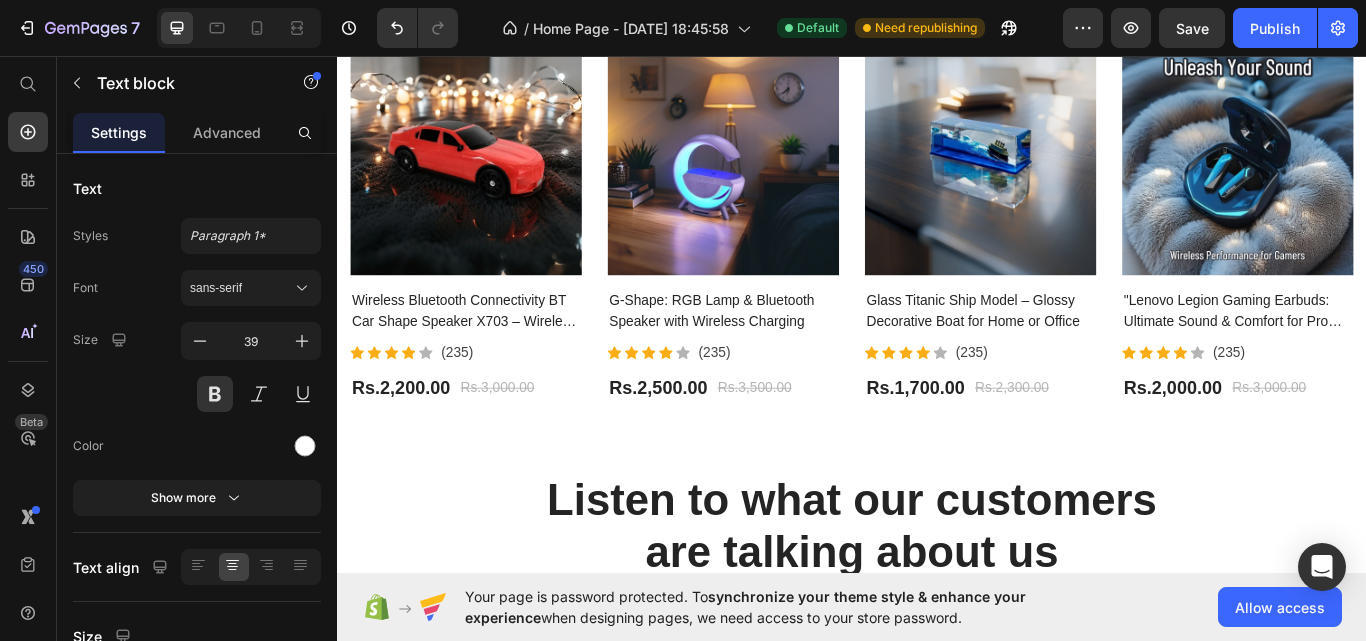 scroll, scrollTop: 4217, scrollLeft: 0, axis: vertical 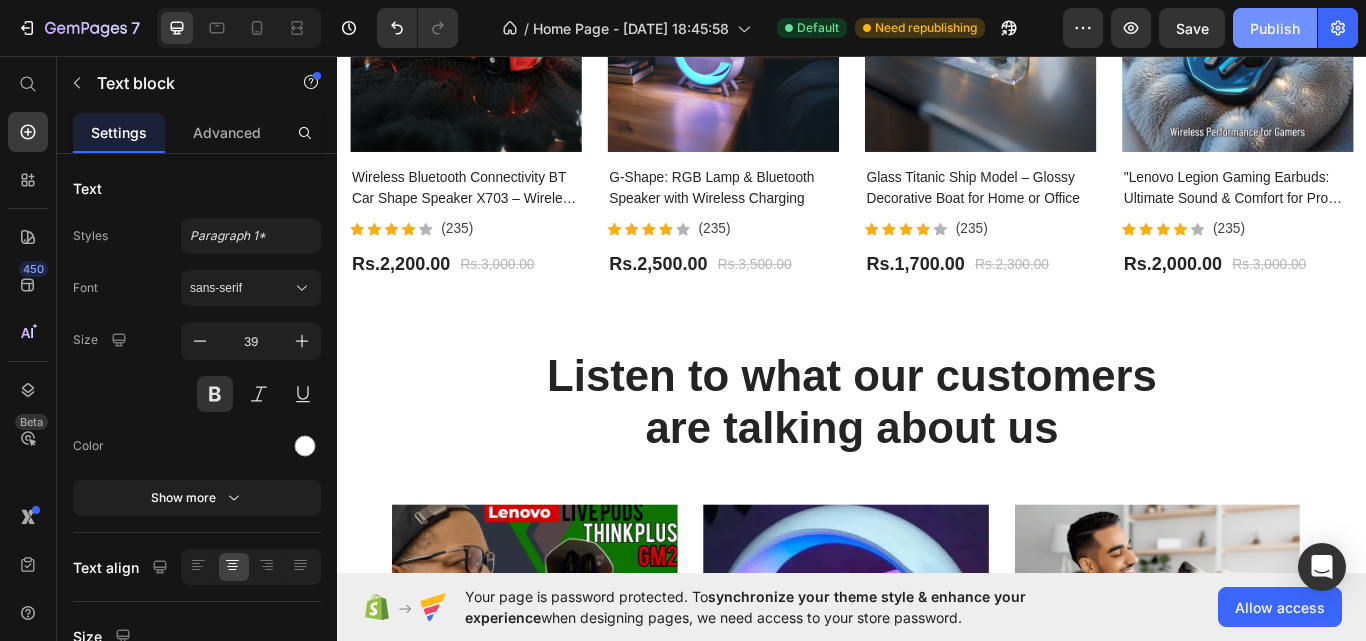 click on "Publish" 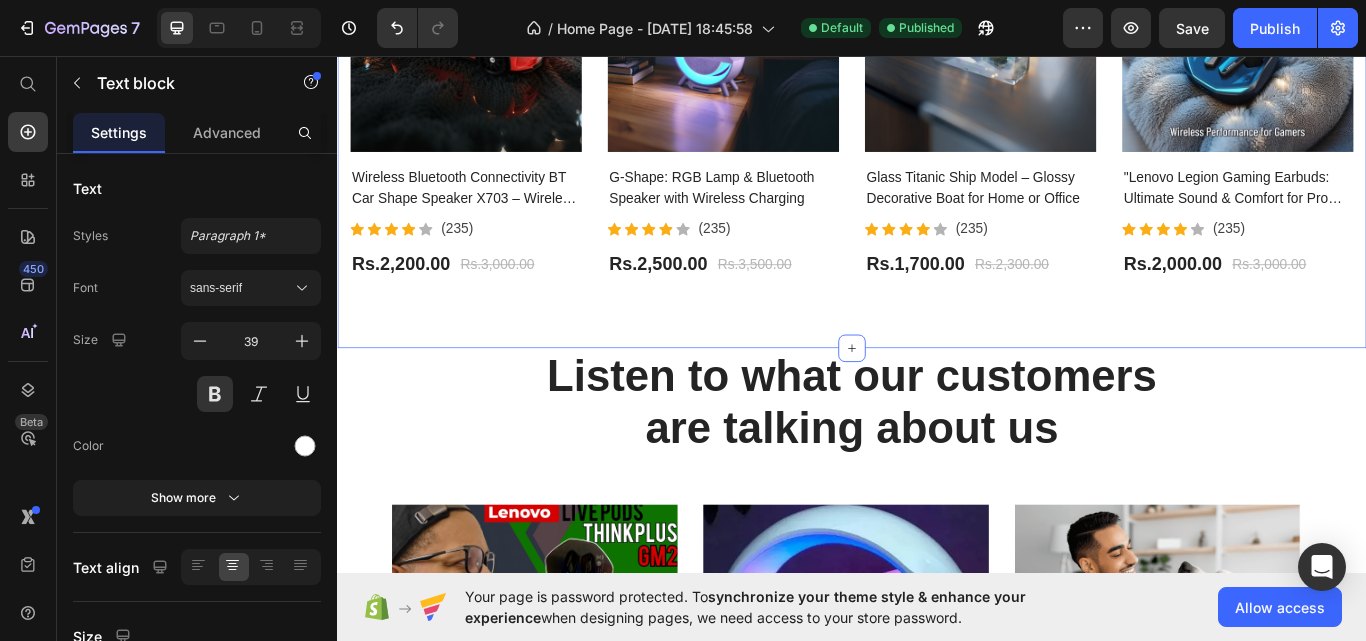 scroll, scrollTop: 4017, scrollLeft: 0, axis: vertical 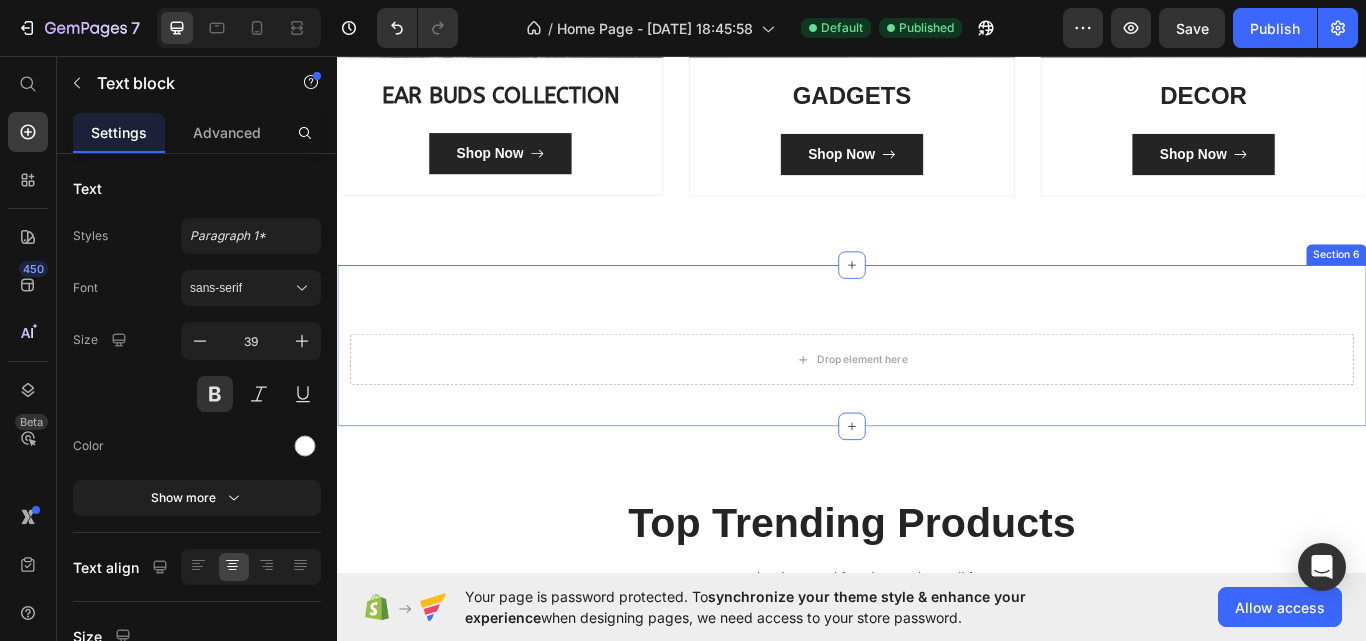 click on "Drop element here Section 6" at bounding box center (937, 395) 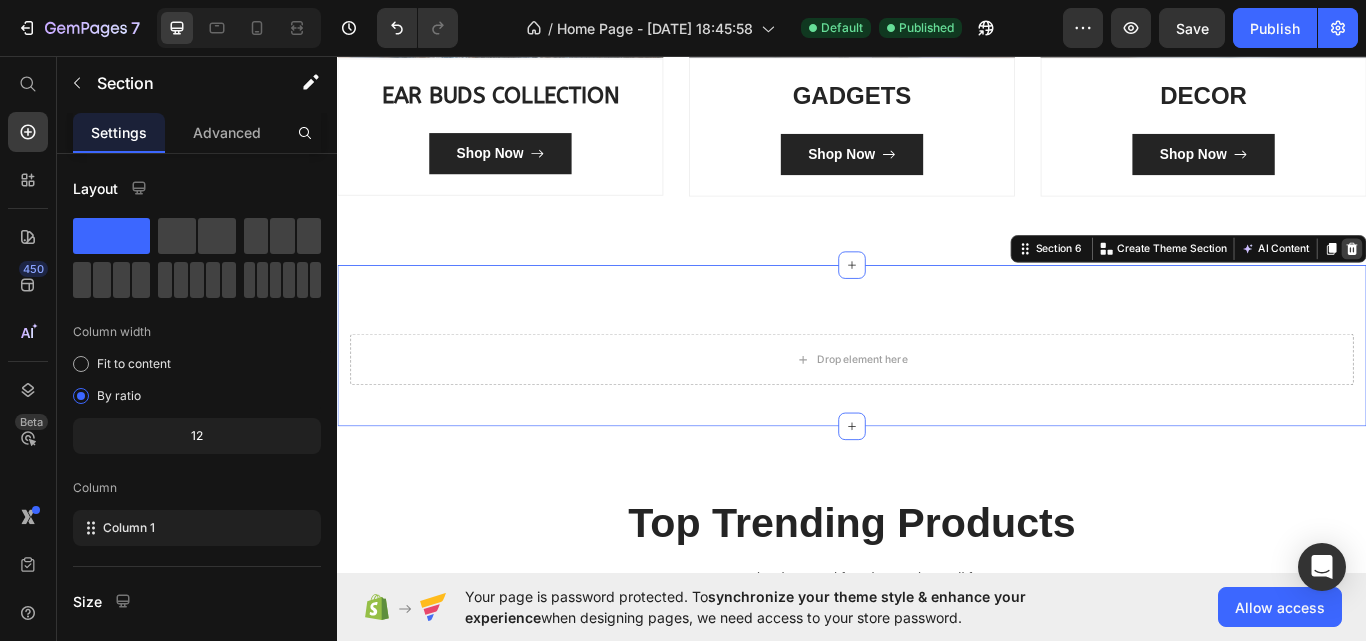 click at bounding box center [1520, 282] 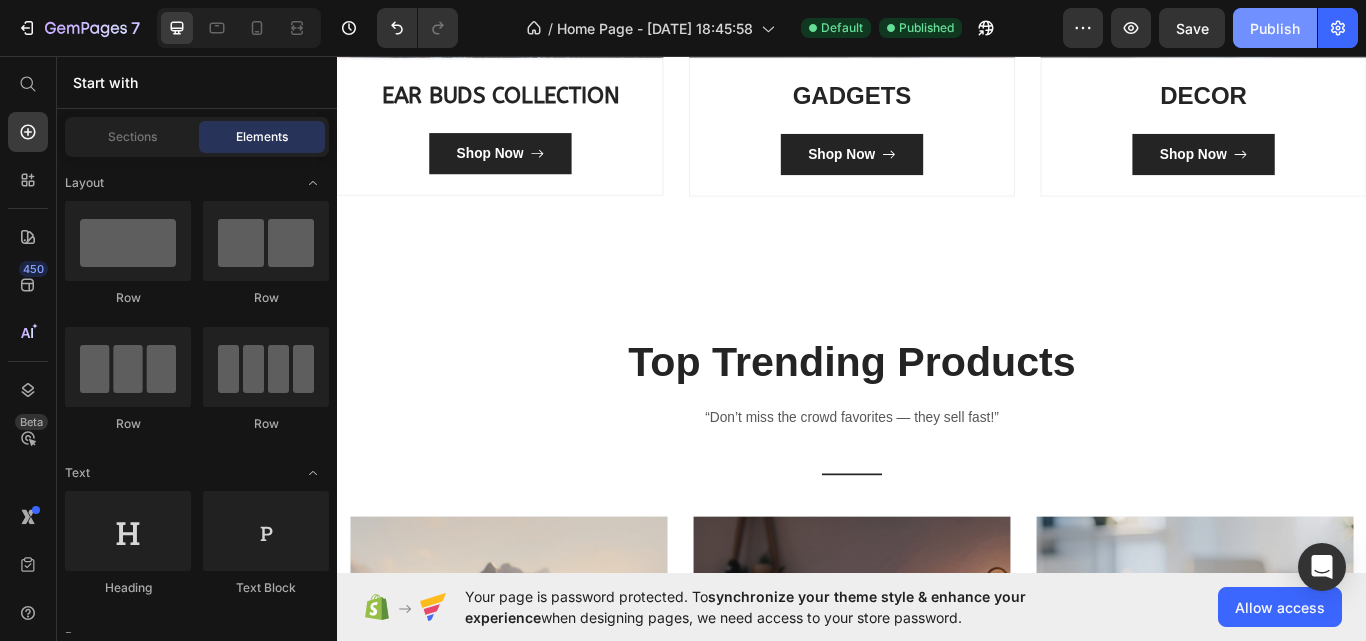 click on "Publish" 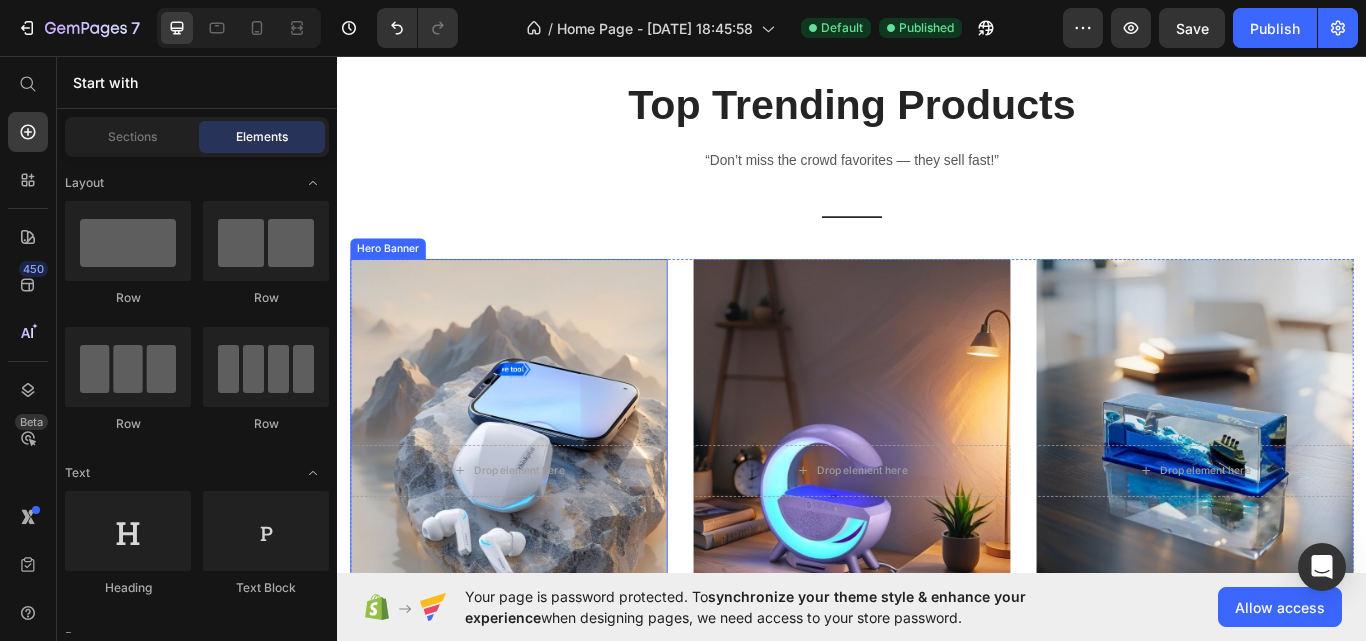 scroll, scrollTop: 2217, scrollLeft: 0, axis: vertical 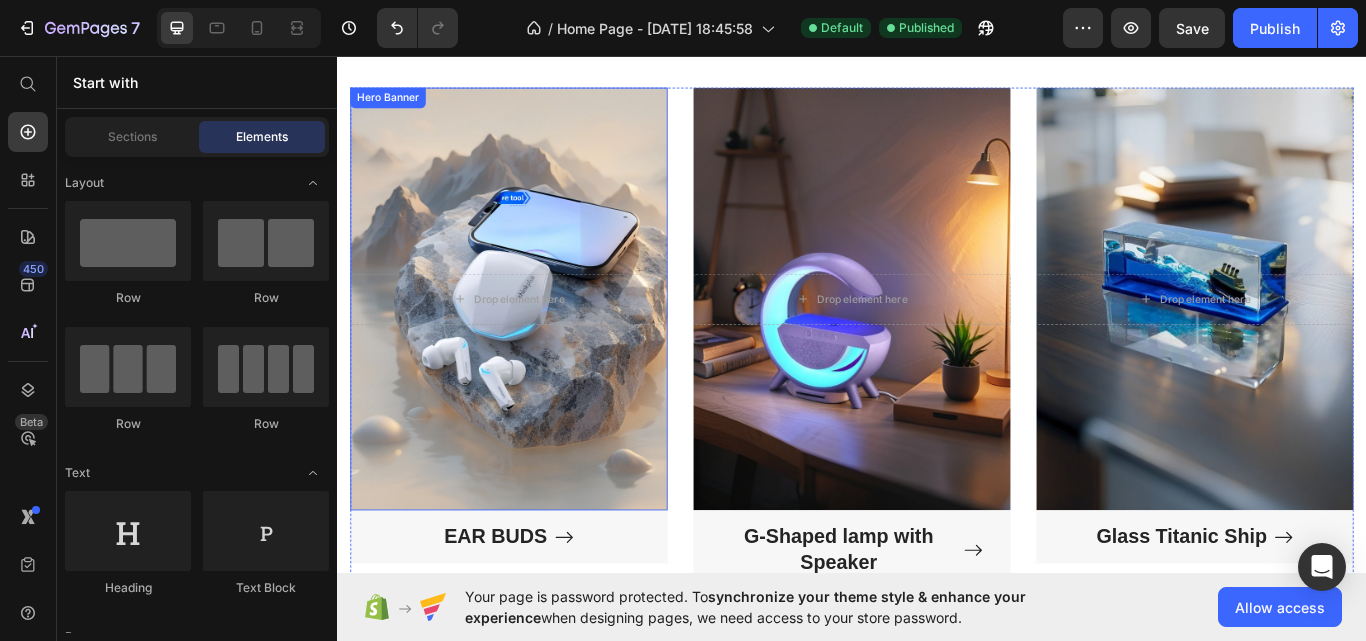 click at bounding box center [537, 340] 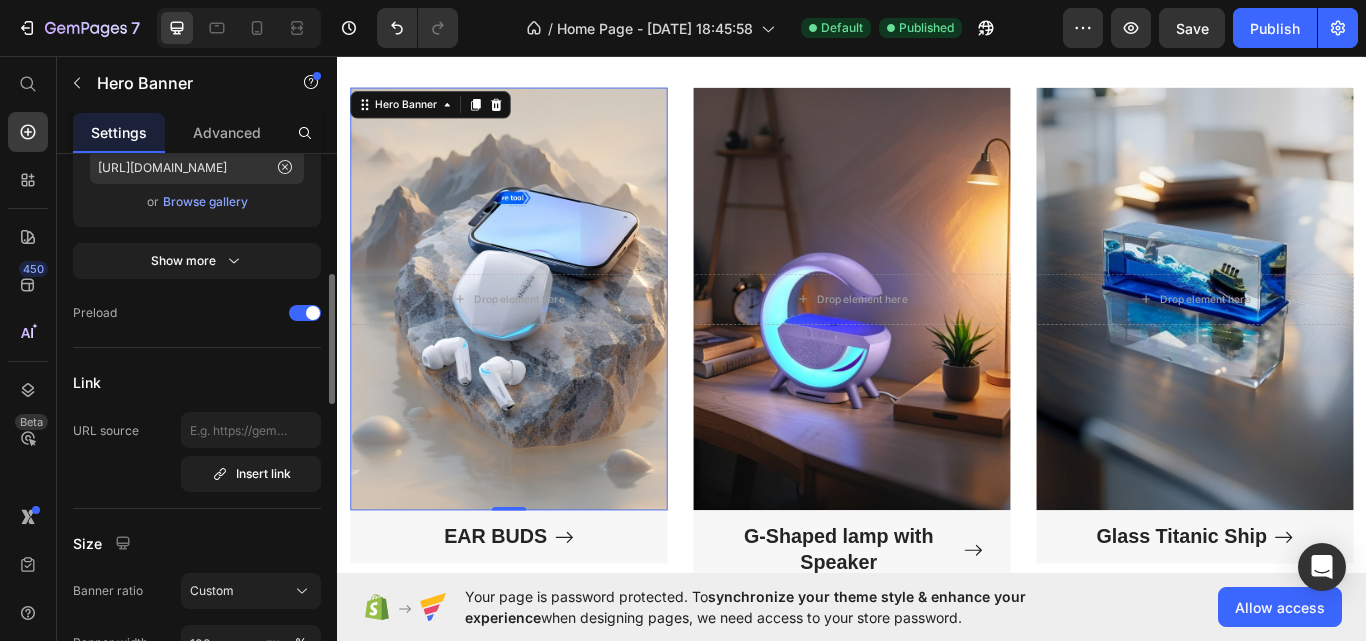 scroll, scrollTop: 600, scrollLeft: 0, axis: vertical 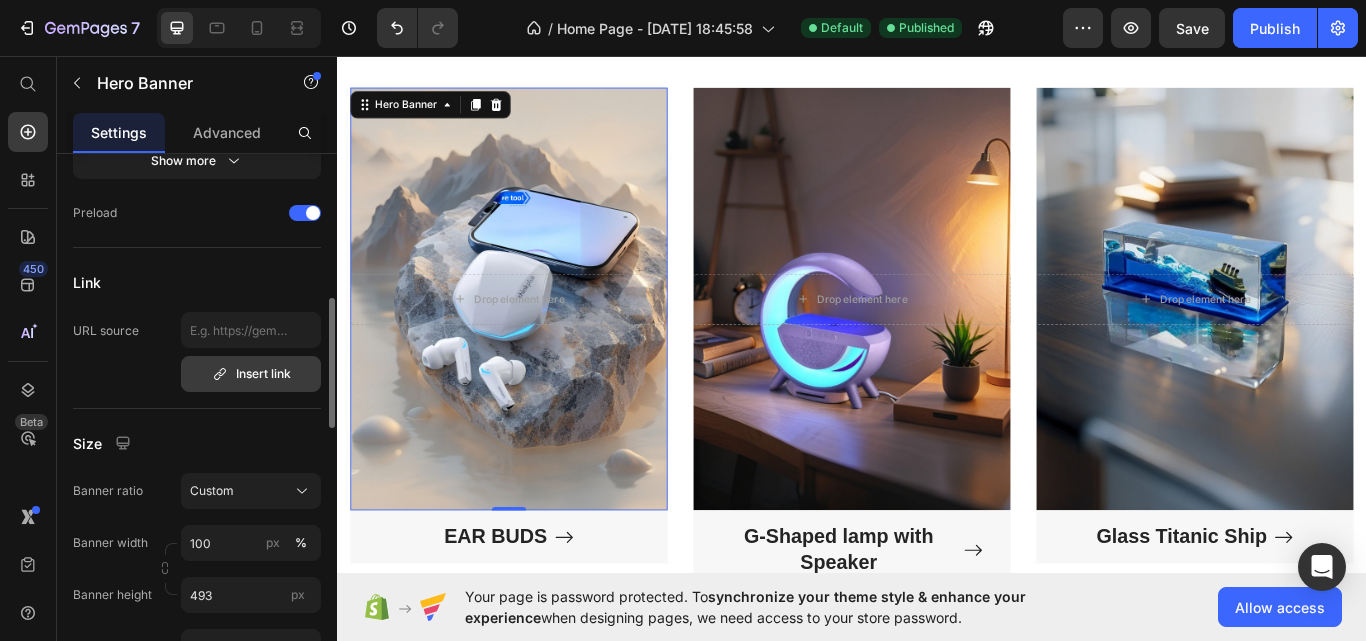 click on "Insert link" at bounding box center [251, 374] 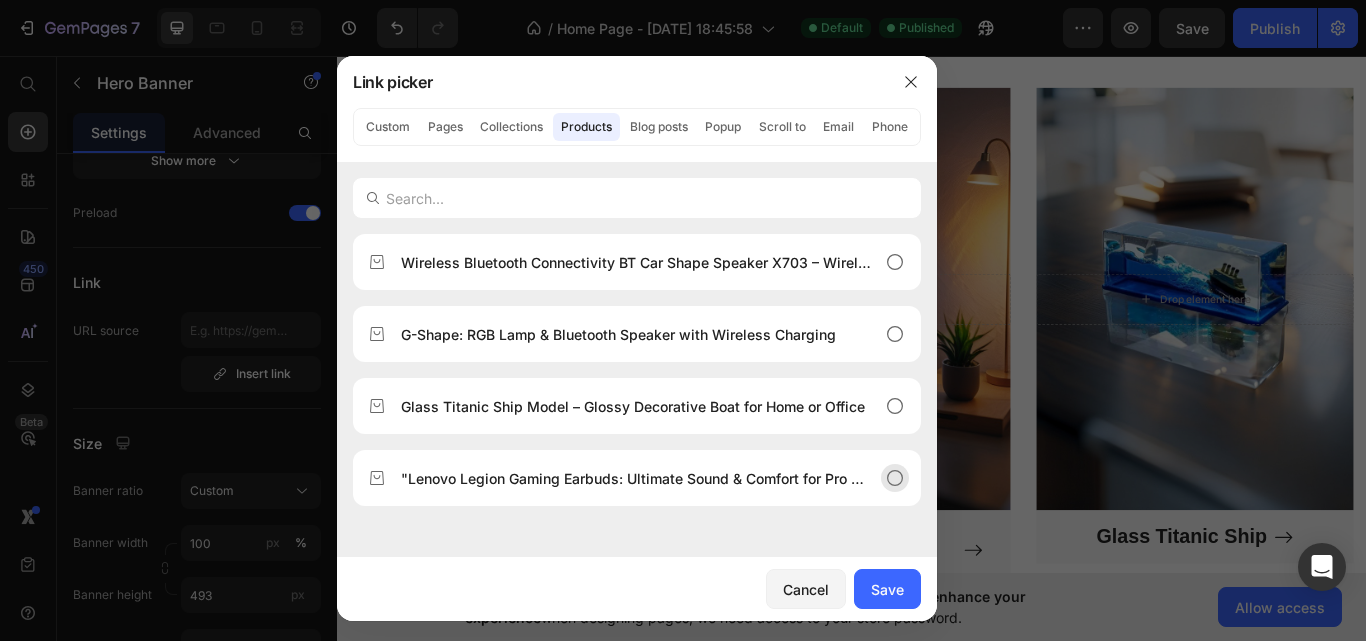 click on ""Lenovo Legion Gaming Earbuds: Ultimate Sound & Comfort for Pro Gamers" at bounding box center [637, 478] 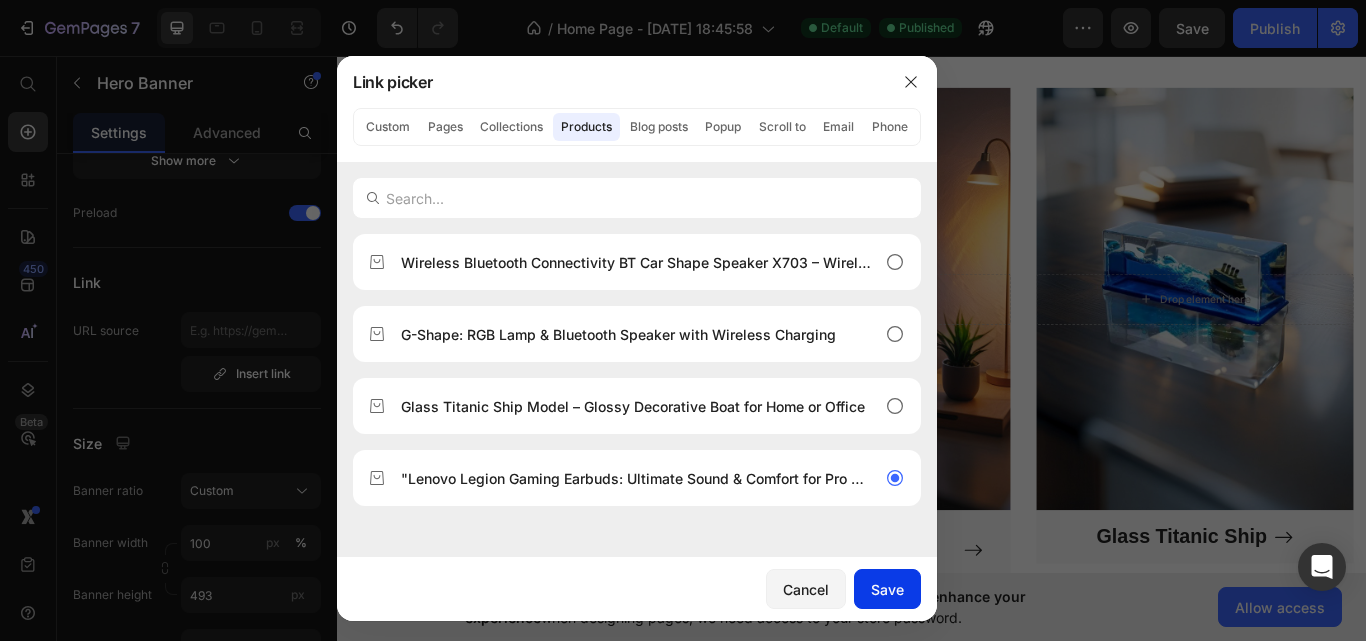 click on "Save" at bounding box center [887, 589] 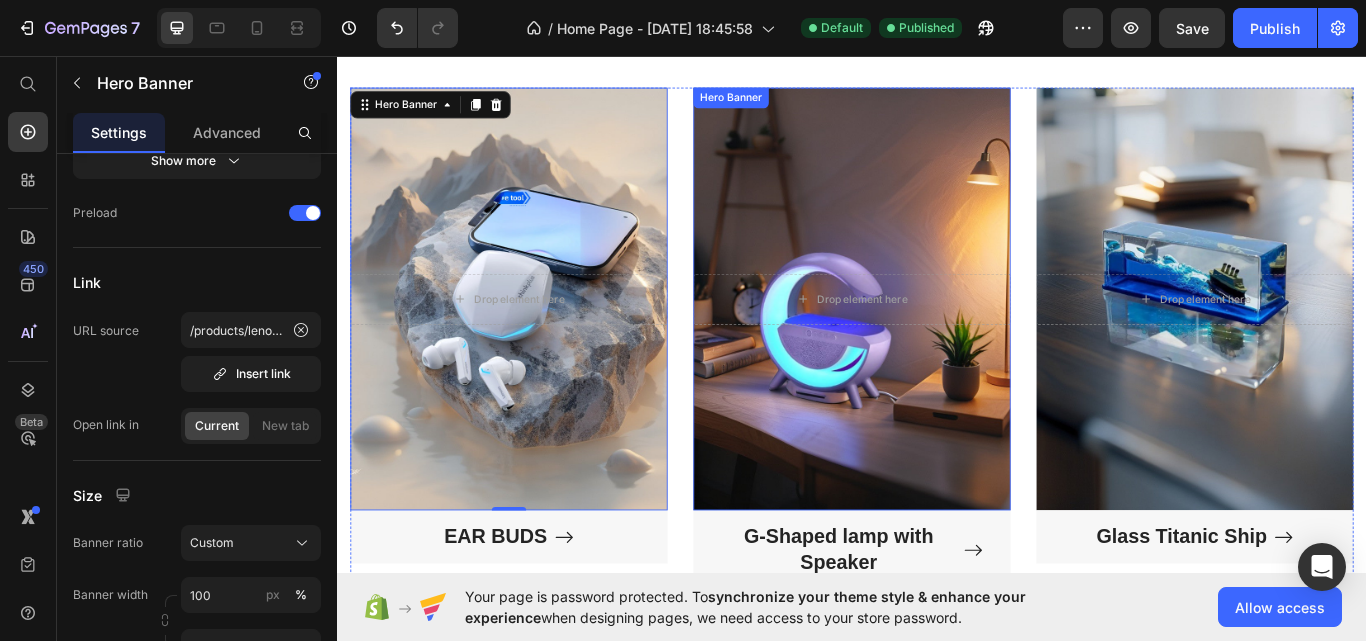 click at bounding box center [937, 340] 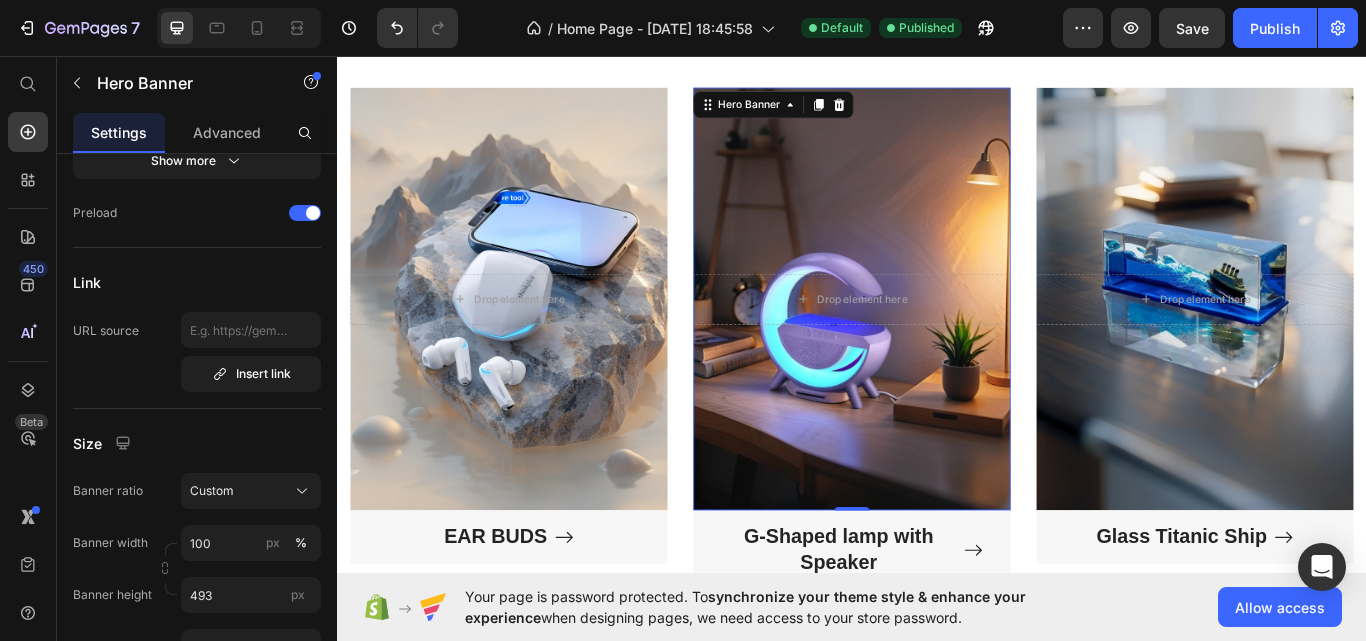 click at bounding box center (937, 340) 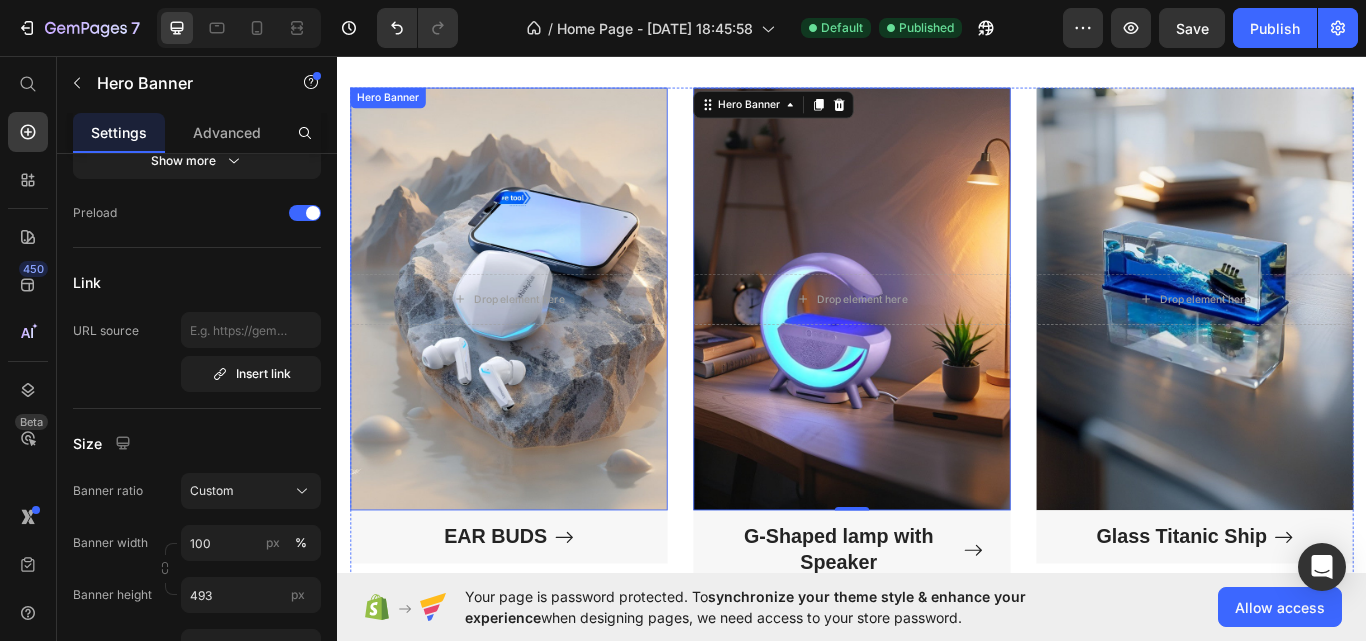 click at bounding box center (537, 340) 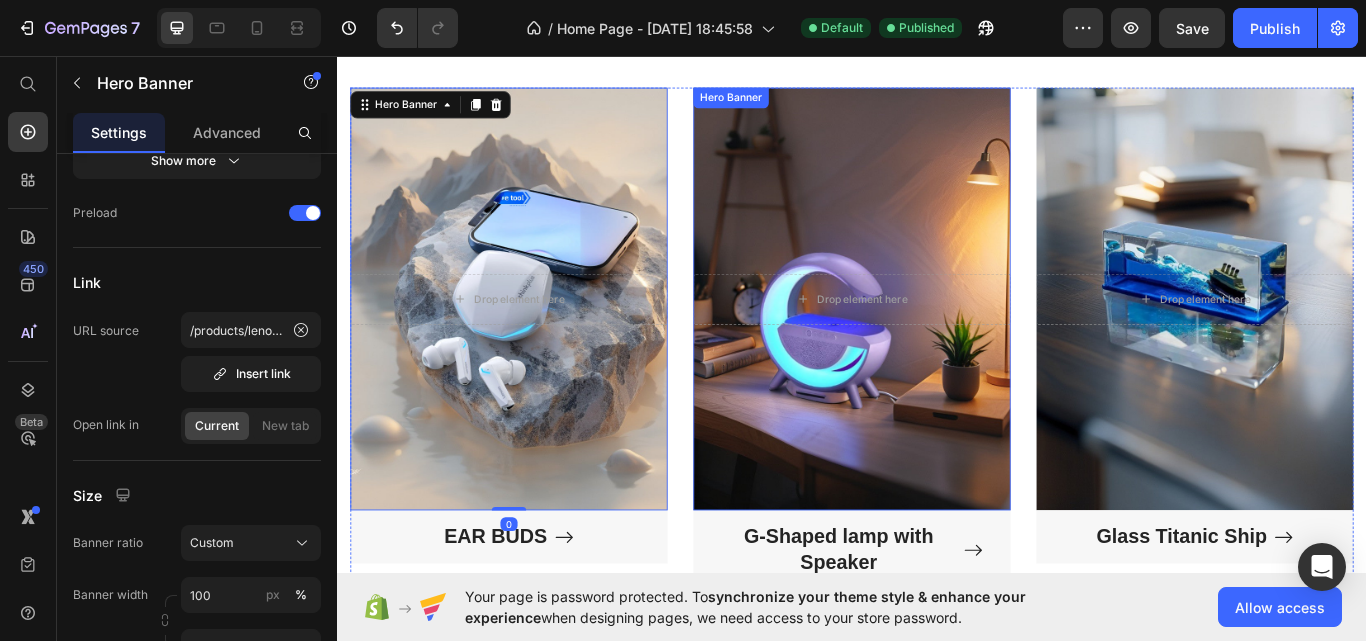 click at bounding box center [937, 340] 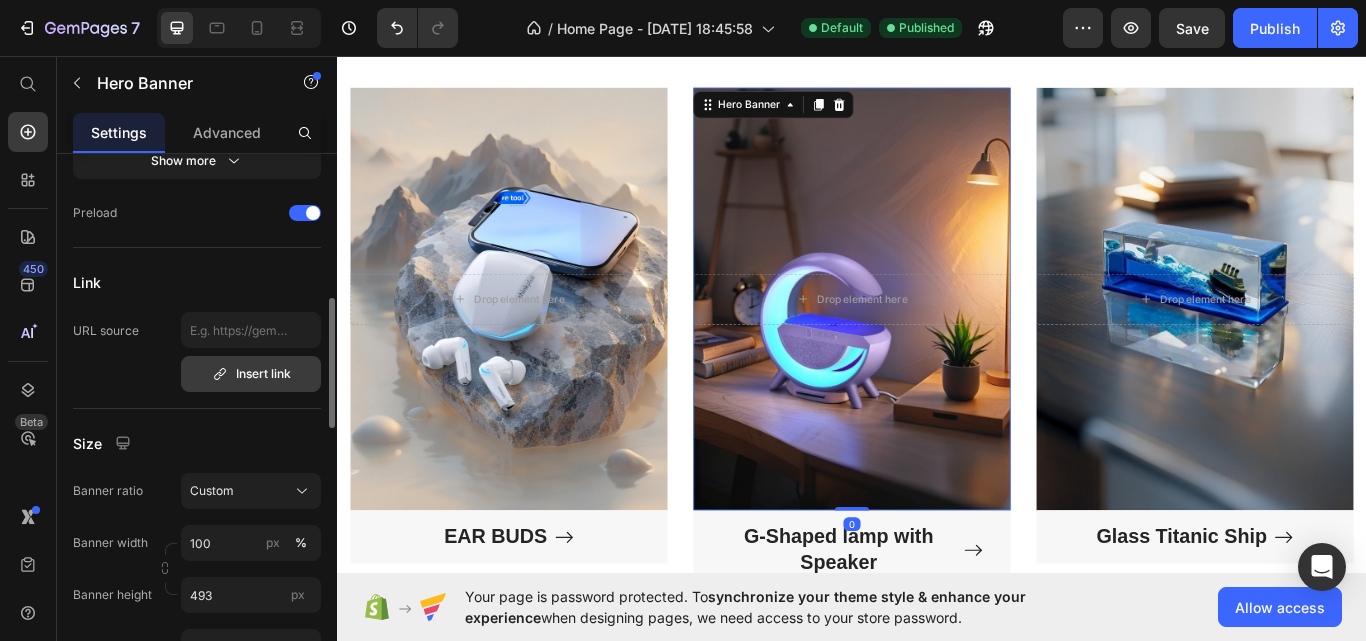 click on "Insert link" at bounding box center (251, 374) 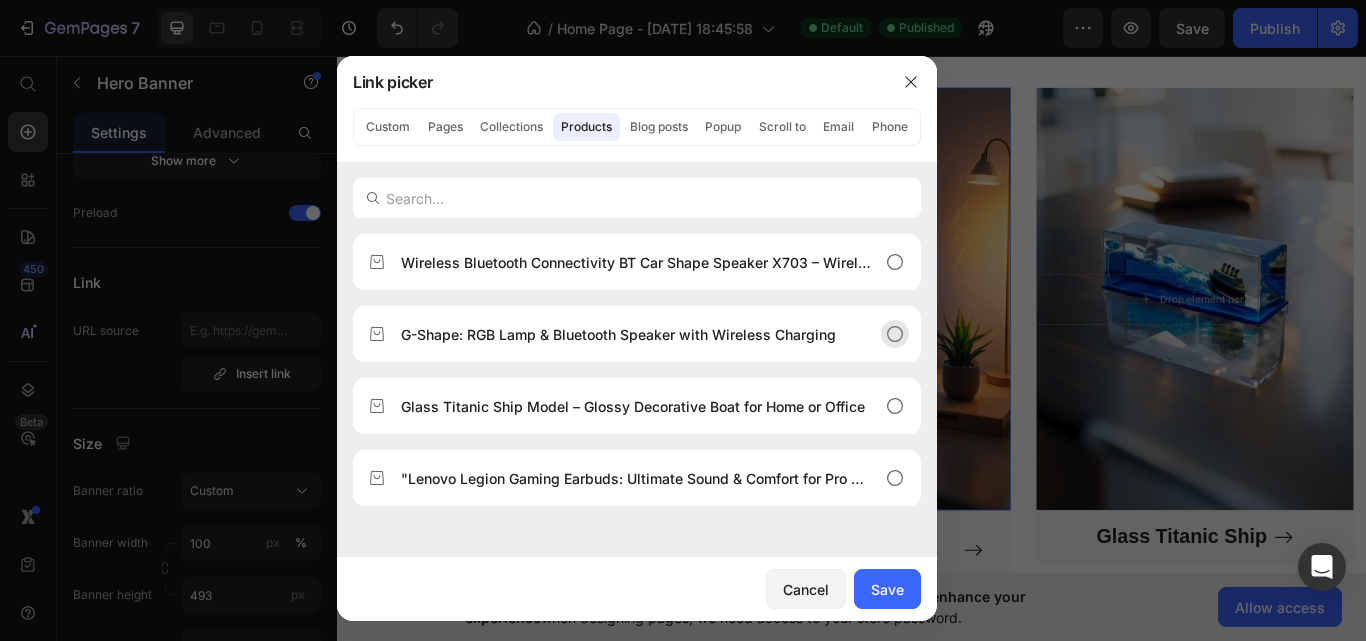 drag, startPoint x: 666, startPoint y: 340, endPoint x: 875, endPoint y: 409, distance: 220.09543 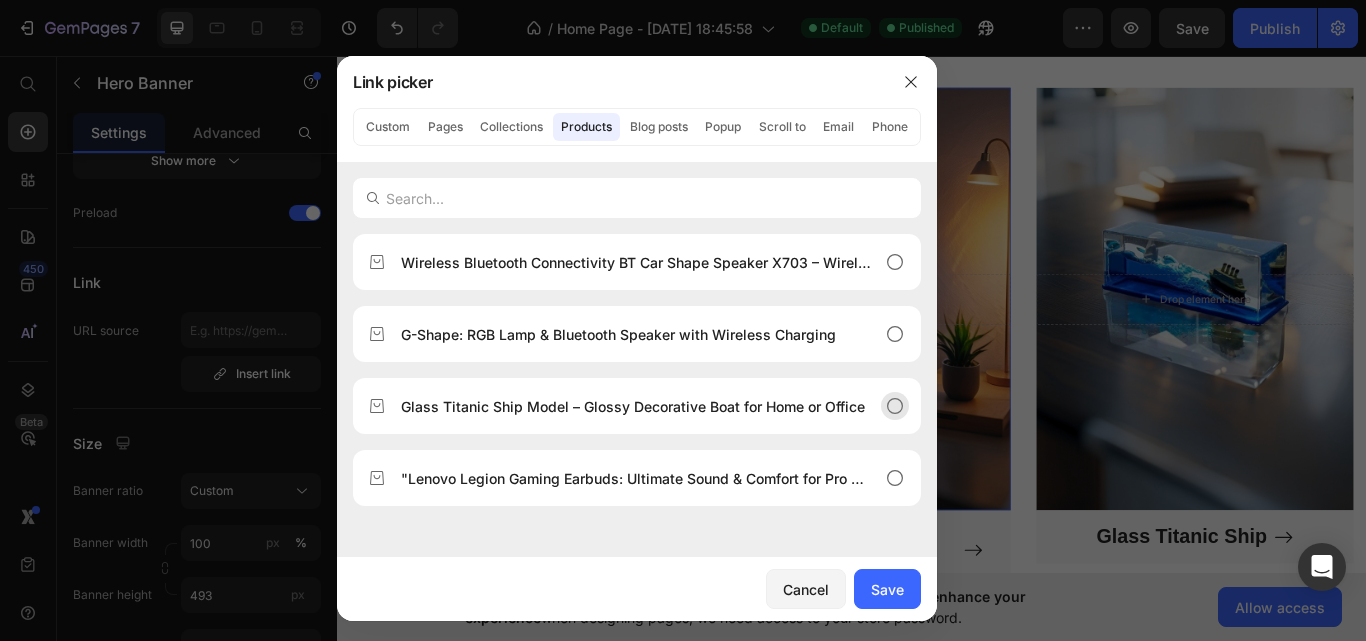 click on "G-Shape: RGB Lamp & Bluetooth Speaker with Wireless Charging" at bounding box center (618, 334) 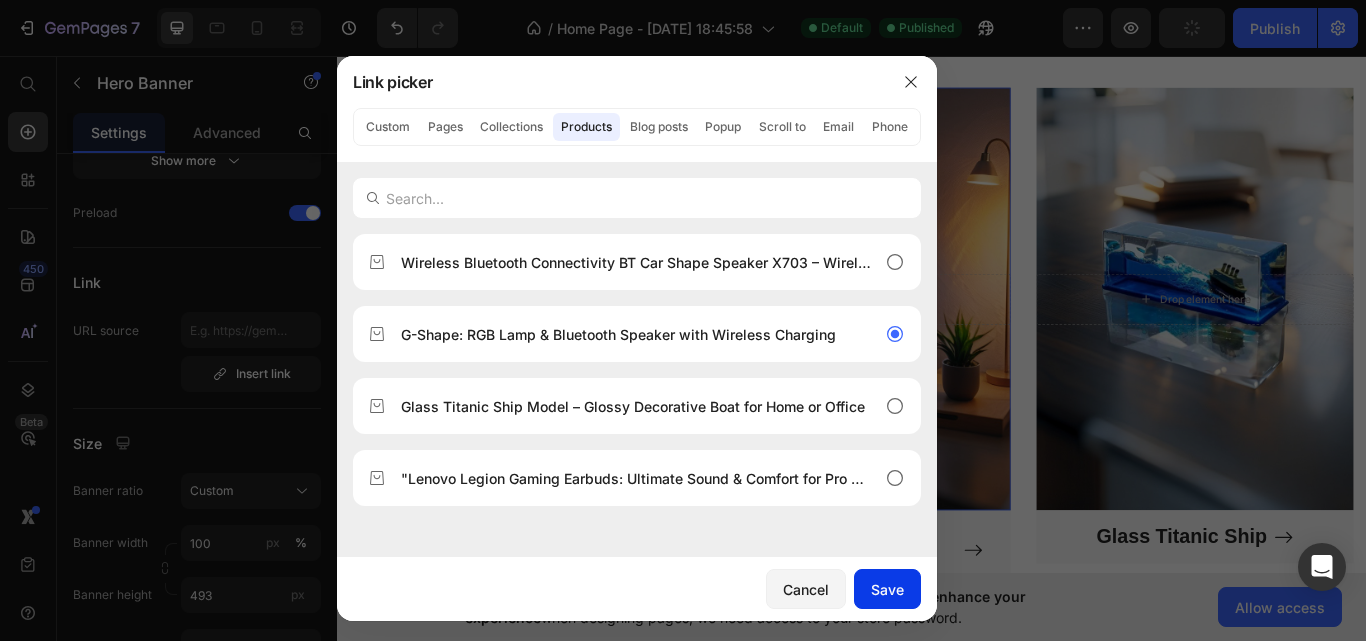 click on "Save" at bounding box center [887, 589] 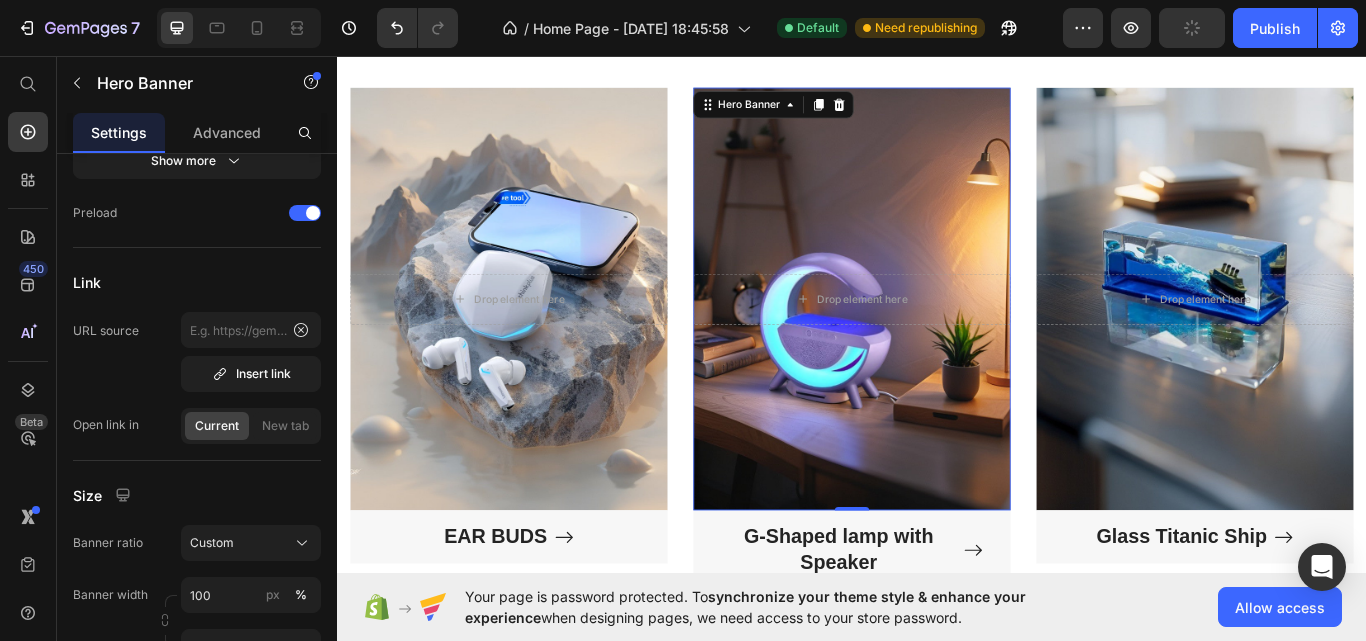 type on "/products/g-shape-rgb-lamp-bluetooth-speaker-with-wireless-charging" 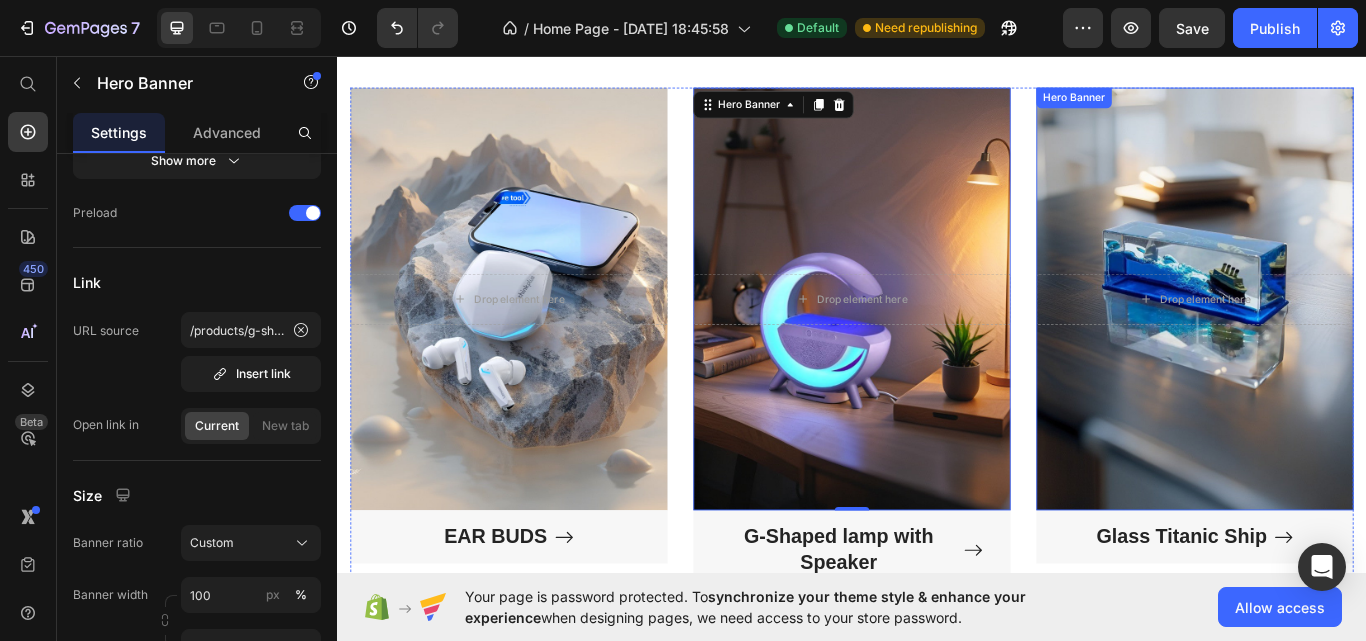 click at bounding box center (1337, 340) 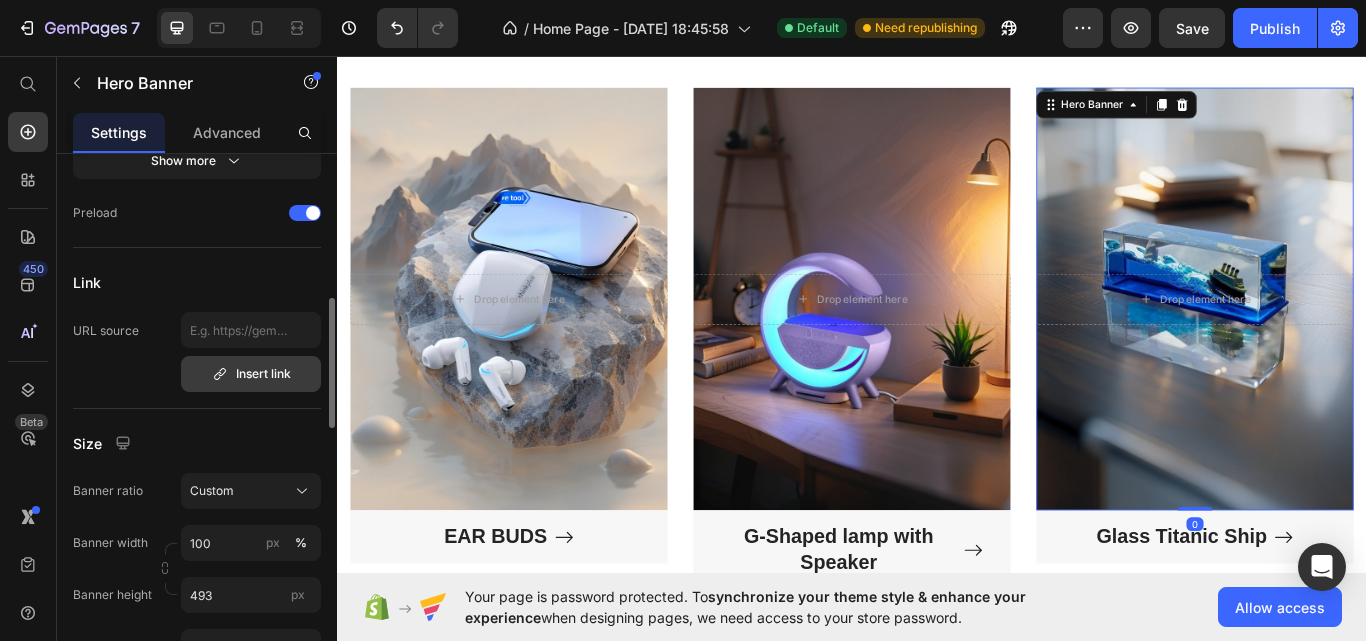 click on "Insert link" at bounding box center (251, 374) 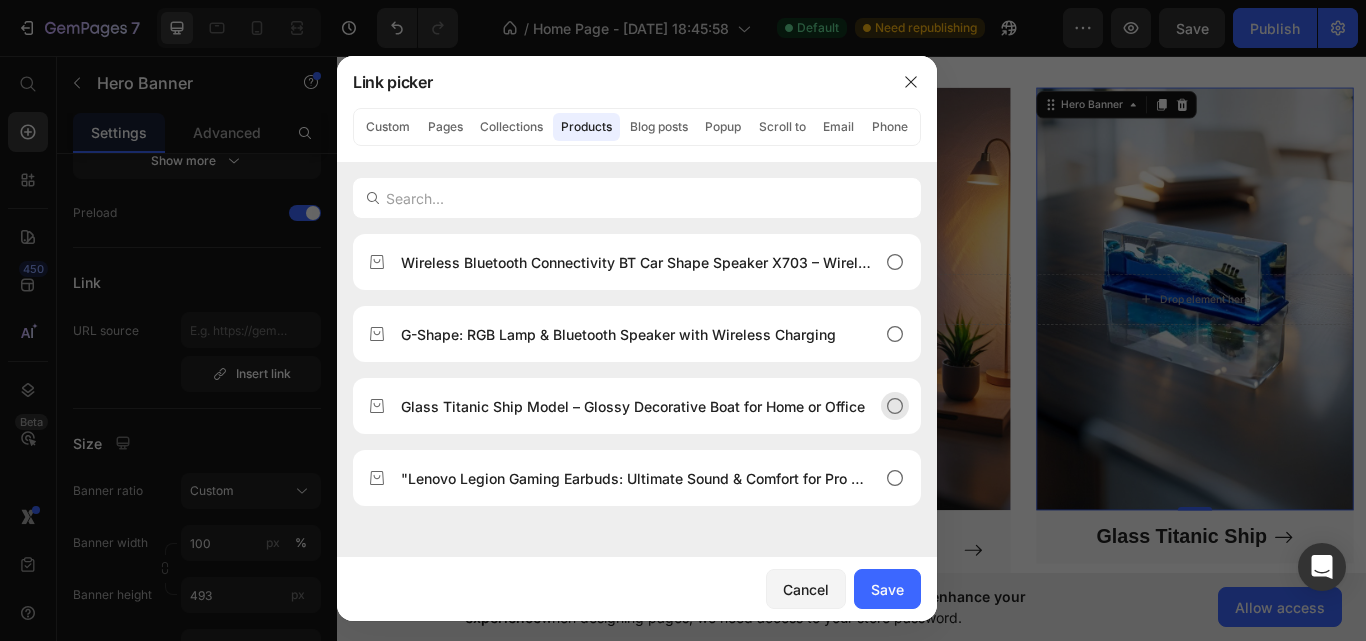 click on "Glass Titanic Ship Model – Glossy Decorative Boat for Home or Office" at bounding box center (633, 406) 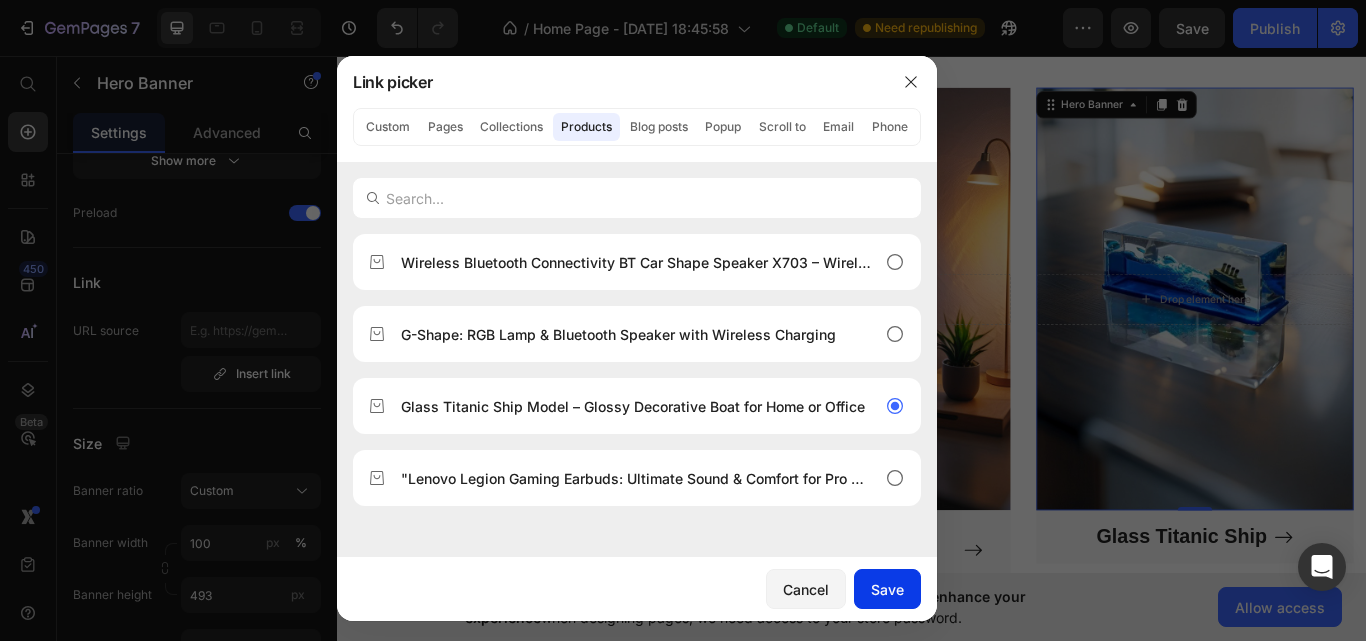 drag, startPoint x: 888, startPoint y: 579, endPoint x: 745, endPoint y: 536, distance: 149.32515 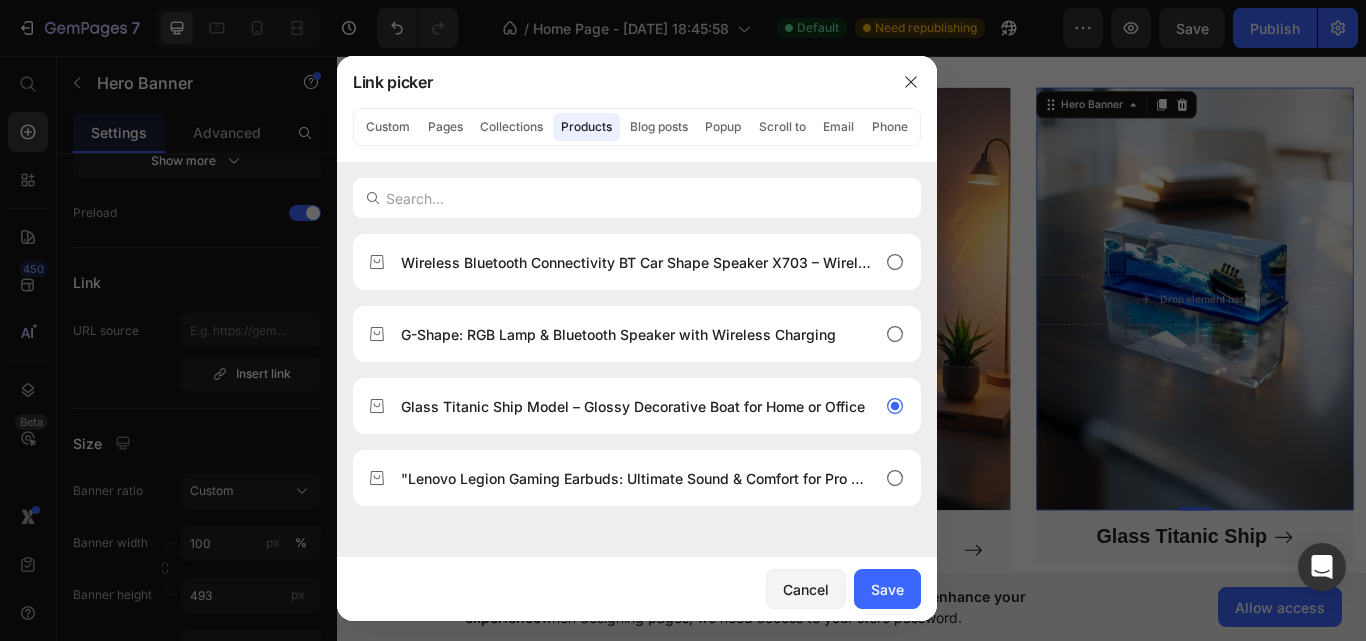 type on "/products/glass-titanic-ship-model-glossy-decorative-boat-for-home-or-office" 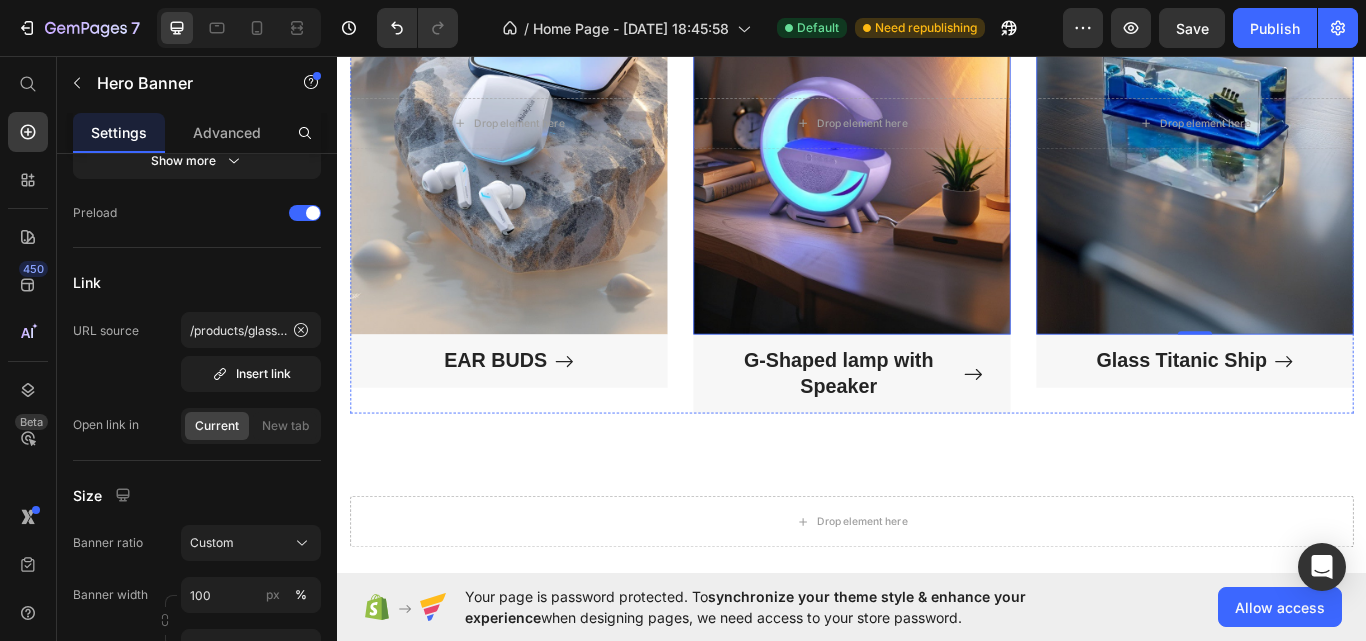 scroll, scrollTop: 2617, scrollLeft: 0, axis: vertical 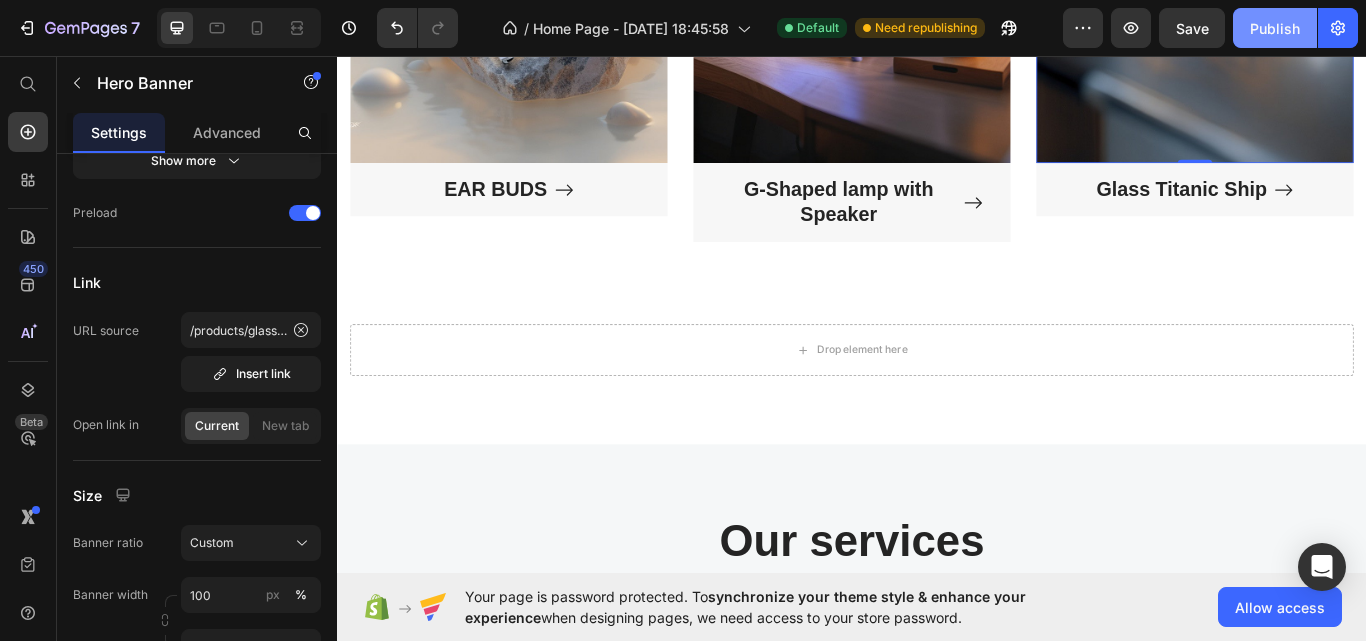 click on "Publish" at bounding box center [1275, 28] 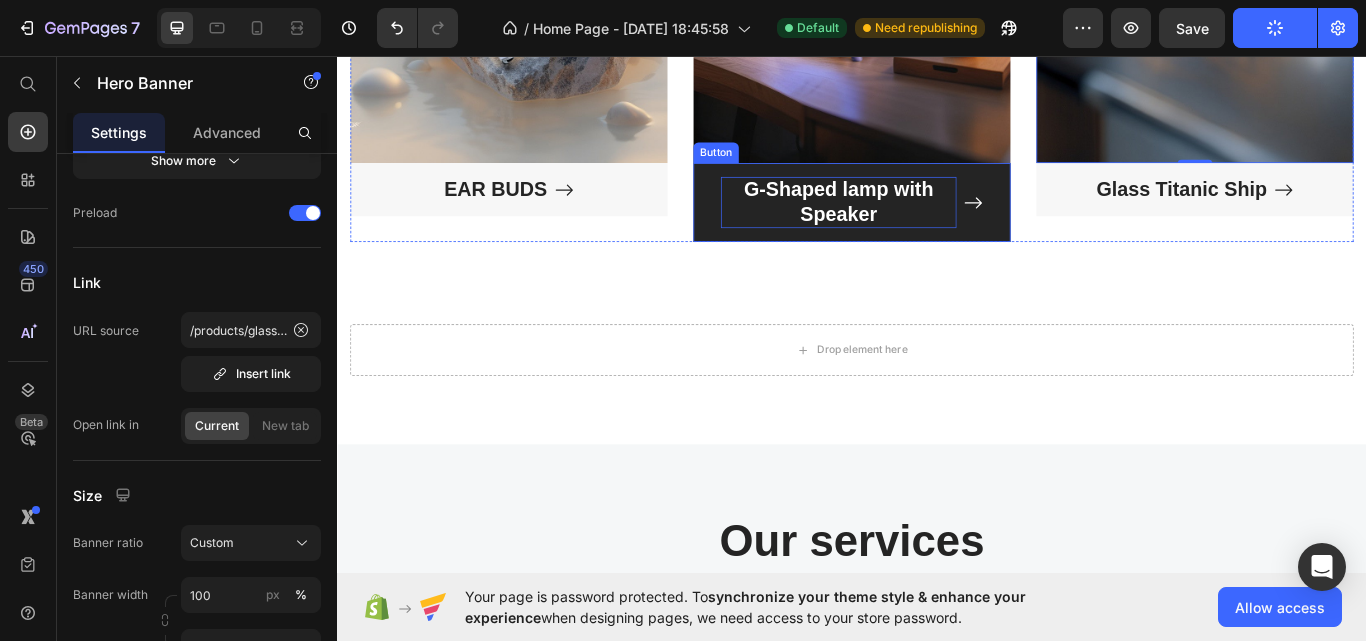 click on "G-Shaped lamp with Speaker" at bounding box center (921, 228) 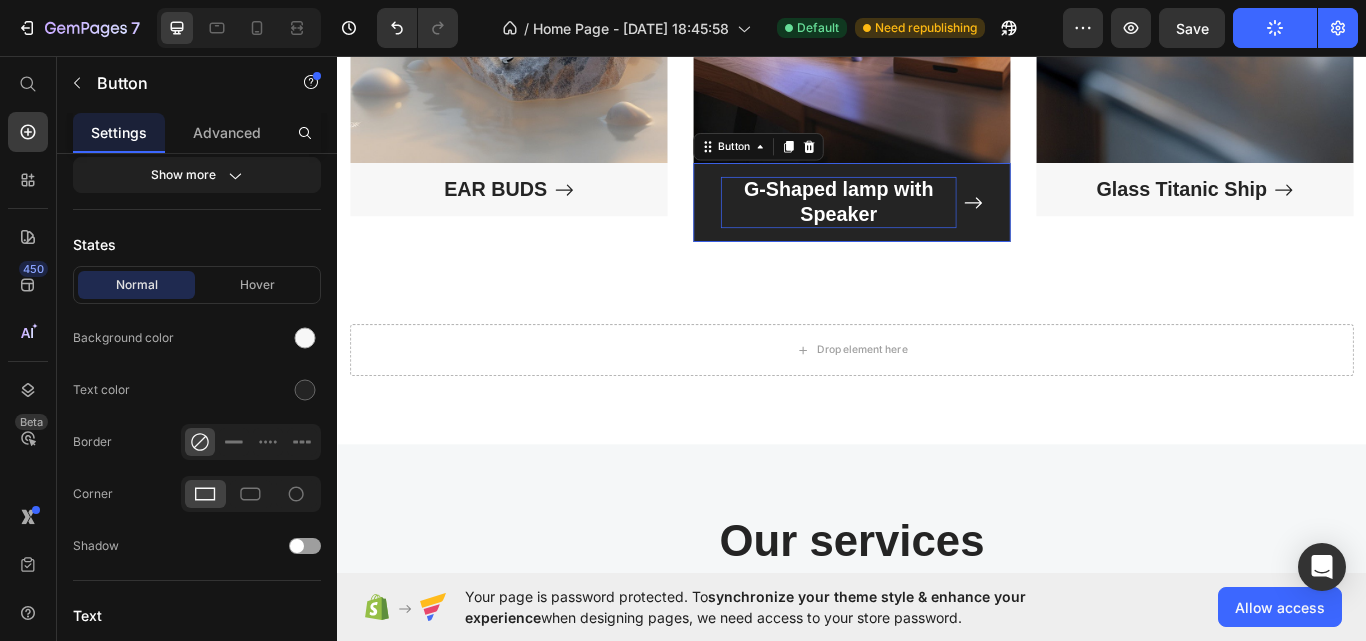 scroll, scrollTop: 0, scrollLeft: 0, axis: both 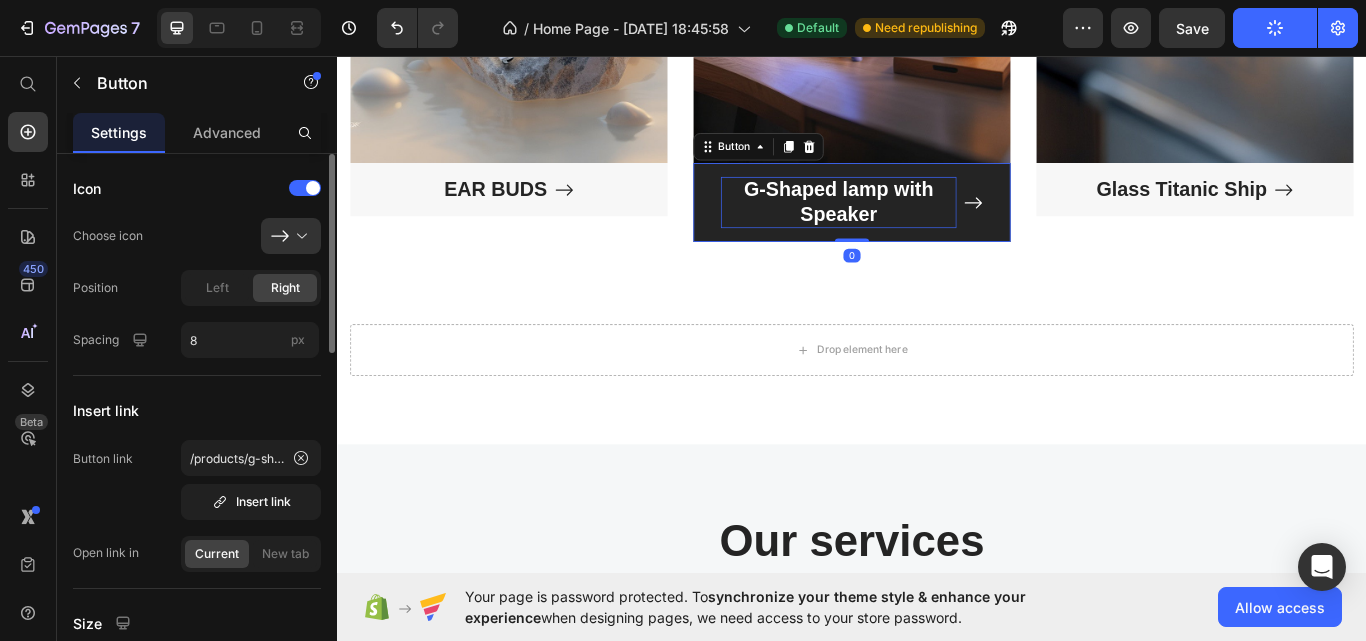 click on "G-Shaped lamp with Speaker" at bounding box center (921, 228) 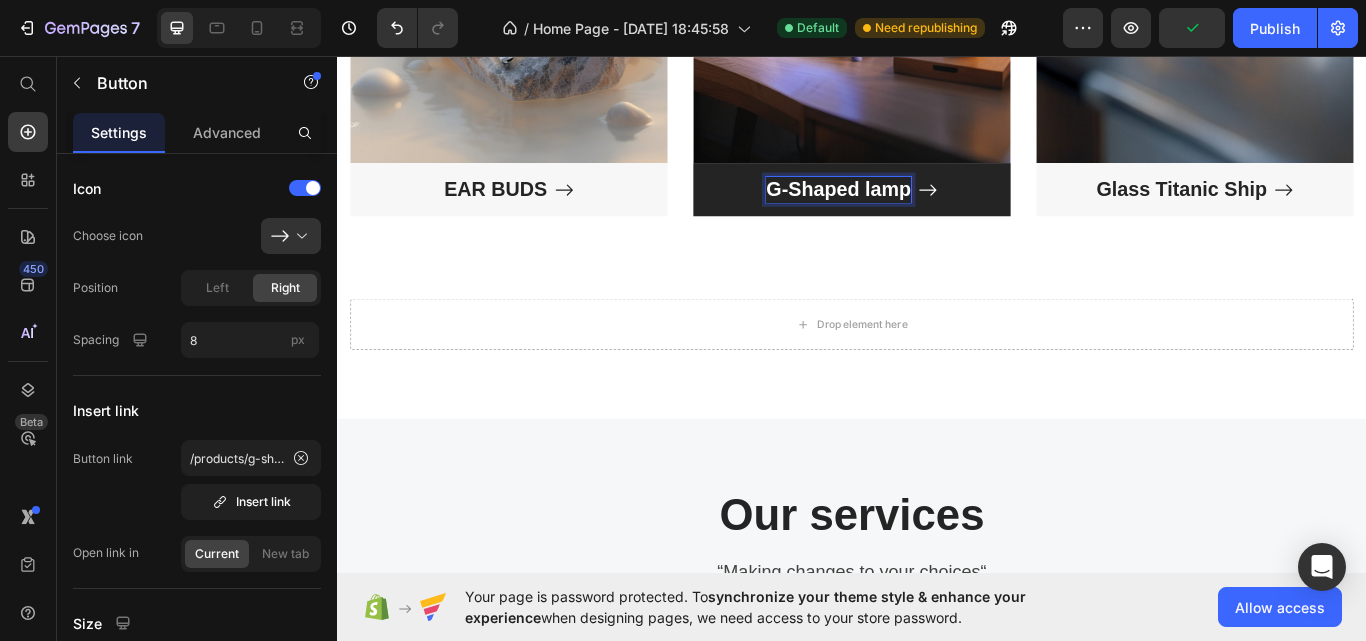 click on "7  Version history  /  Home Page - [DATE] 18:45:58 Default Need republishing Preview  Publish" 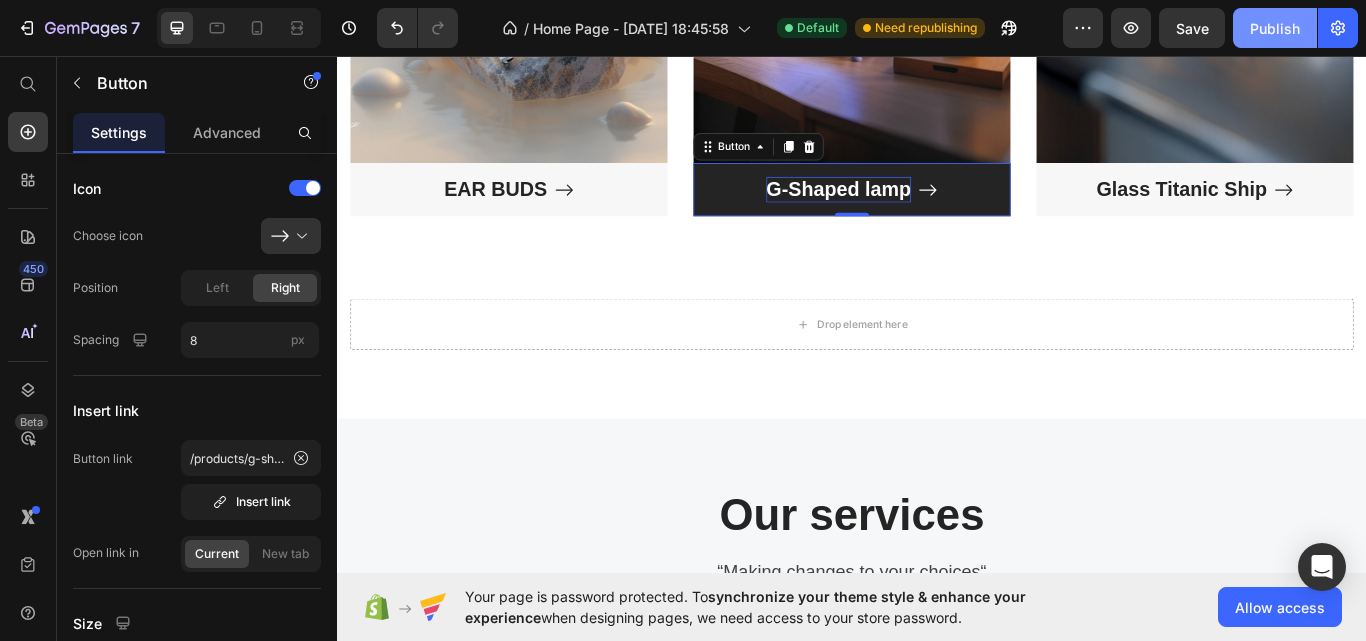 click on "Publish" 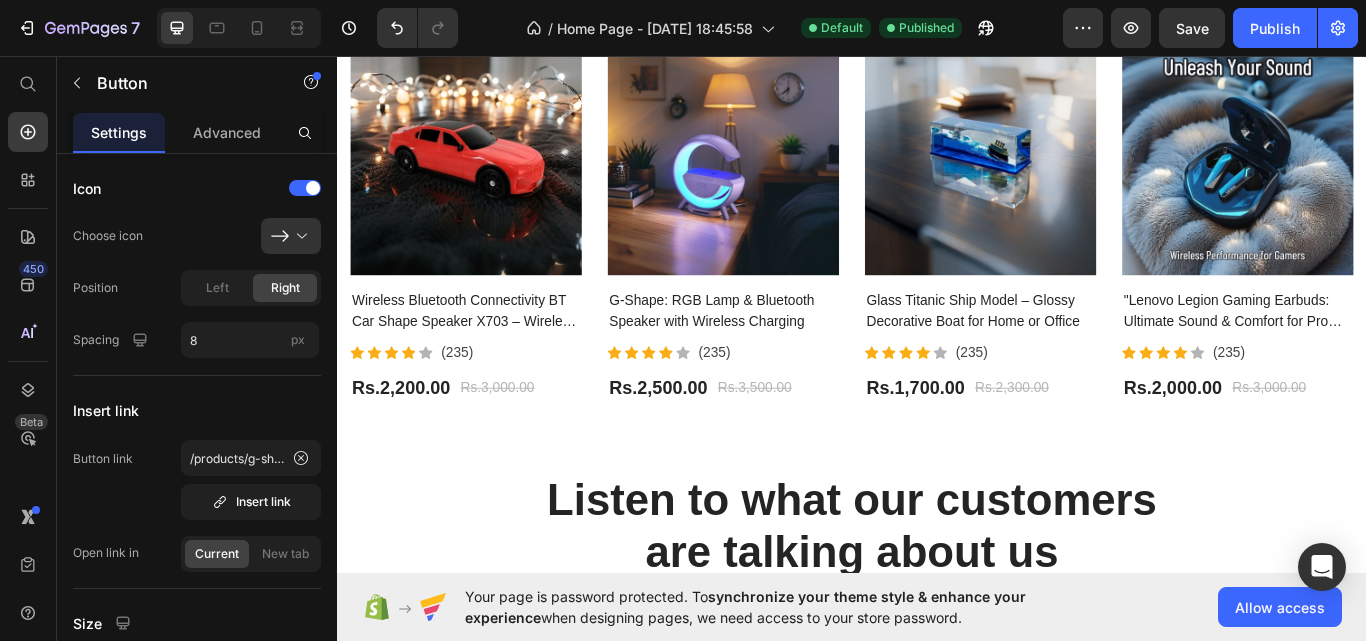 scroll, scrollTop: 4117, scrollLeft: 0, axis: vertical 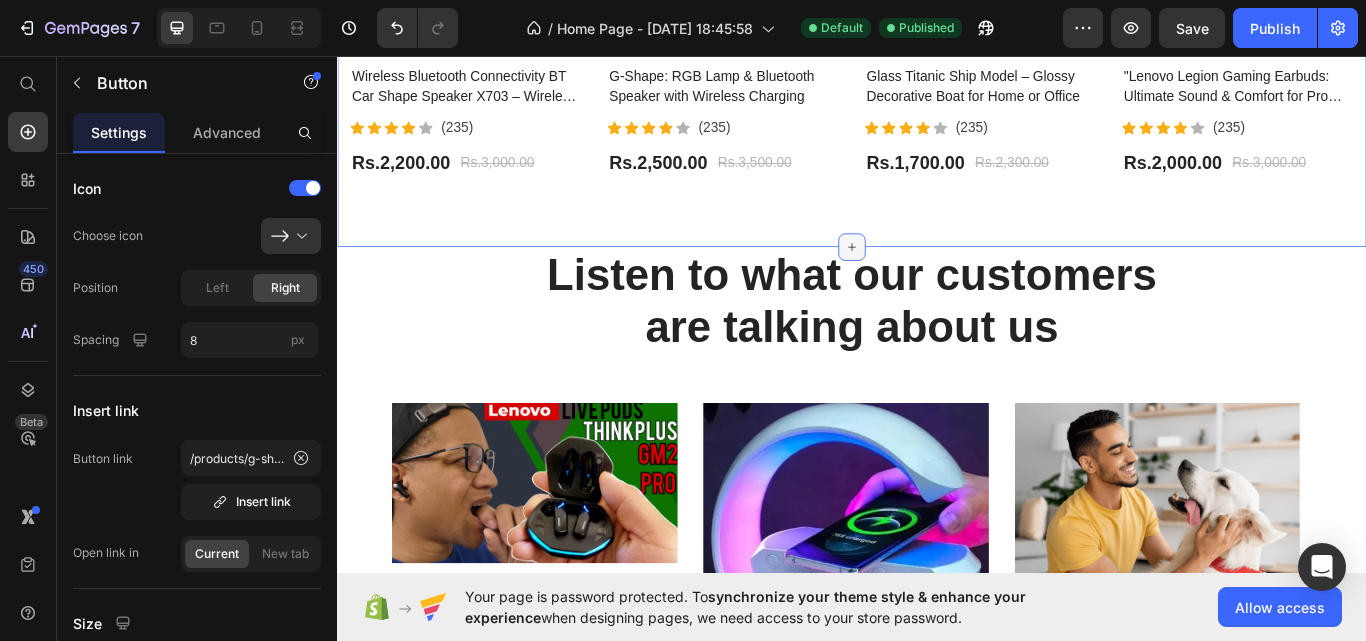 click at bounding box center [937, 280] 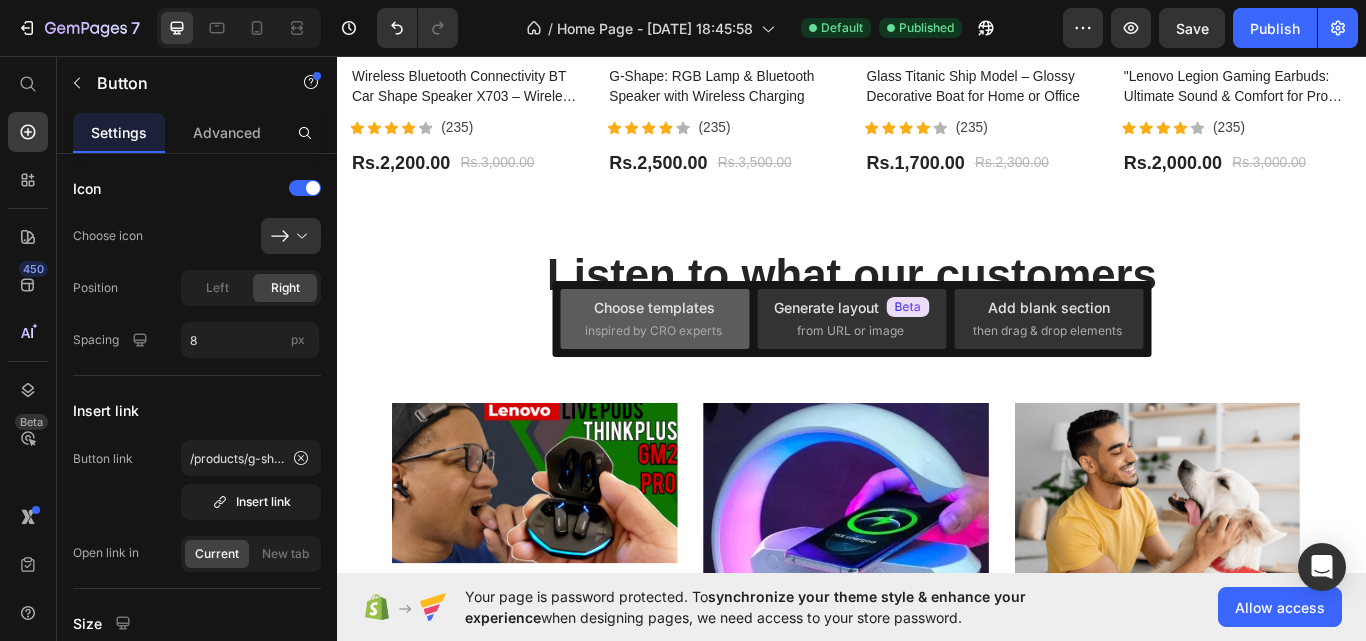 click on "Choose templates  inspired by CRO experts" at bounding box center (655, 318) 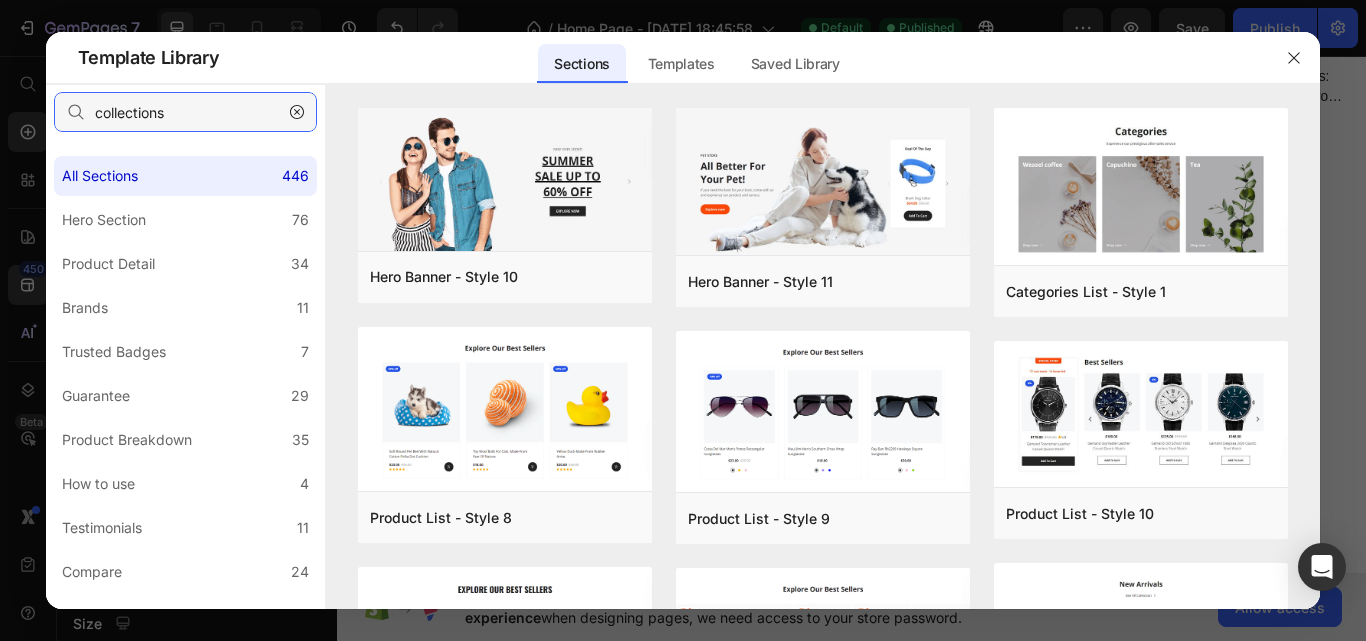 click on "collections" at bounding box center (185, 112) 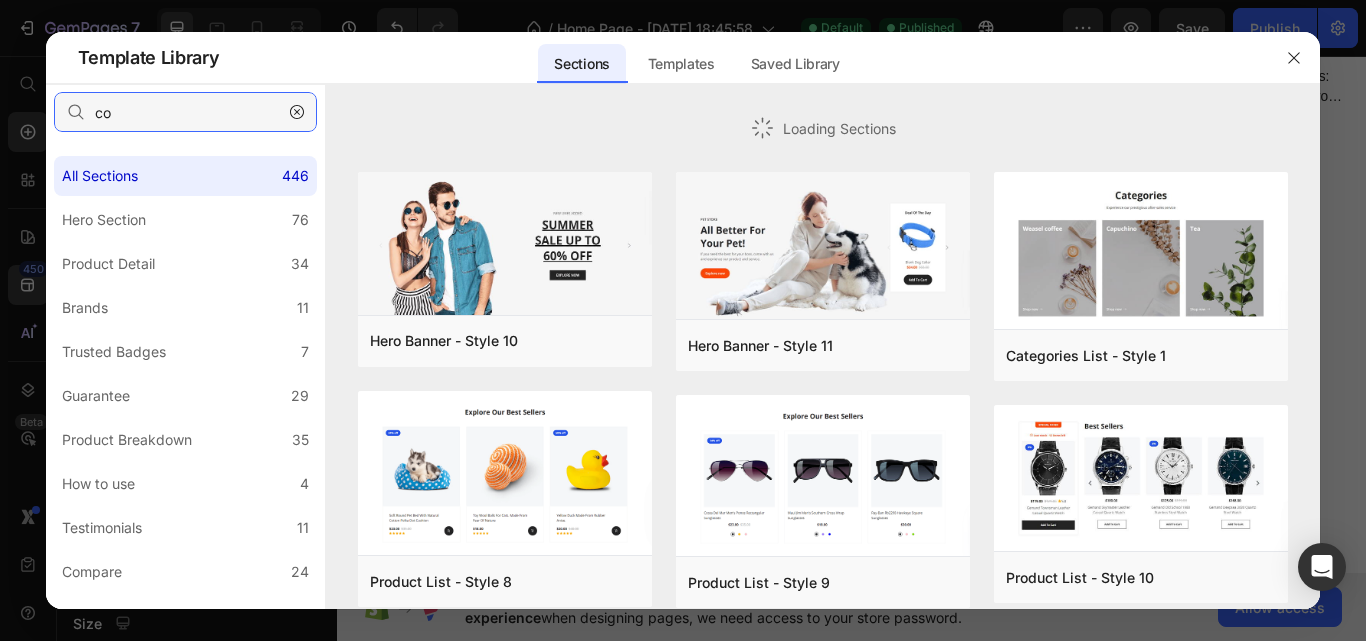 type on "c" 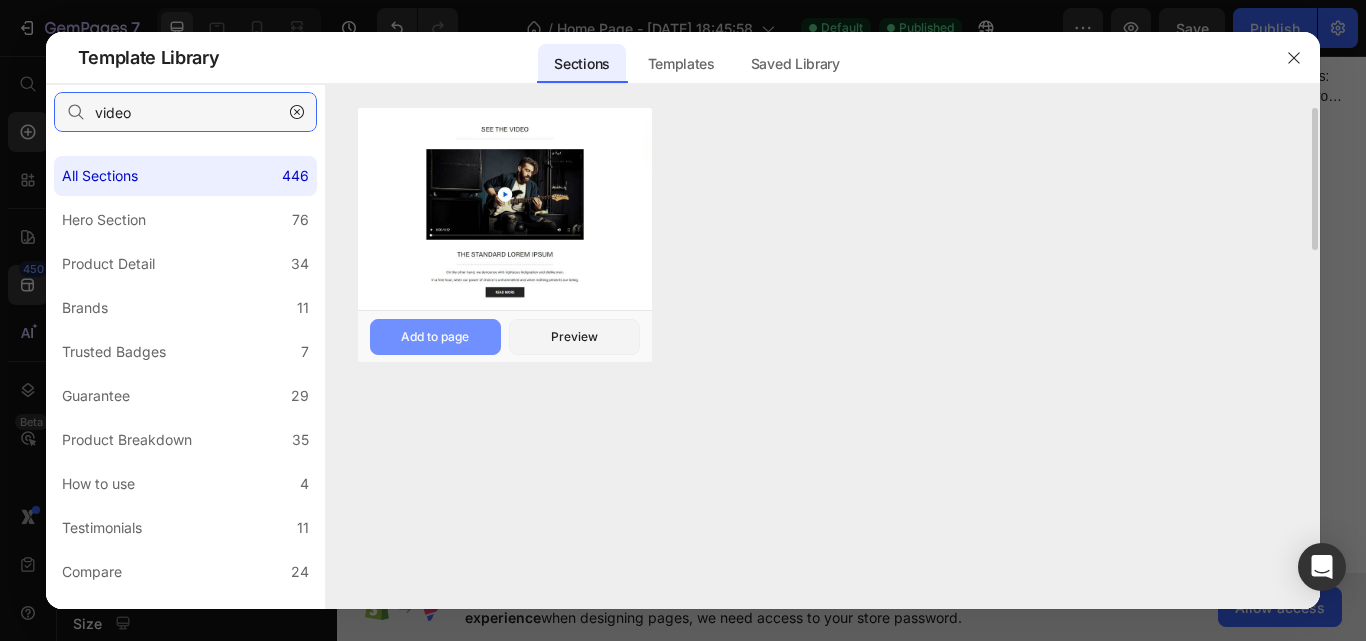 type on "video" 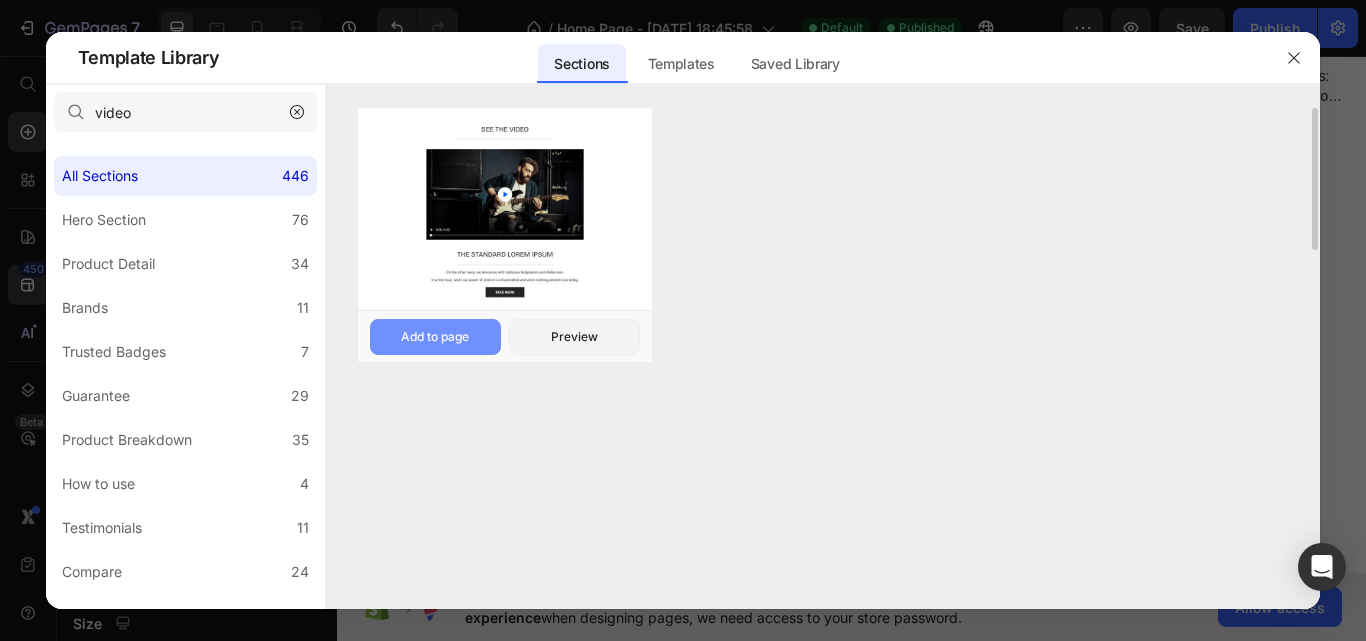 click on "Add to page" at bounding box center [435, 337] 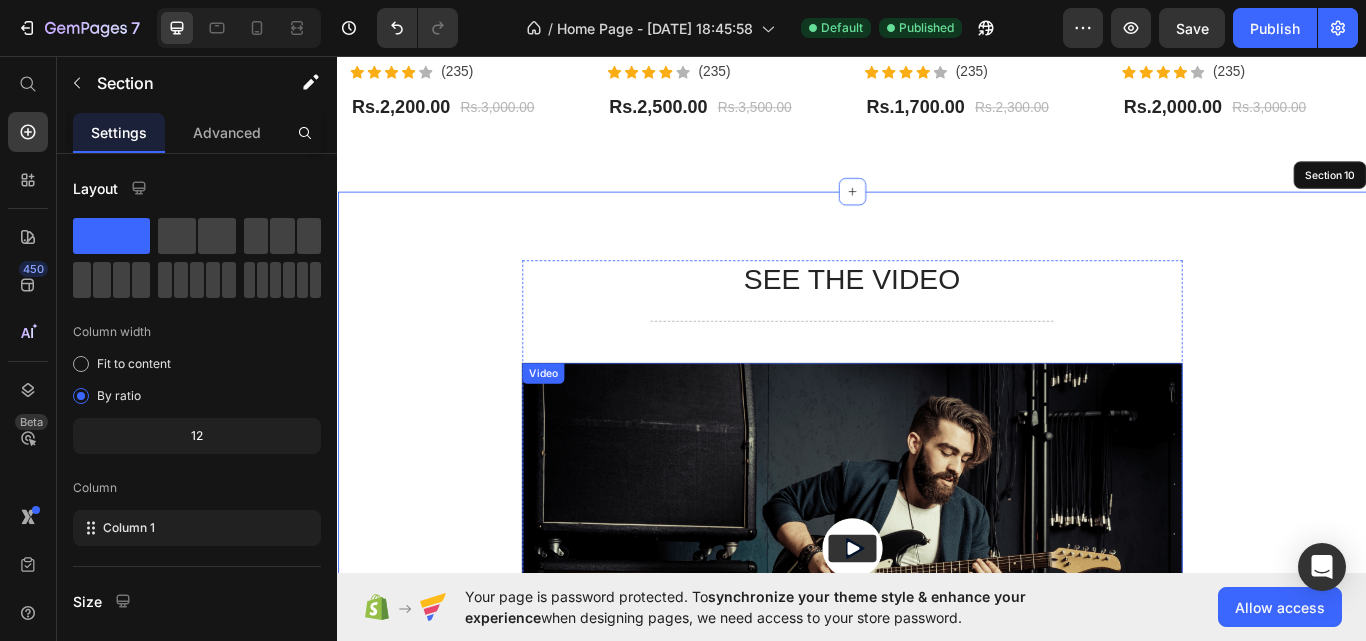 scroll, scrollTop: 4242, scrollLeft: 0, axis: vertical 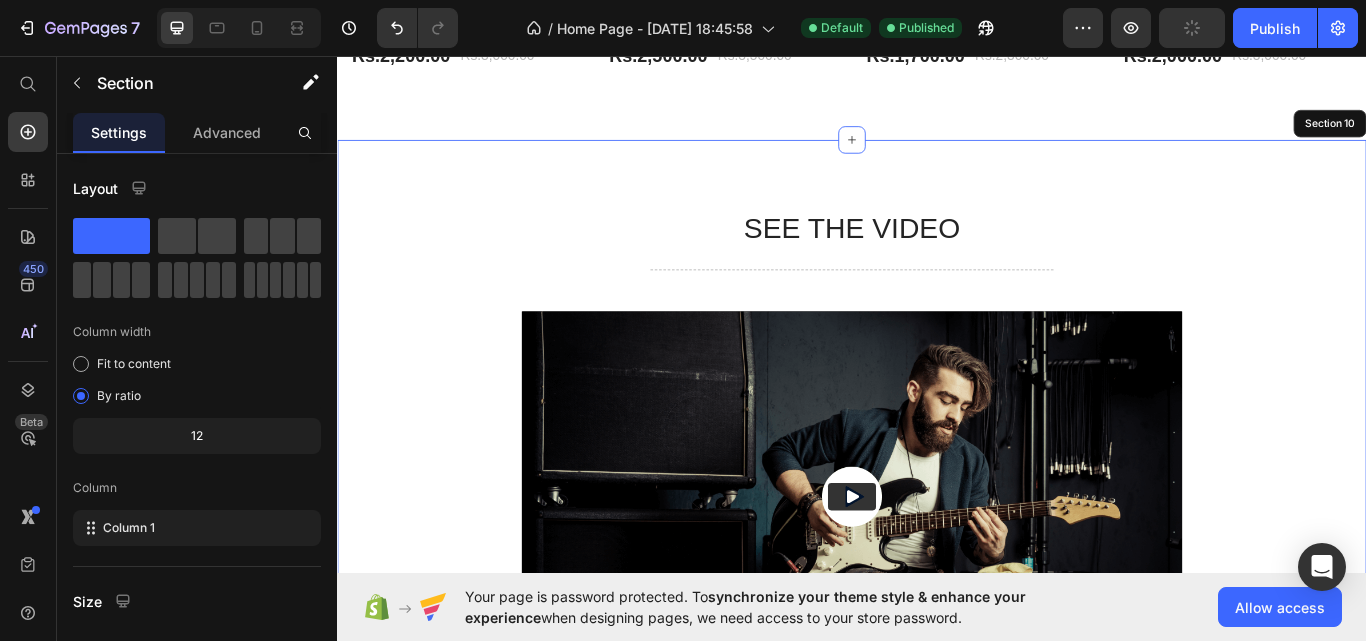 click on "SEE THE VIDEO Heading                Title Line Video The standard Lorem Ipsum Text Block                Title Line On the other hand, we denounce with righteous indignation and dislike men. Text Block In a free hour, when our power of choice is untrammelled and when nothing prevents our being. Text Block READ MORE Button Row Section 10" at bounding box center [937, 654] 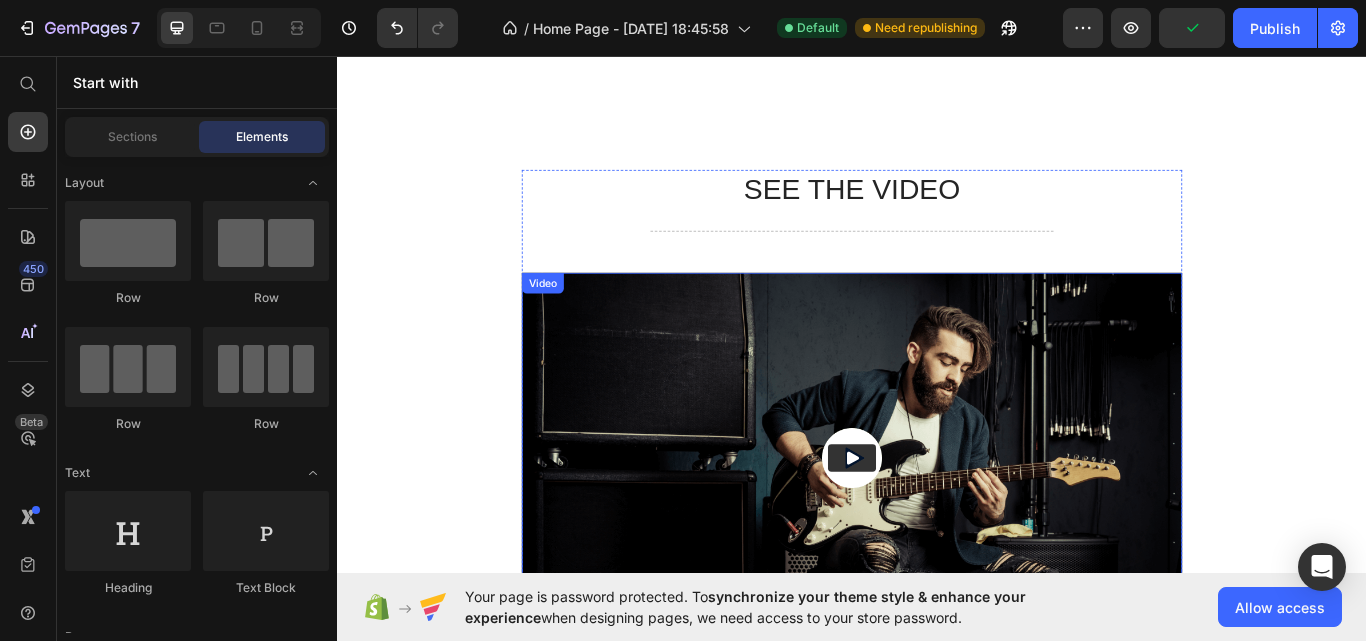 scroll, scrollTop: 4405, scrollLeft: 0, axis: vertical 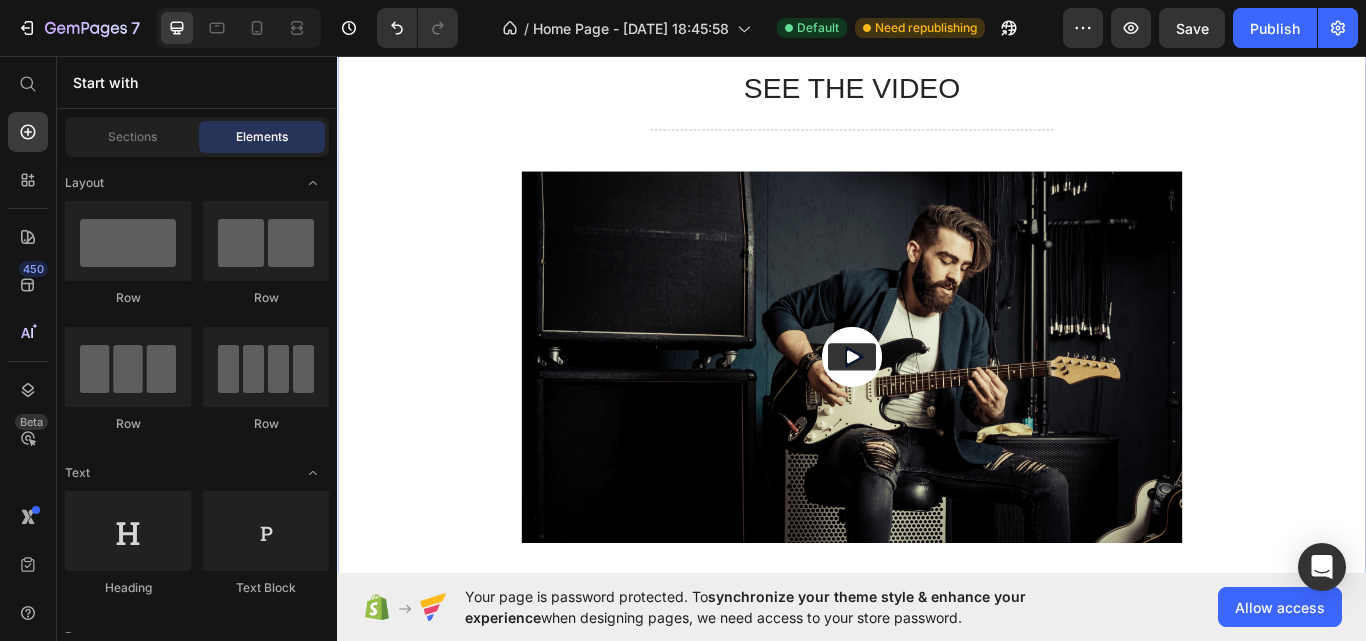 click on "SEE THE VIDEO Heading                Title Line Video The standard Lorem Ipsum Text Block                Title Line On the other hand, we denounce with righteous indignation and dislike men. Text Block In a free hour, when our power of choice is untrammelled and when nothing prevents our being. Text Block READ MORE Button Row" at bounding box center (937, 507) 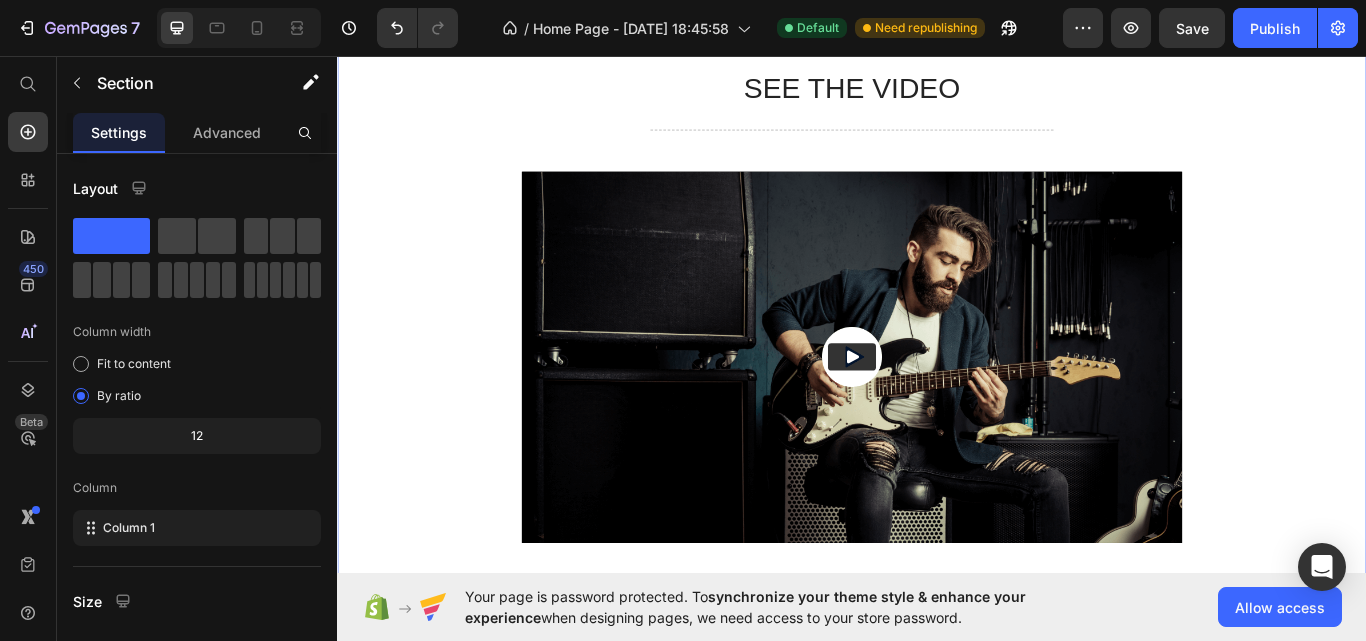 scroll, scrollTop: 4205, scrollLeft: 0, axis: vertical 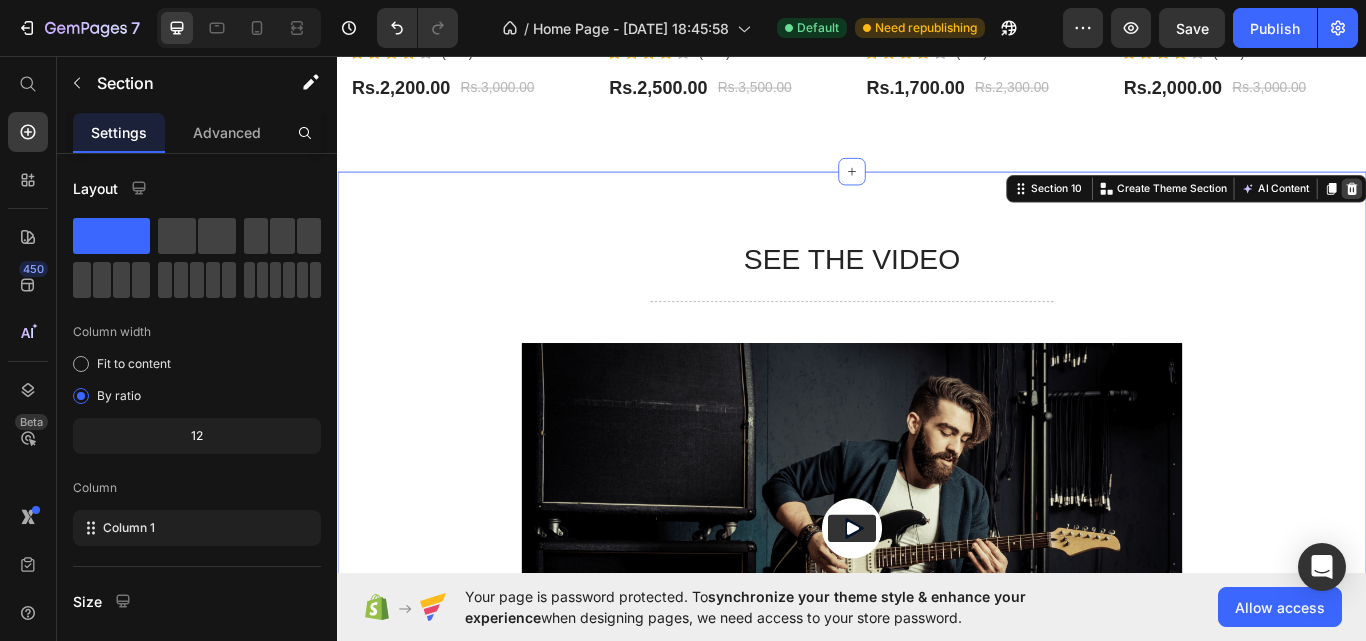 click 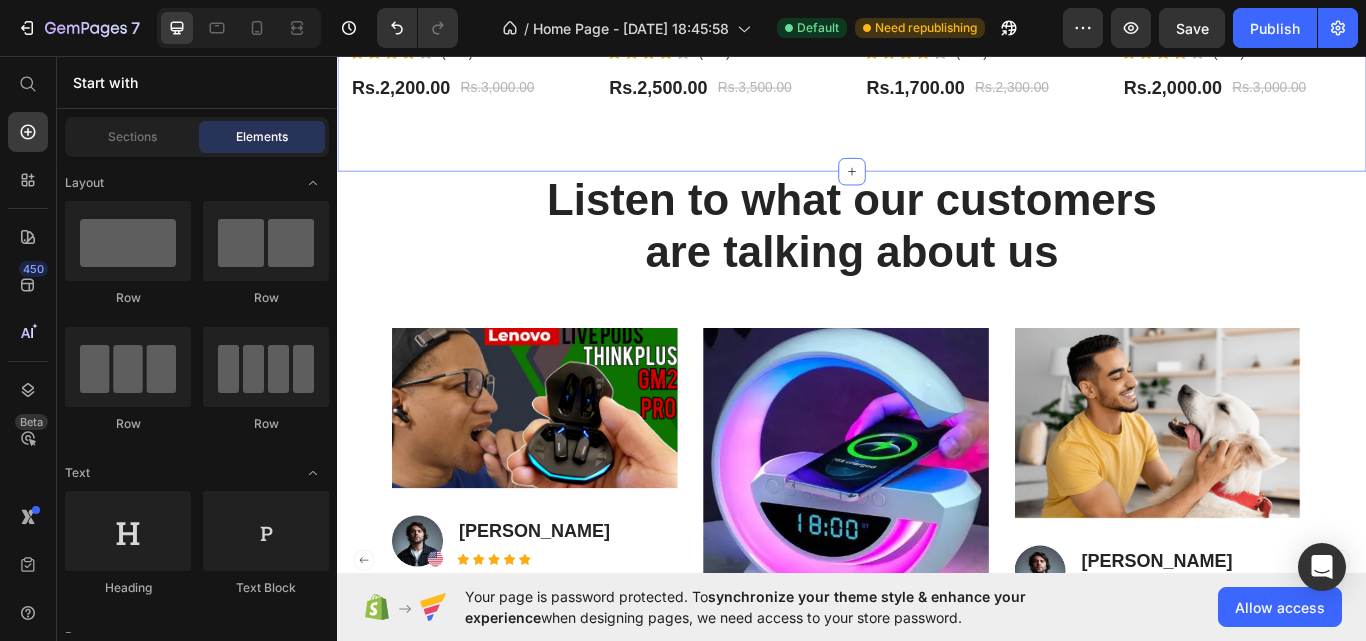 scroll, scrollTop: 4005, scrollLeft: 0, axis: vertical 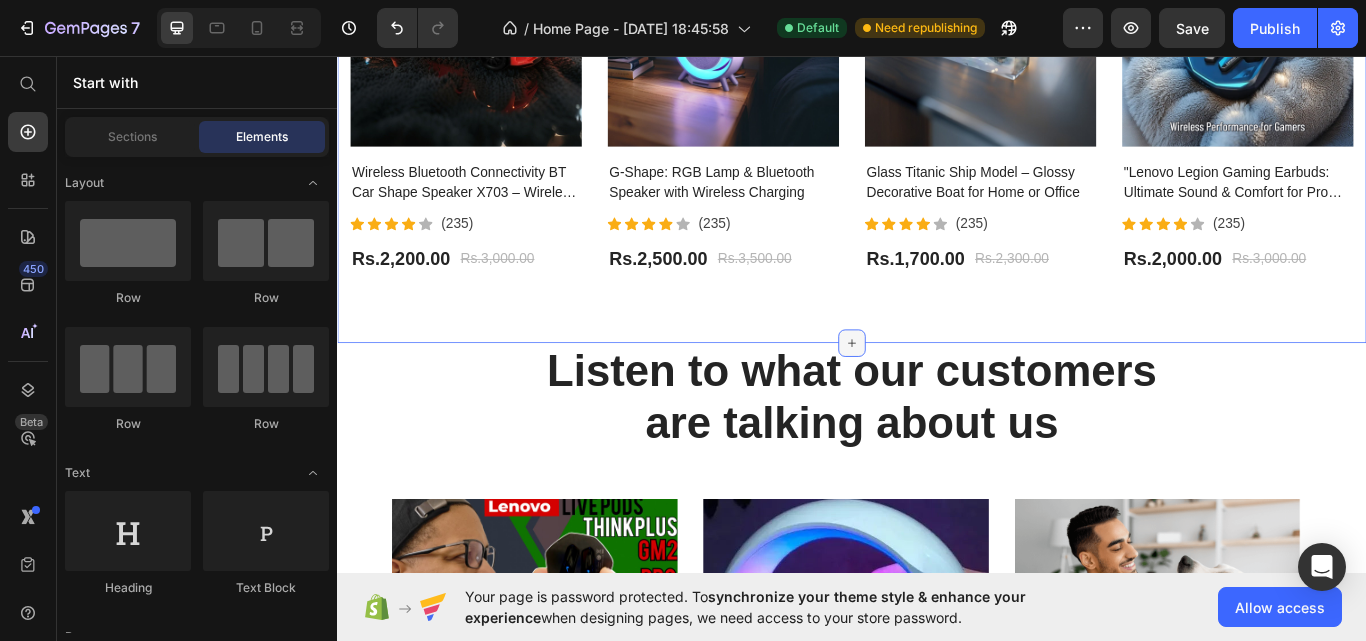 click at bounding box center (937, 392) 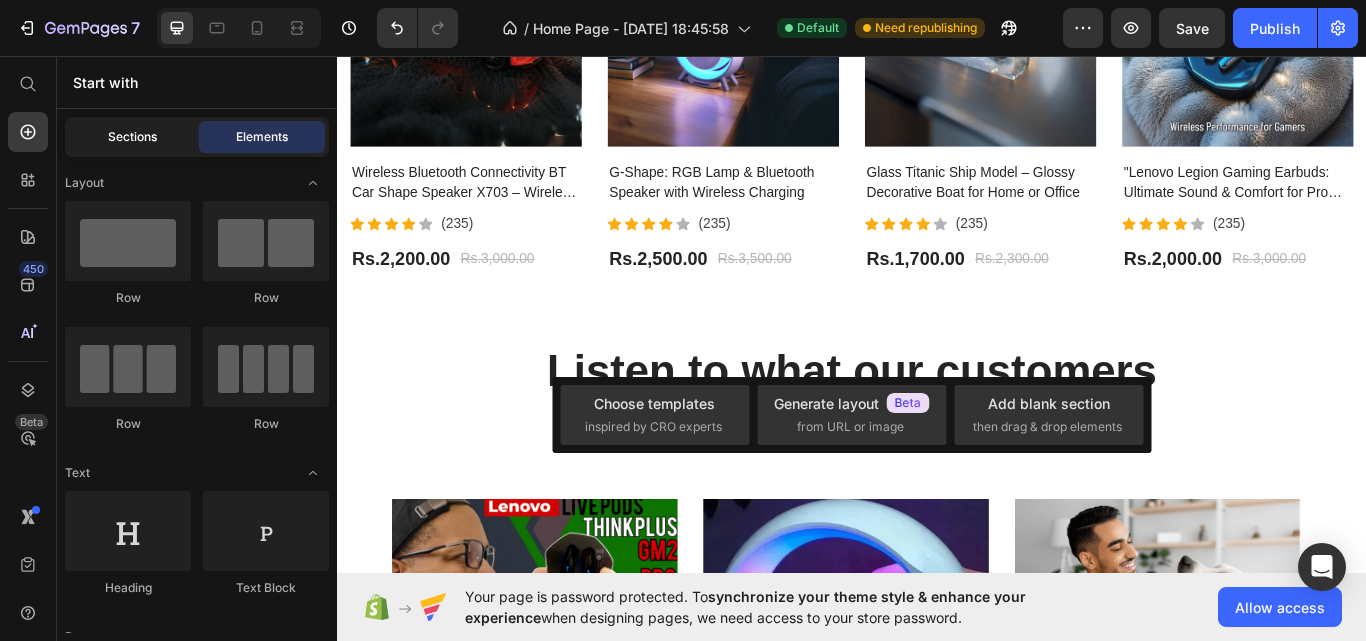click on "Sections" at bounding box center [132, 137] 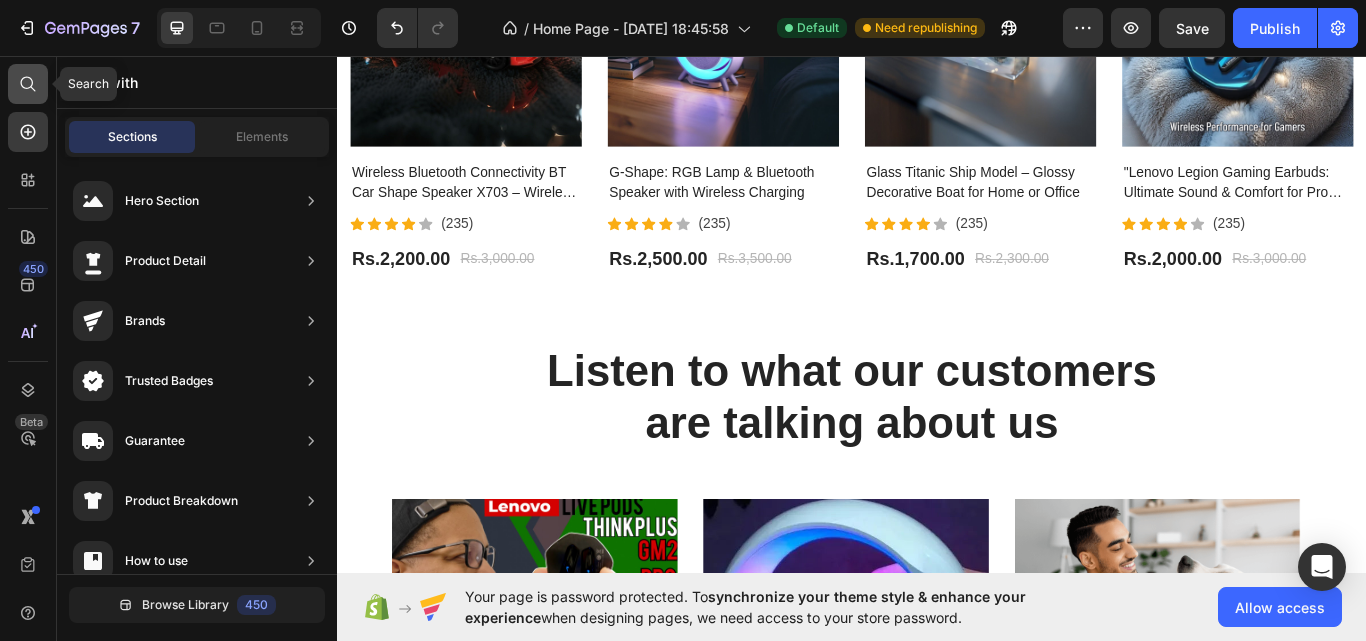 click 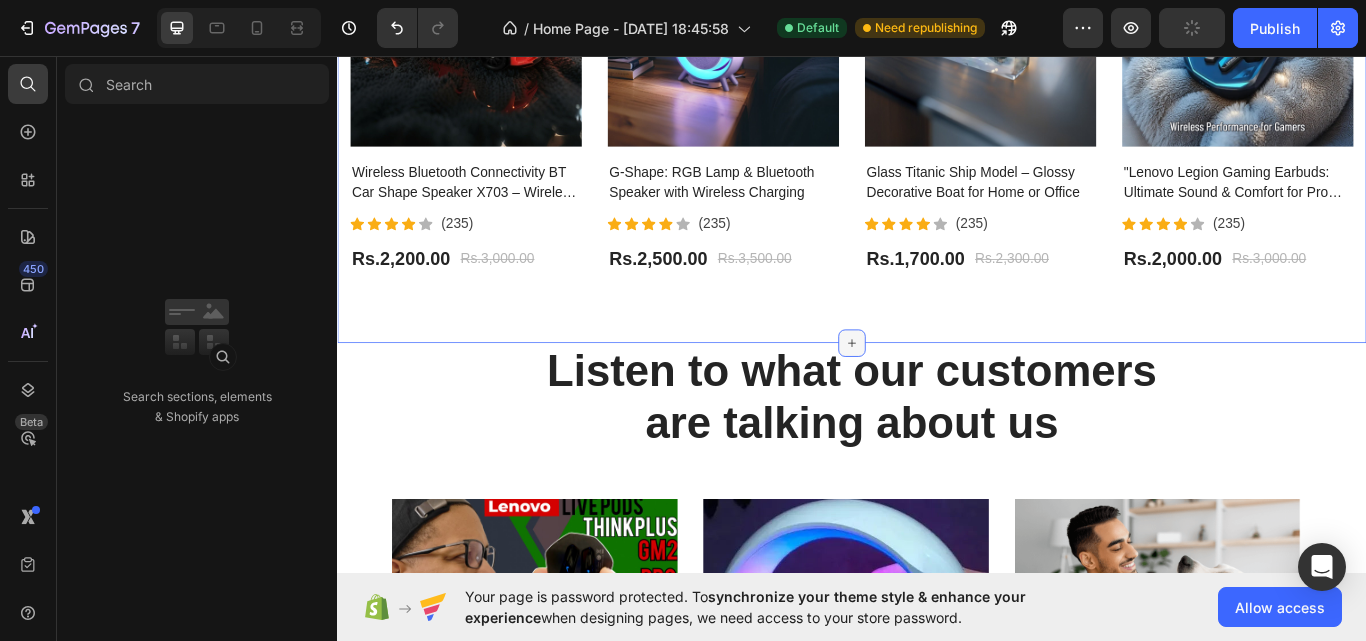click at bounding box center [937, 392] 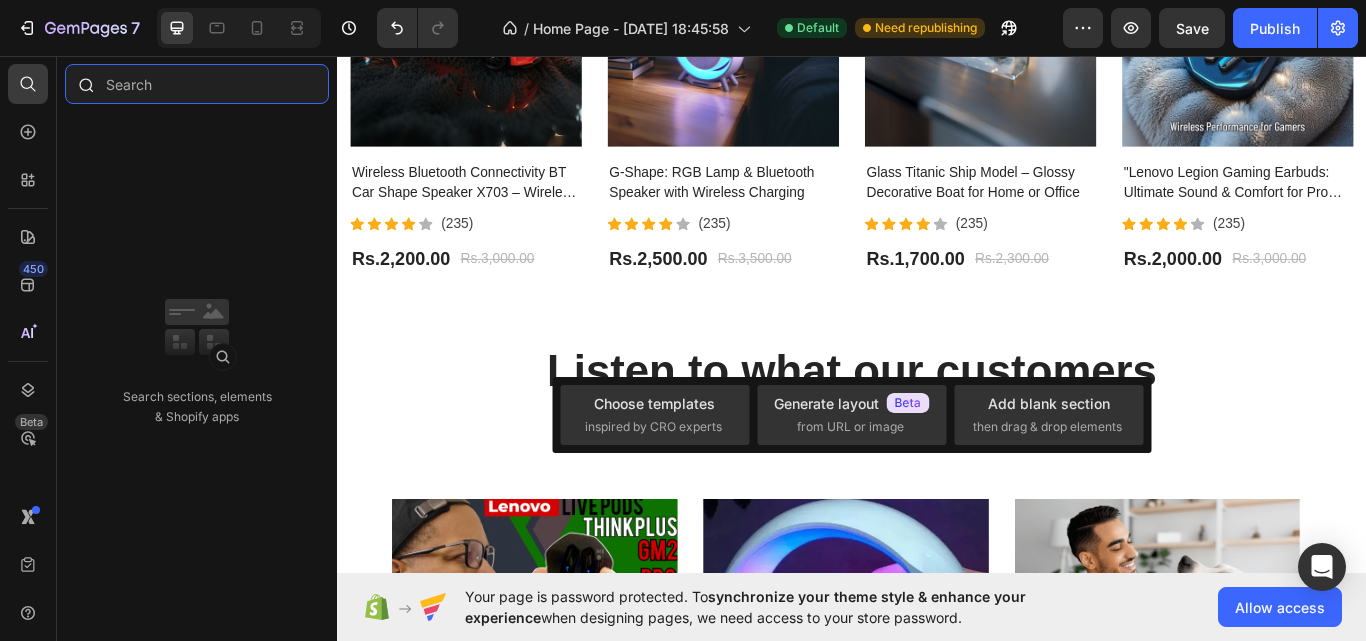 click at bounding box center [197, 84] 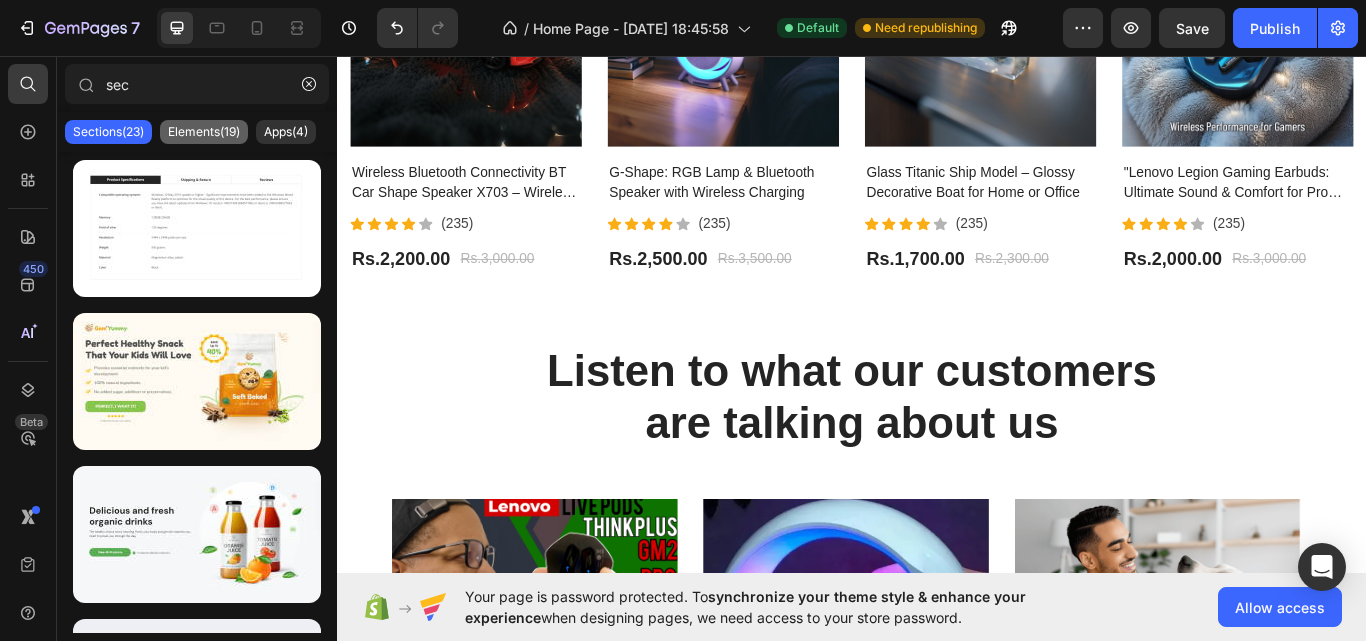 click on "Elements(19)" 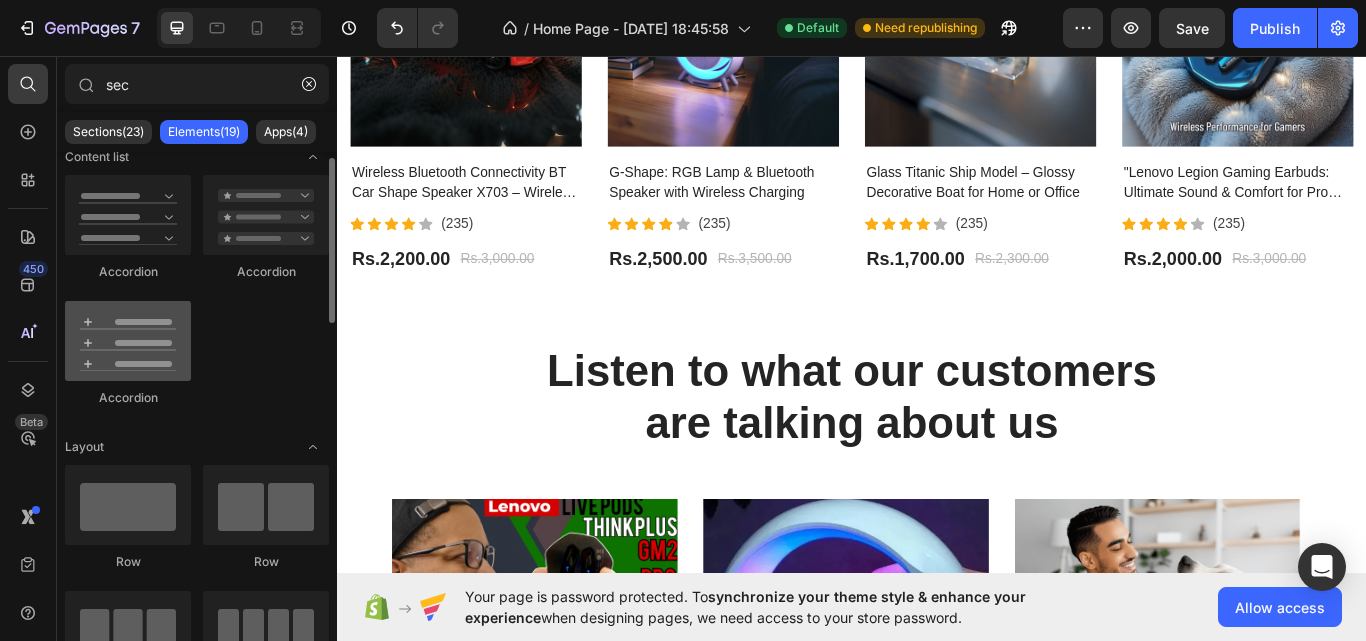 scroll, scrollTop: 0, scrollLeft: 0, axis: both 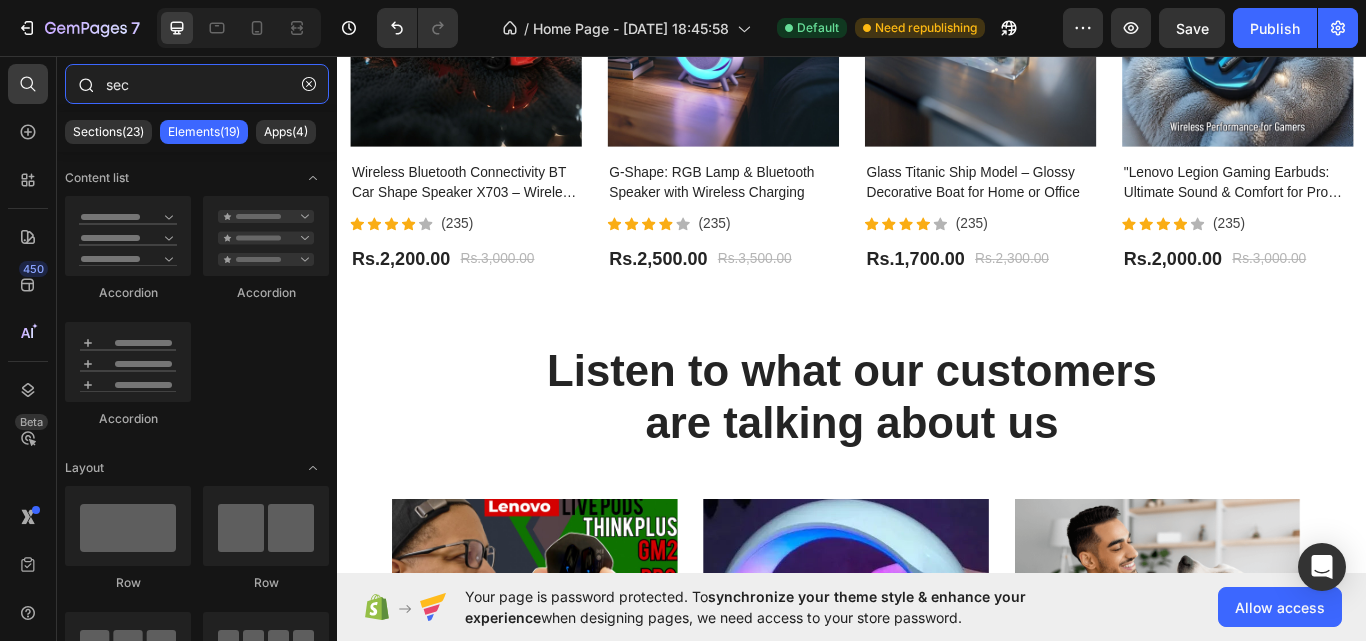 click on "sec" at bounding box center (197, 84) 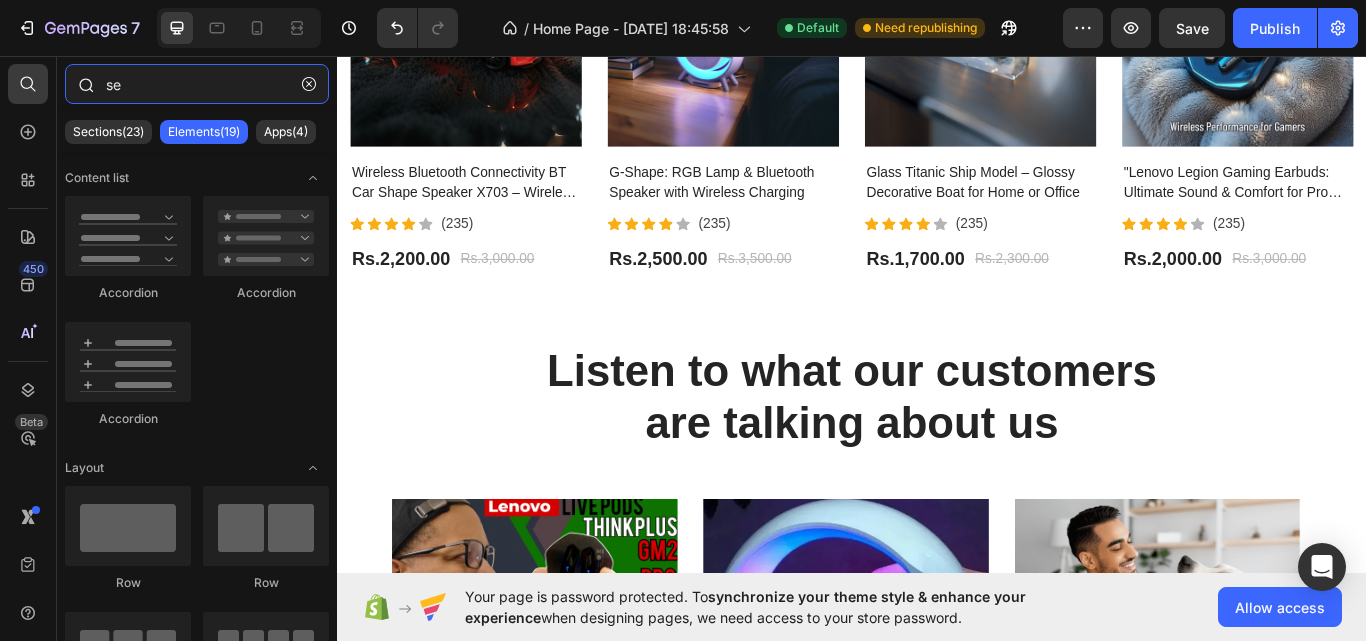 type on "s" 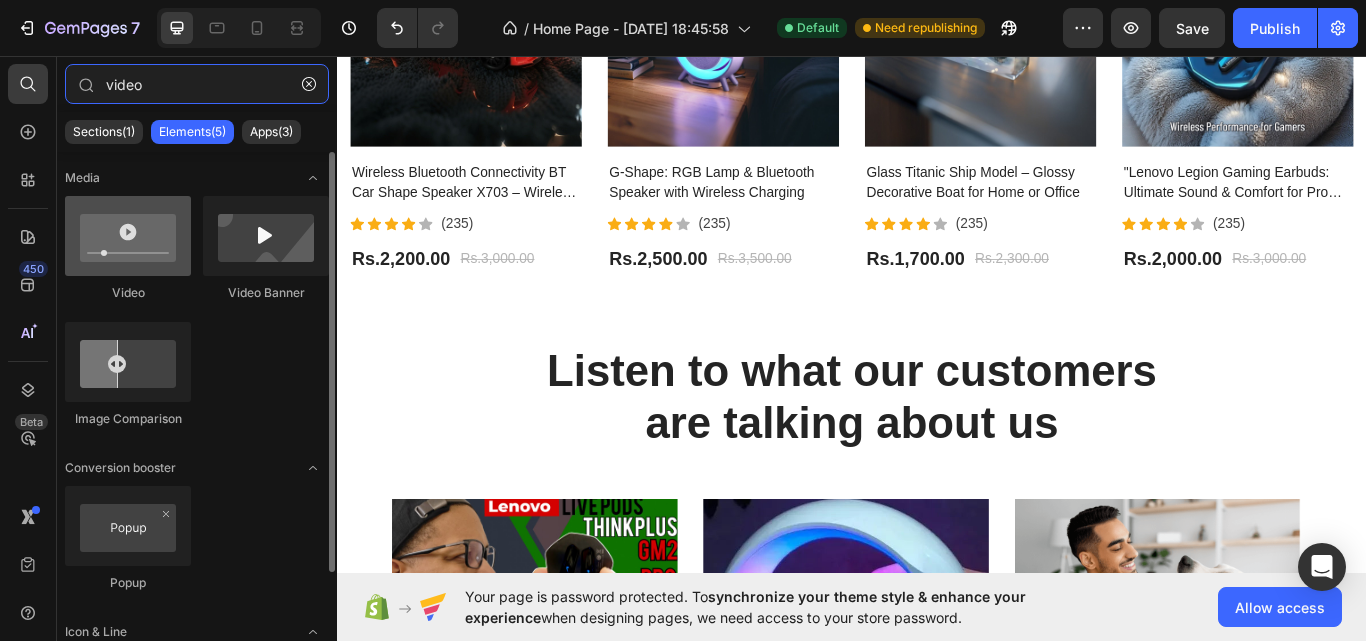 type on "video" 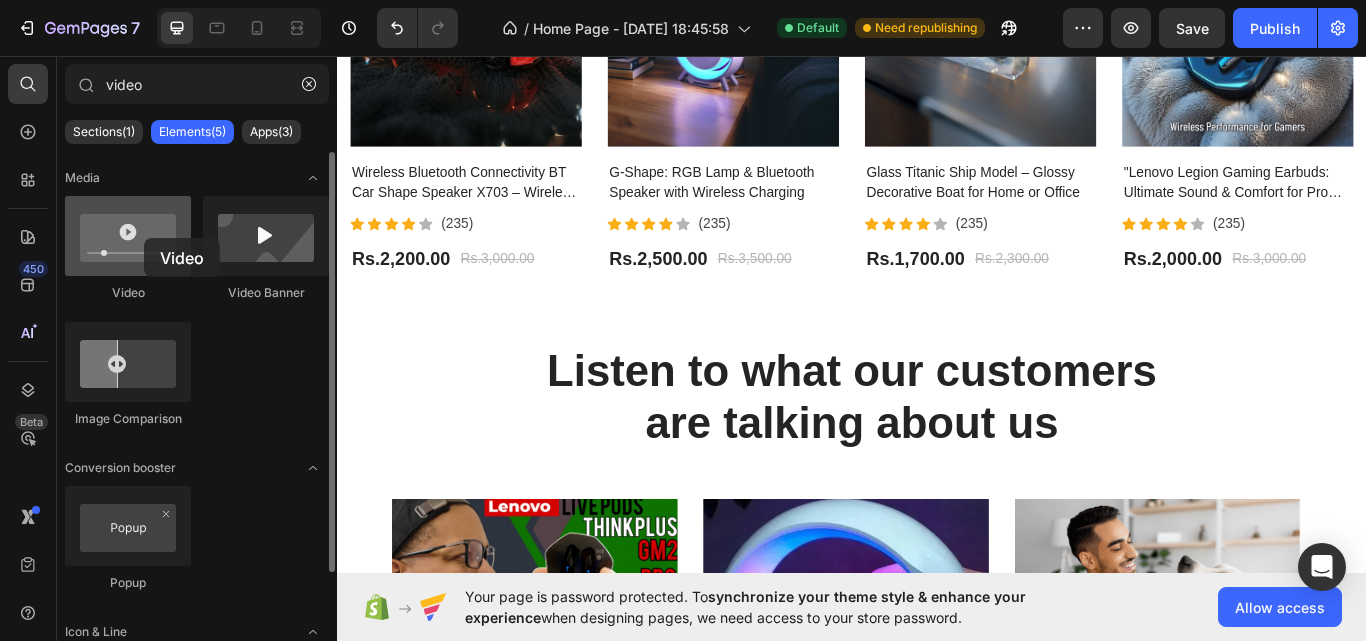 drag, startPoint x: 128, startPoint y: 238, endPoint x: 144, endPoint y: 238, distance: 16 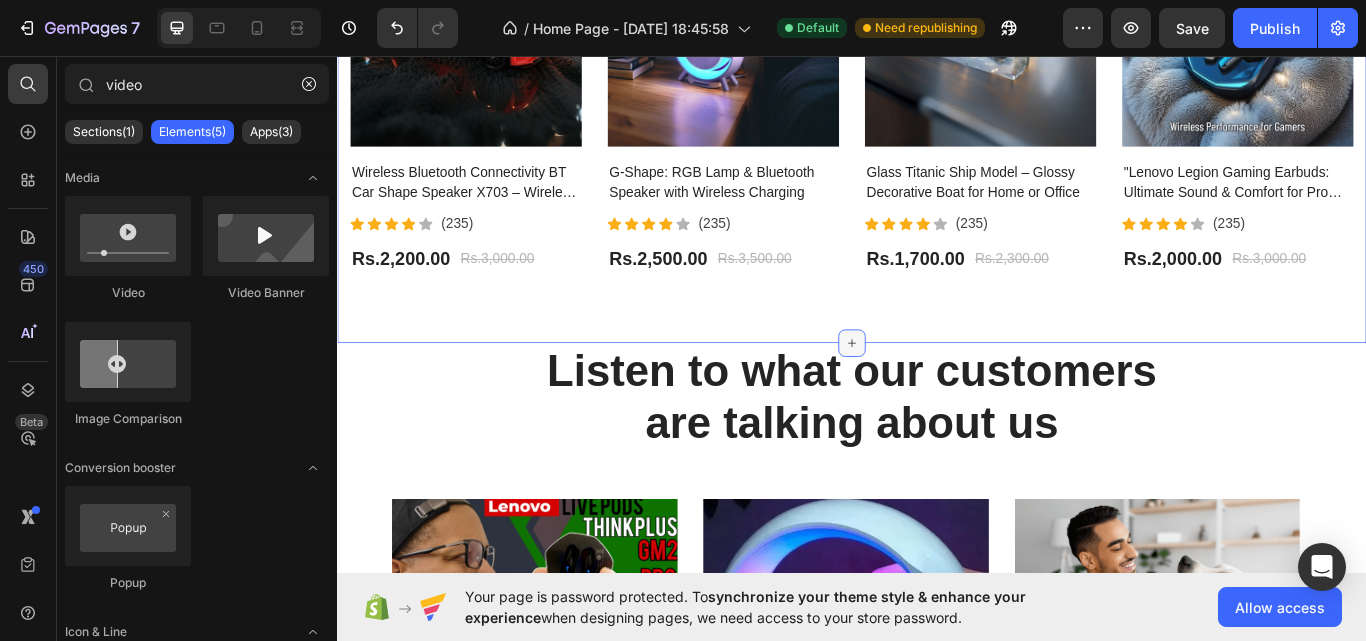 click 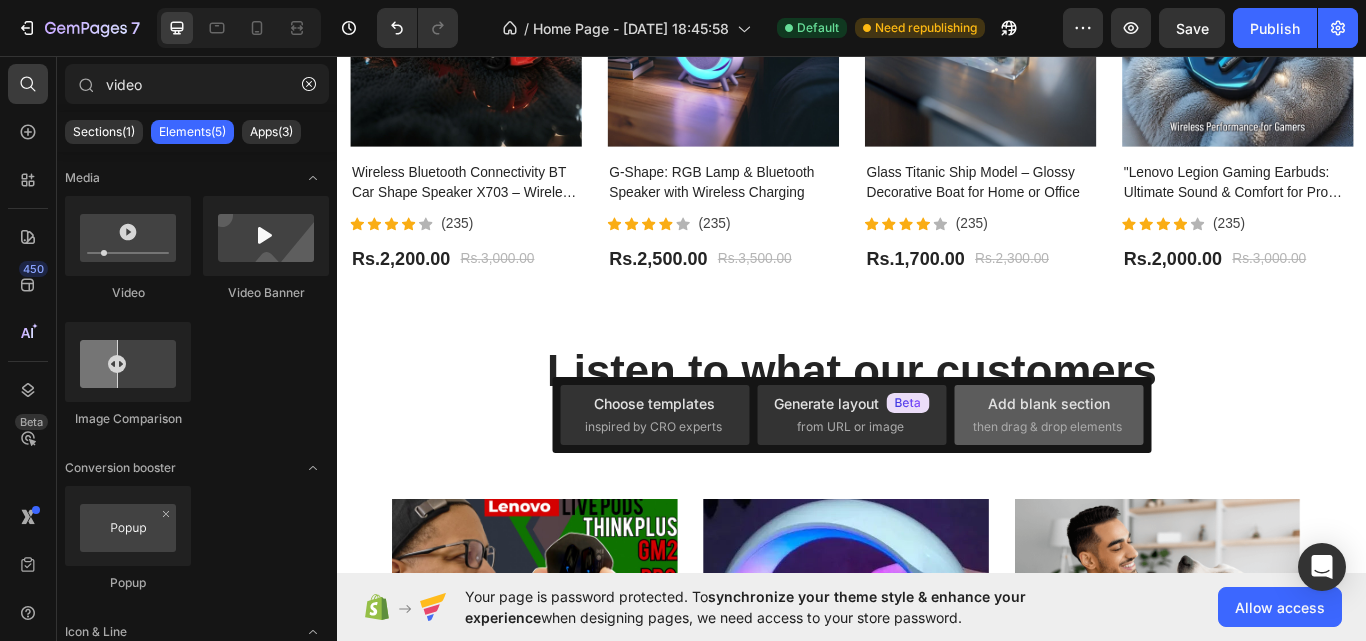 click on "Add blank section  then drag & drop elements" at bounding box center [1049, 414] 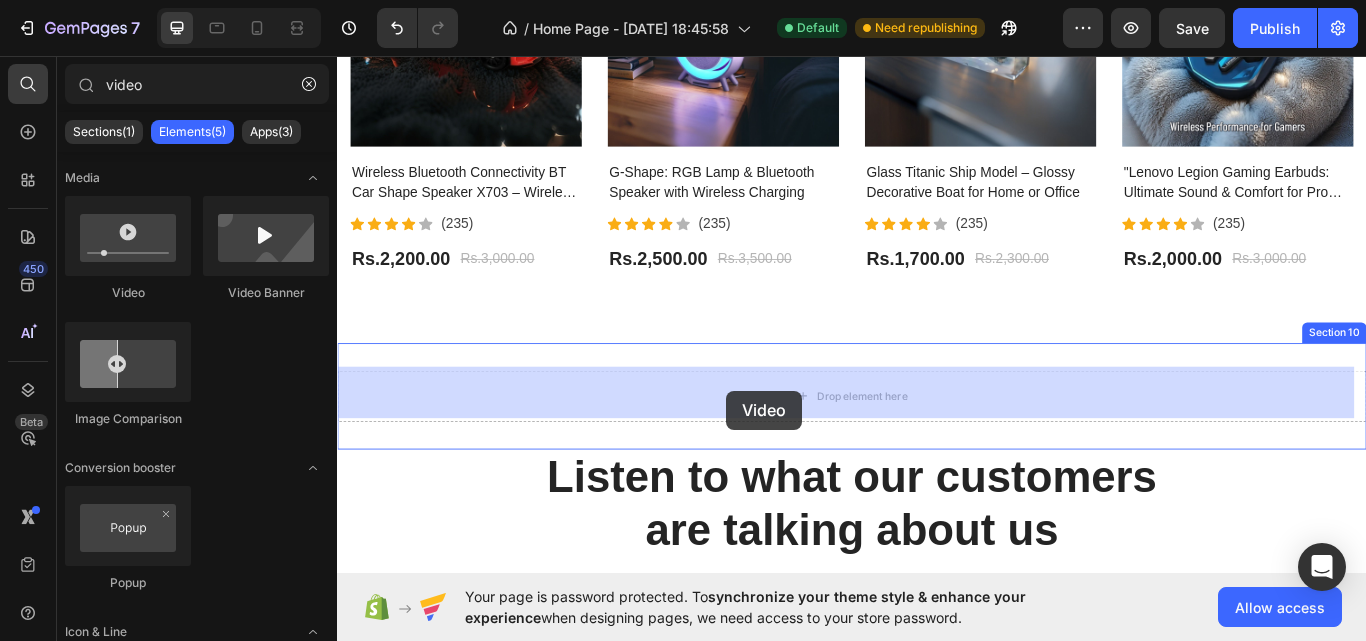 drag, startPoint x: 440, startPoint y: 302, endPoint x: 791, endPoint y: 447, distance: 379.771 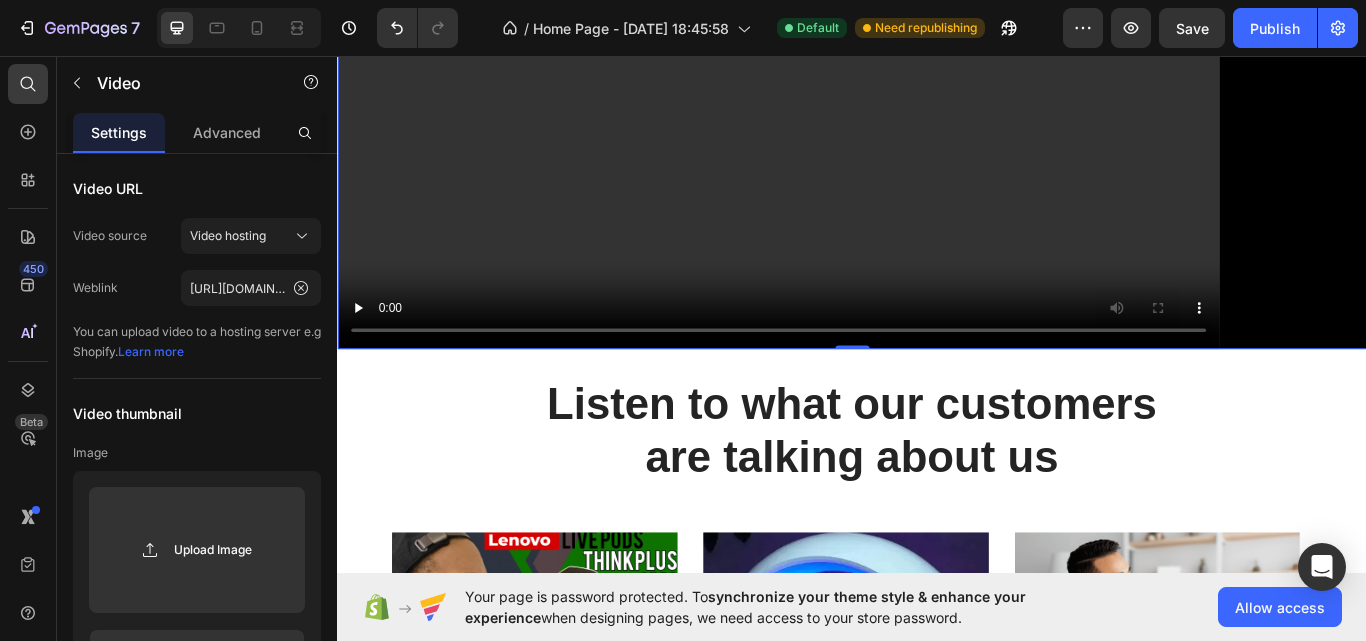 scroll, scrollTop: 4505, scrollLeft: 0, axis: vertical 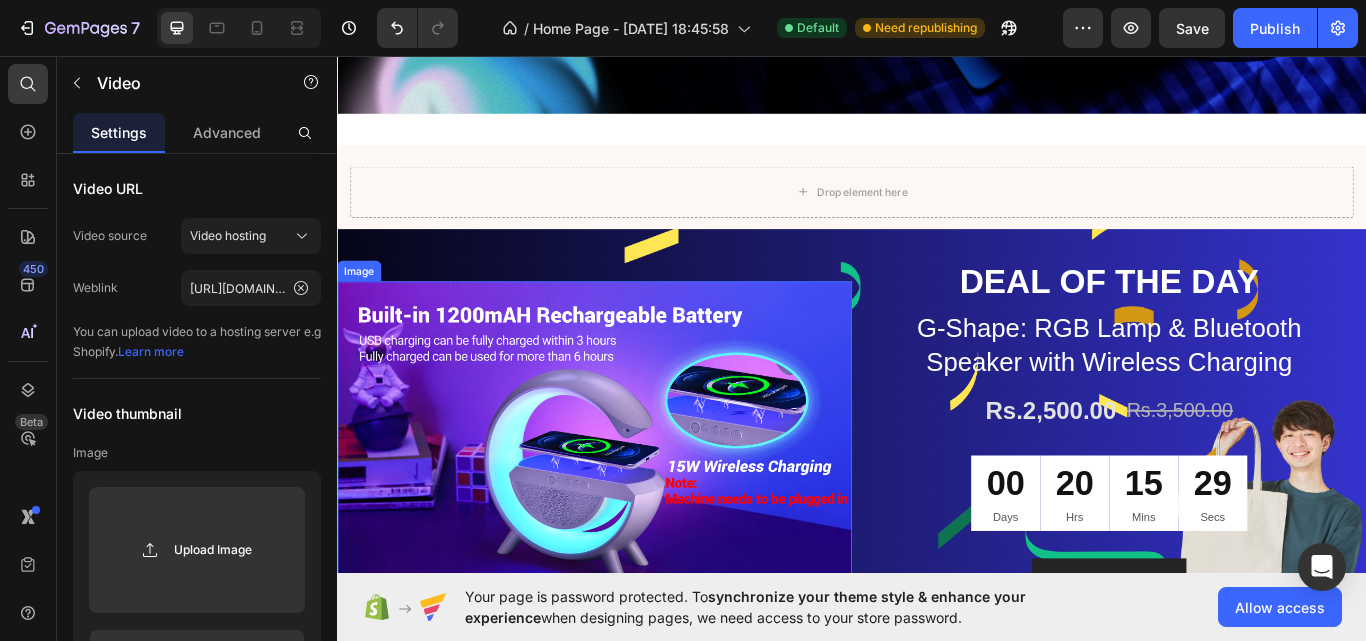 click at bounding box center [637, 505] 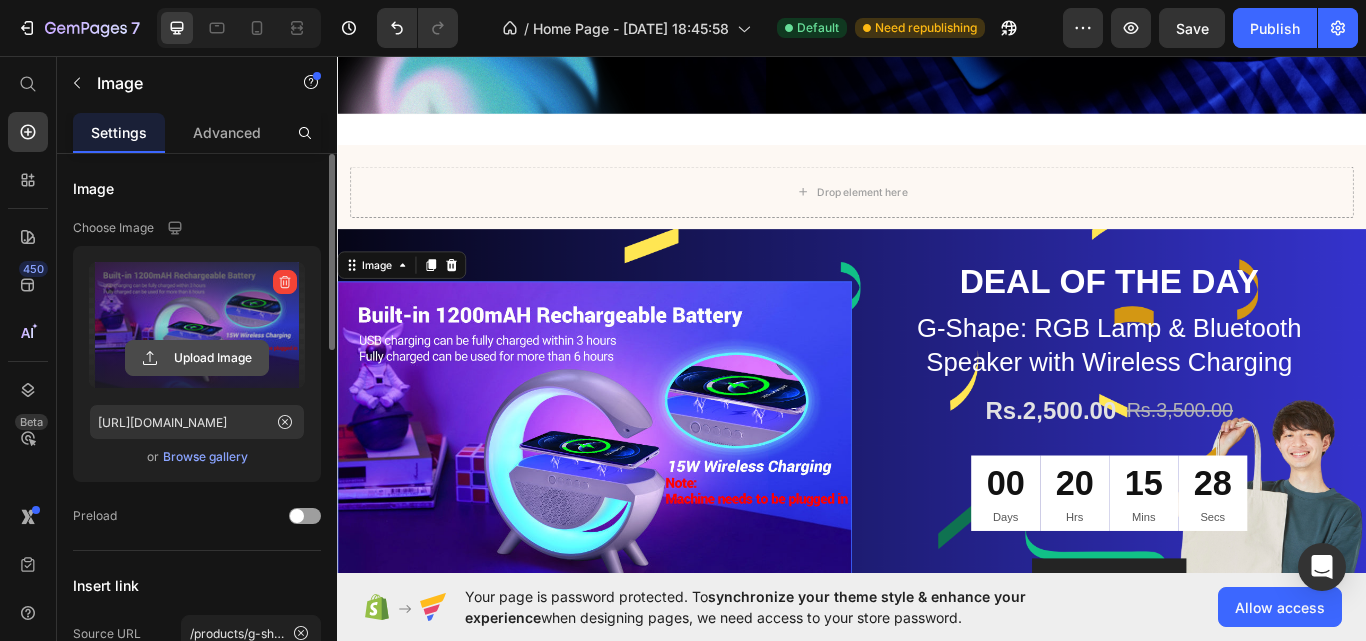 click 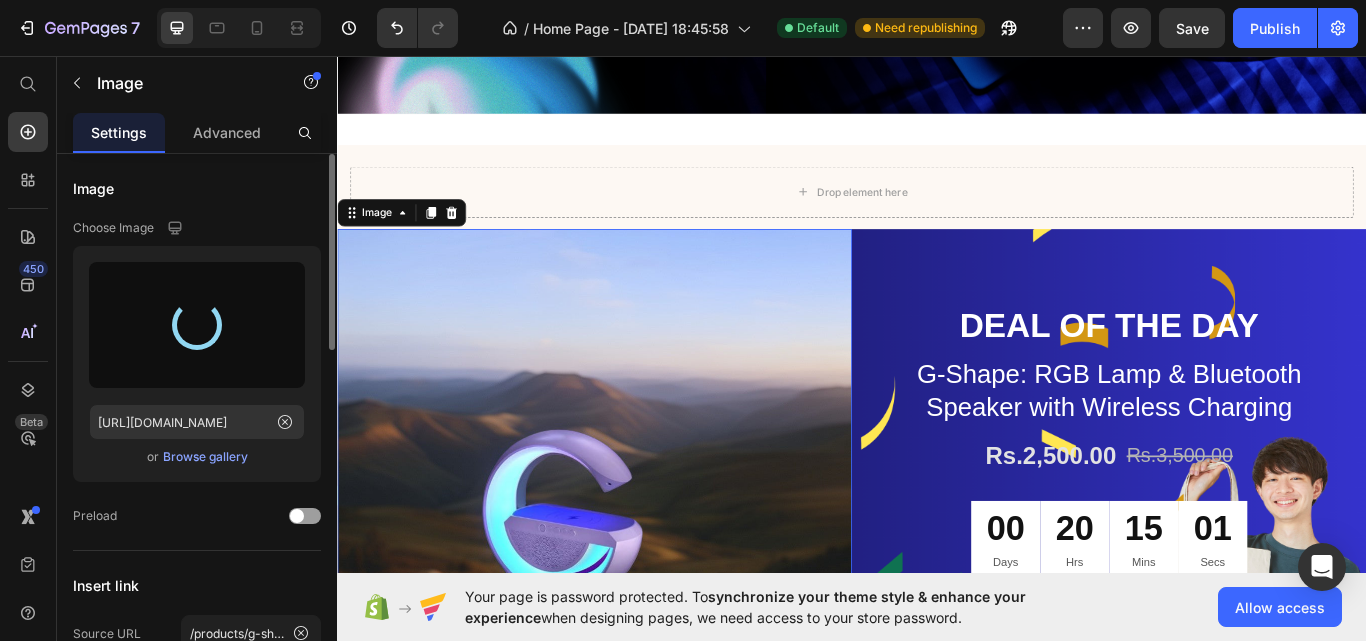 type on "[URL][DOMAIN_NAME]" 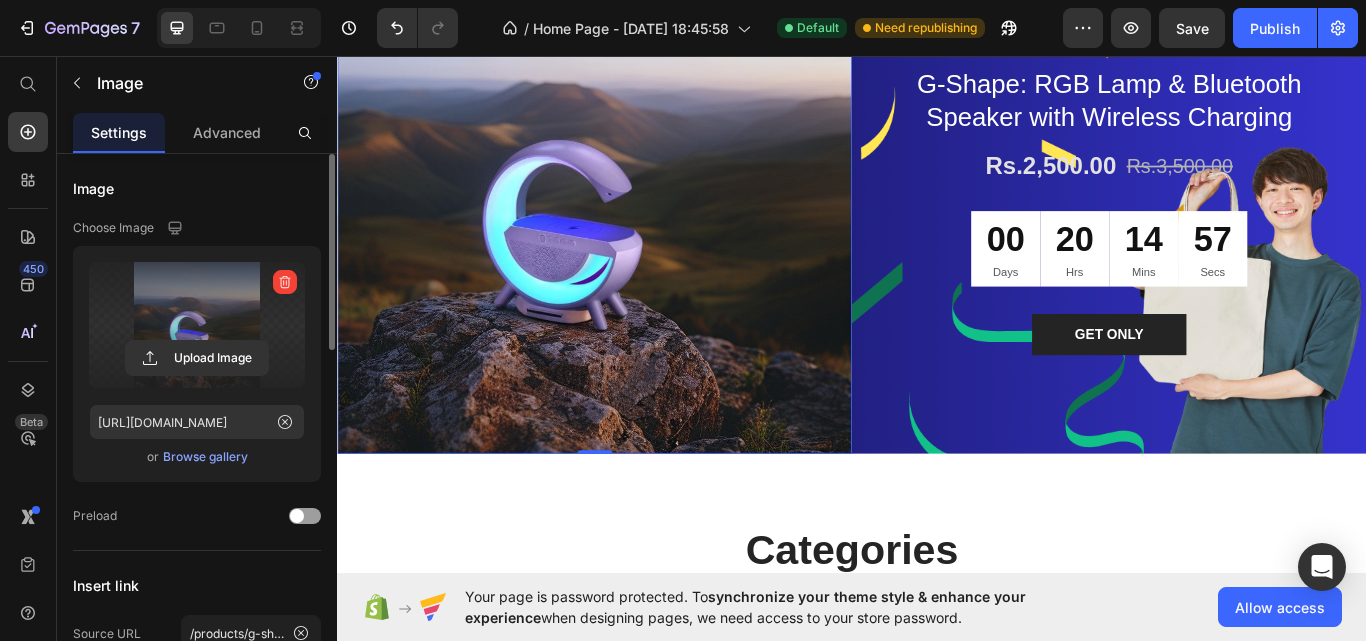 scroll, scrollTop: 605, scrollLeft: 0, axis: vertical 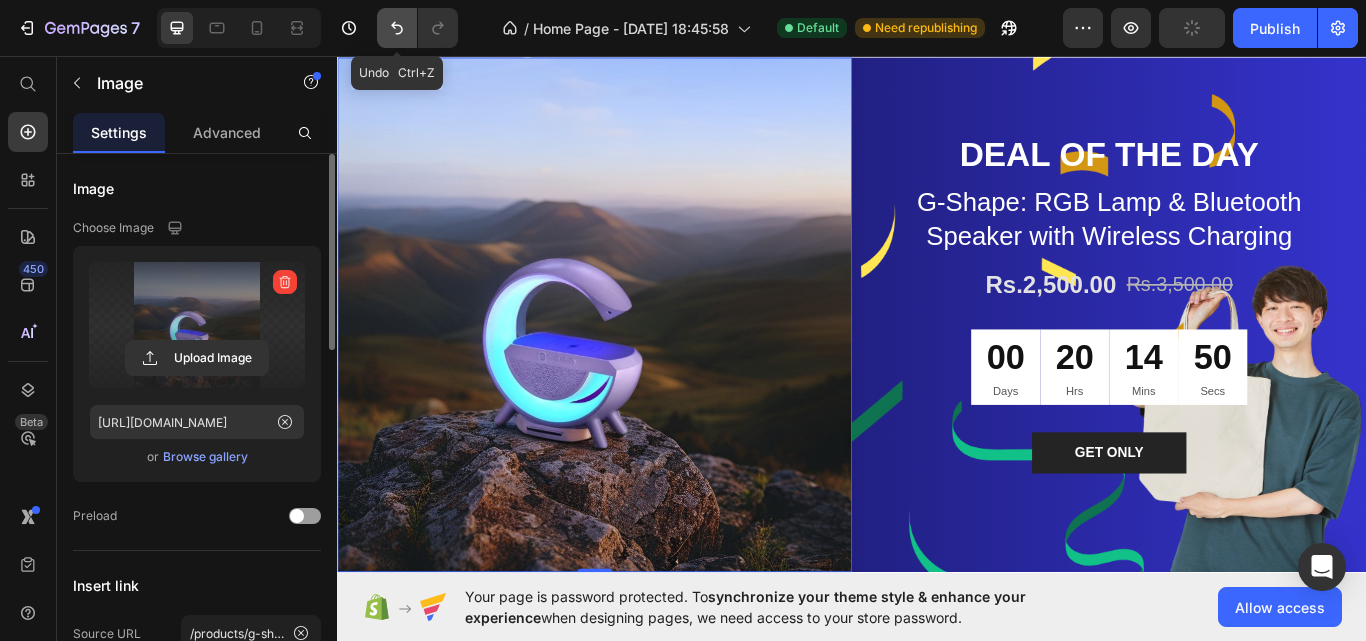 click 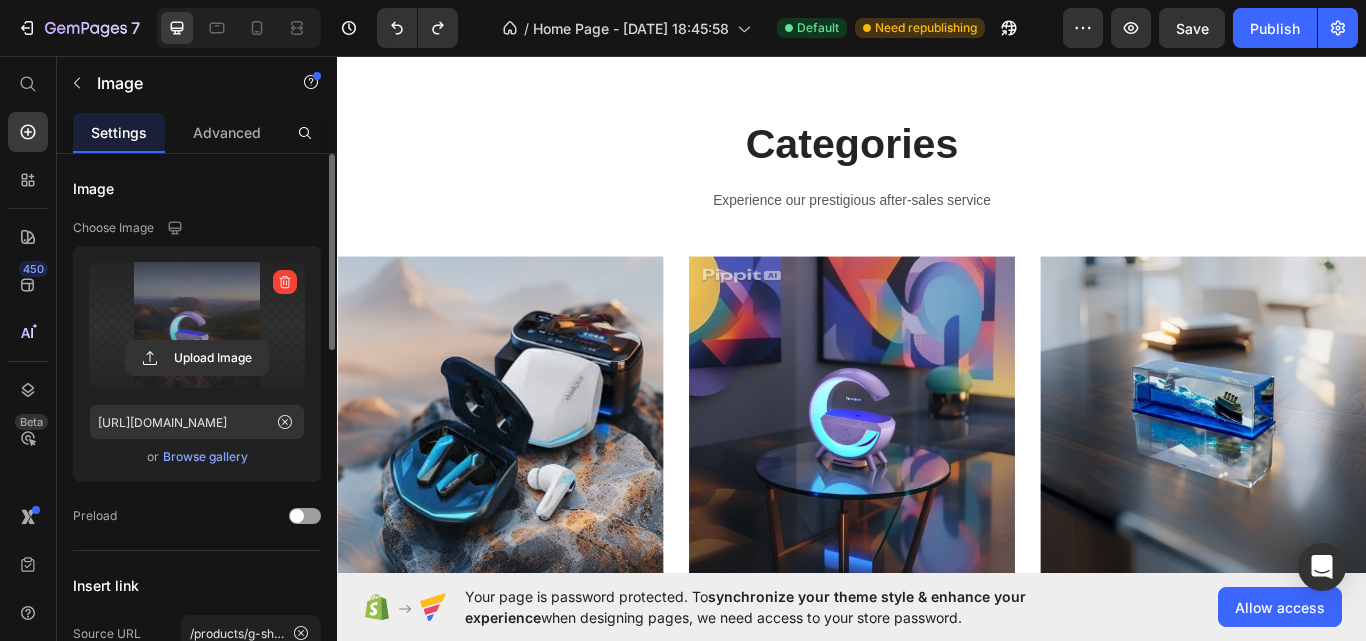 scroll, scrollTop: 1205, scrollLeft: 0, axis: vertical 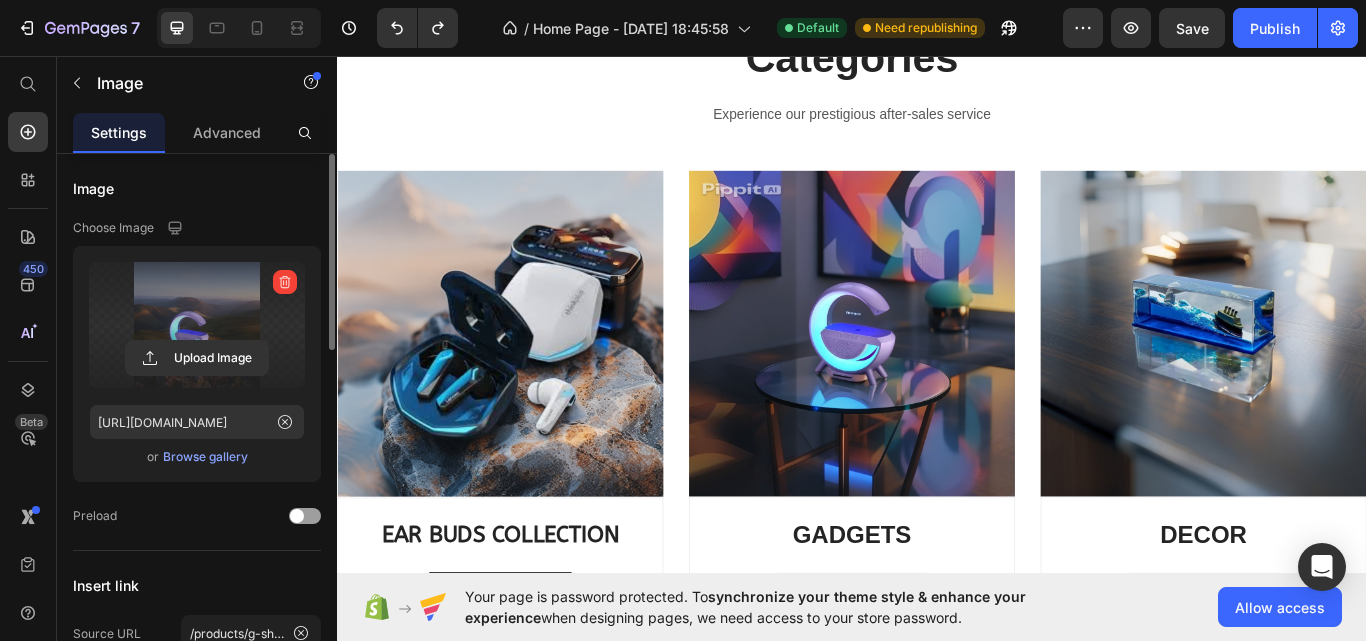 drag, startPoint x: 1056, startPoint y: 321, endPoint x: 931, endPoint y: 366, distance: 132.8533 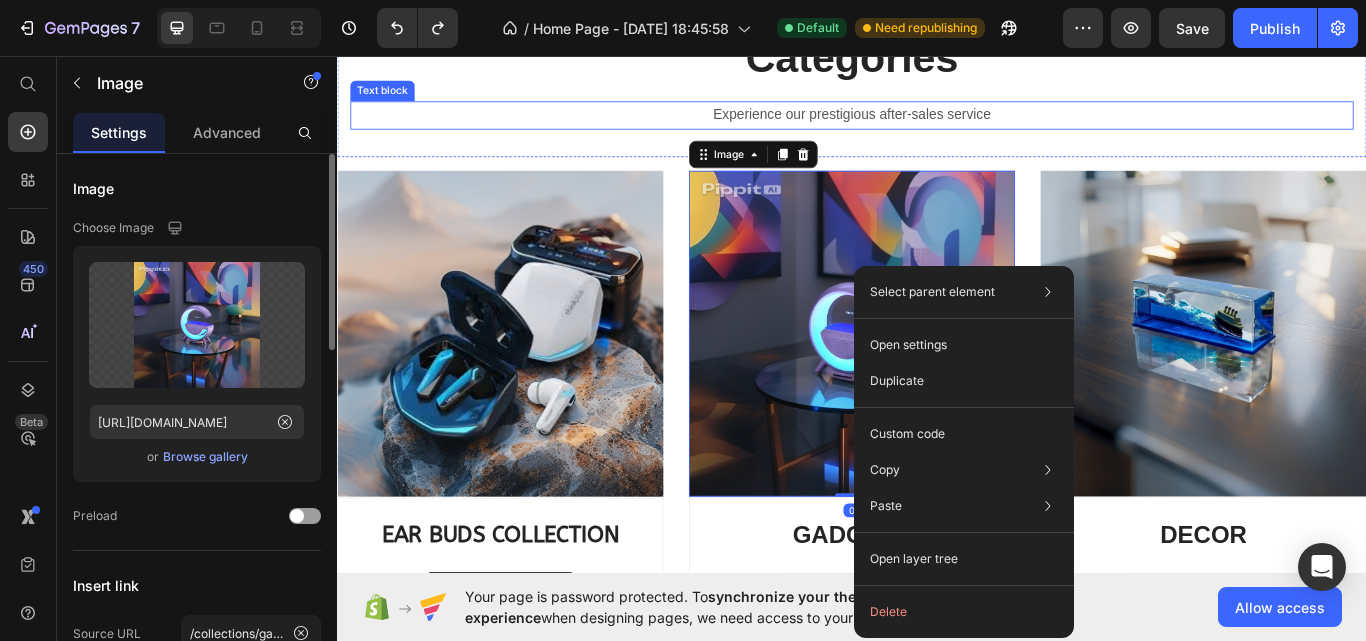 click on "Experience our prestigious after-sales service" at bounding box center (937, 126) 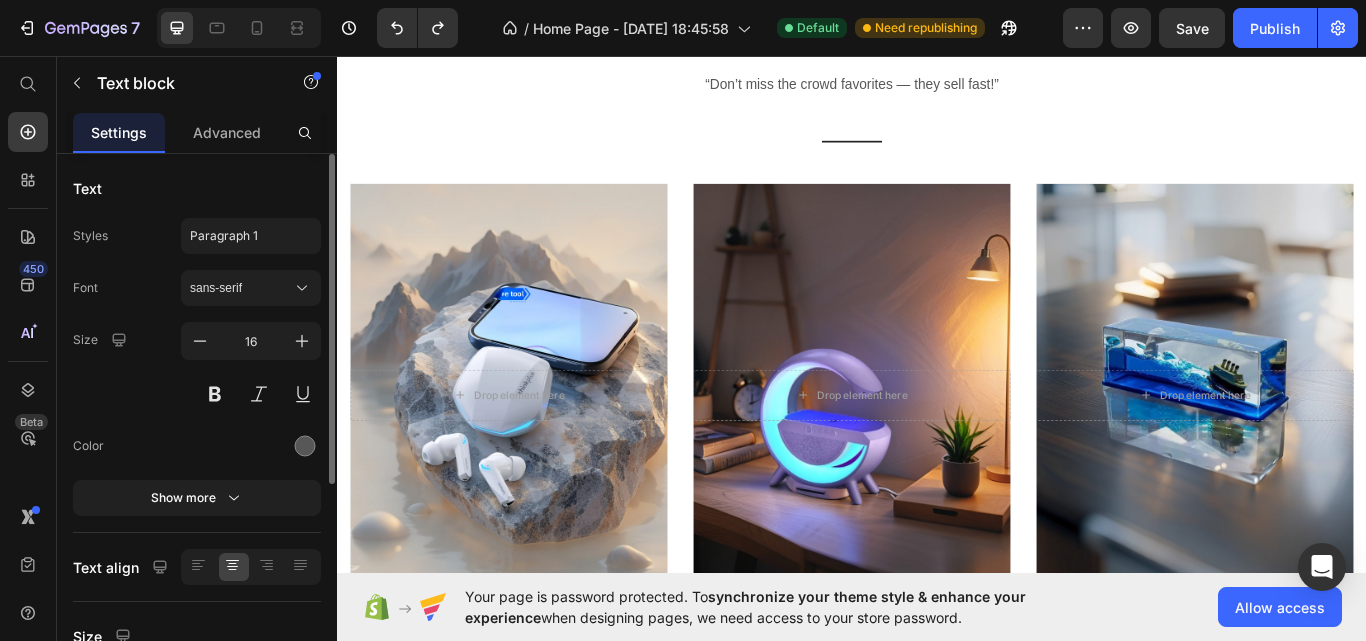 scroll, scrollTop: 2005, scrollLeft: 0, axis: vertical 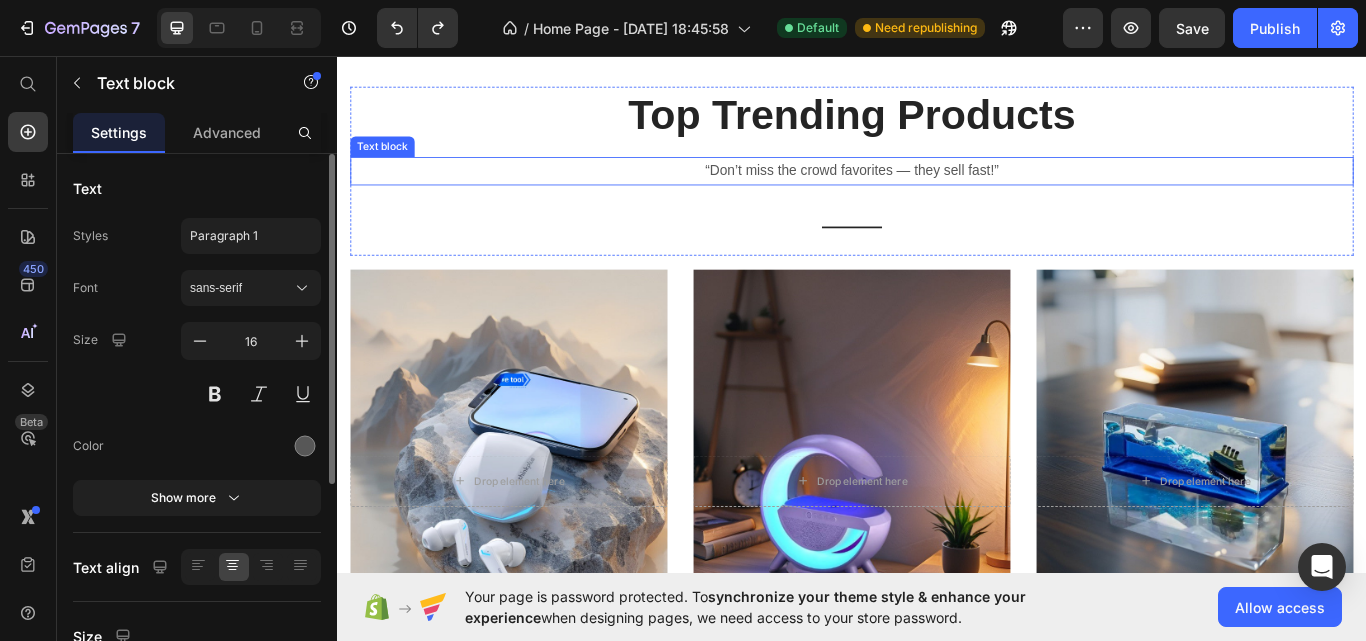 click on "“Don’t miss the crowd favorites — they sell fast!”" at bounding box center [937, 191] 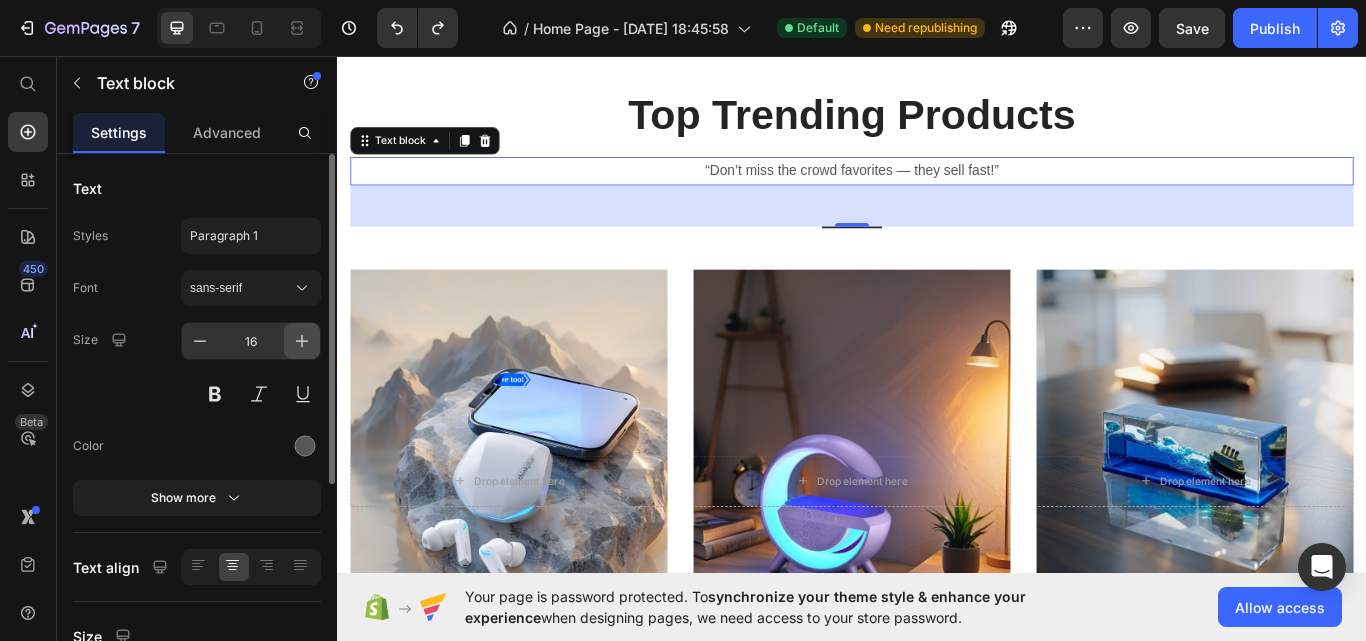 click 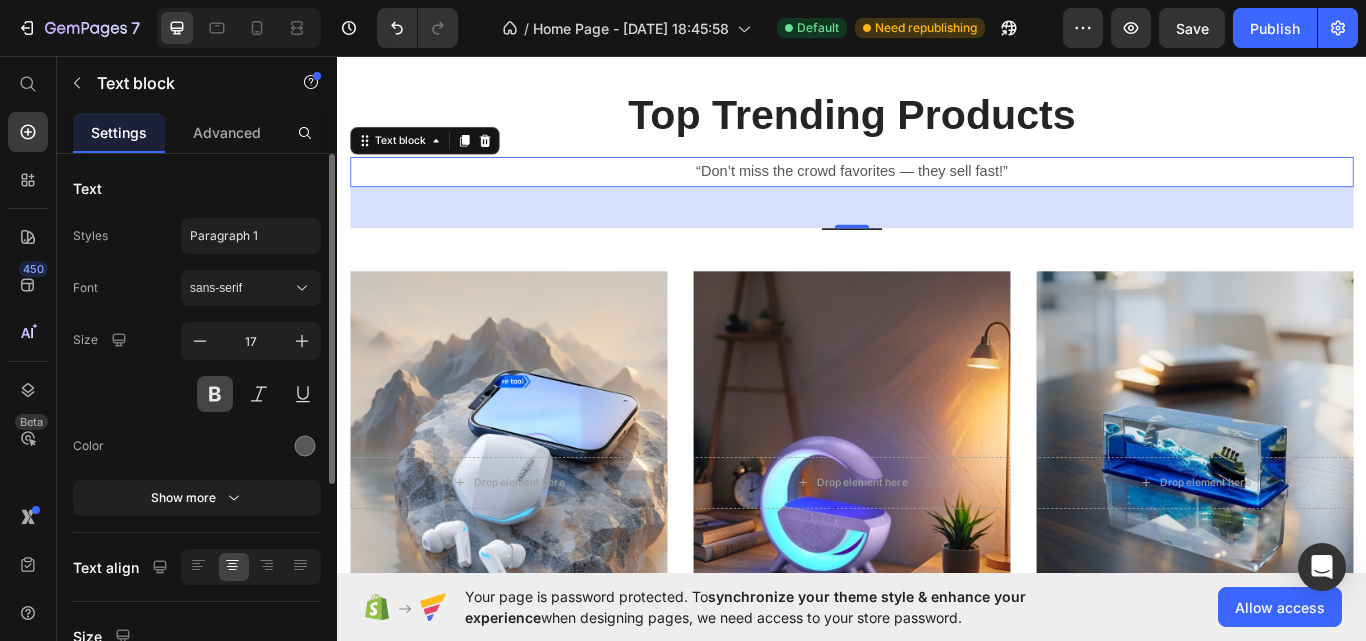 click at bounding box center (215, 394) 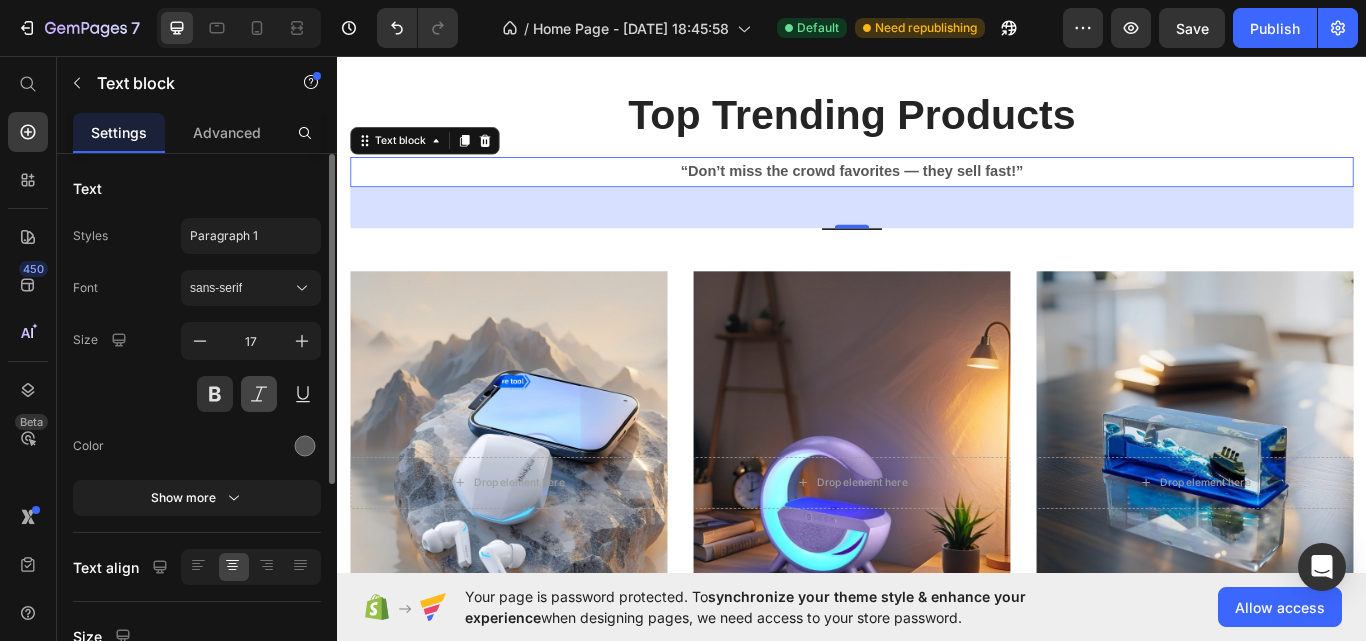 click at bounding box center (259, 394) 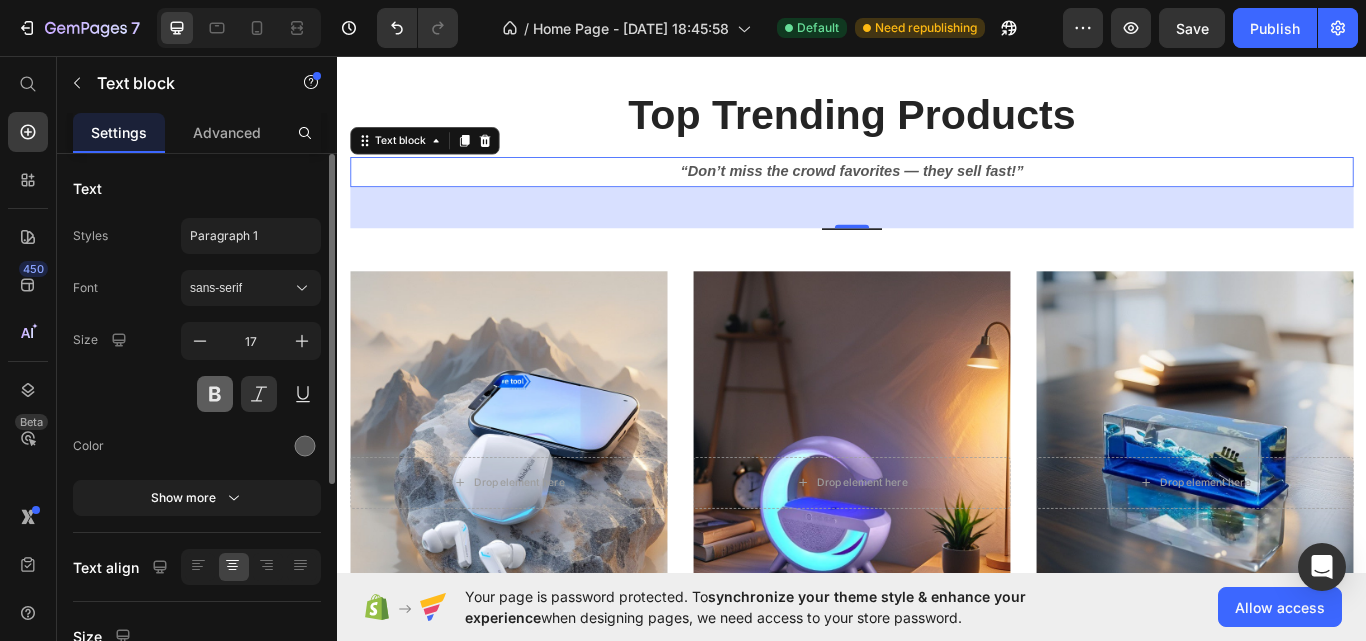 click at bounding box center [215, 394] 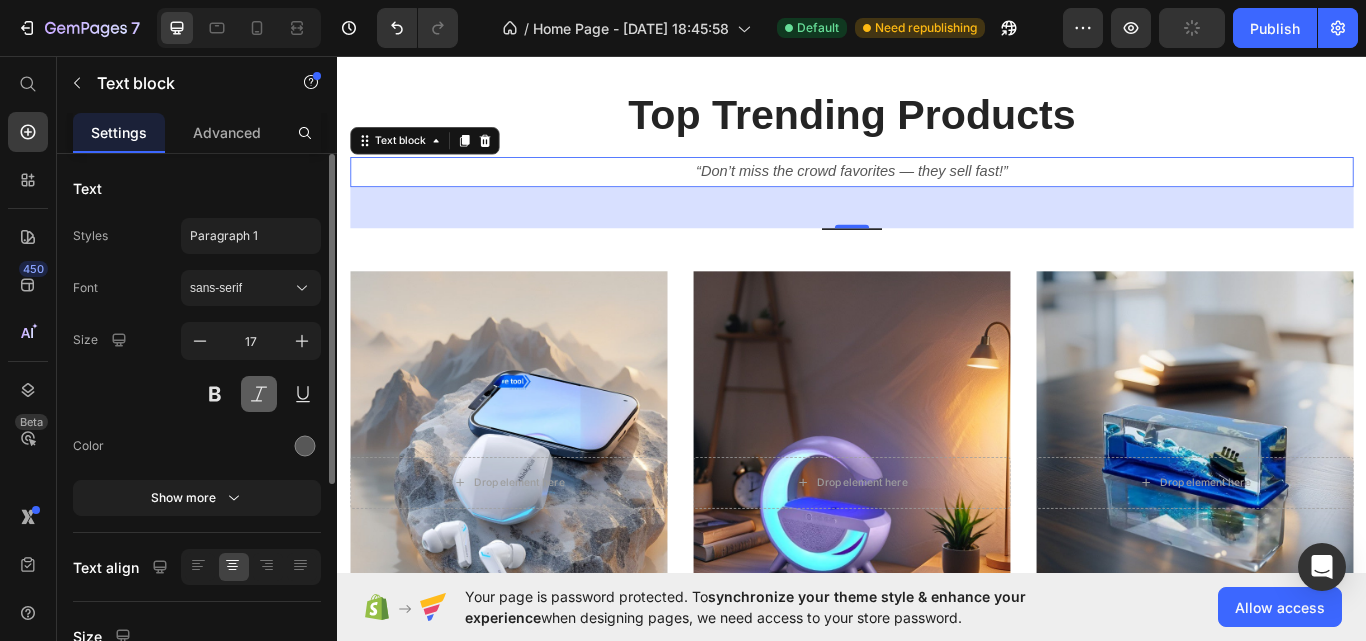 click at bounding box center (259, 394) 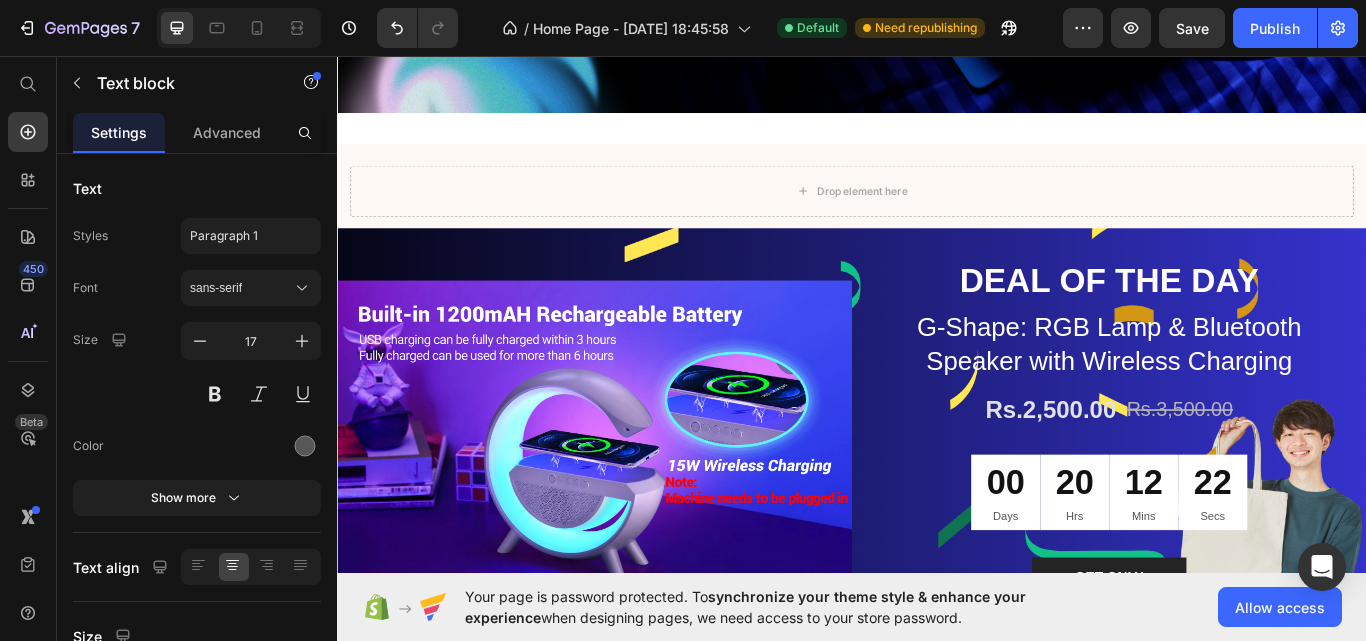 scroll, scrollTop: 405, scrollLeft: 0, axis: vertical 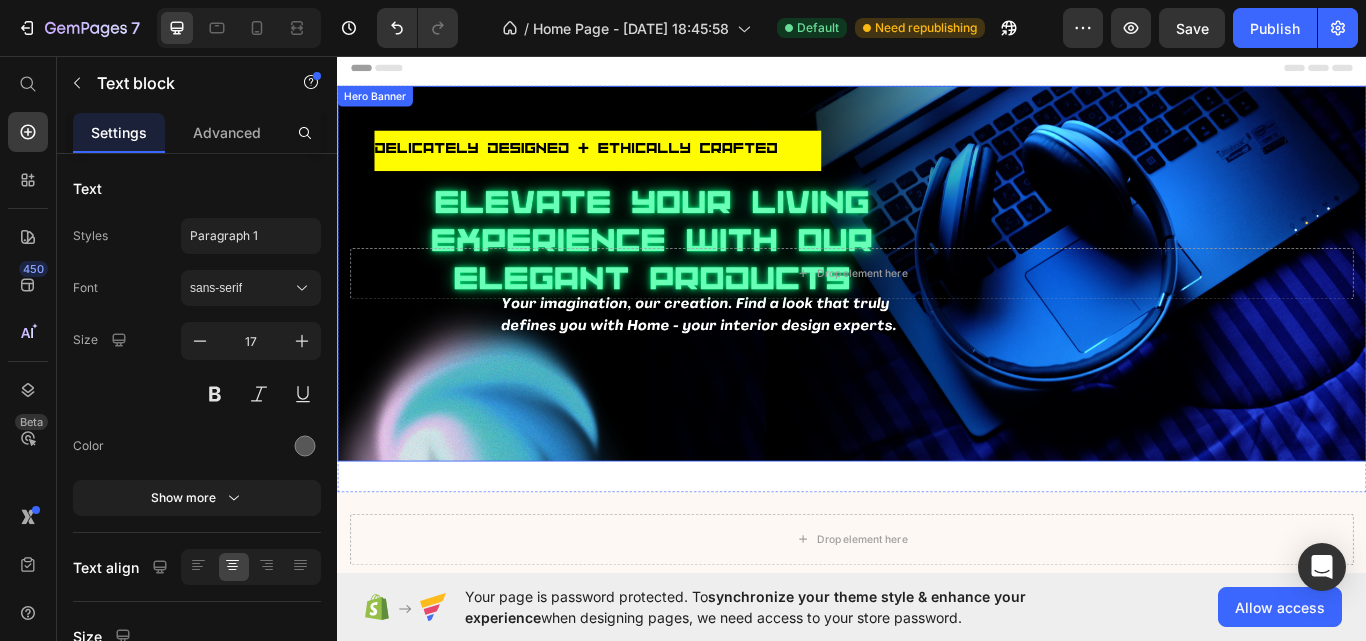 click at bounding box center [937, 311] 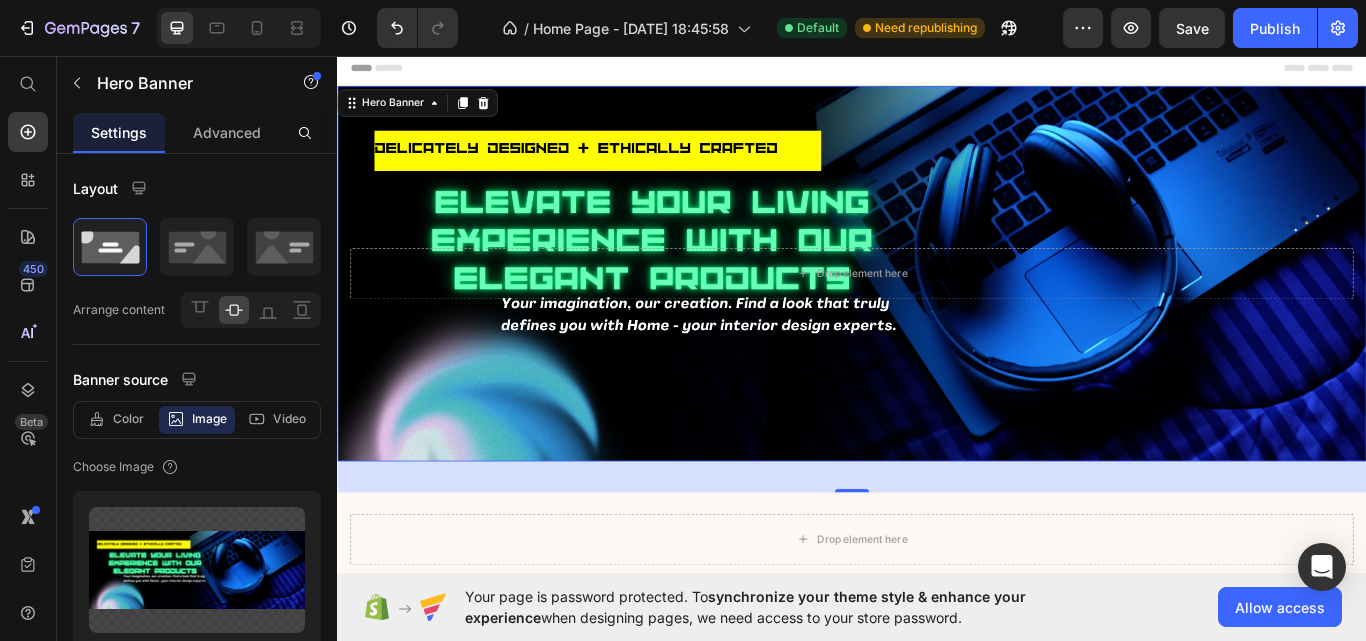 click at bounding box center (937, 311) 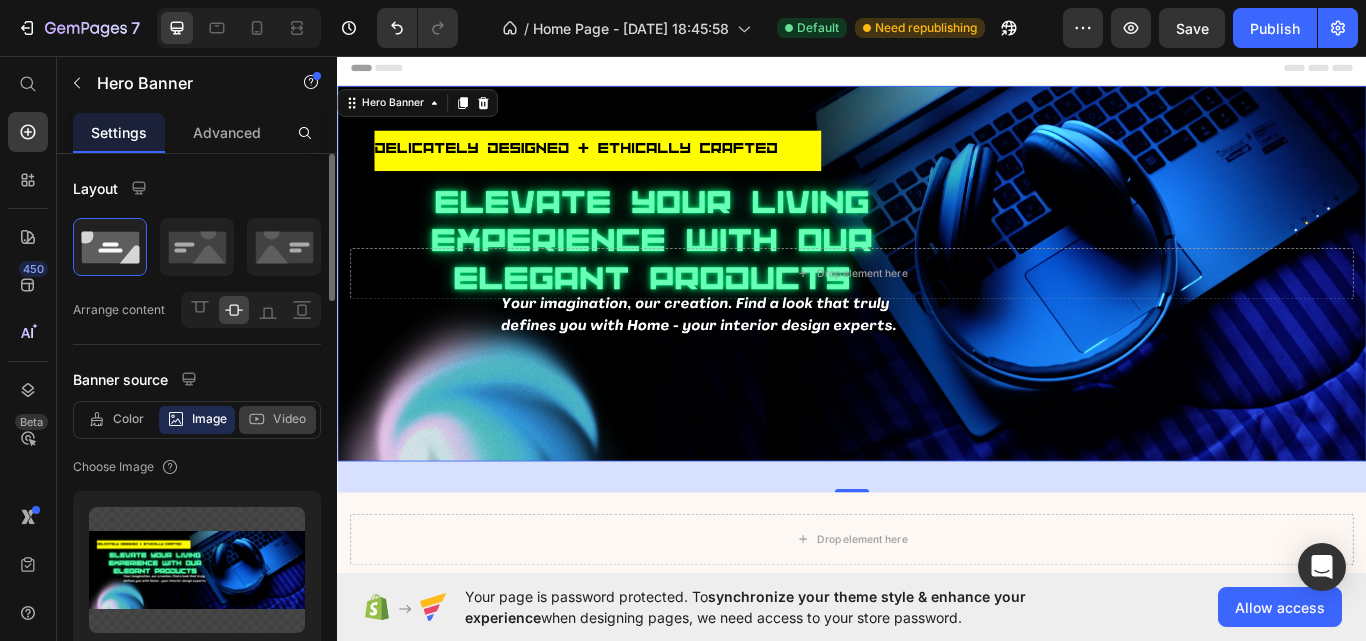 click on "Video" at bounding box center [289, 419] 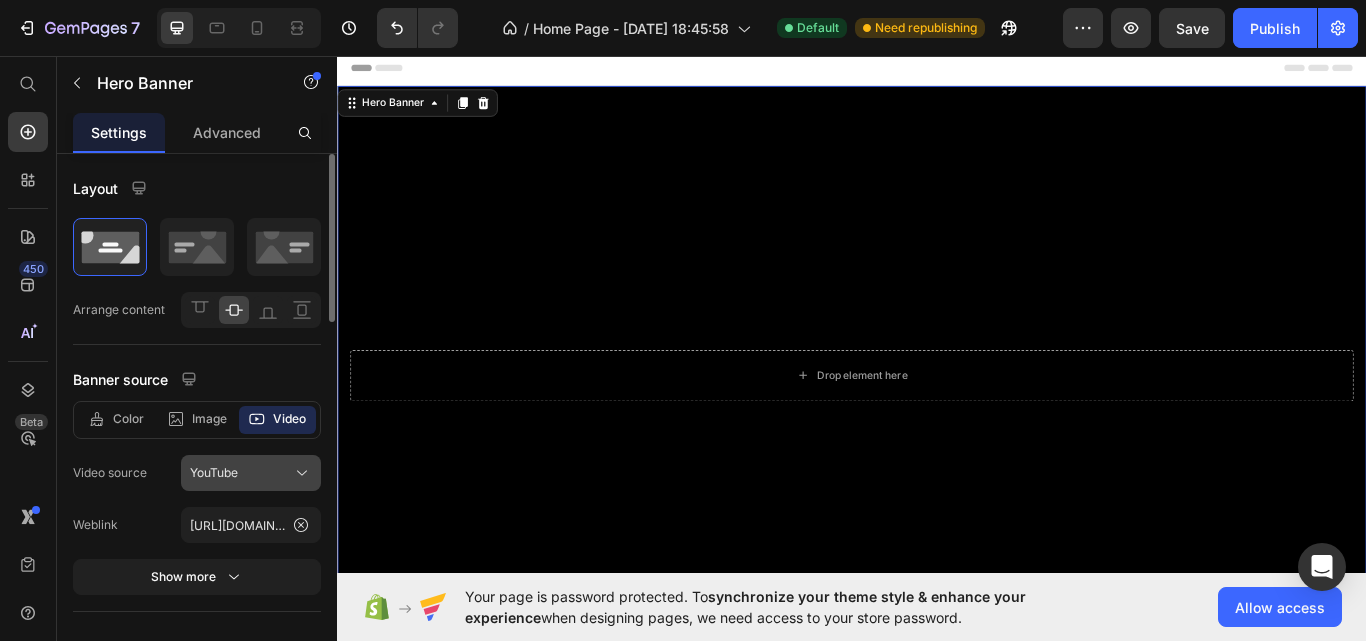 click on "YouTube" at bounding box center [251, 473] 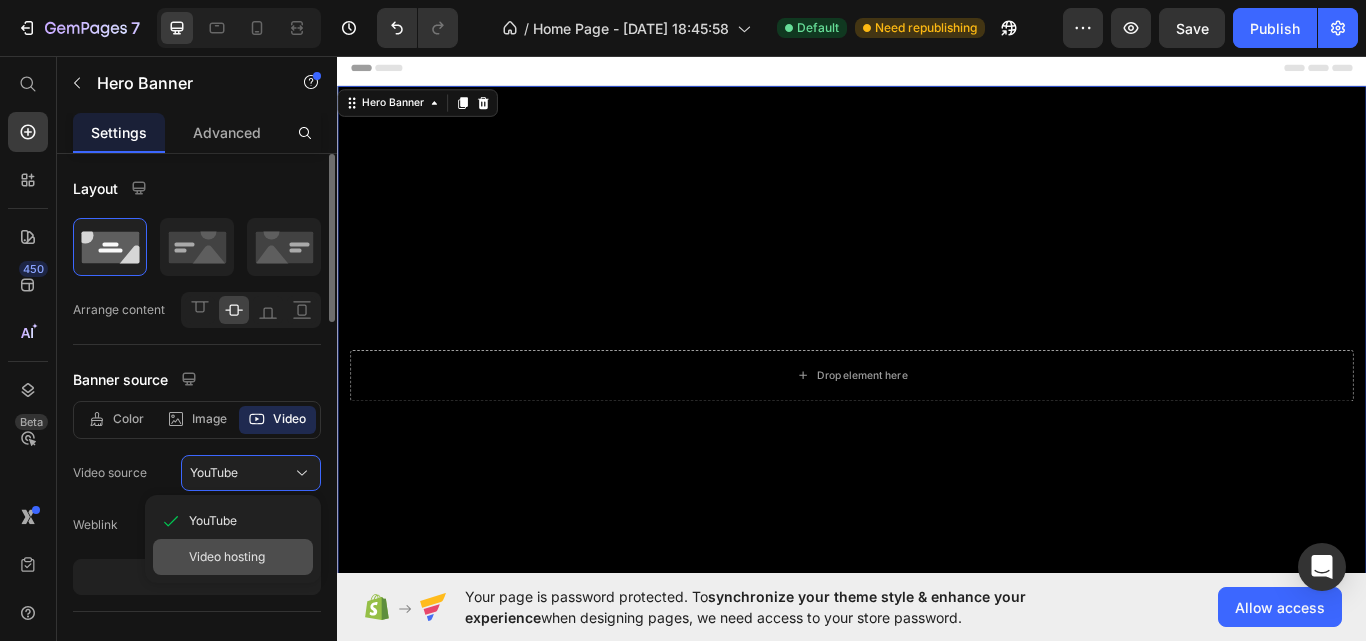 click on "Video hosting" at bounding box center [227, 557] 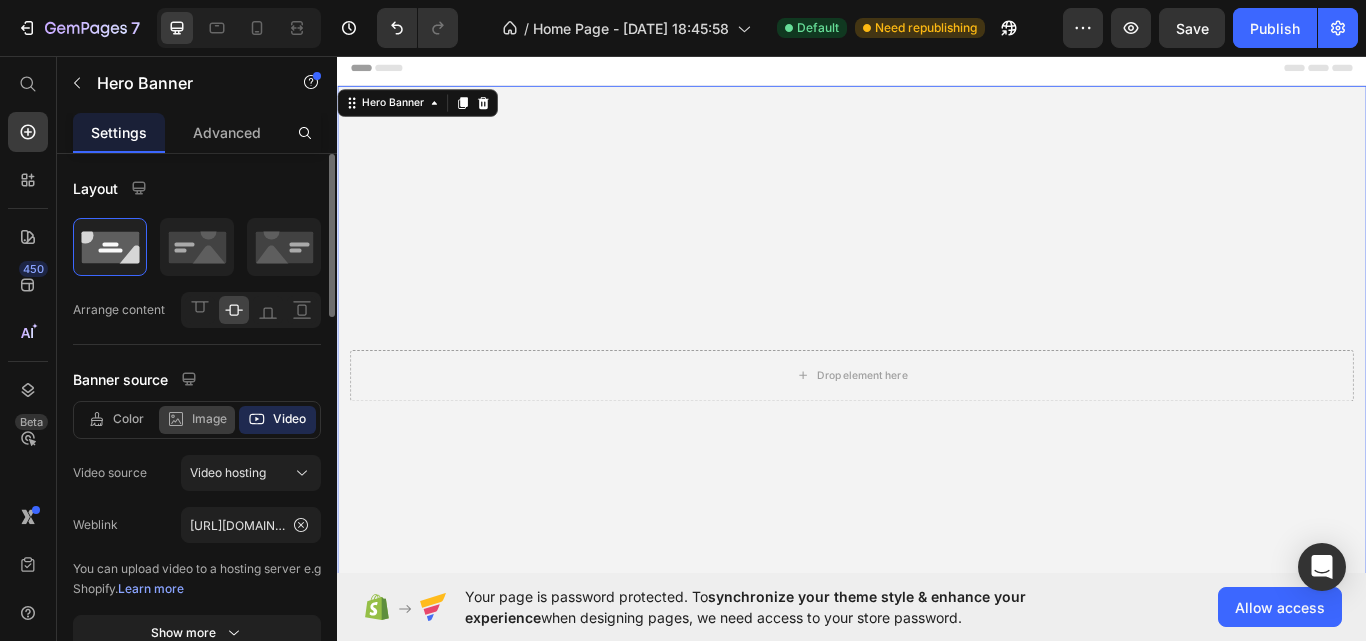 click on "Image" at bounding box center [209, 419] 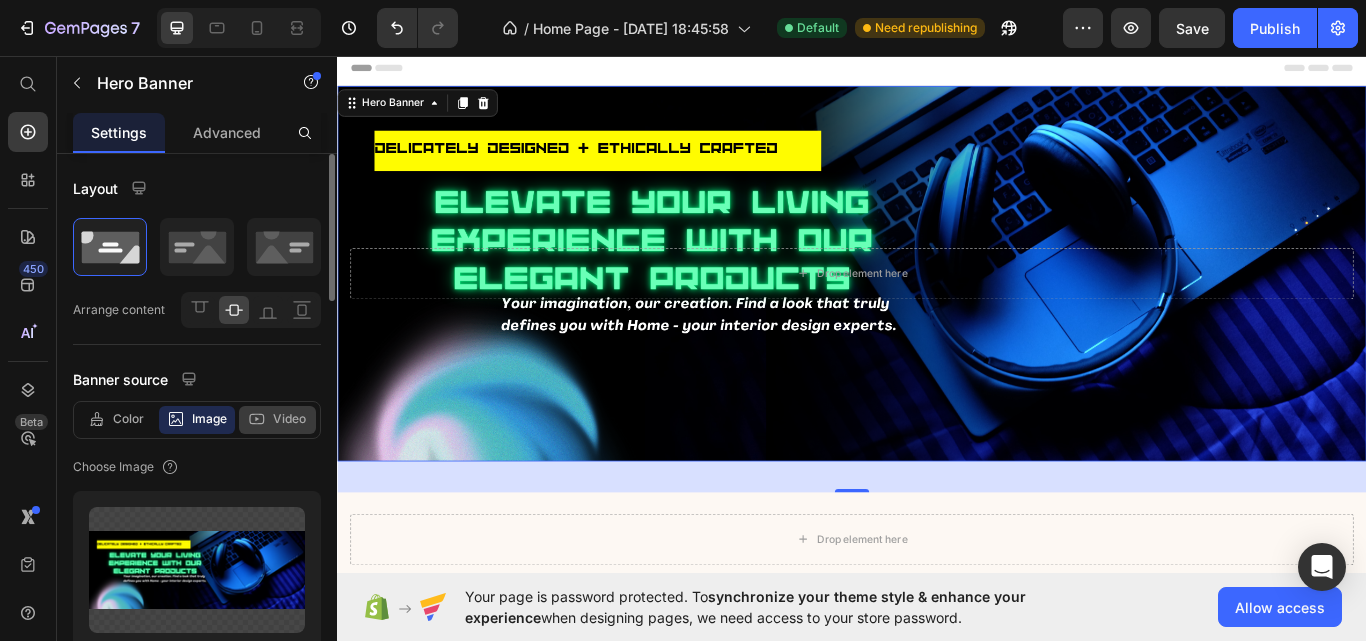 click 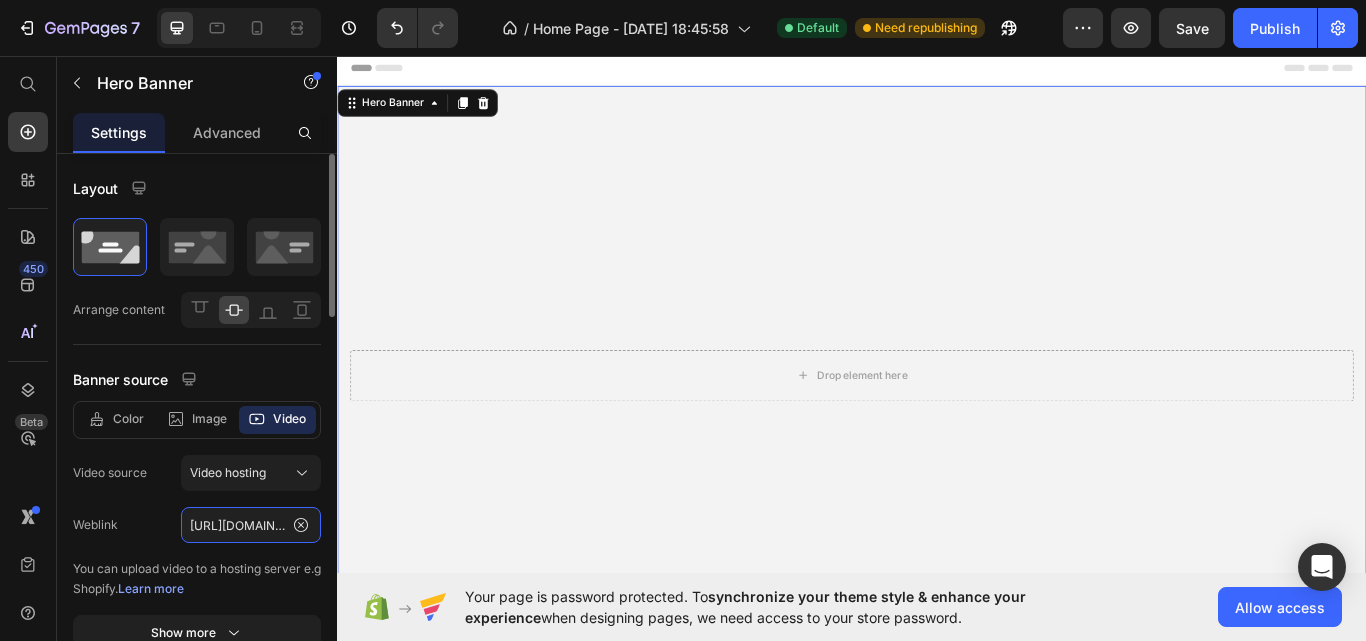 click on "[URL][DOMAIN_NAME]" 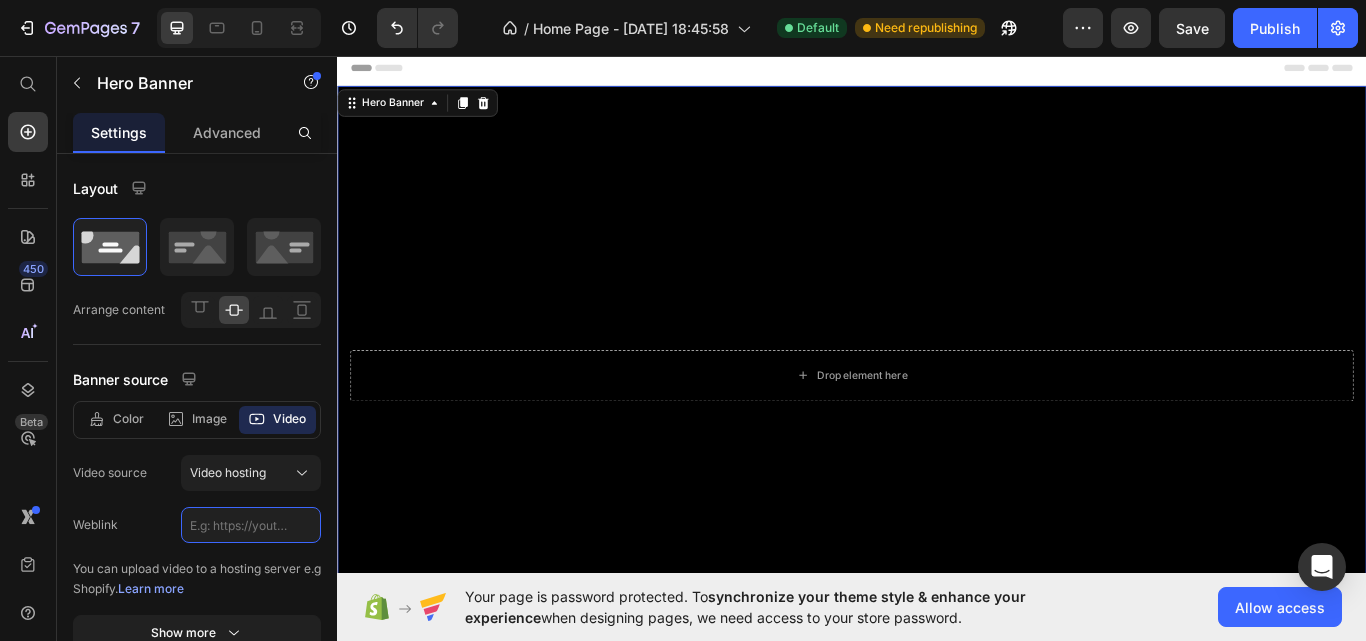scroll, scrollTop: 0, scrollLeft: 0, axis: both 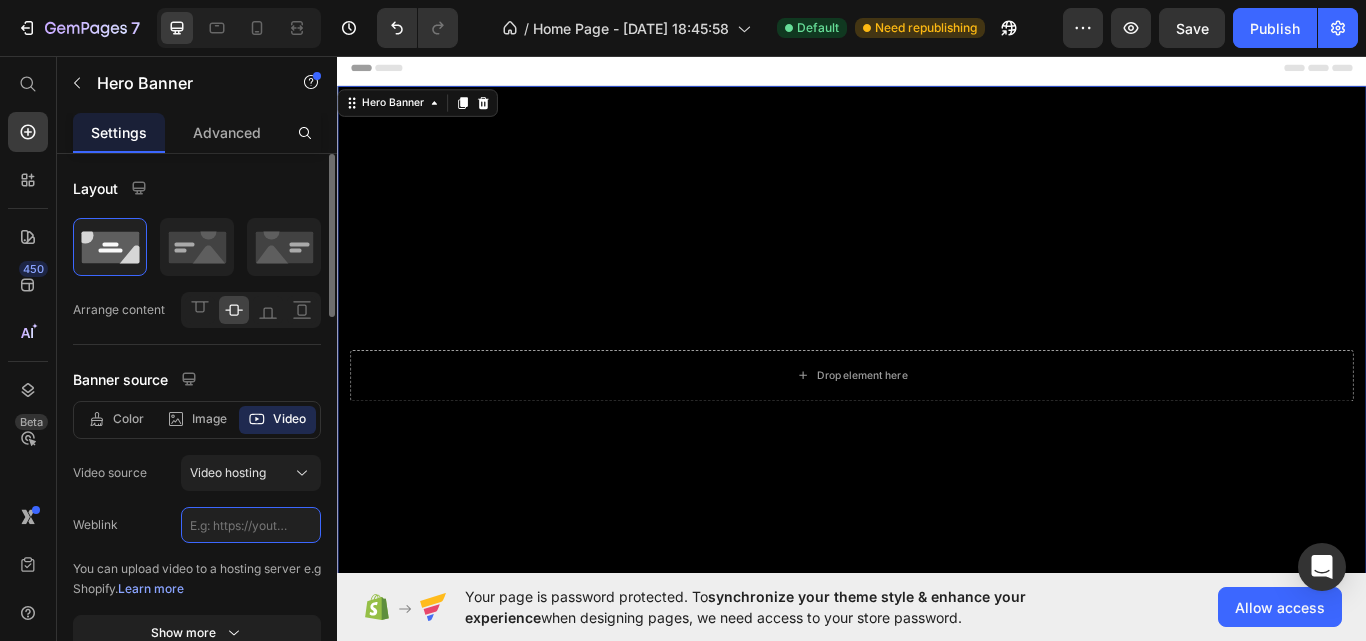 click 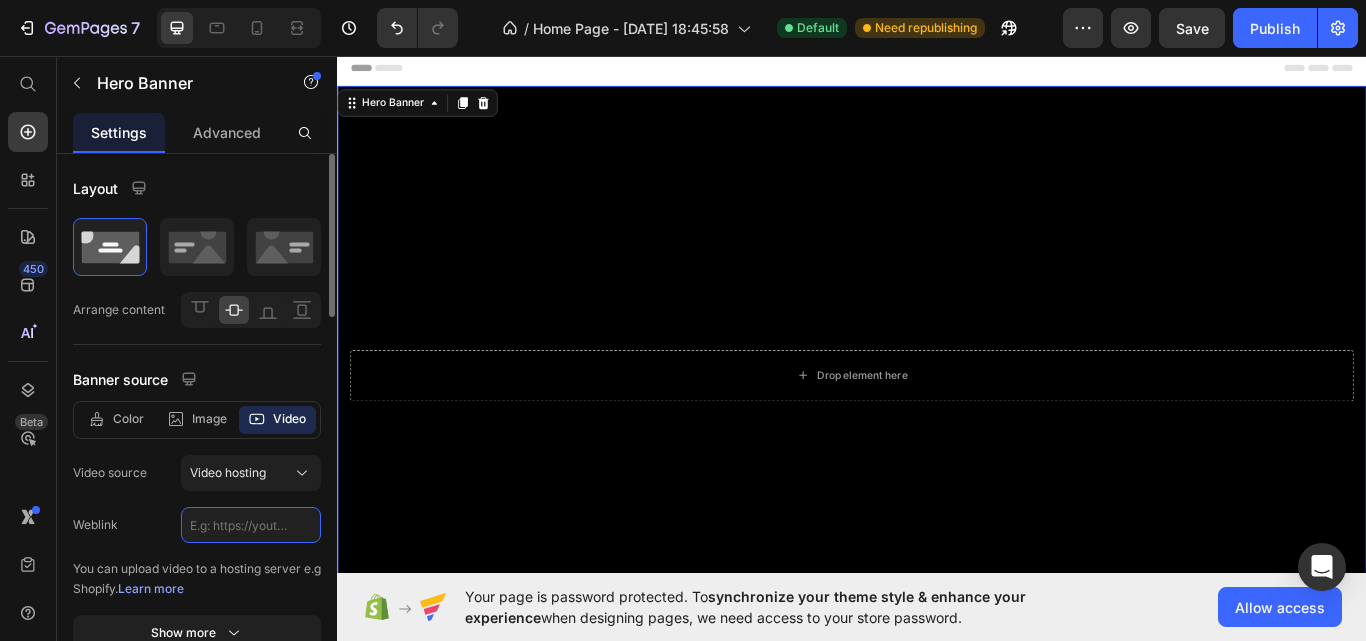 paste on "https://cdn.shopify.com/videos/c/o/v/91c16c42c7b743c68422f3c1e5481c8d.mp4" 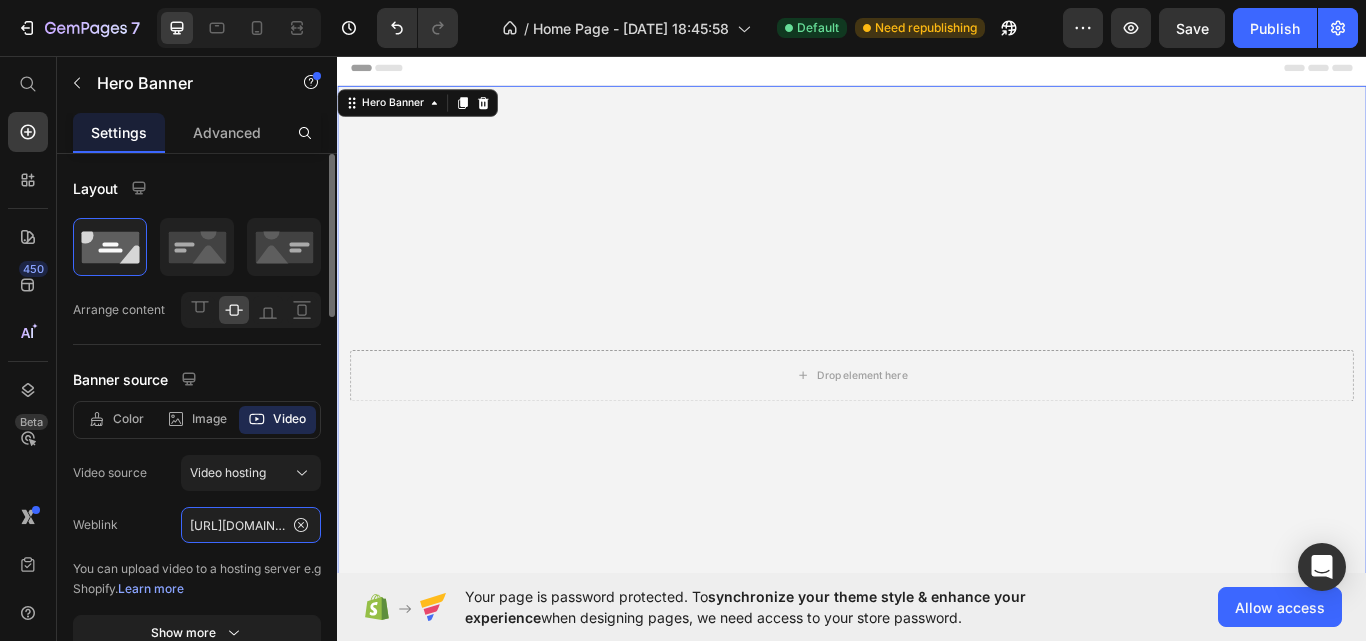 scroll, scrollTop: 0, scrollLeft: 363, axis: horizontal 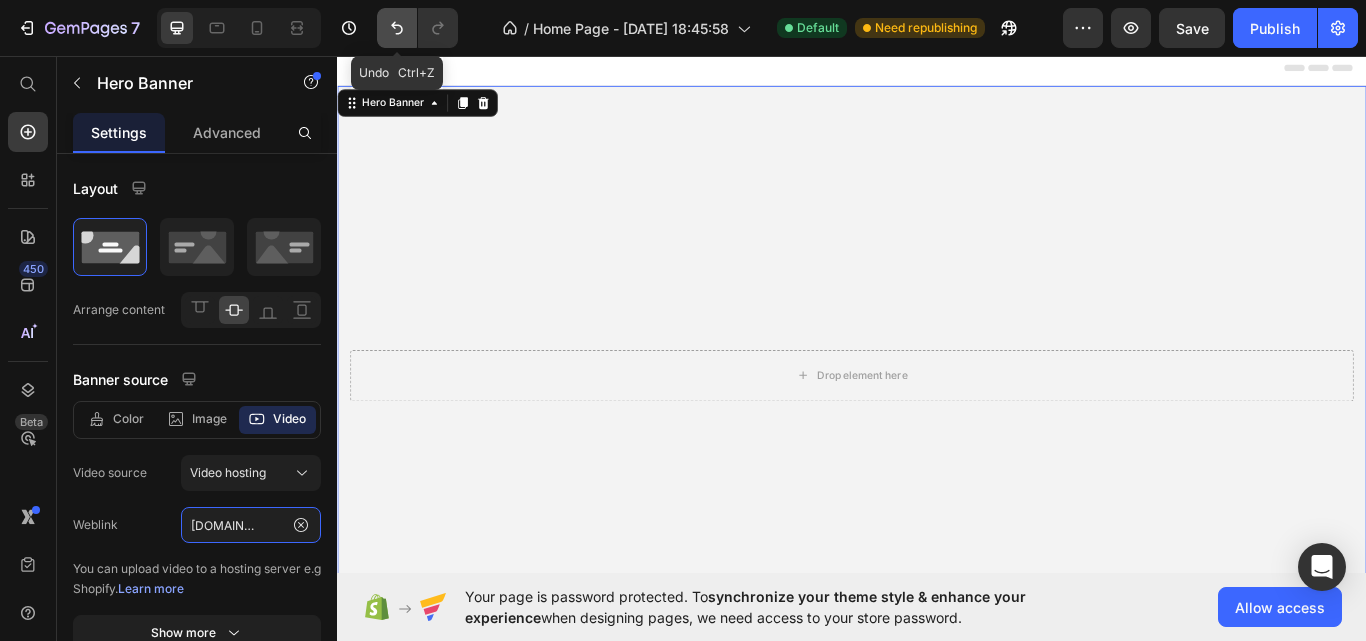 type on "https://cdn.shopify.com/videos/c/o/v/91c16c42c7b743c68422f3c1e5481c8d.mp4" 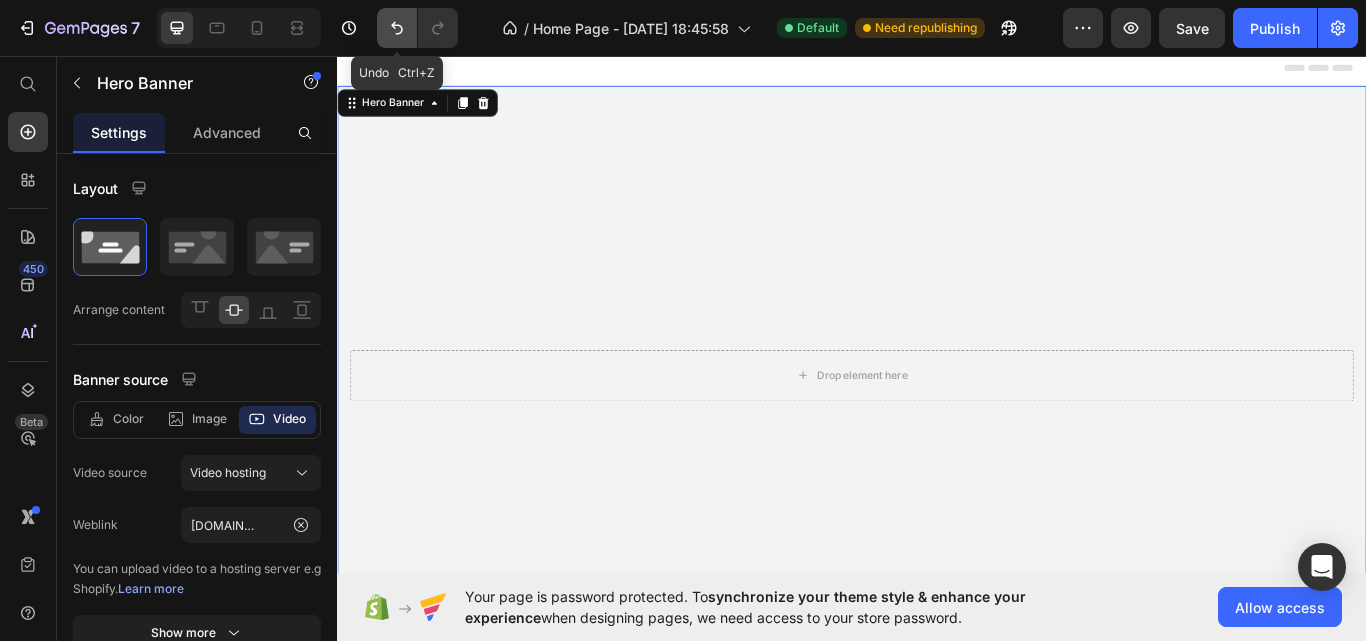 click 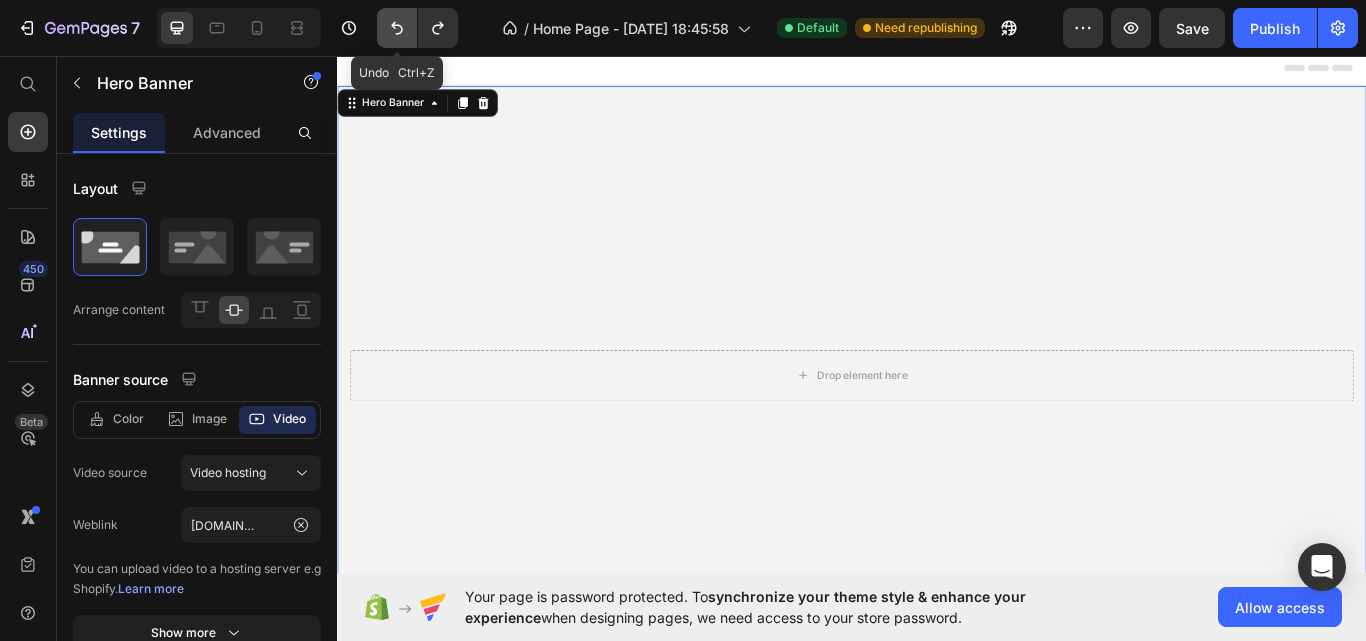 scroll, scrollTop: 0, scrollLeft: 0, axis: both 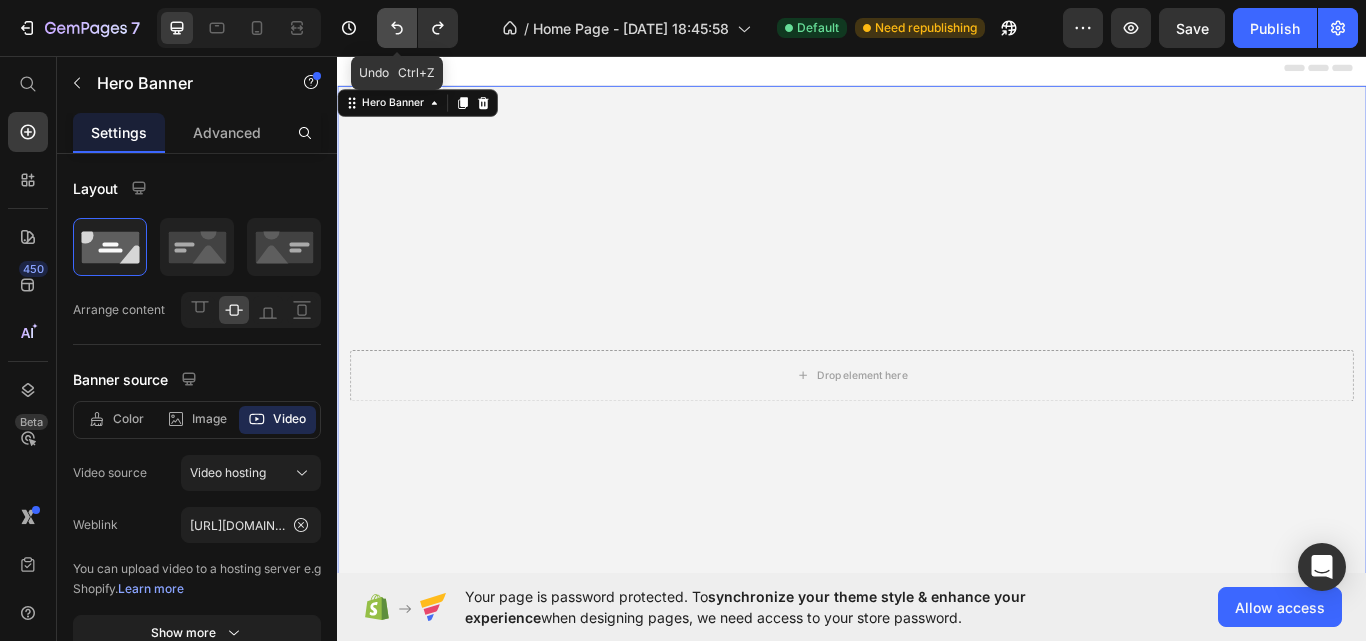 click 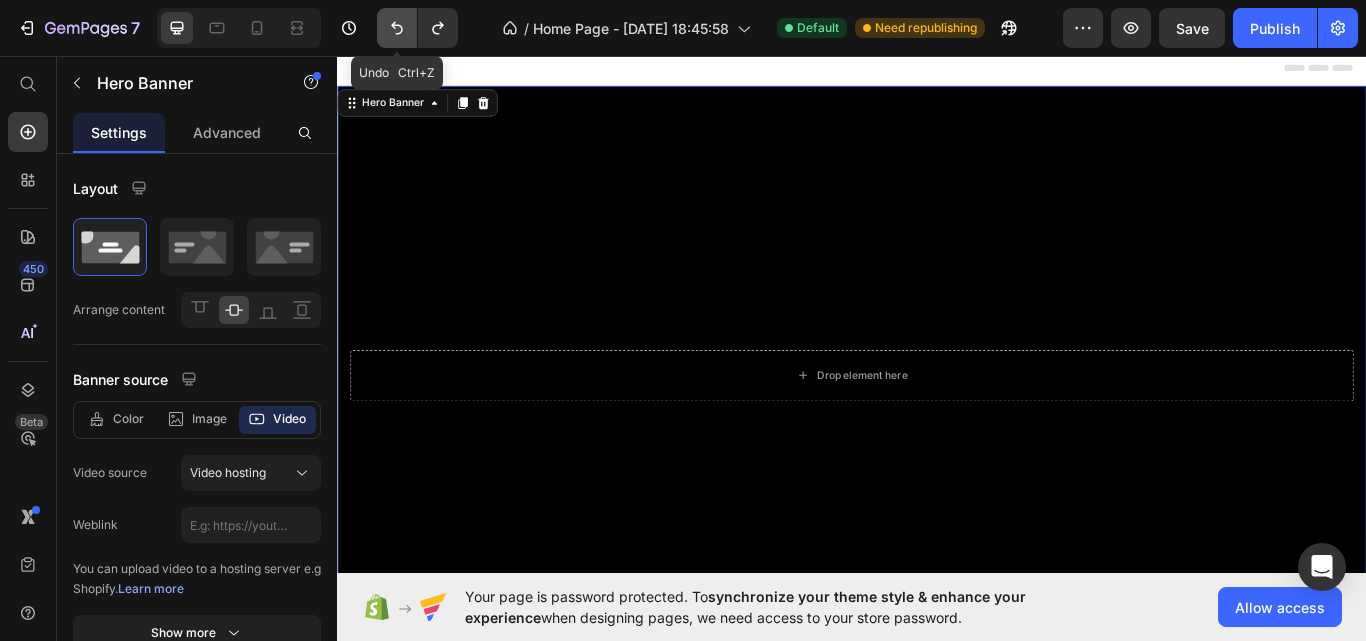 click 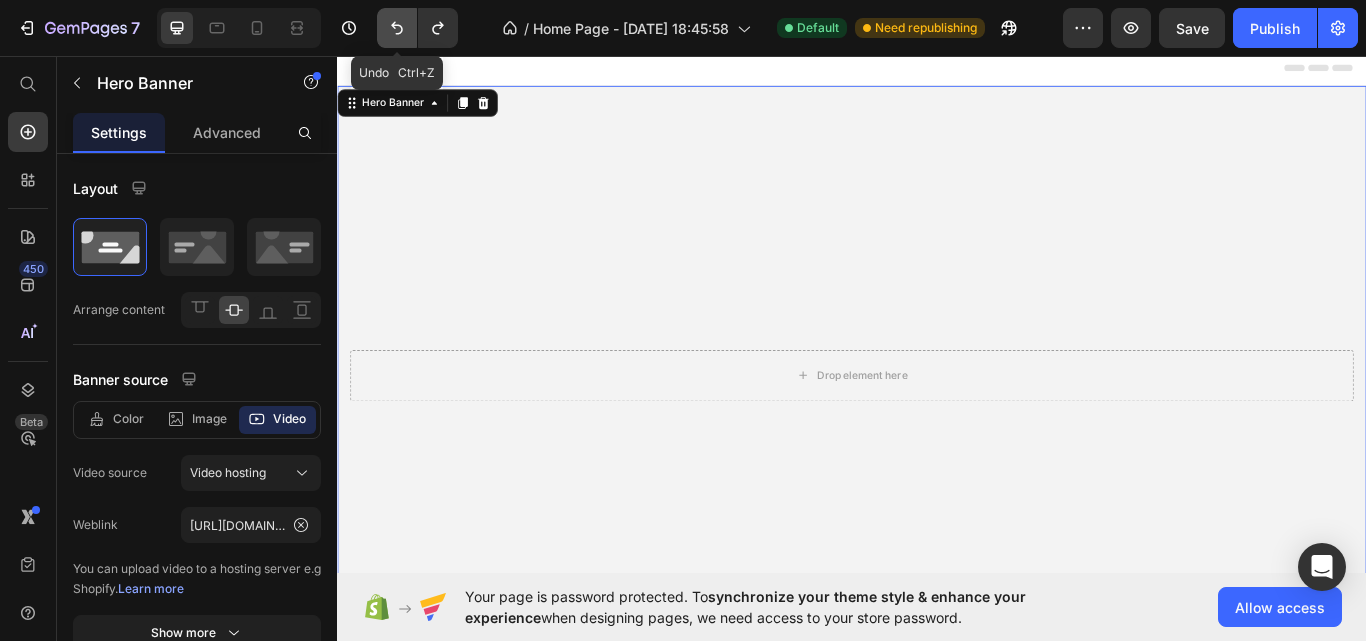 click 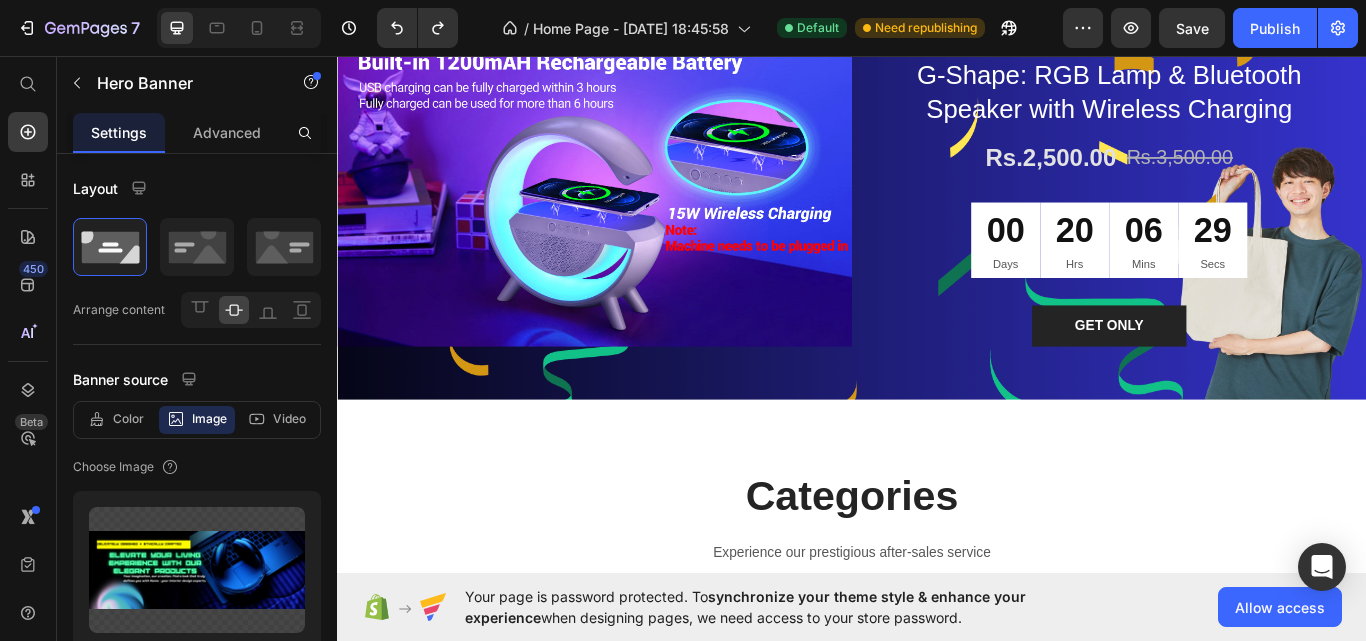 scroll, scrollTop: 1100, scrollLeft: 0, axis: vertical 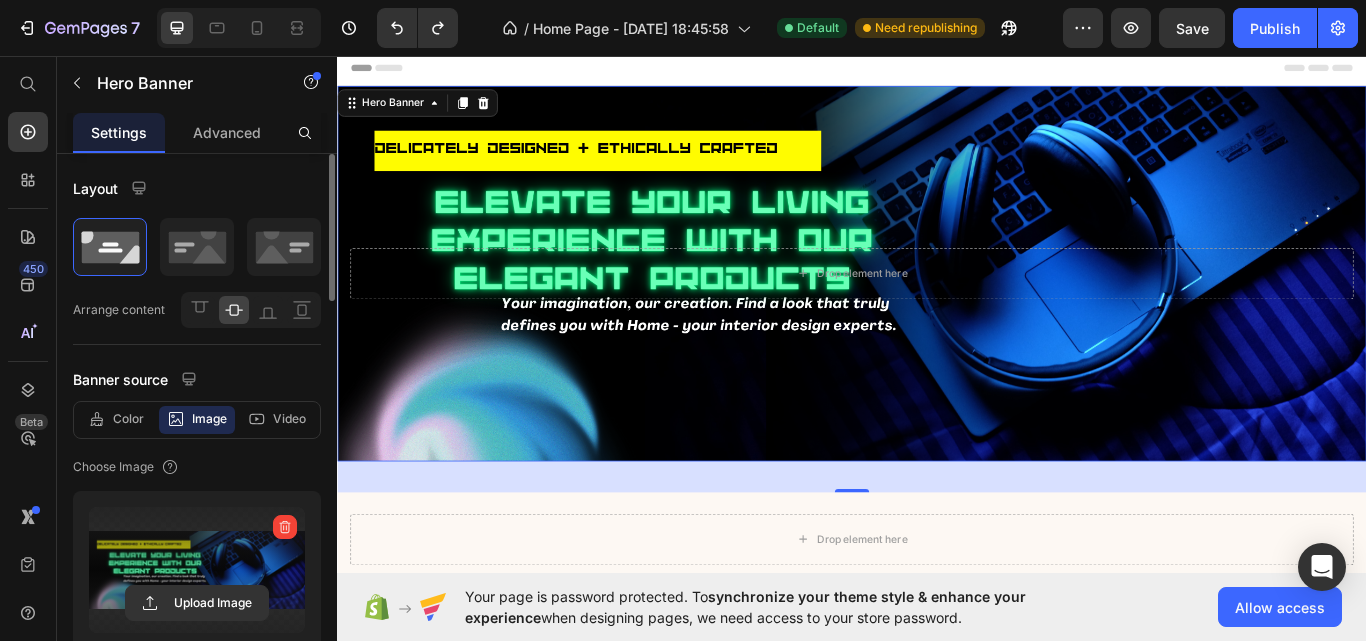 click at bounding box center (197, 570) 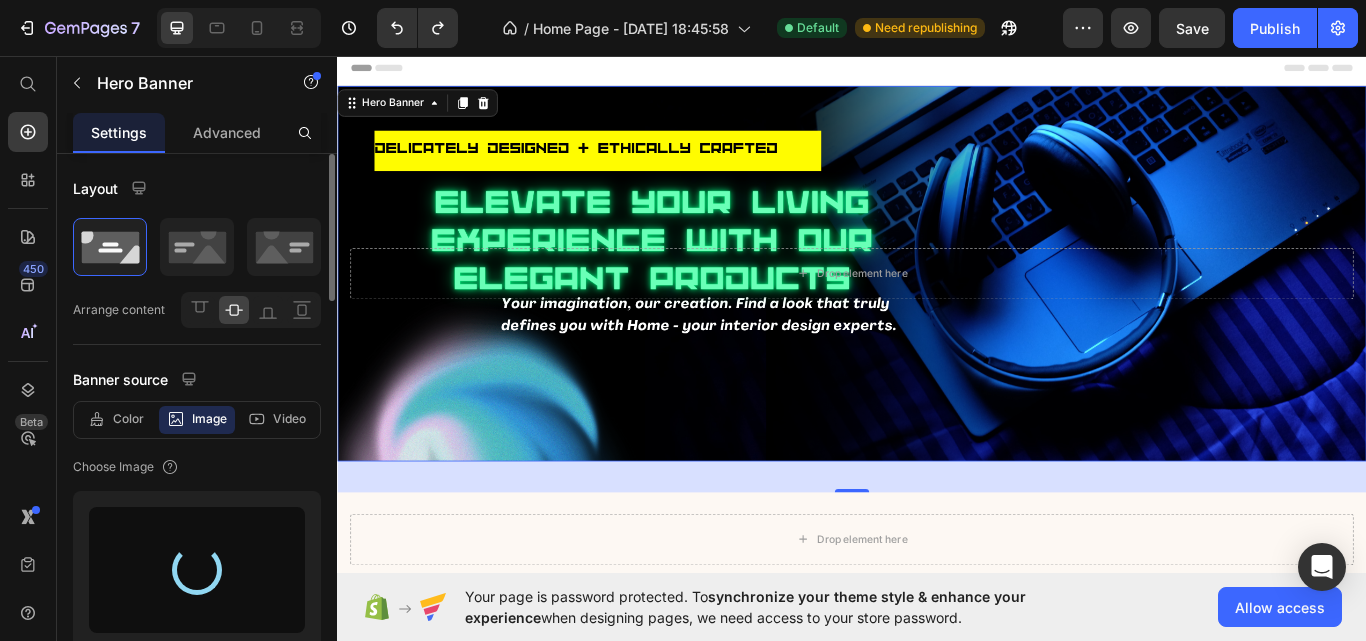 type on "https://cdn.shopify.com/s/files/1/0765/1911/2952/files/gempages_576880682077258336-24e67eb7-1316-4da6-b351-aac605b46d0c.png" 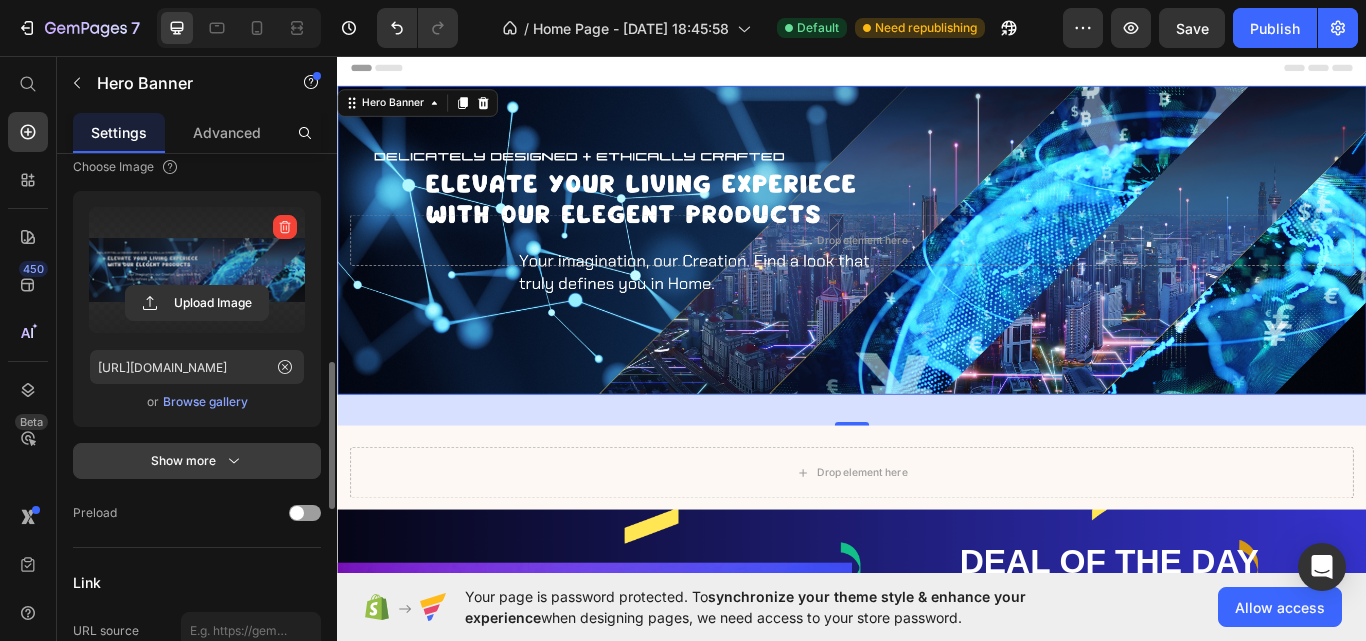 scroll, scrollTop: 400, scrollLeft: 0, axis: vertical 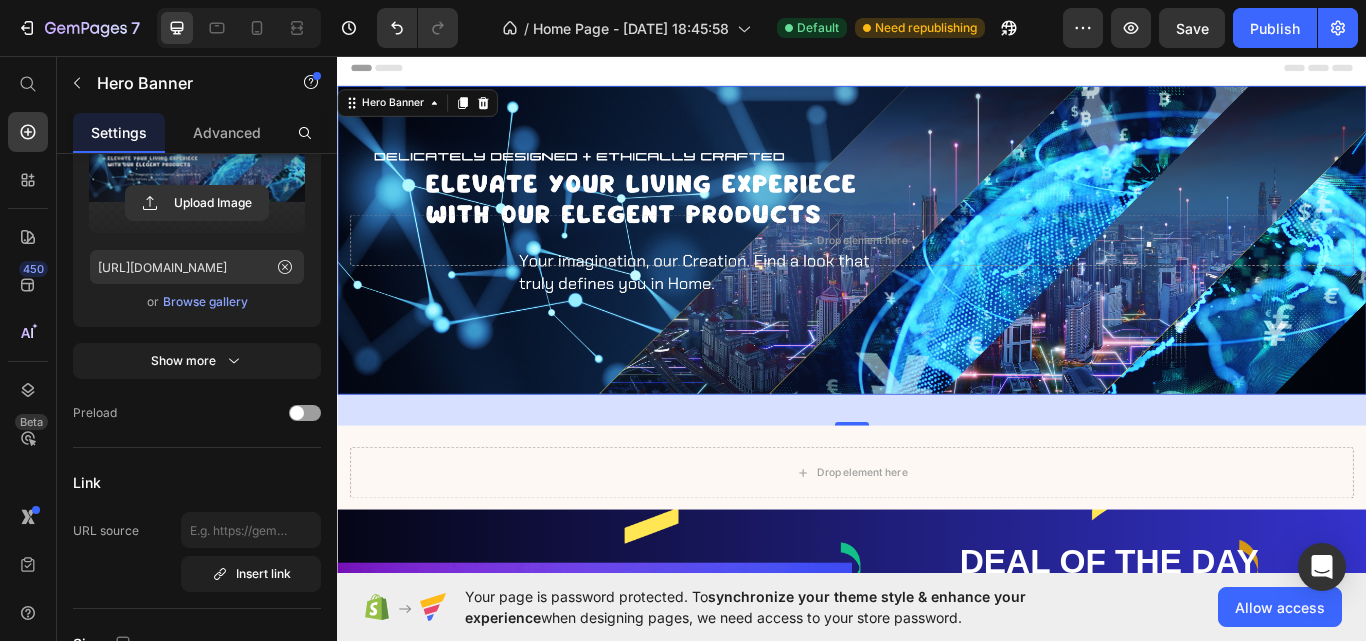 click at bounding box center (937, 272) 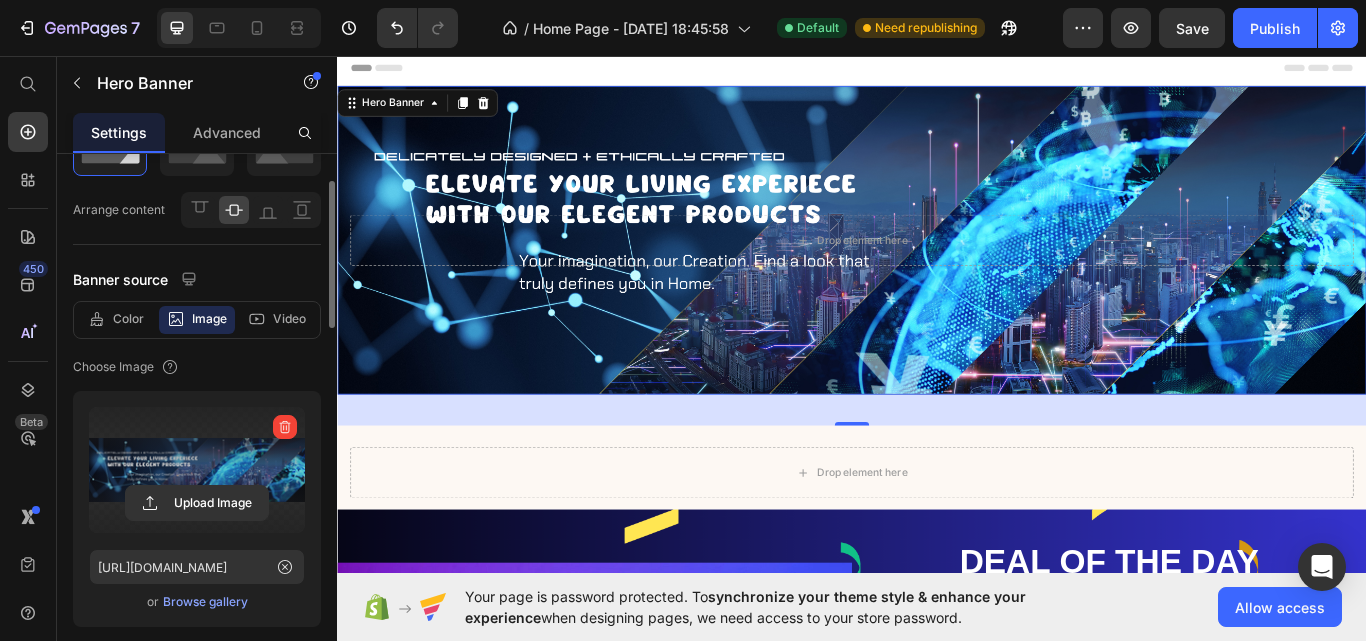 scroll, scrollTop: 0, scrollLeft: 0, axis: both 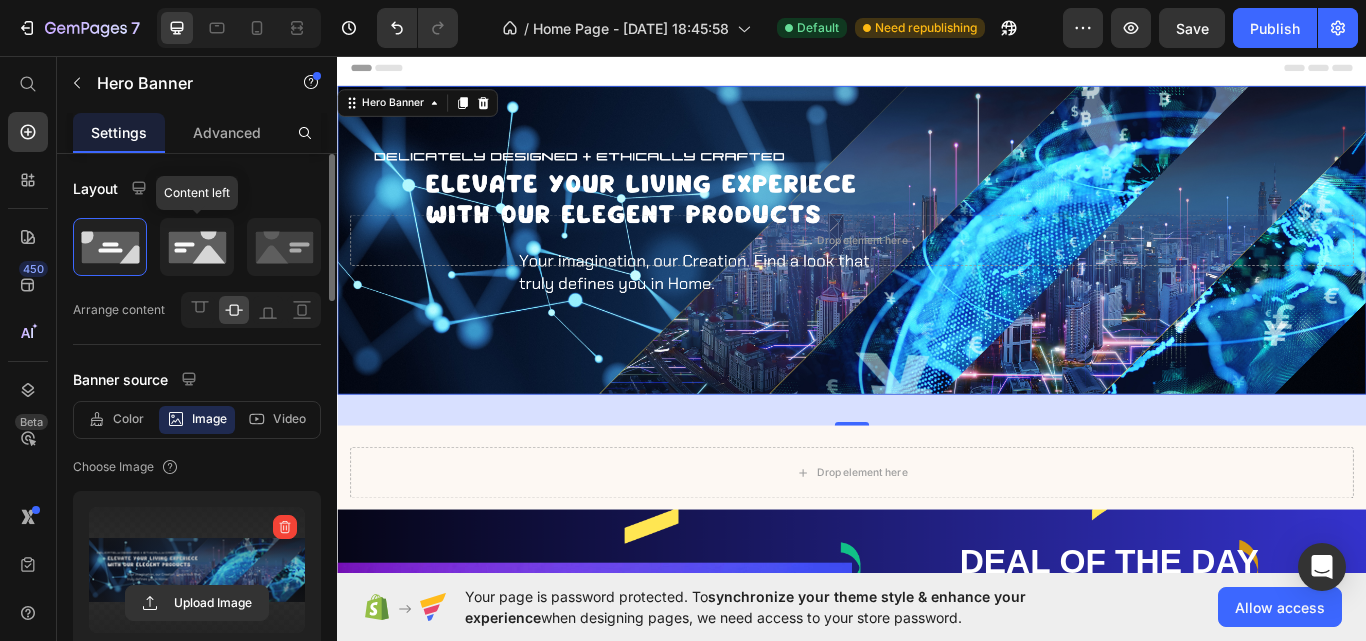 click 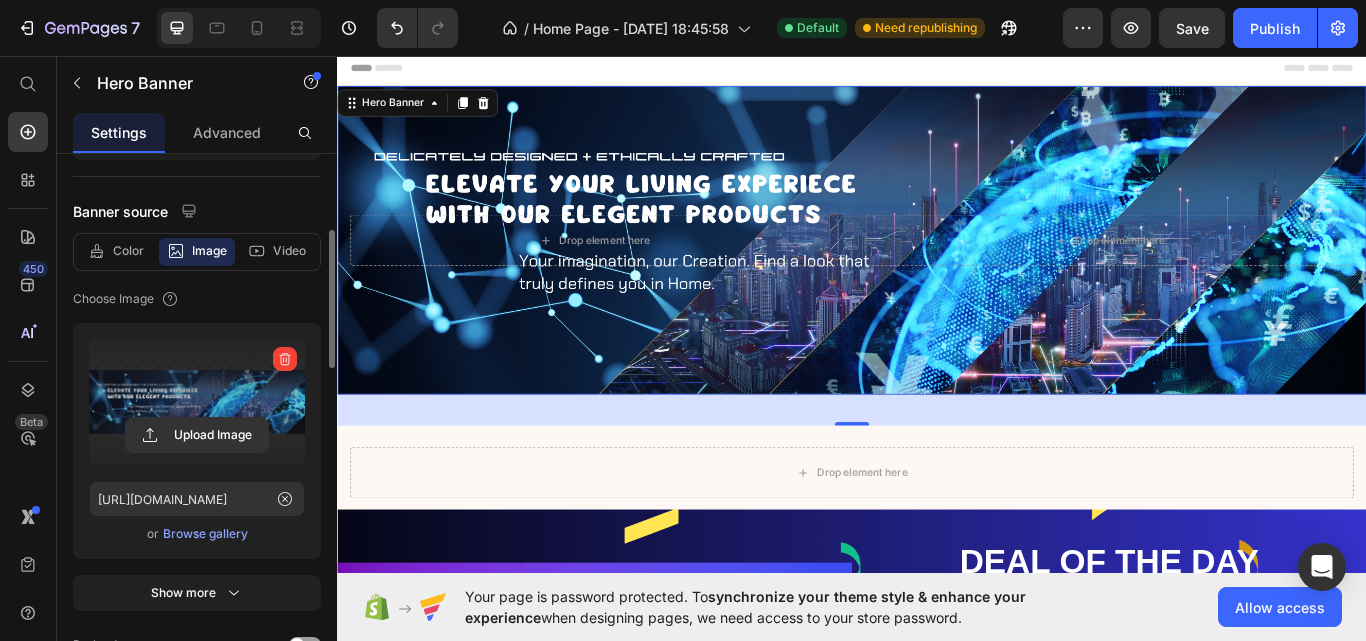 scroll, scrollTop: 0, scrollLeft: 0, axis: both 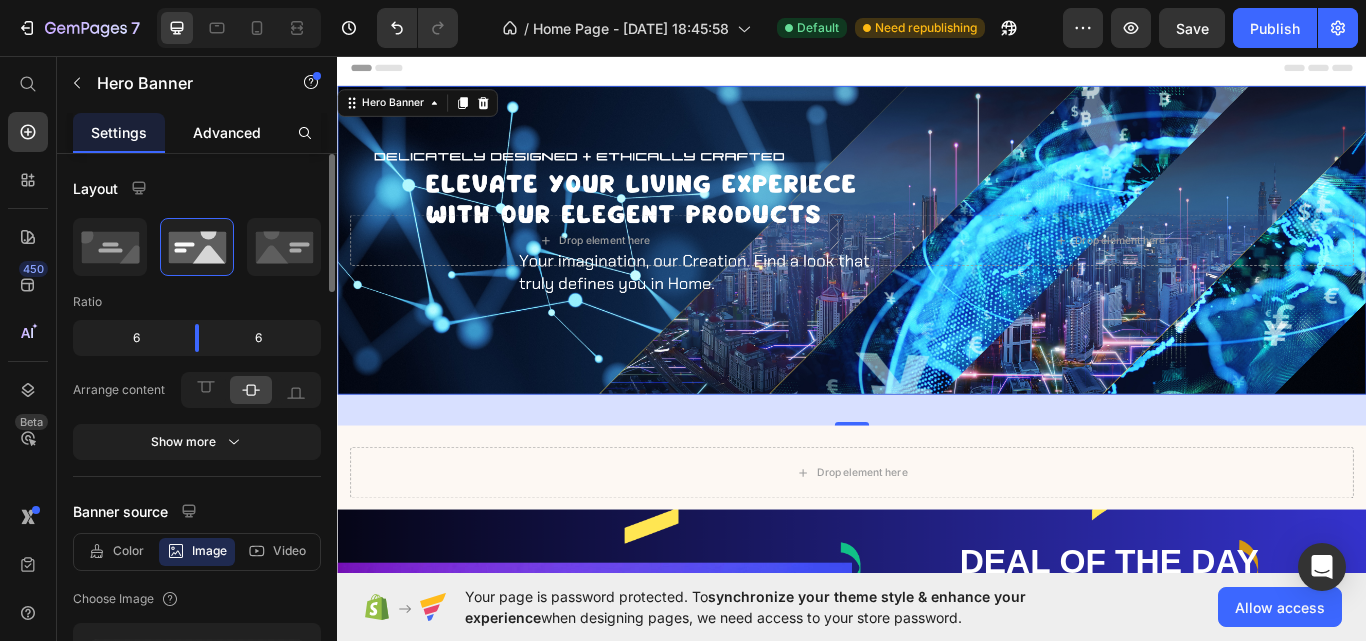click on "Advanced" at bounding box center (227, 132) 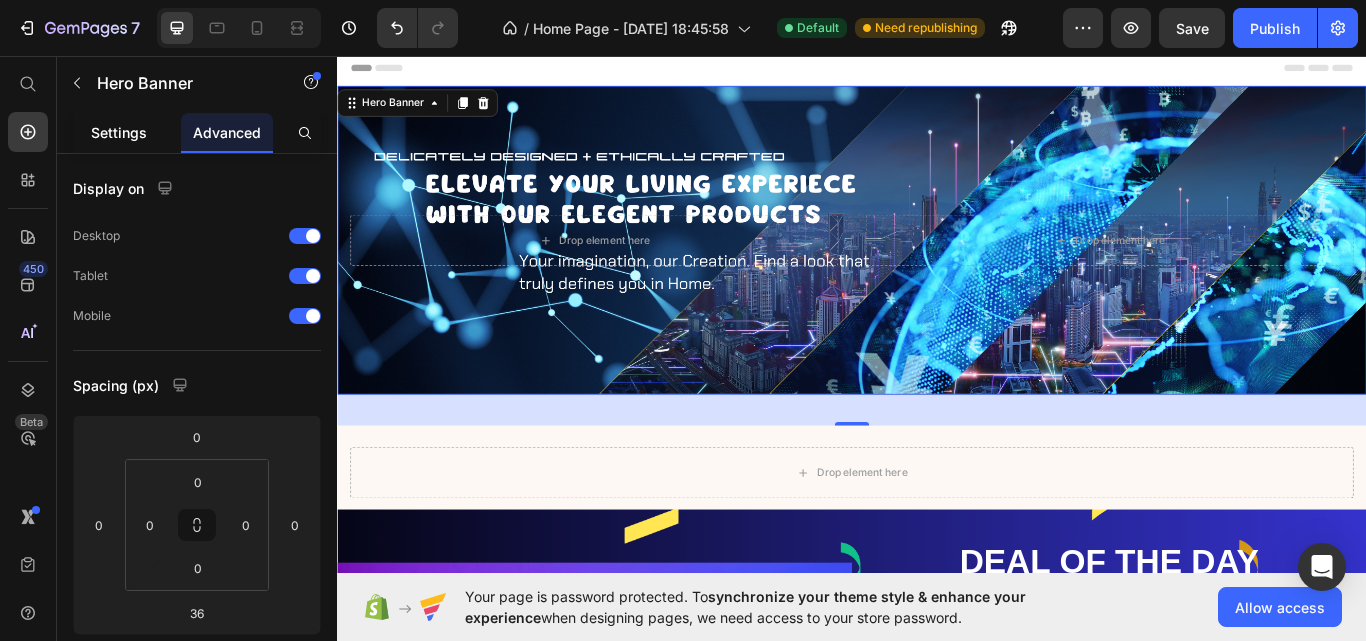 click on "Settings" at bounding box center [119, 132] 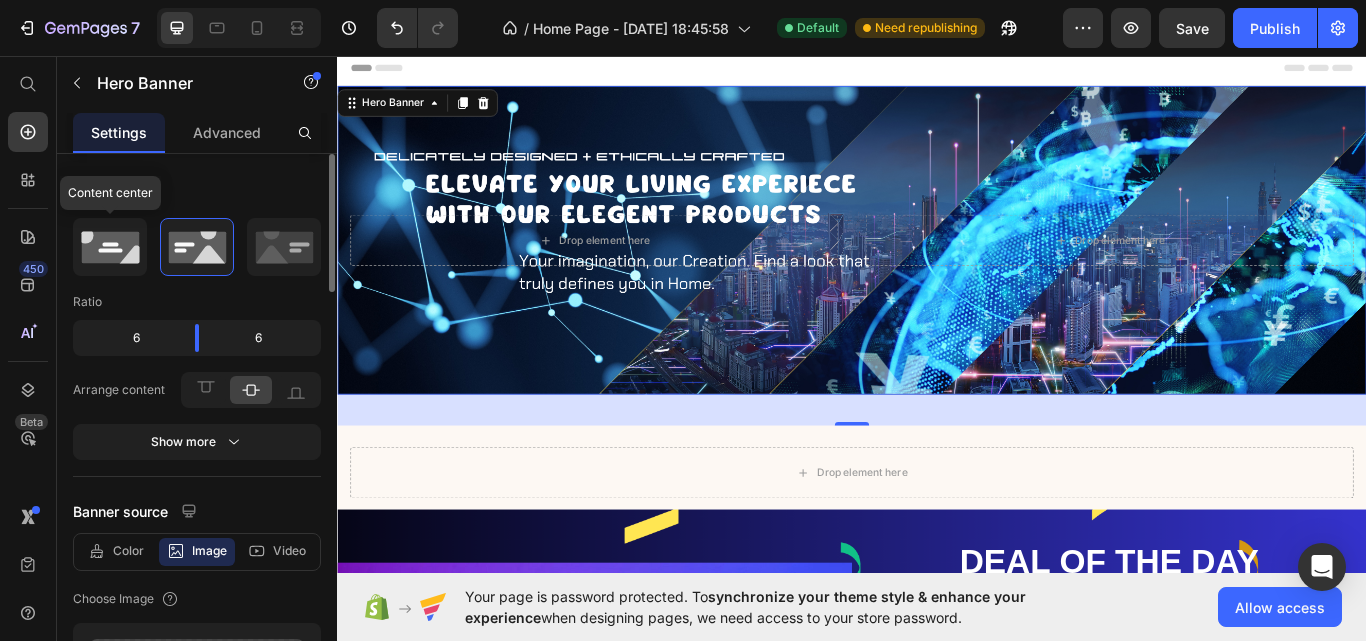 click 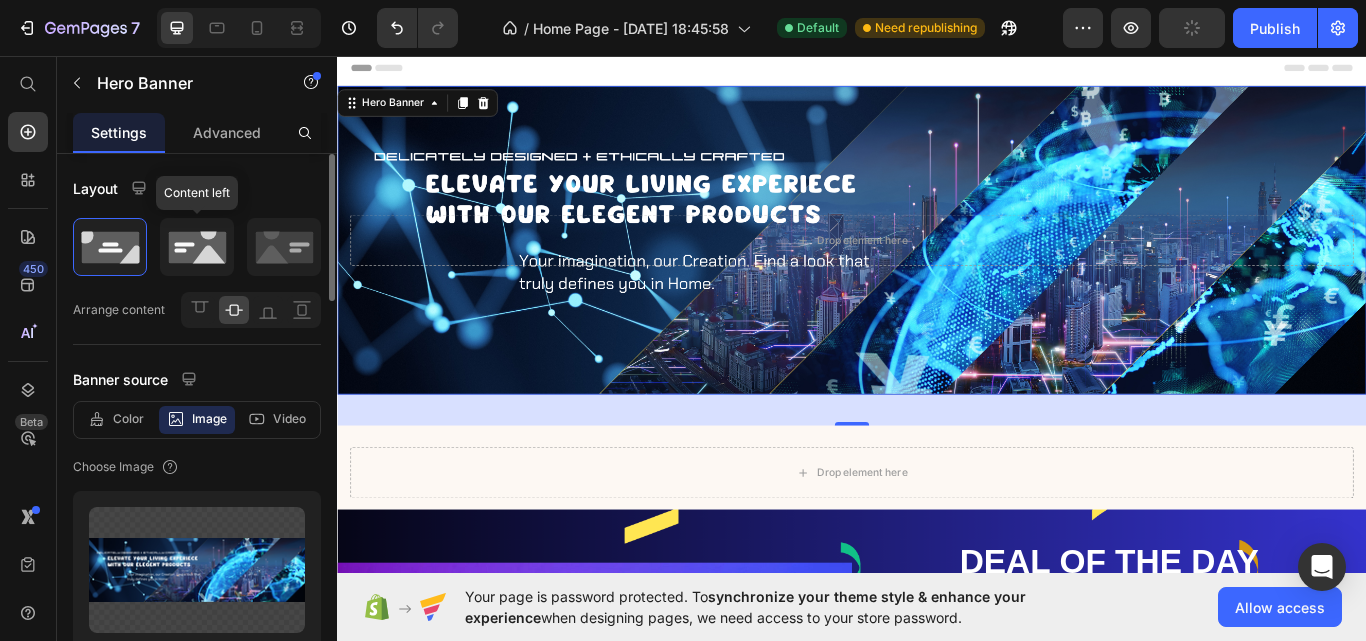 click 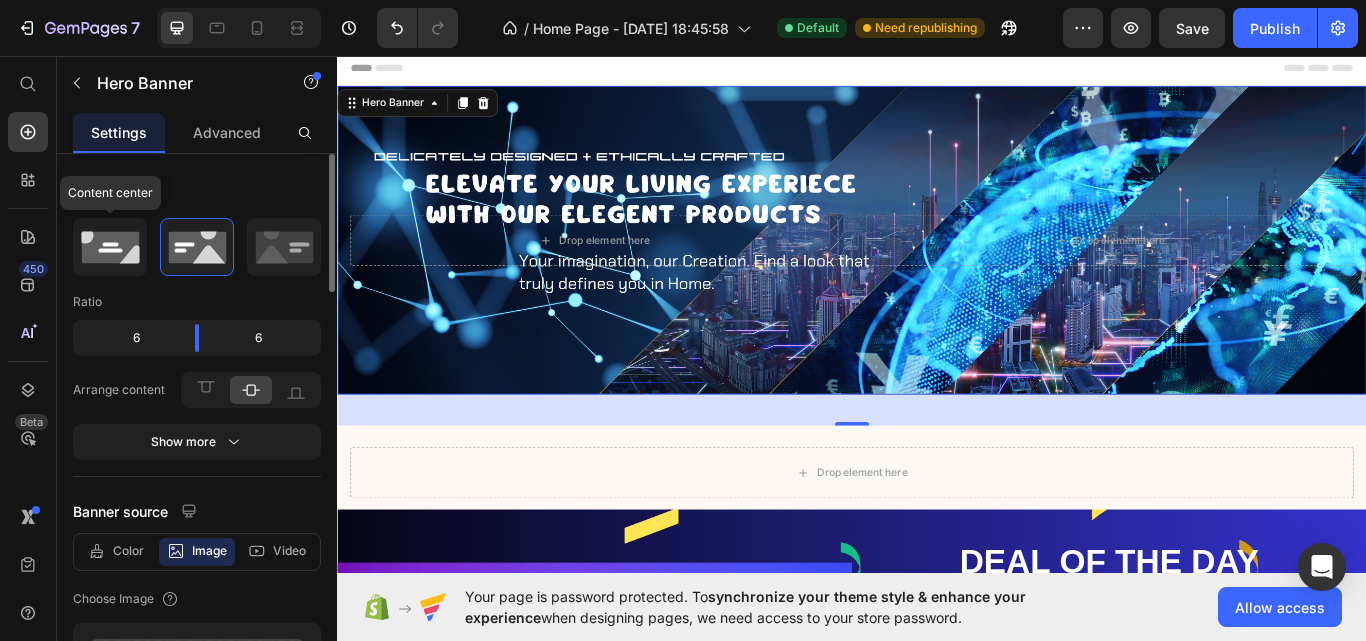click 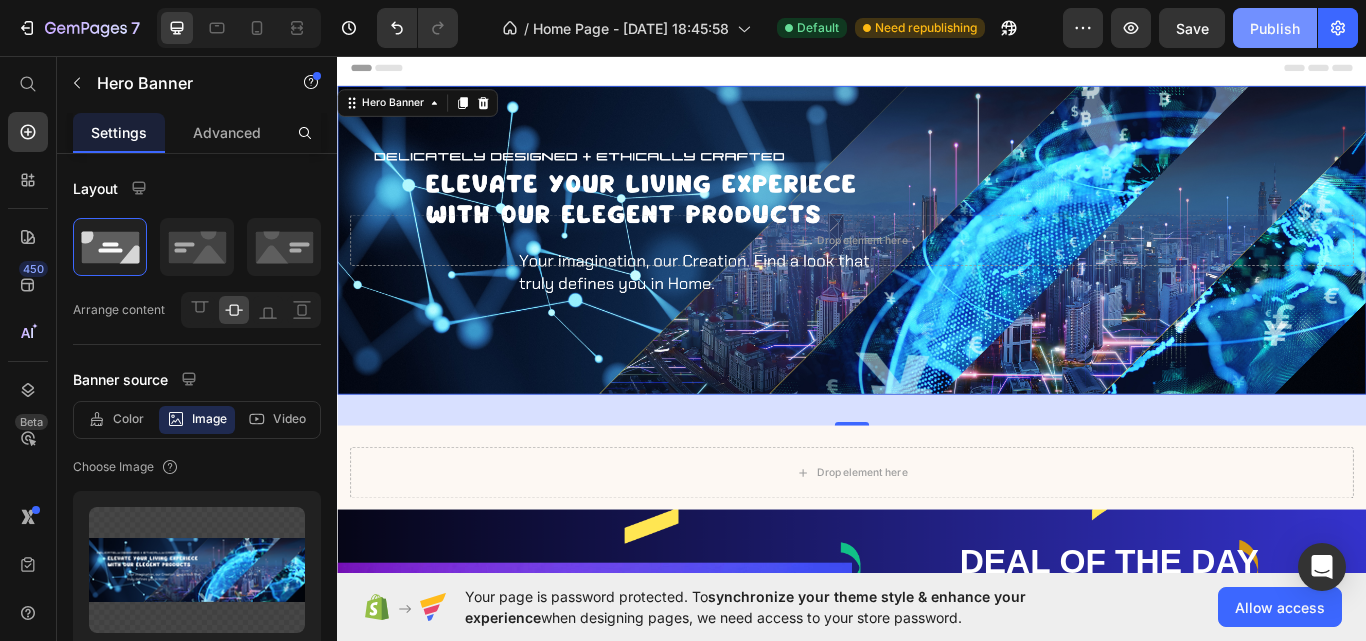 drag, startPoint x: 1263, startPoint y: 34, endPoint x: 777, endPoint y: 151, distance: 499.88498 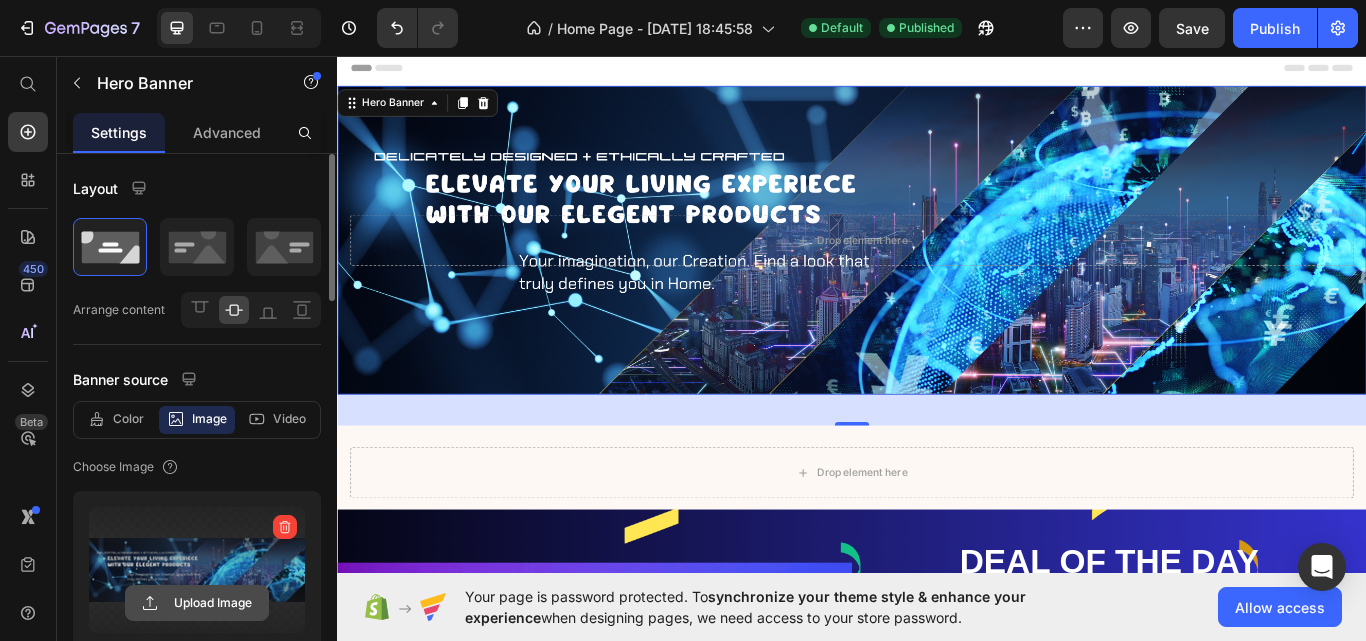 click 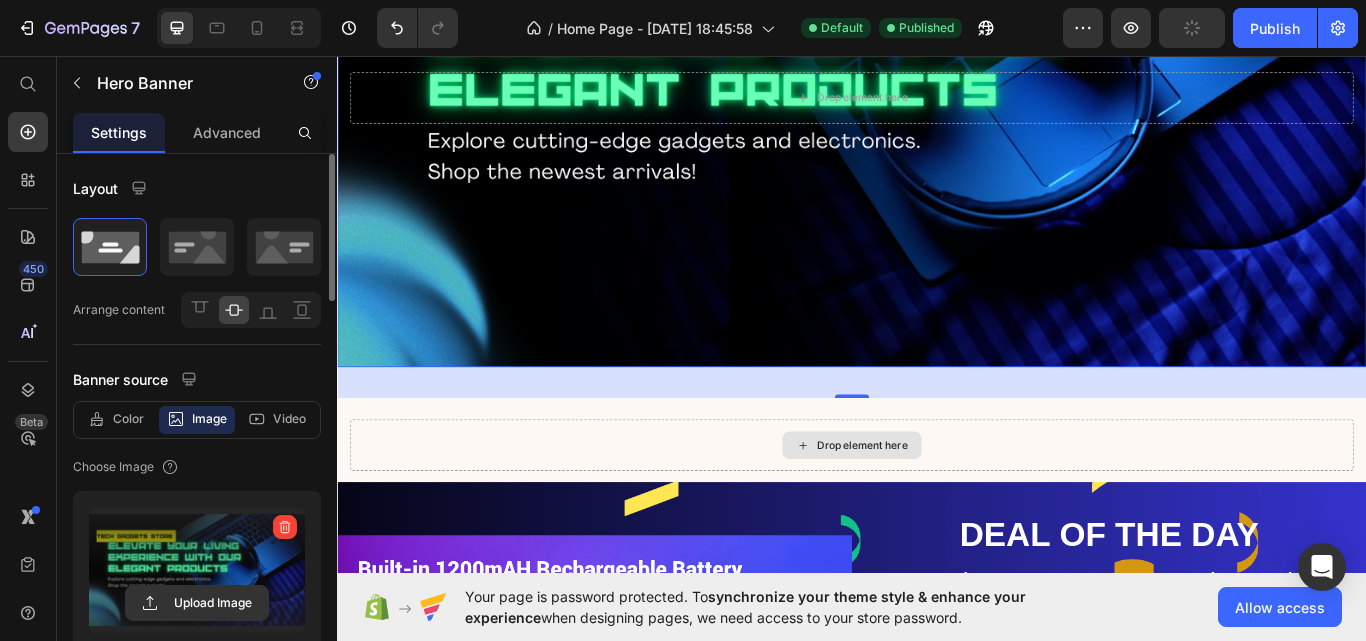scroll, scrollTop: 100, scrollLeft: 0, axis: vertical 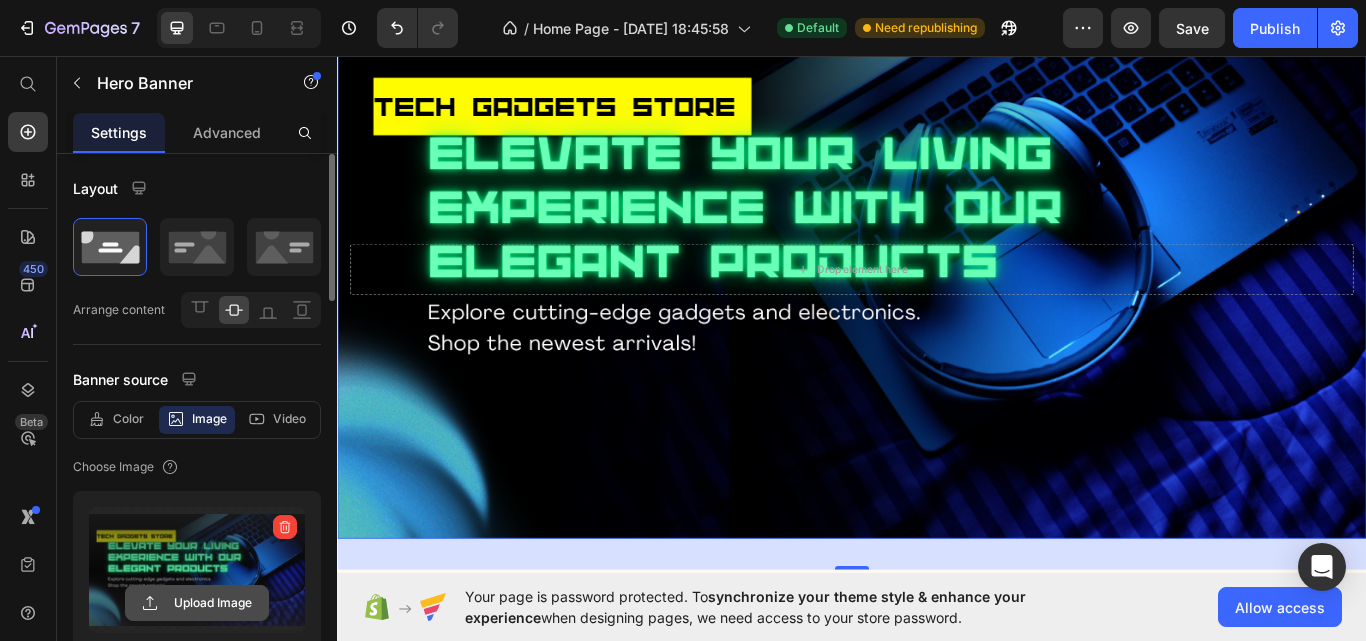click 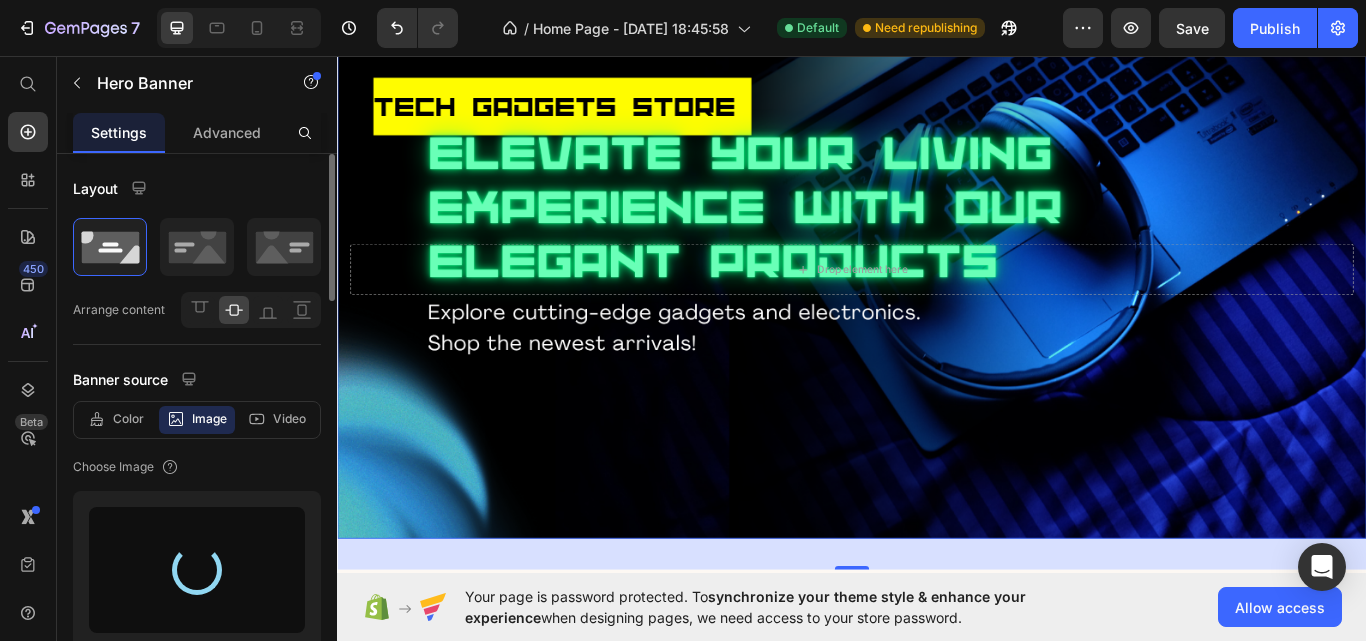 type on "https://cdn.shopify.com/s/files/1/0765/1911/2952/files/gempages_576880682077258336-50794ca1-4860-45ab-b07f-4483c97807a5.png" 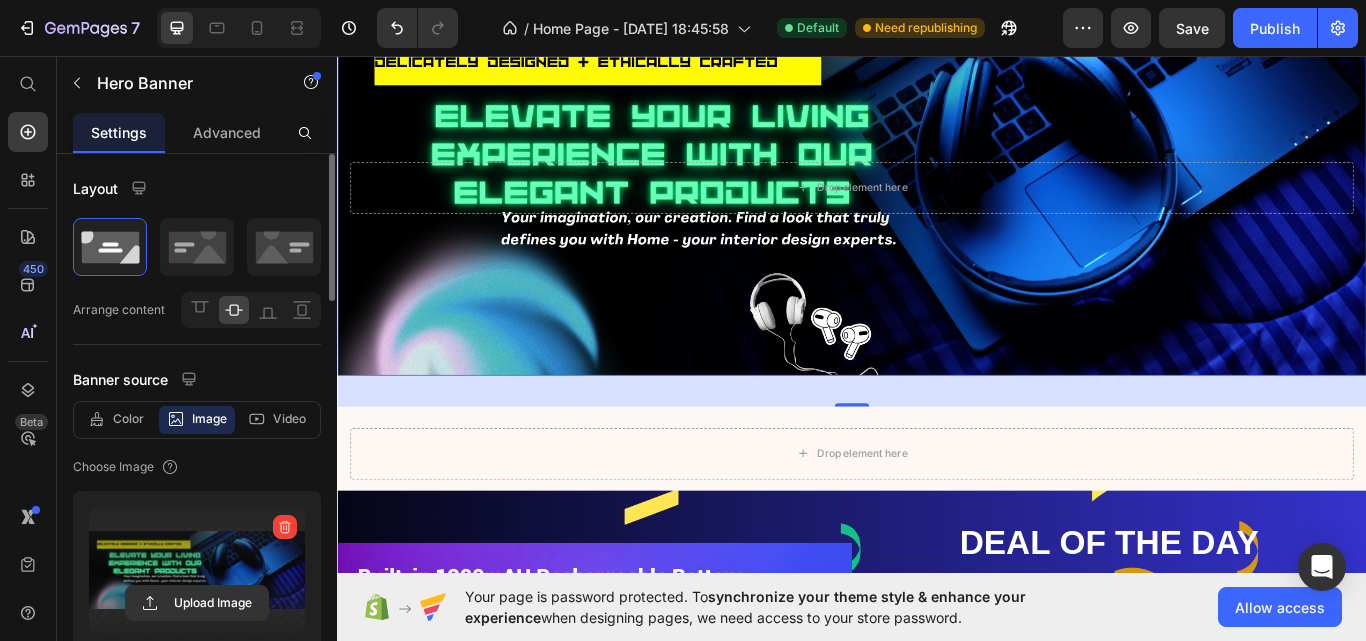 scroll, scrollTop: 0, scrollLeft: 0, axis: both 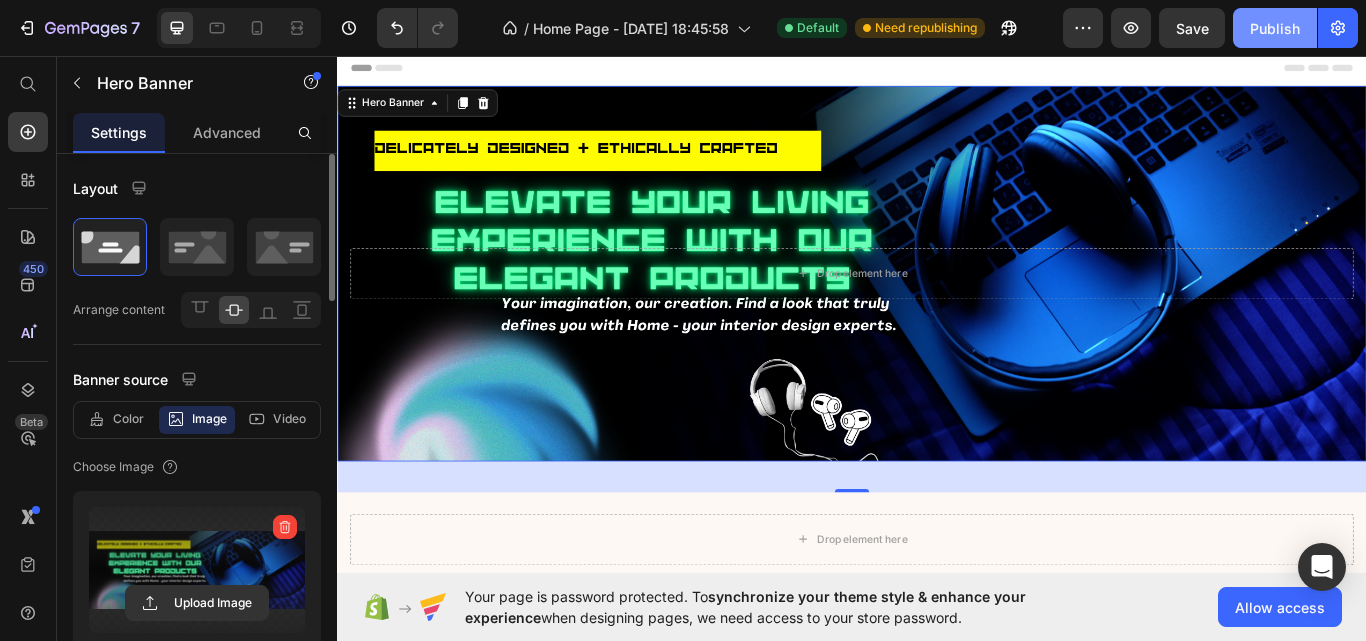 click on "Publish" 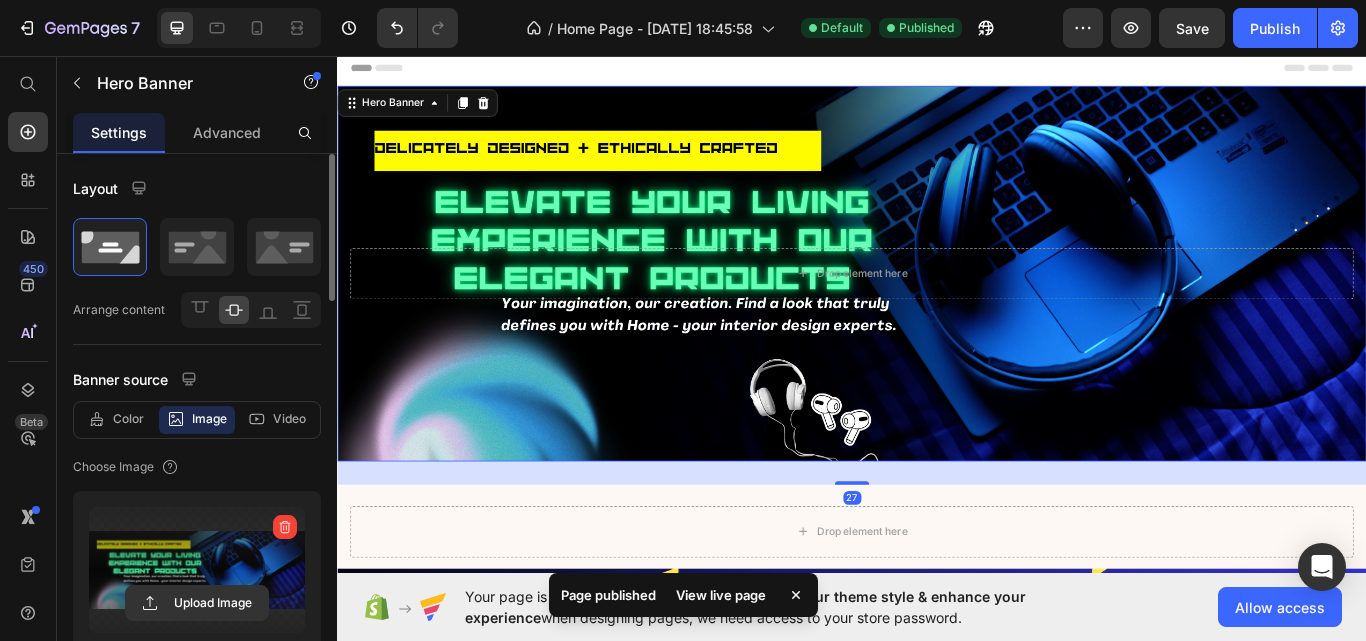 click at bounding box center (937, 555) 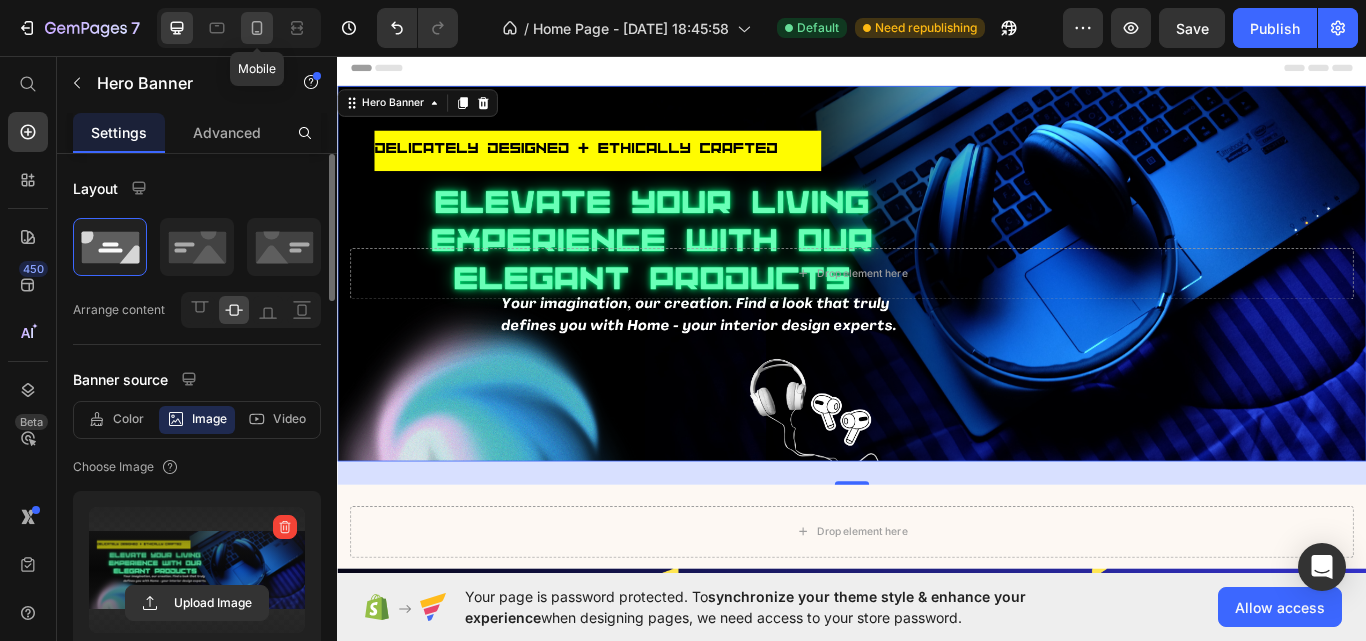 click 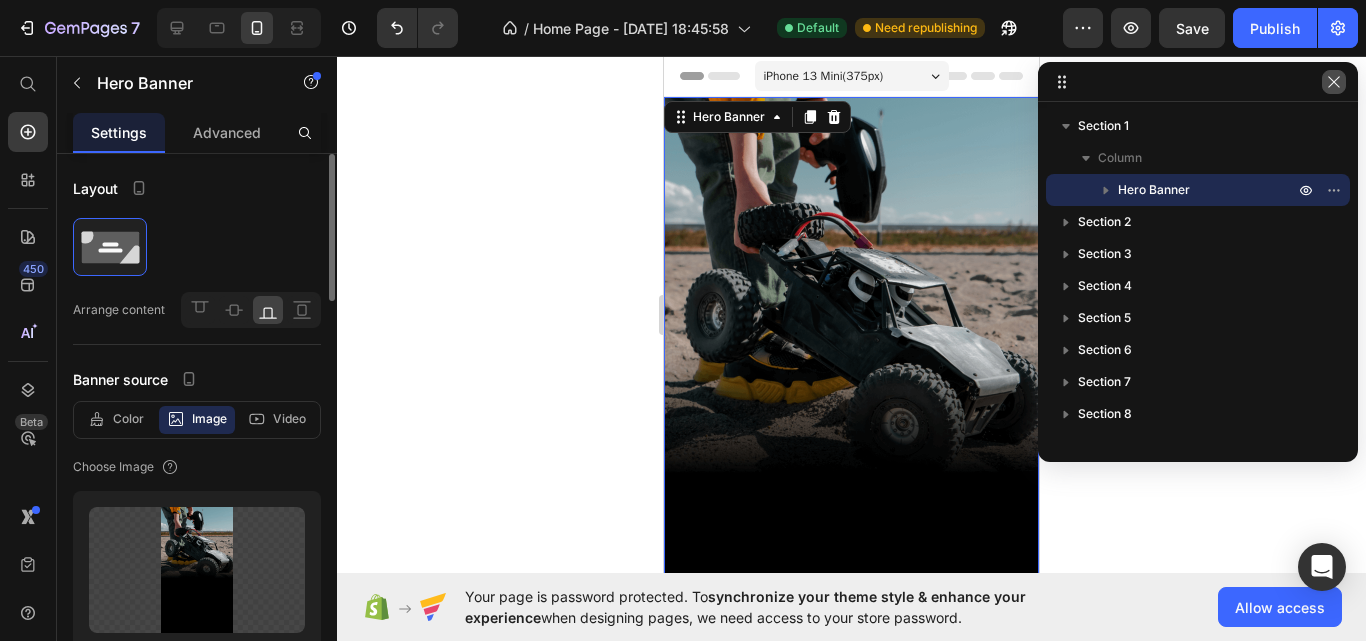 click 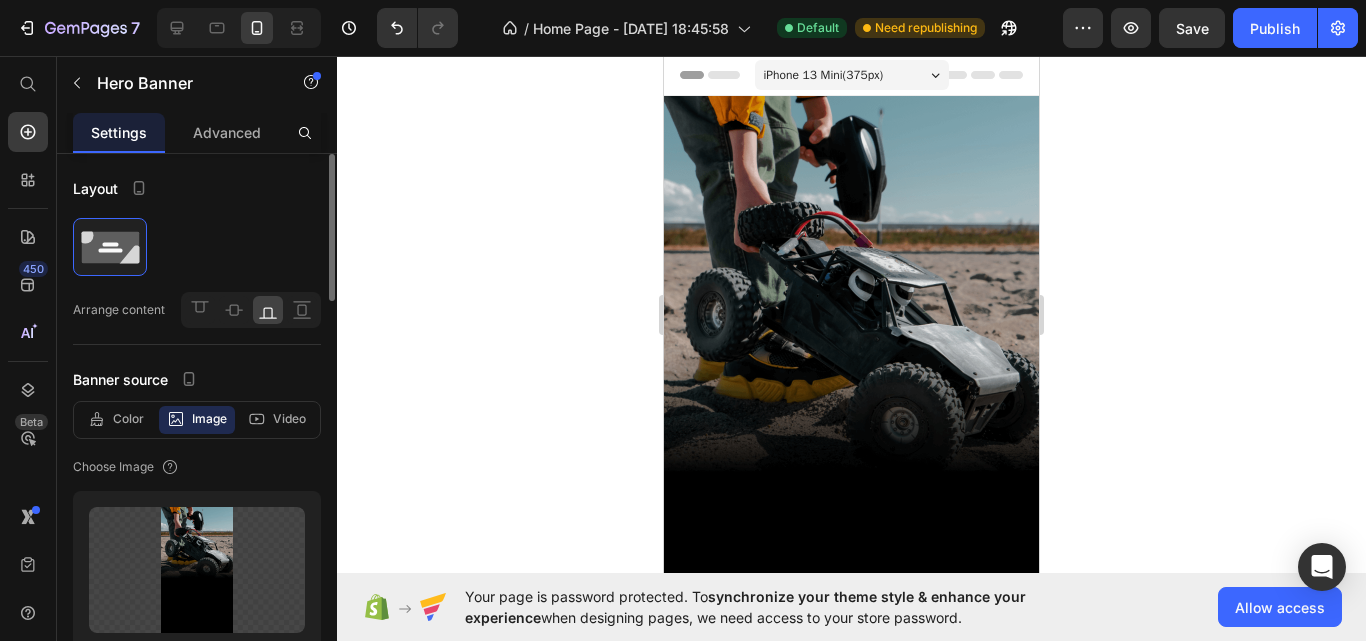 scroll, scrollTop: 0, scrollLeft: 0, axis: both 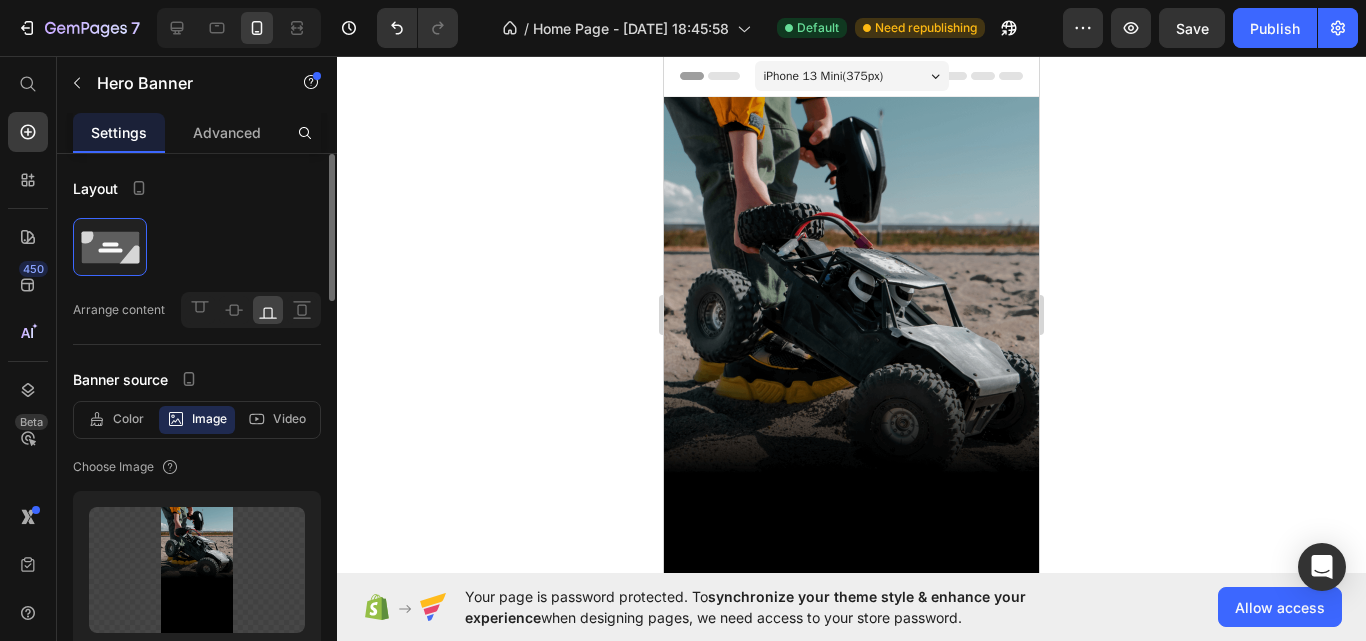 click on "iPhone 13 Mini  ( 375 px)" at bounding box center (852, 76) 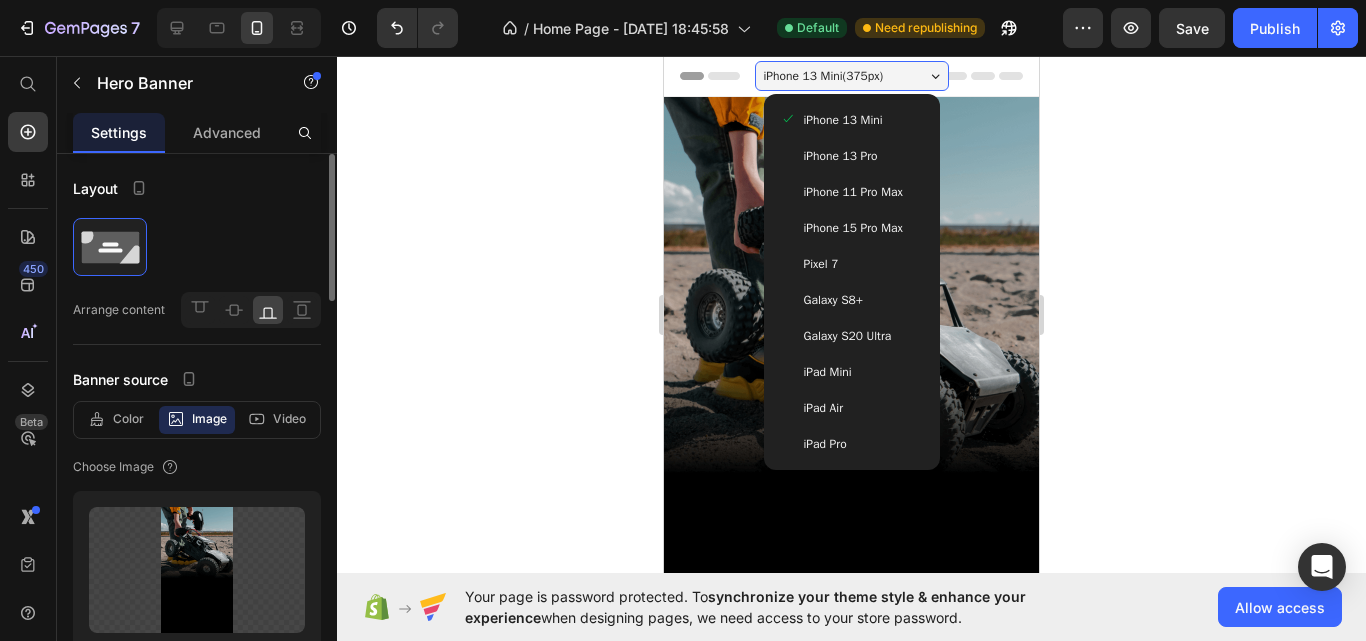 click 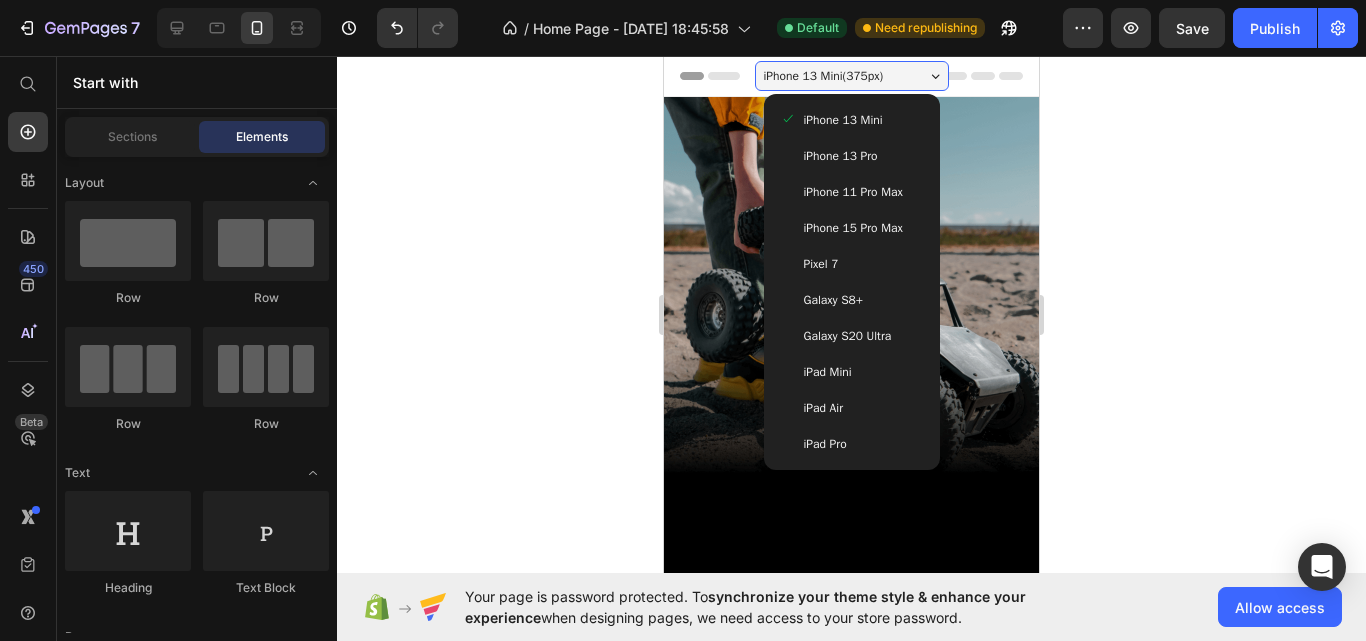 click on "iPhone 13 Mini  ( 375 px)" at bounding box center (852, 76) 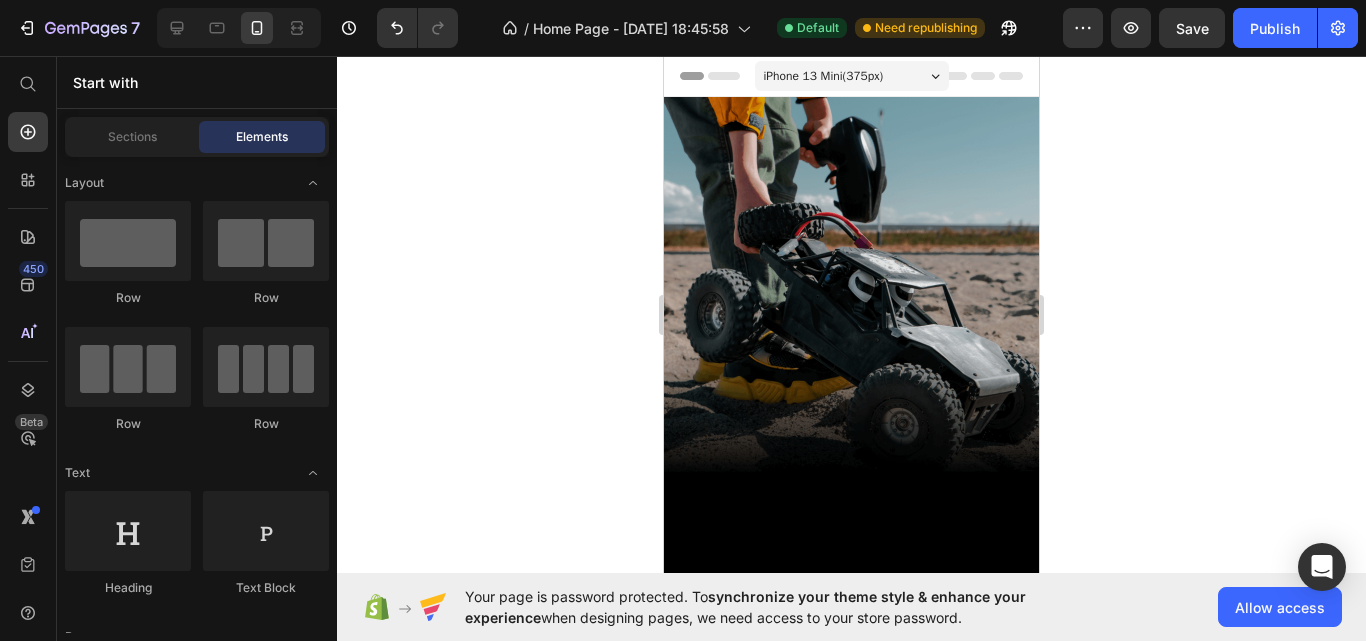 click on "iPhone 13 Mini  ( 375 px)" at bounding box center [824, 76] 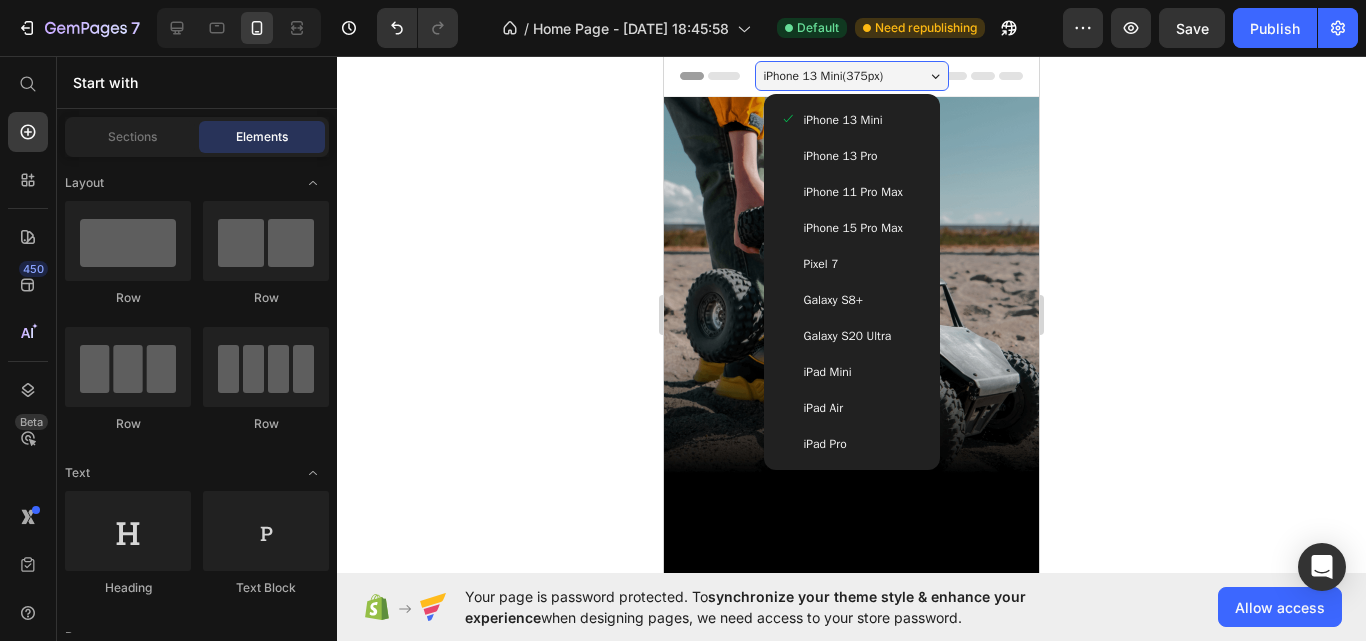 click 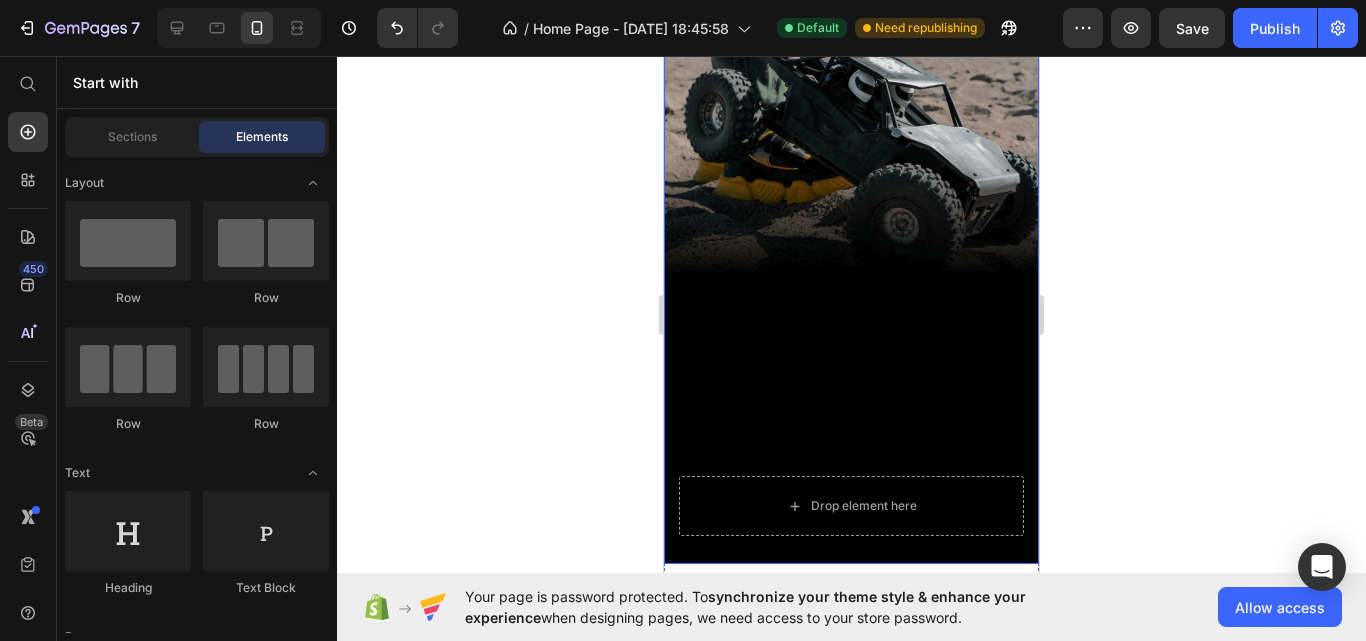 scroll, scrollTop: 0, scrollLeft: 0, axis: both 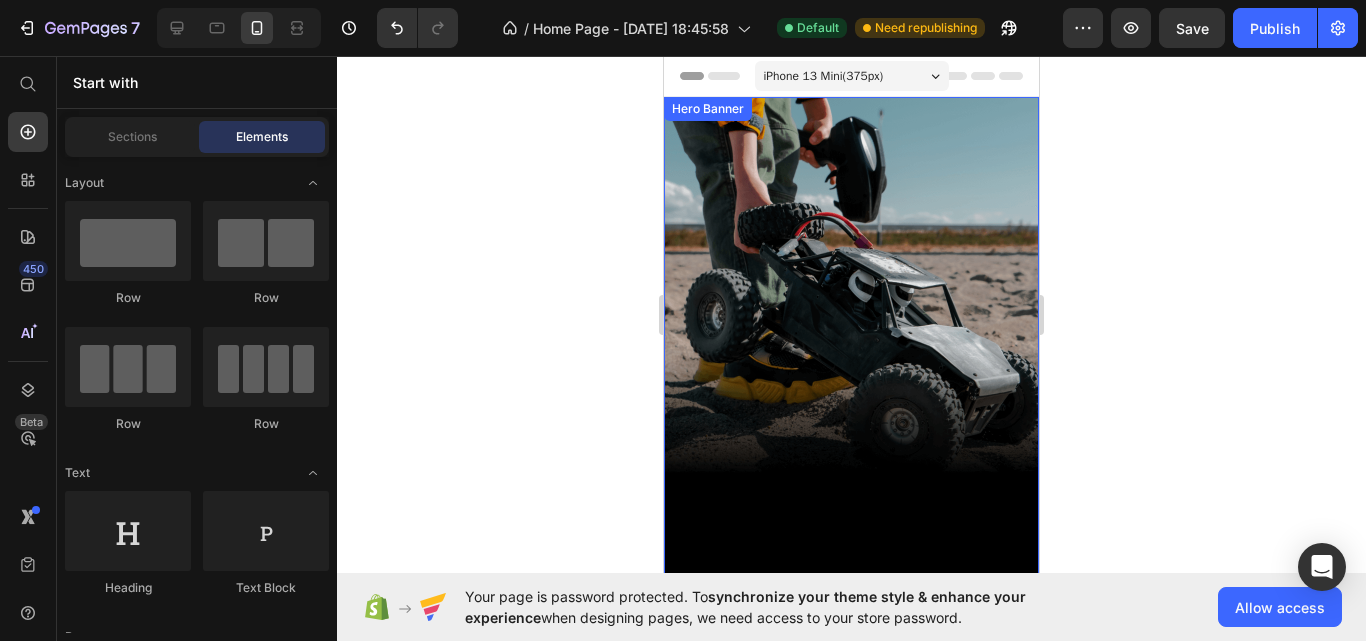 click at bounding box center [851, 430] 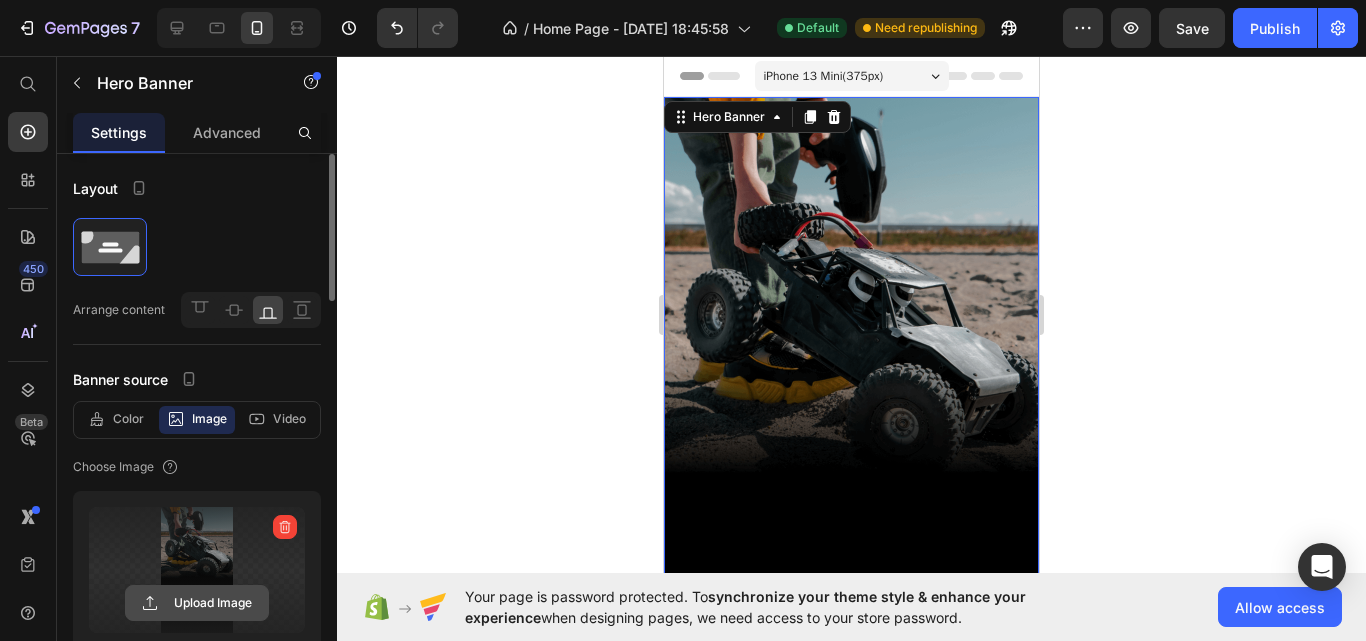 click 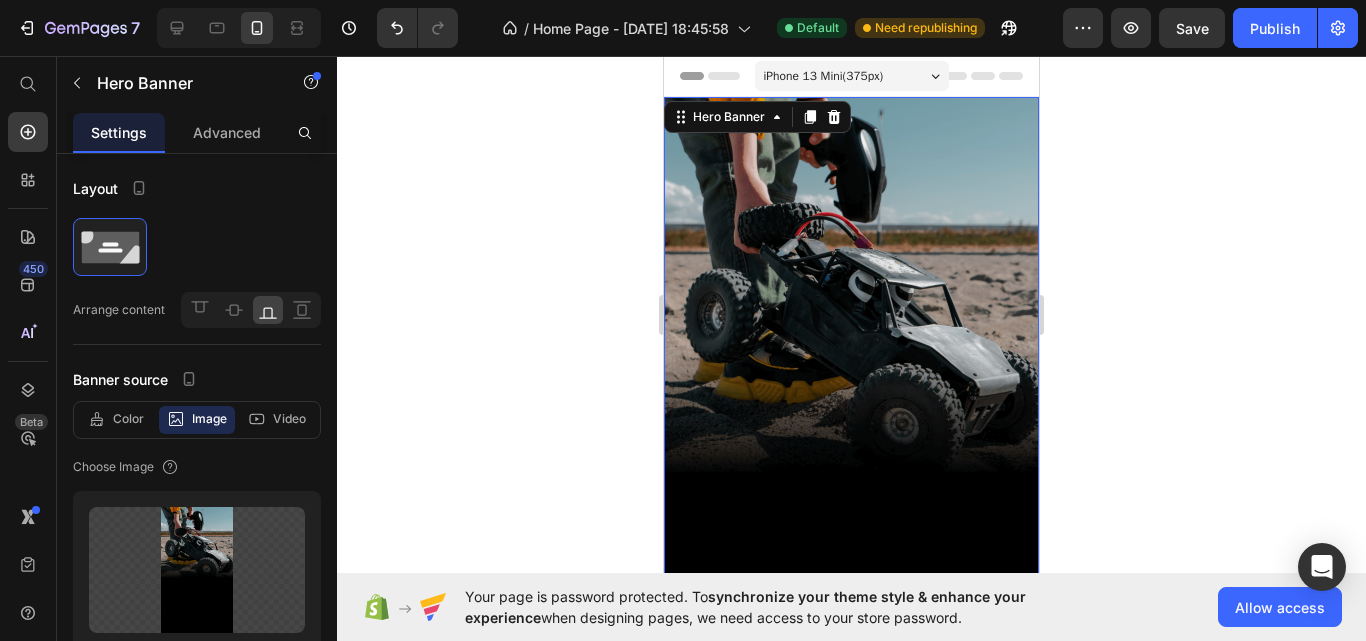 click at bounding box center (851, 430) 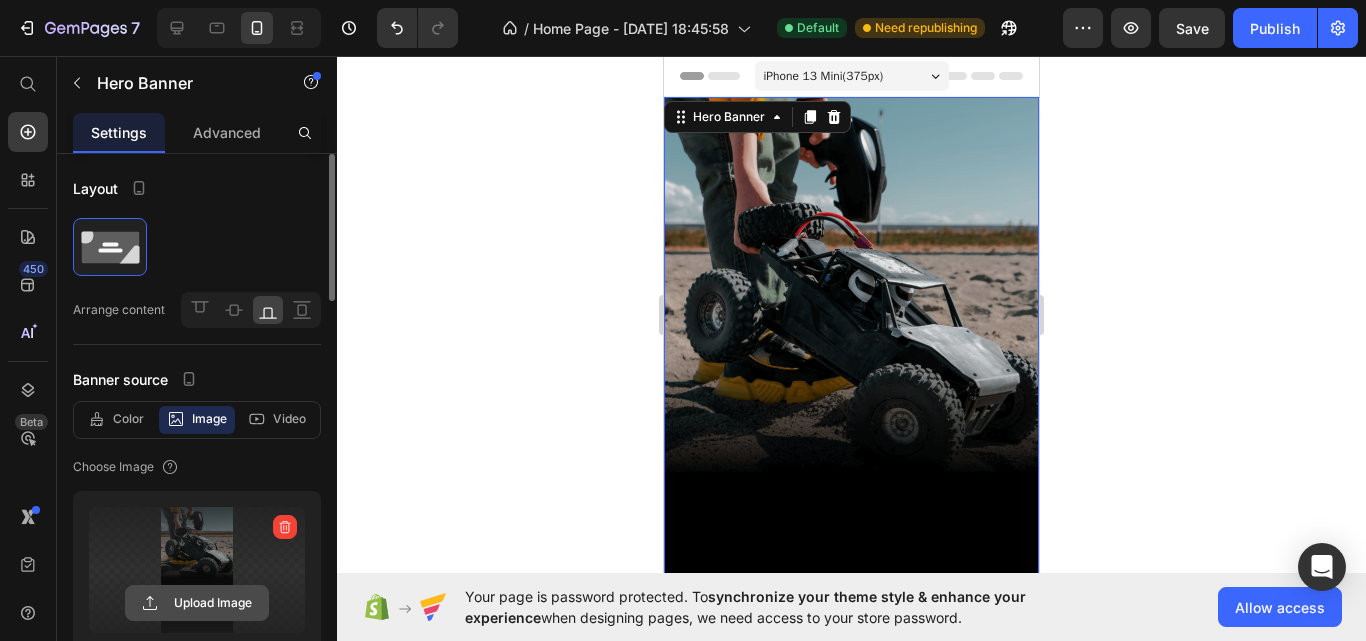click 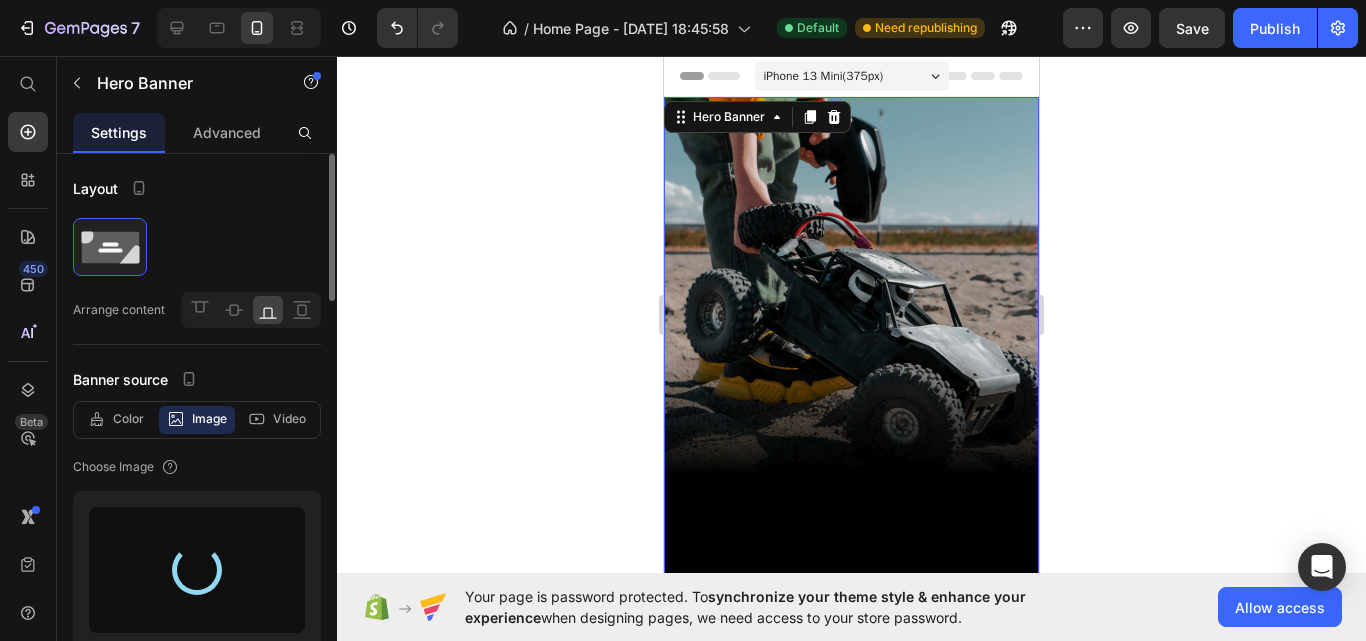 type on "https://cdn.shopify.com/s/files/1/0765/1911/2952/files/gempages_576880682077258336-929c2936-1f0e-479e-bbaa-424d21277410.png" 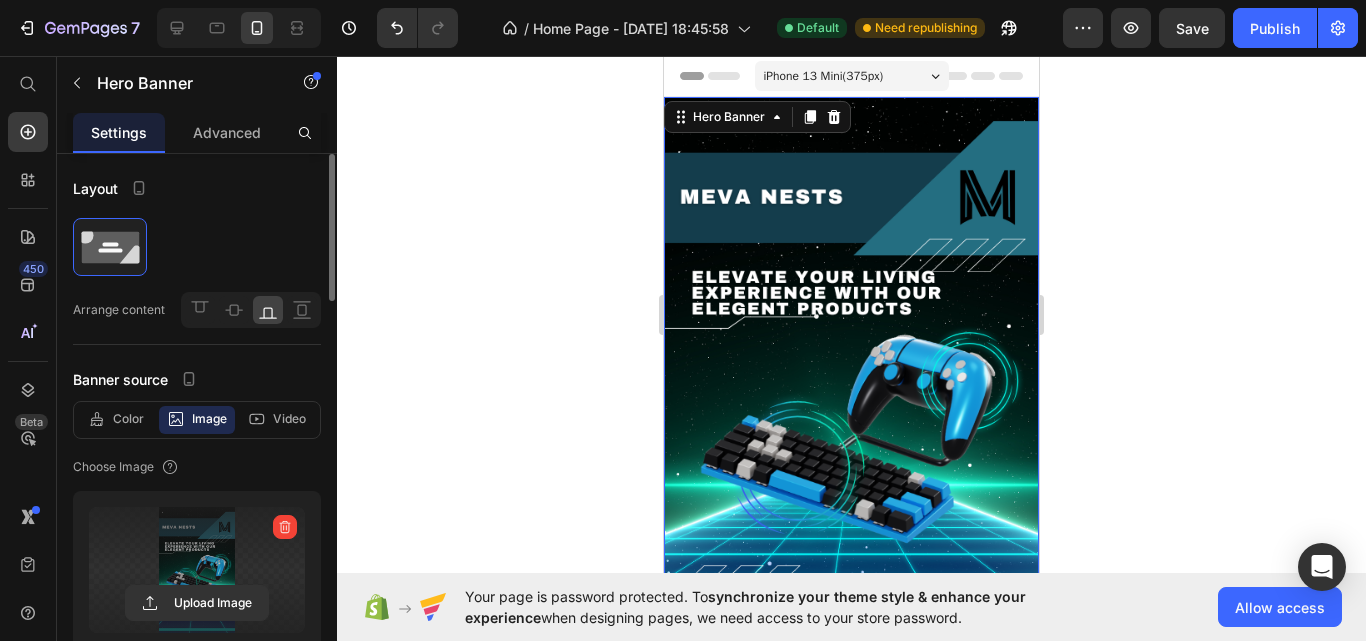 click 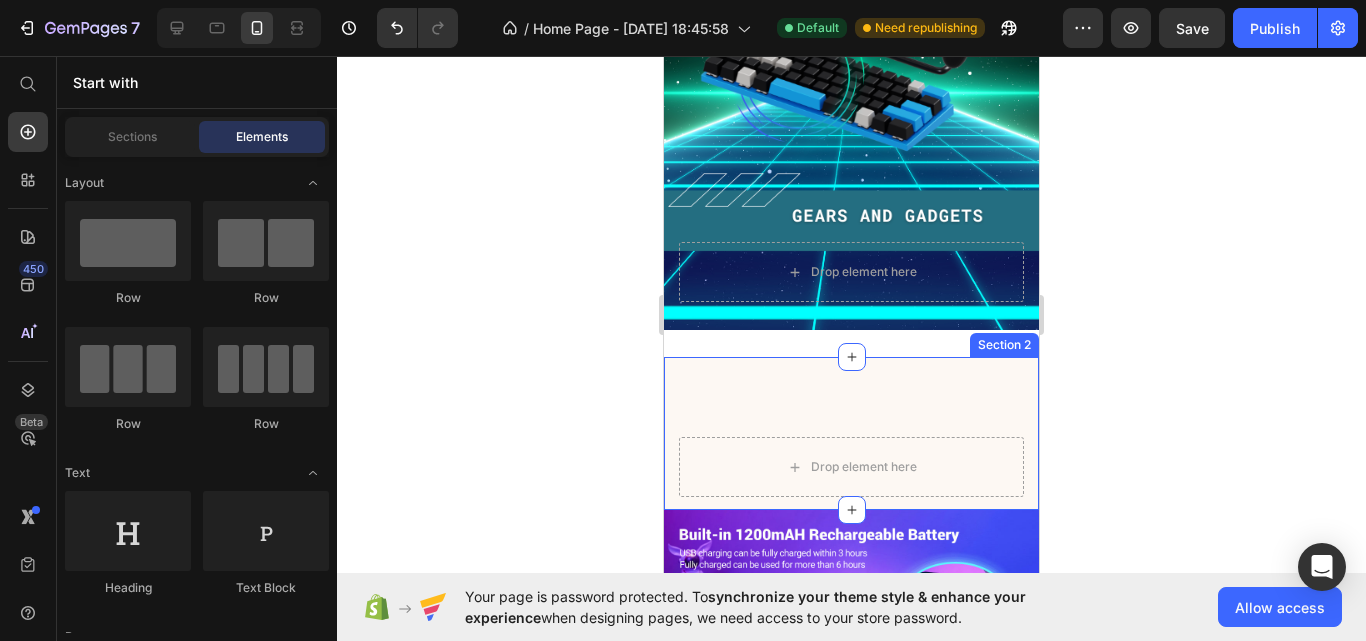 scroll, scrollTop: 400, scrollLeft: 0, axis: vertical 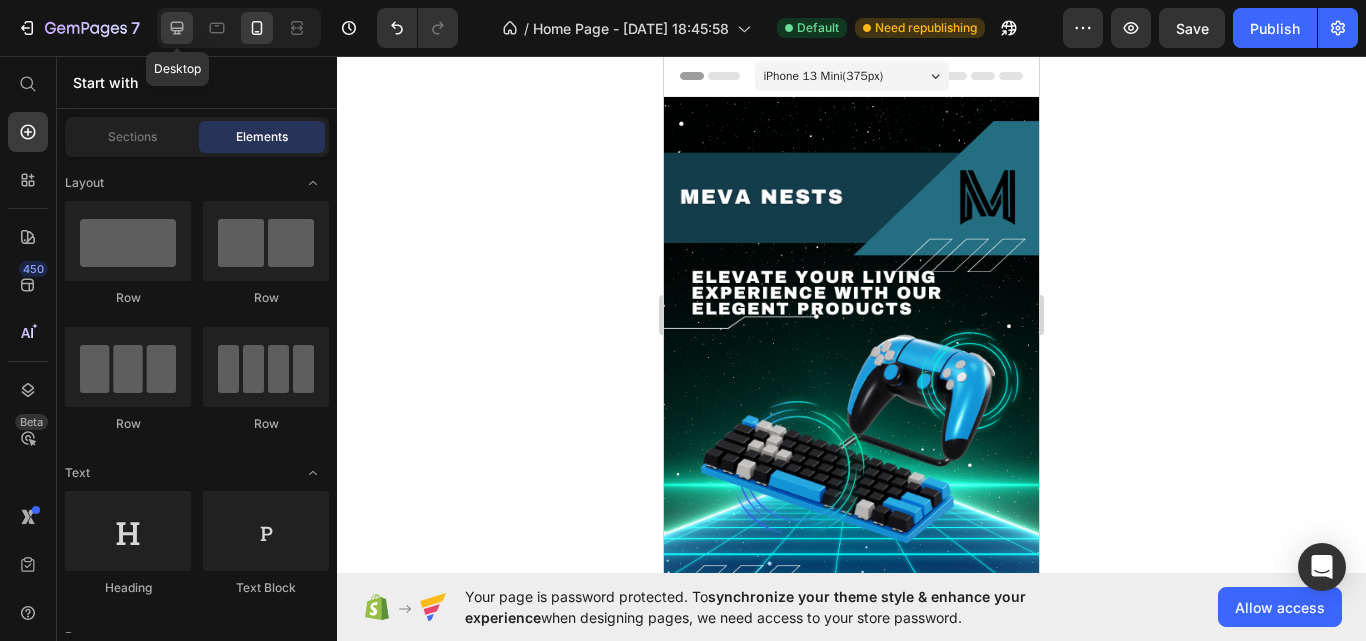 click 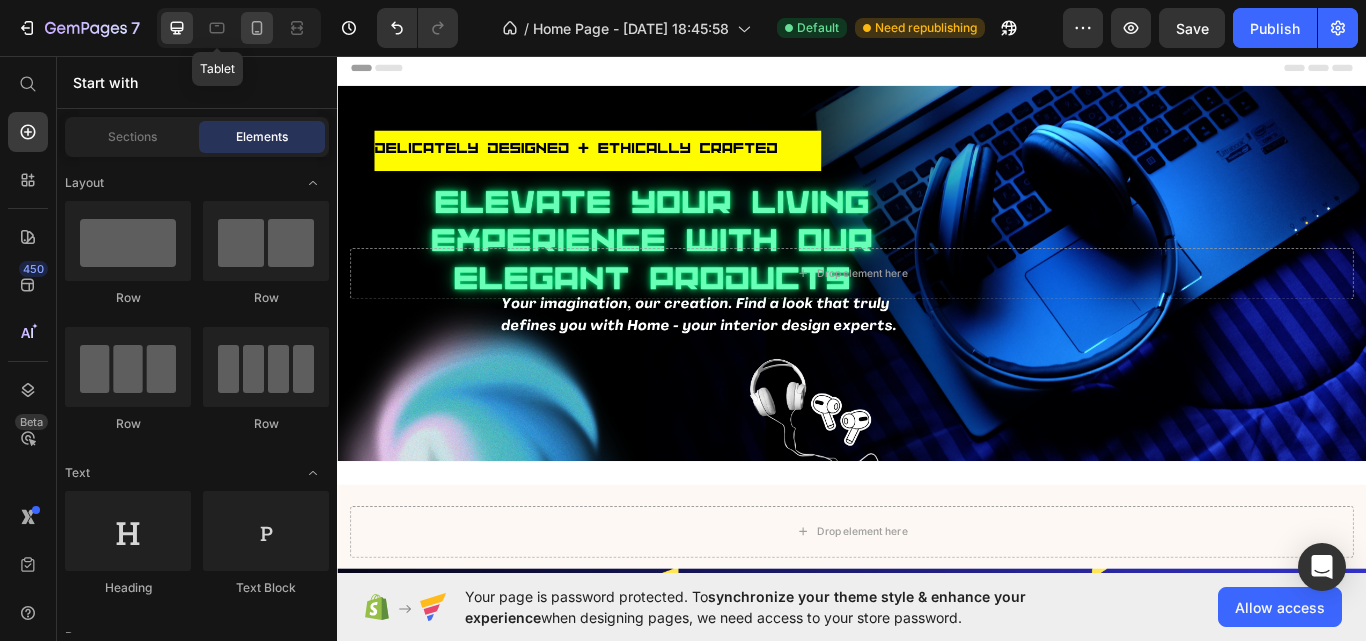 drag, startPoint x: 214, startPoint y: 29, endPoint x: 260, endPoint y: 29, distance: 46 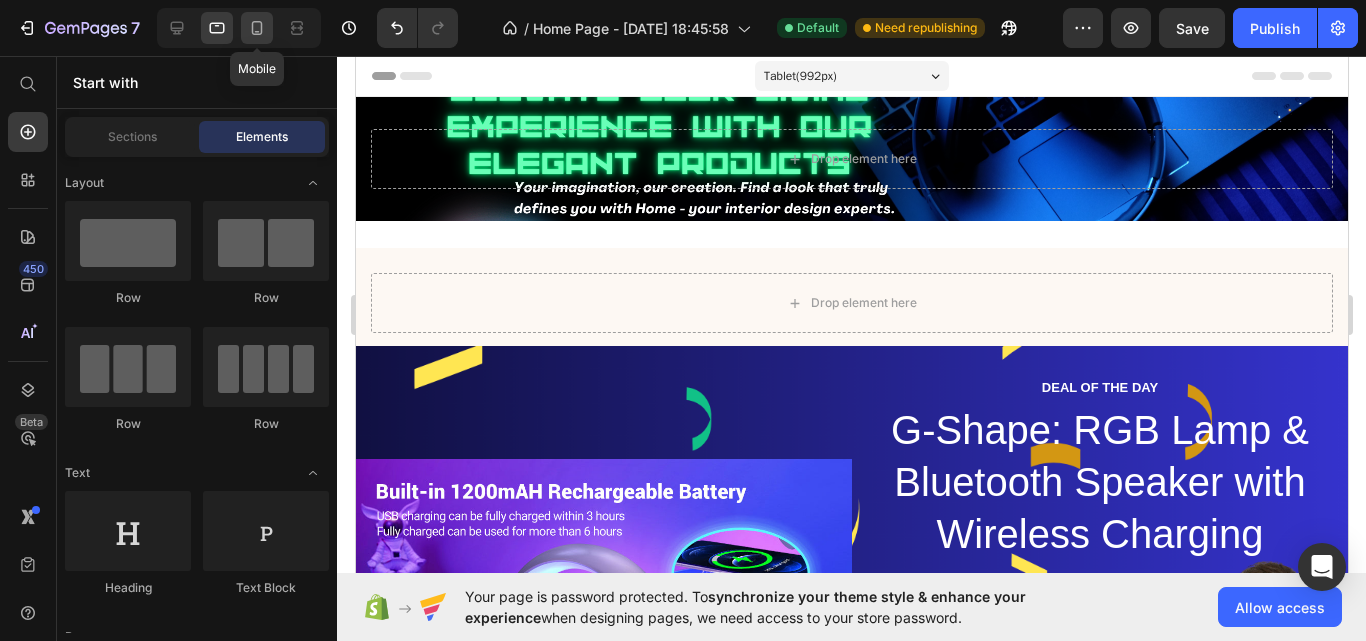 click 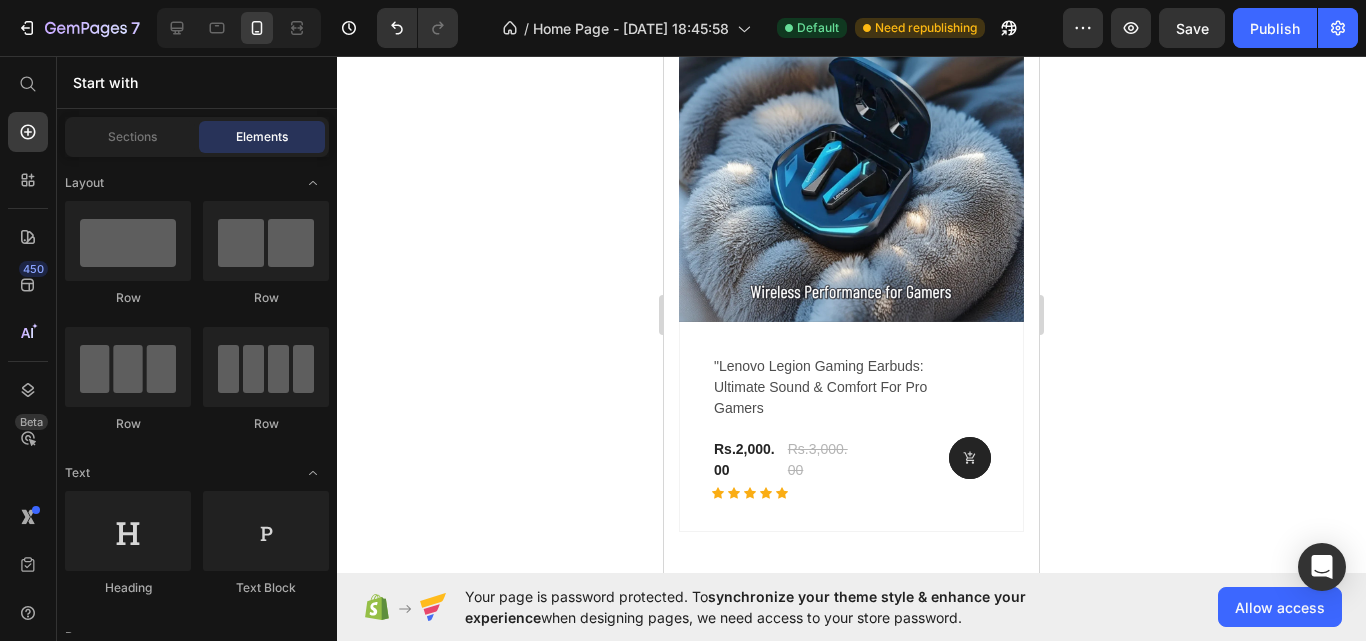 scroll, scrollTop: 5500, scrollLeft: 0, axis: vertical 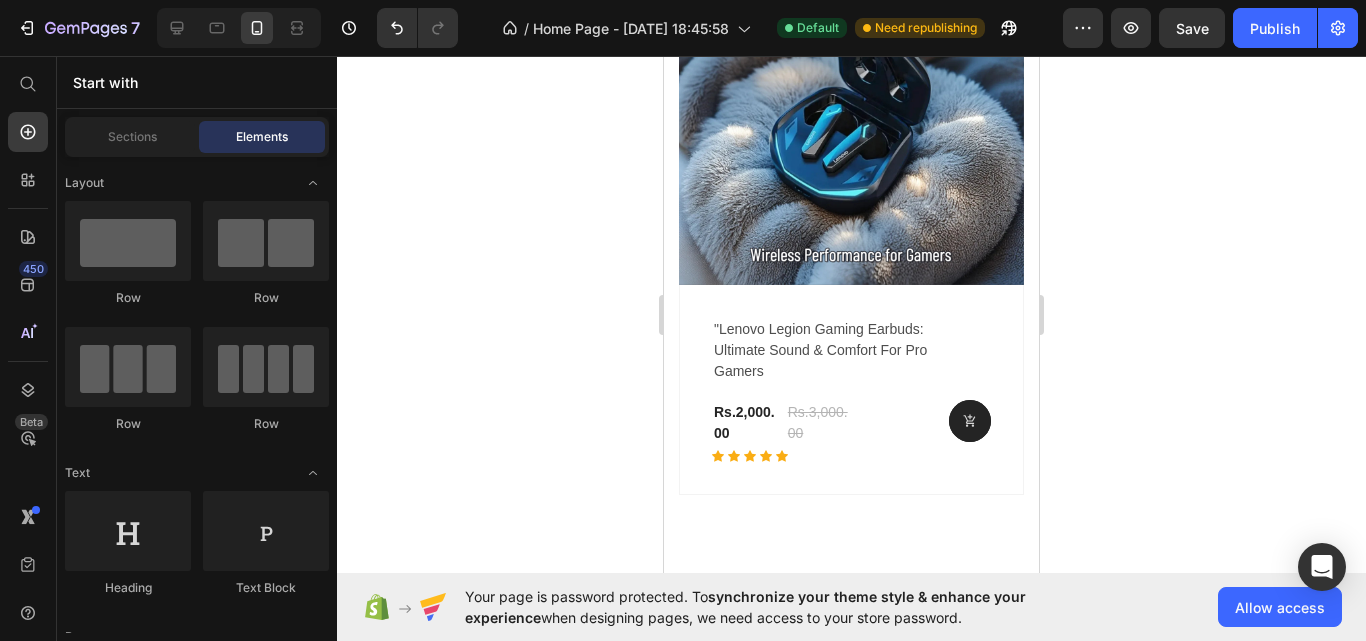 click 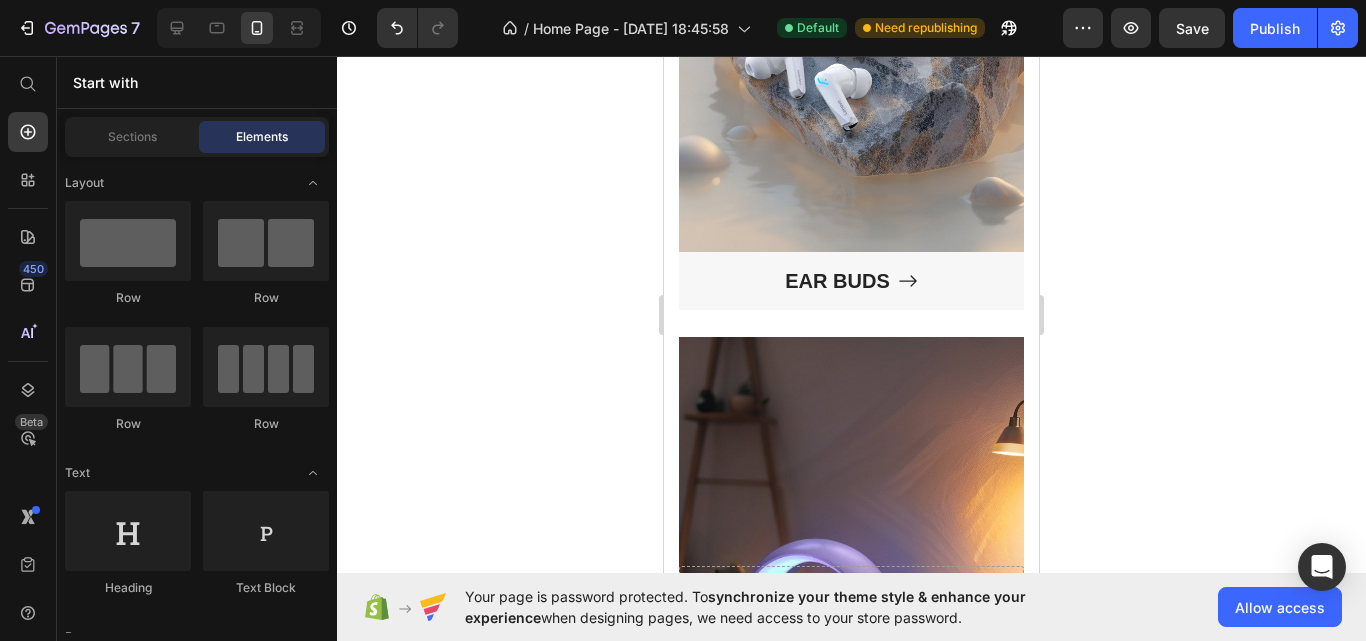 scroll, scrollTop: 4300, scrollLeft: 0, axis: vertical 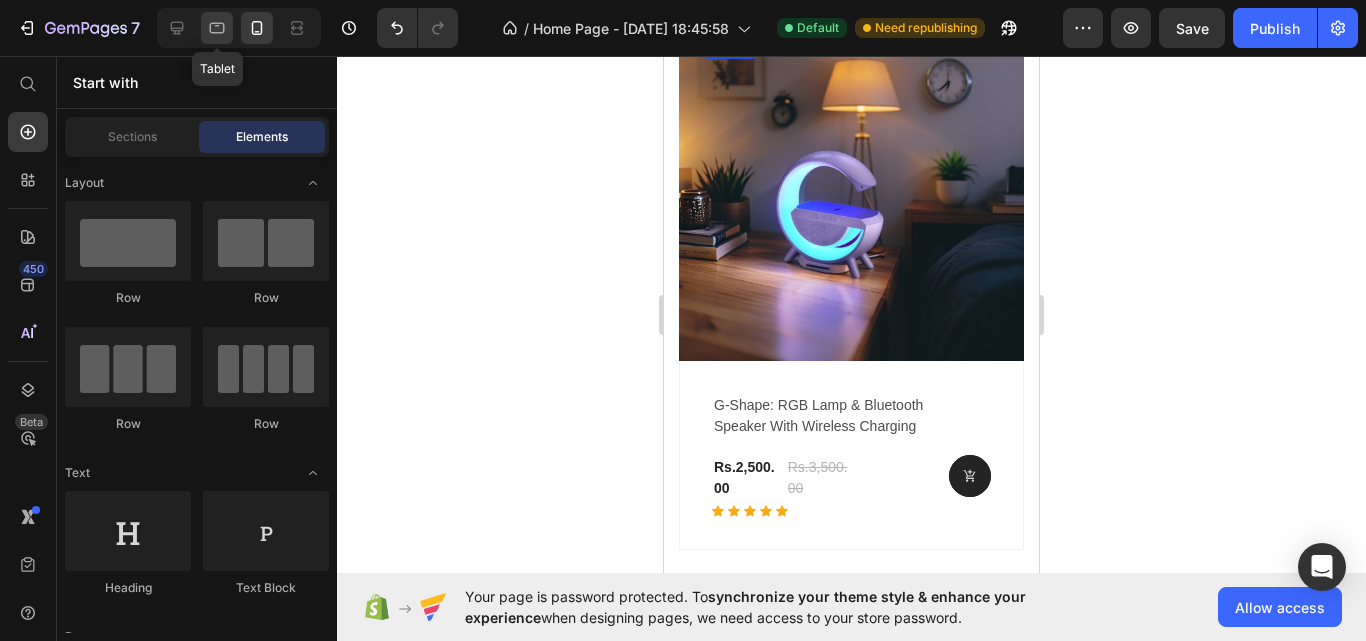 click 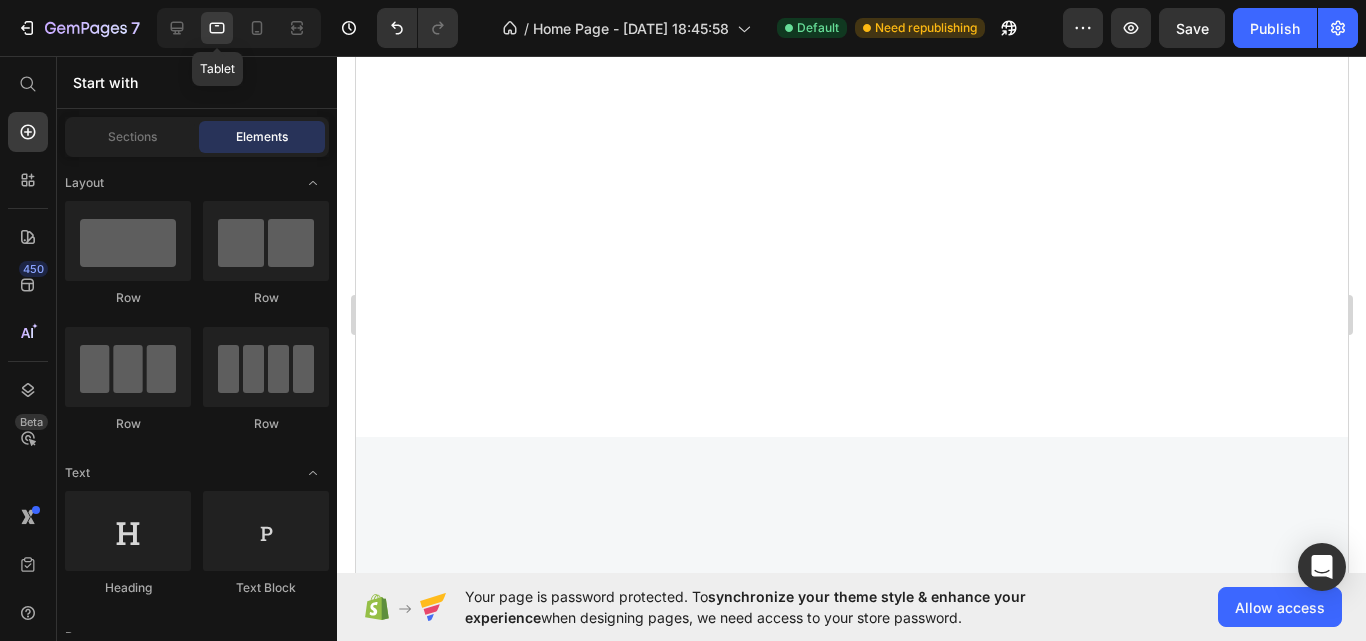 scroll, scrollTop: 2497, scrollLeft: 0, axis: vertical 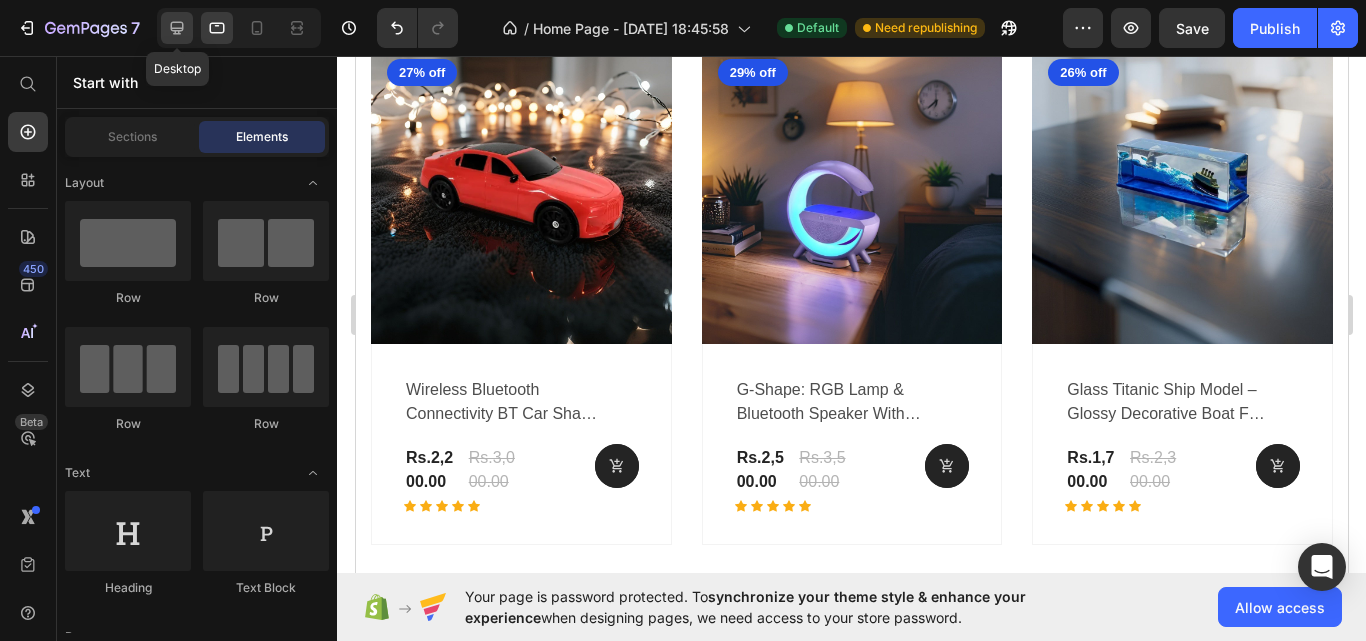 click 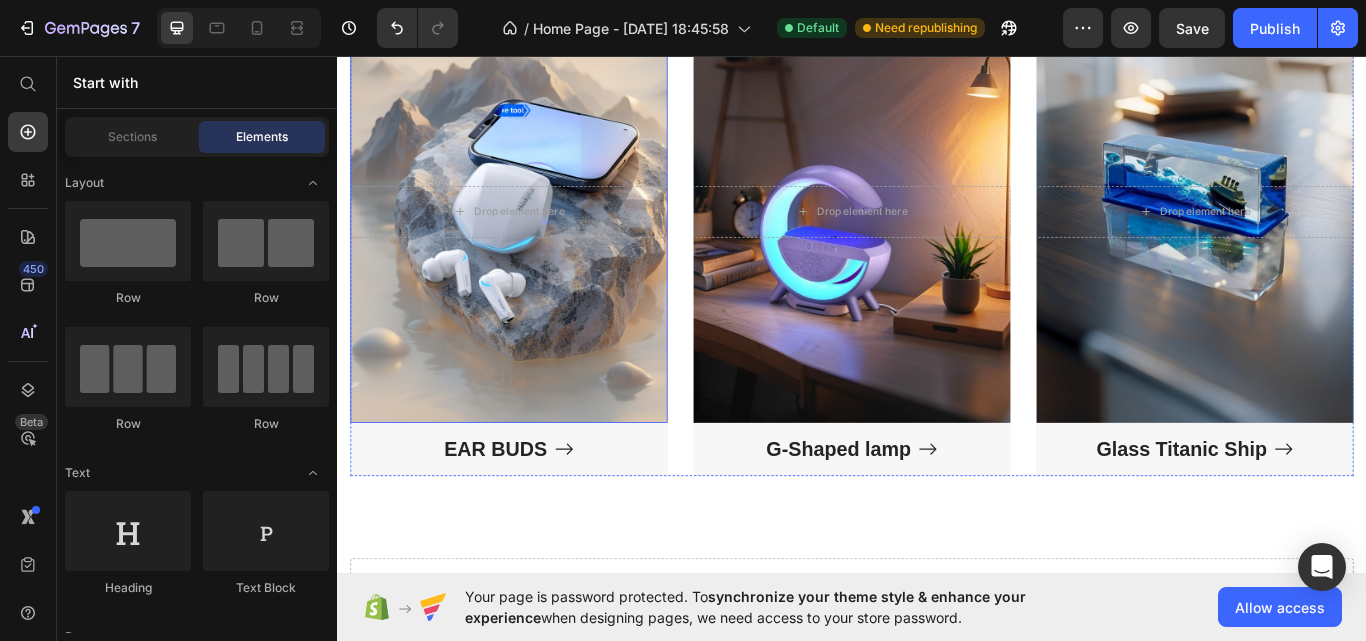 scroll, scrollTop: 2396, scrollLeft: 0, axis: vertical 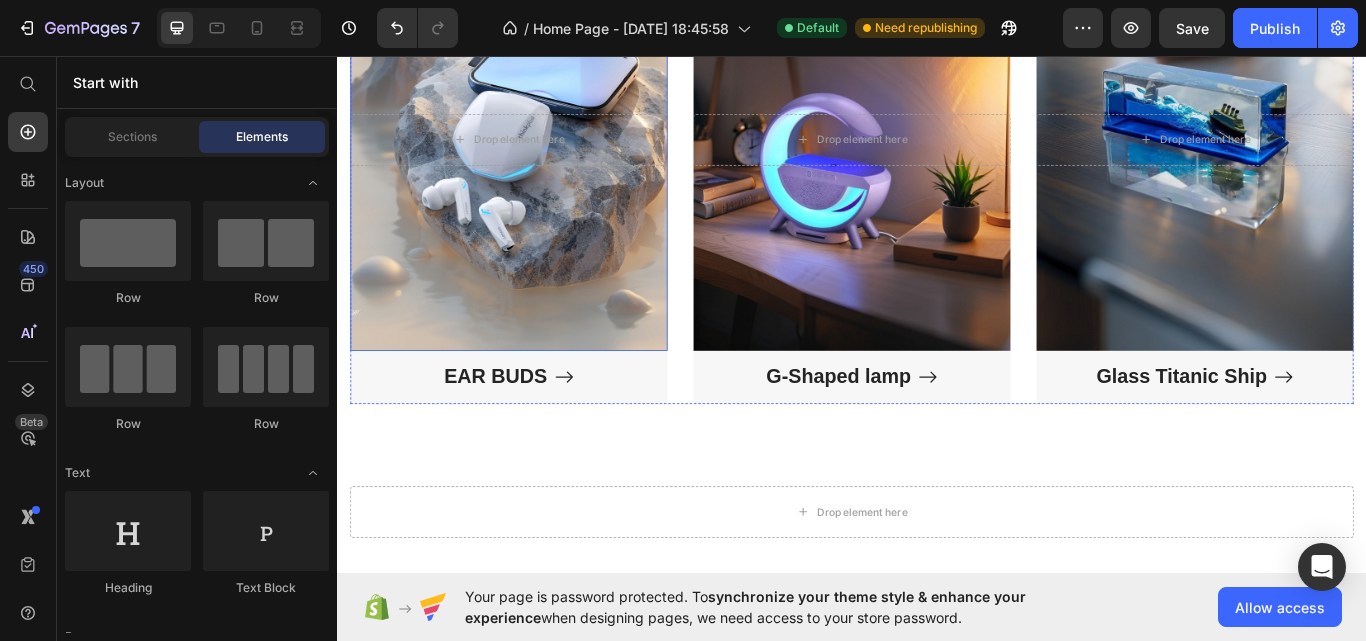 click at bounding box center (537, 154) 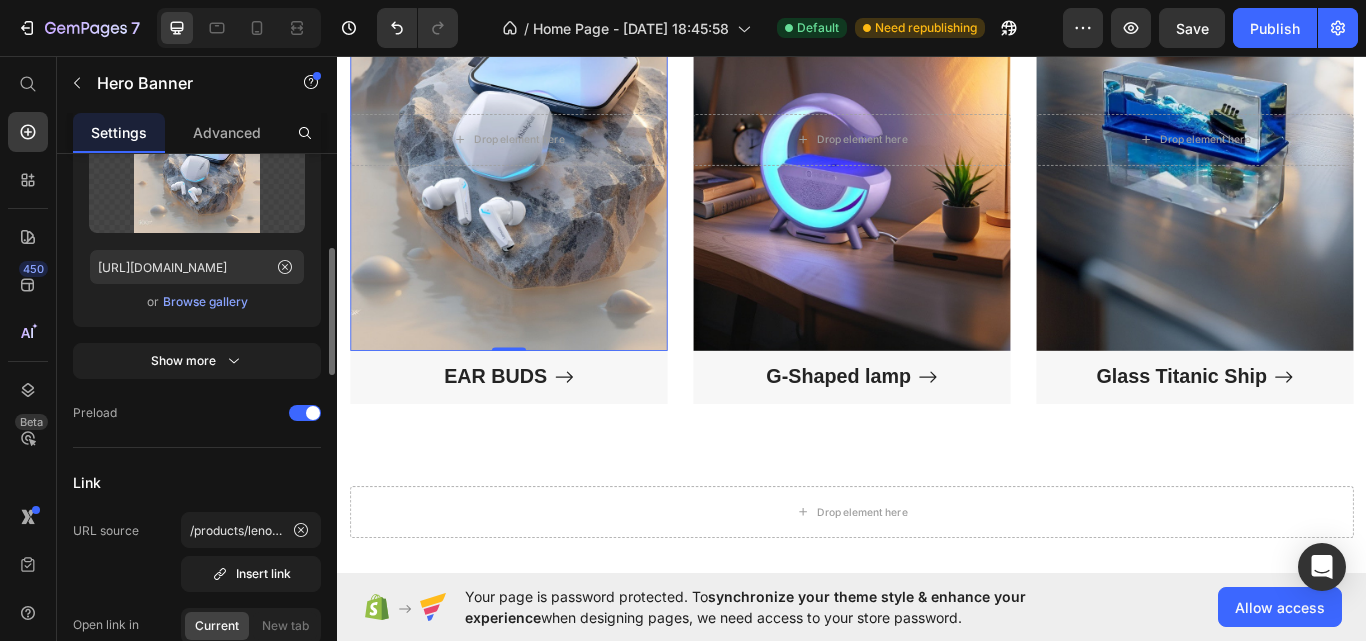 scroll, scrollTop: 500, scrollLeft: 0, axis: vertical 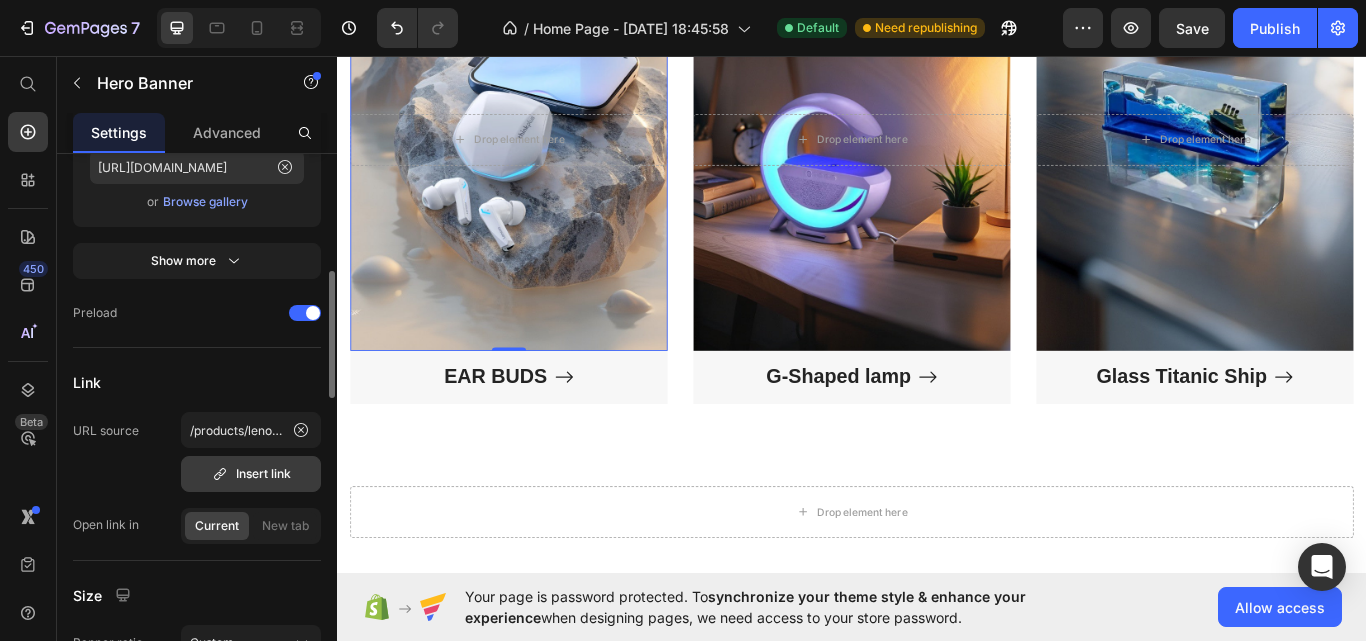 click on "Insert link" at bounding box center [251, 474] 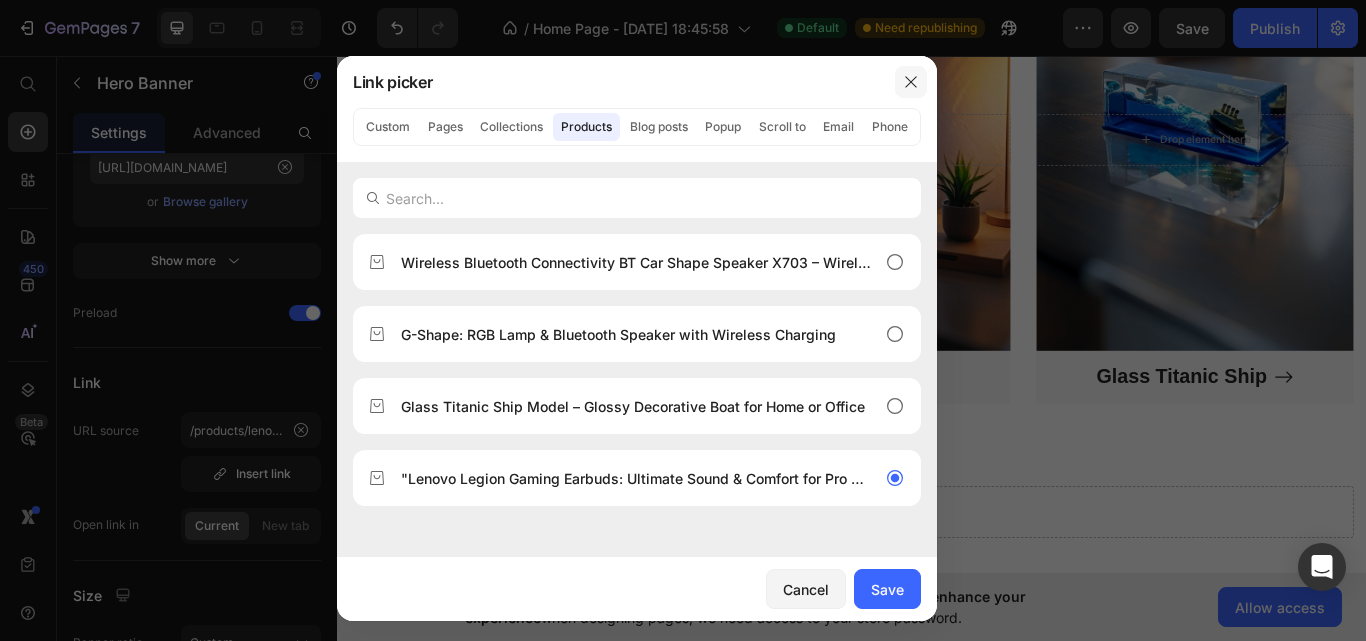 click 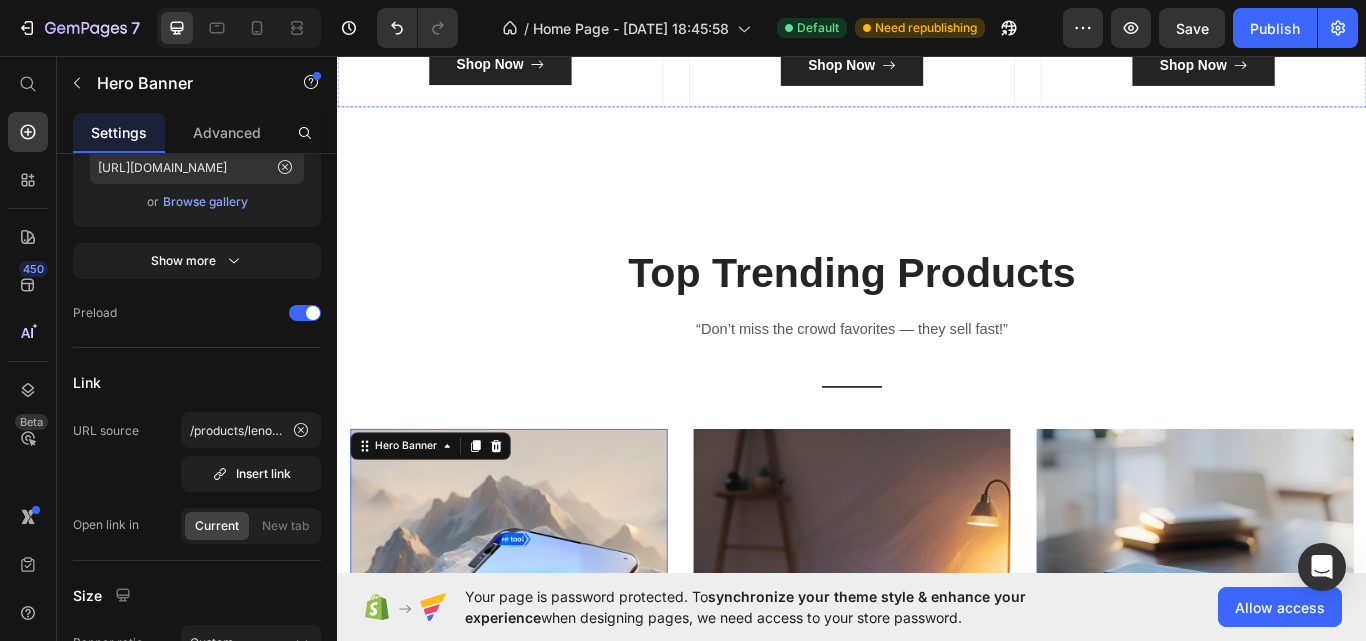 scroll, scrollTop: 1896, scrollLeft: 0, axis: vertical 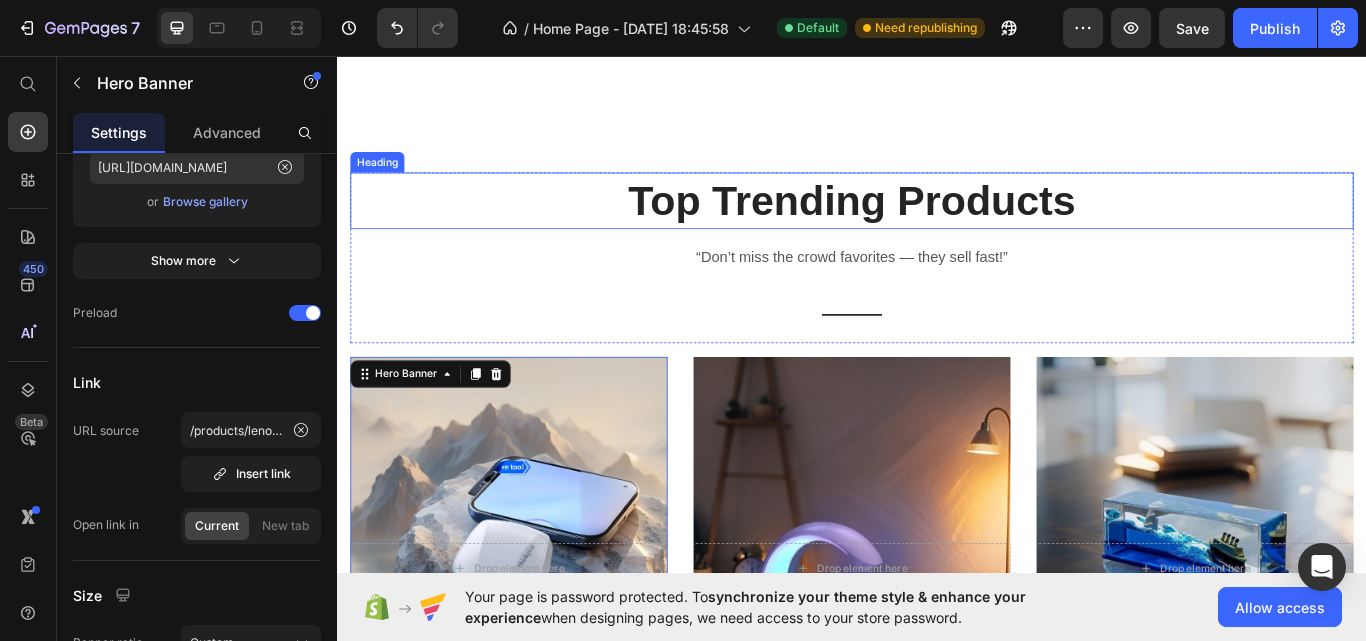 click on "Top Trending Products" at bounding box center (937, 226) 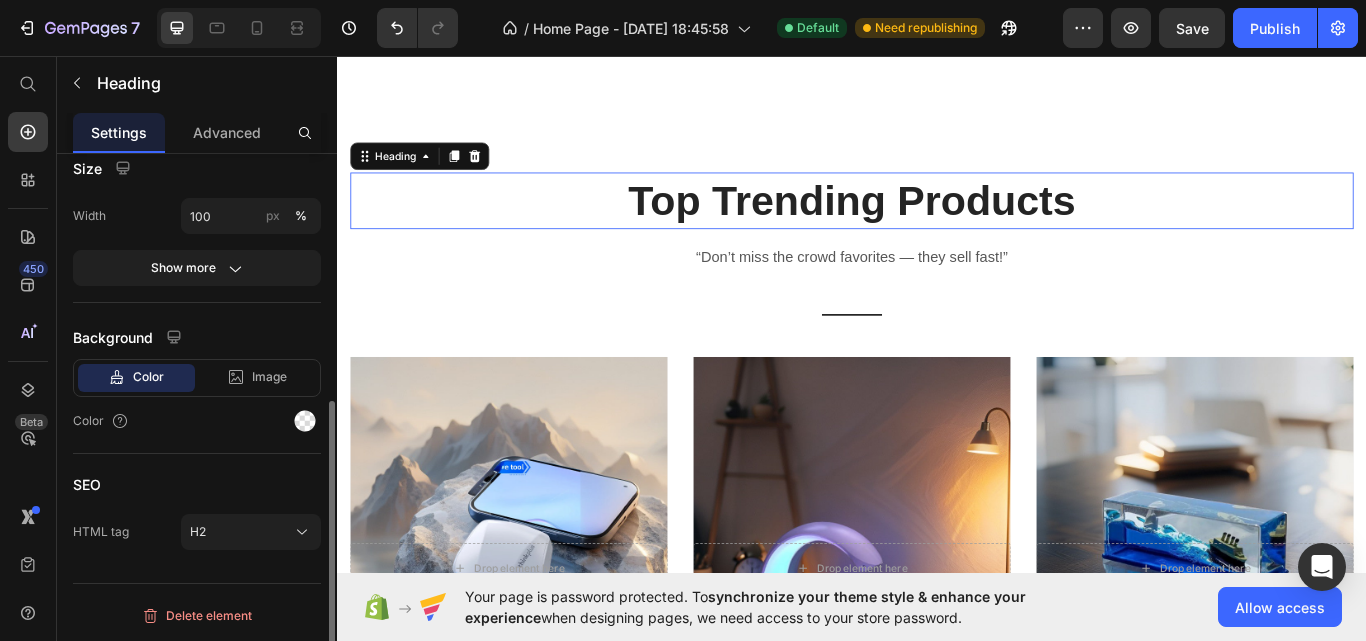 scroll, scrollTop: 0, scrollLeft: 0, axis: both 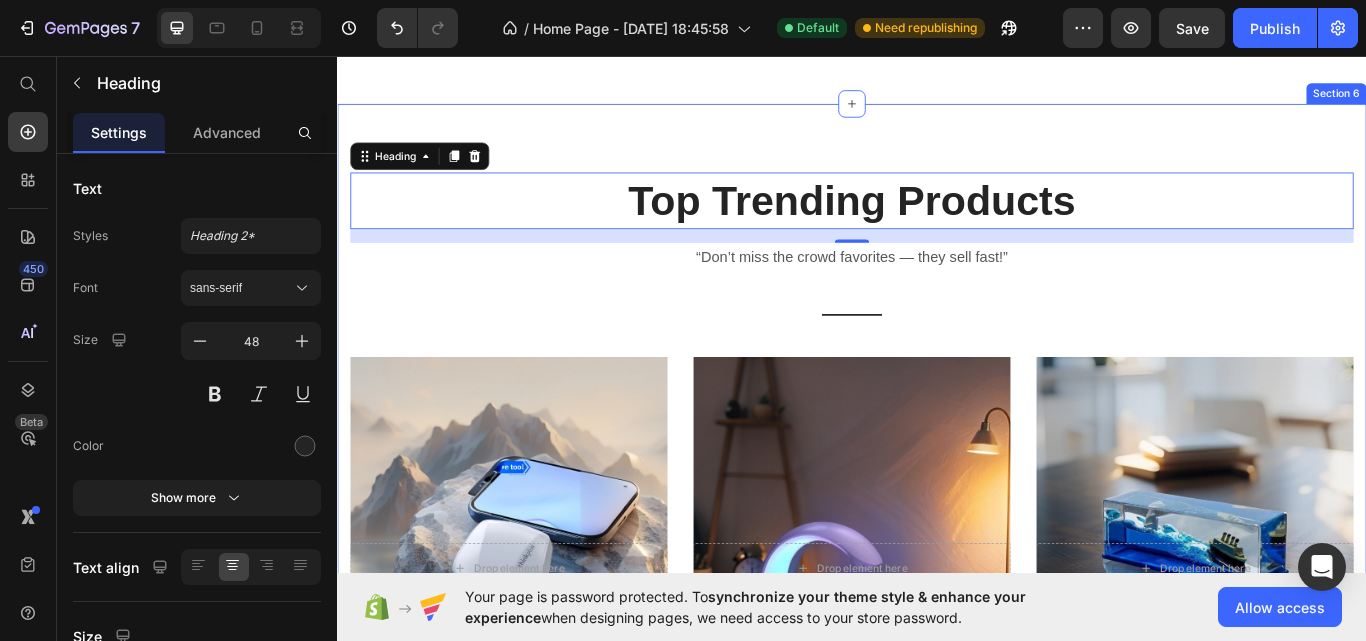 click on "Top Trending Products Heading   16 “Don’t miss the crowd favorites — they sell fast!” Text block                Title Line Row
Drop element here Hero Banner                EAR BUDS Button
Drop element here Hero Banner                G-Shaped lamp   Button
Drop element here Hero Banner                Glass Titanic Ship   Button Row Section 6" at bounding box center (937, 586) 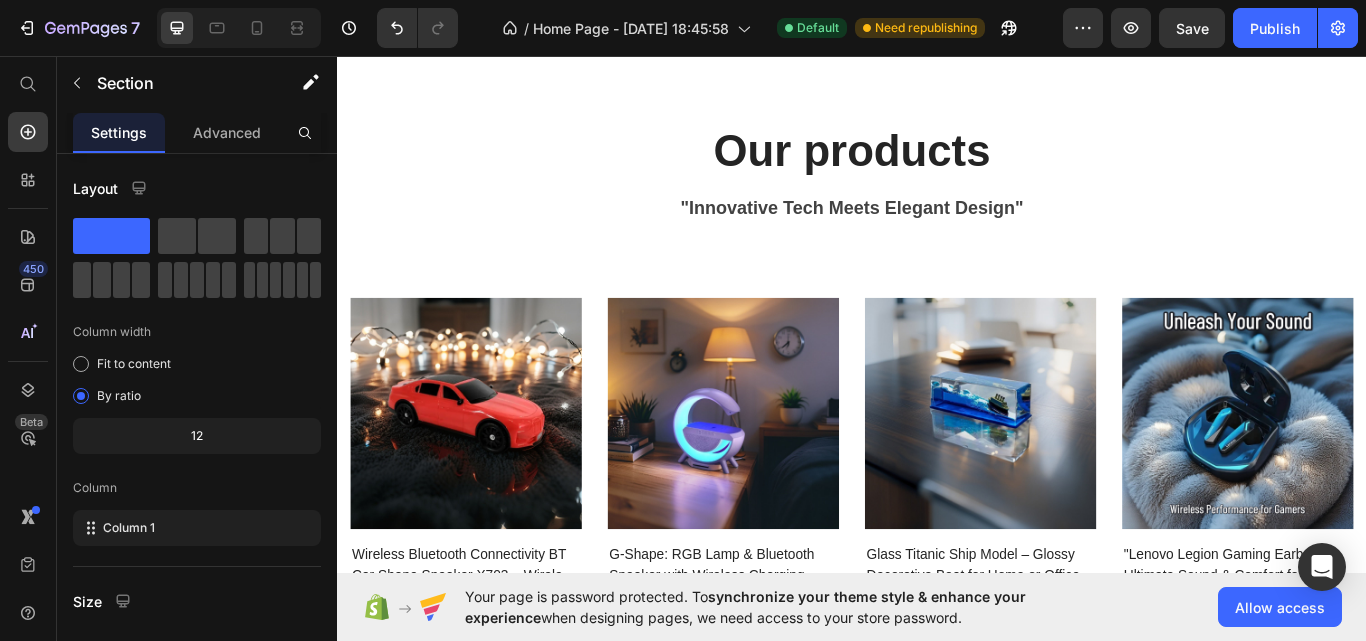 scroll, scrollTop: 3496, scrollLeft: 0, axis: vertical 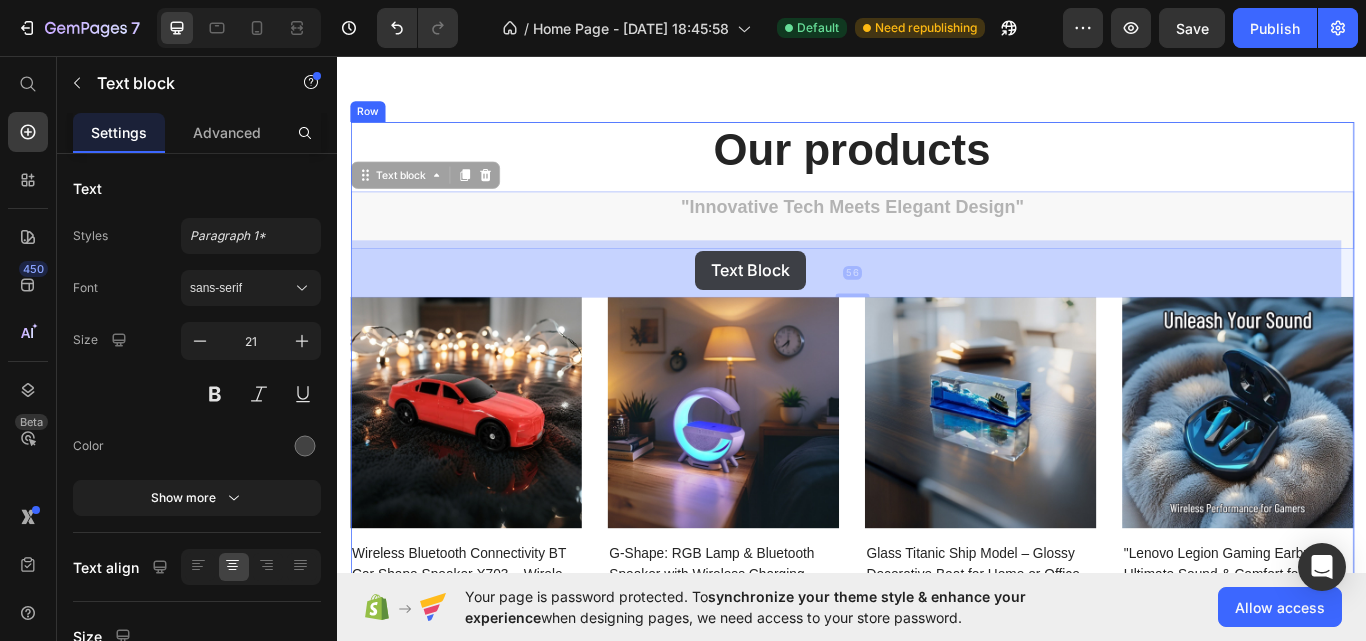 drag, startPoint x: 730, startPoint y: 284, endPoint x: 749, endPoint y: 284, distance: 19 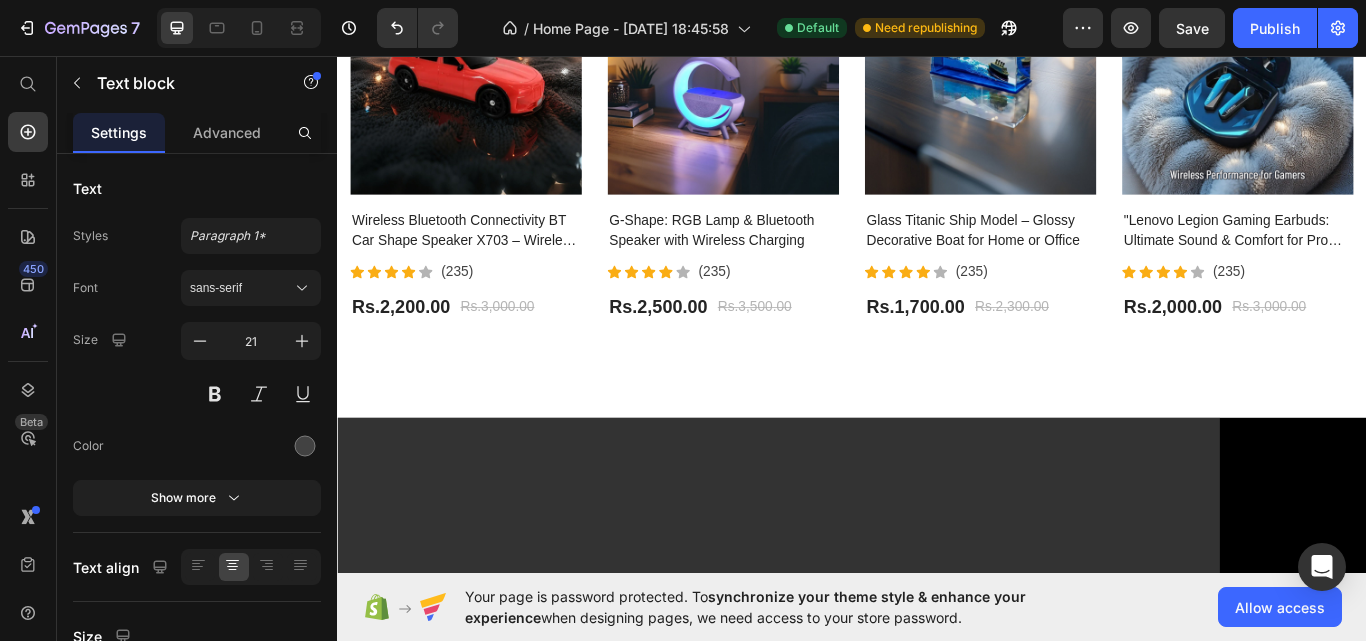 scroll, scrollTop: 4196, scrollLeft: 0, axis: vertical 